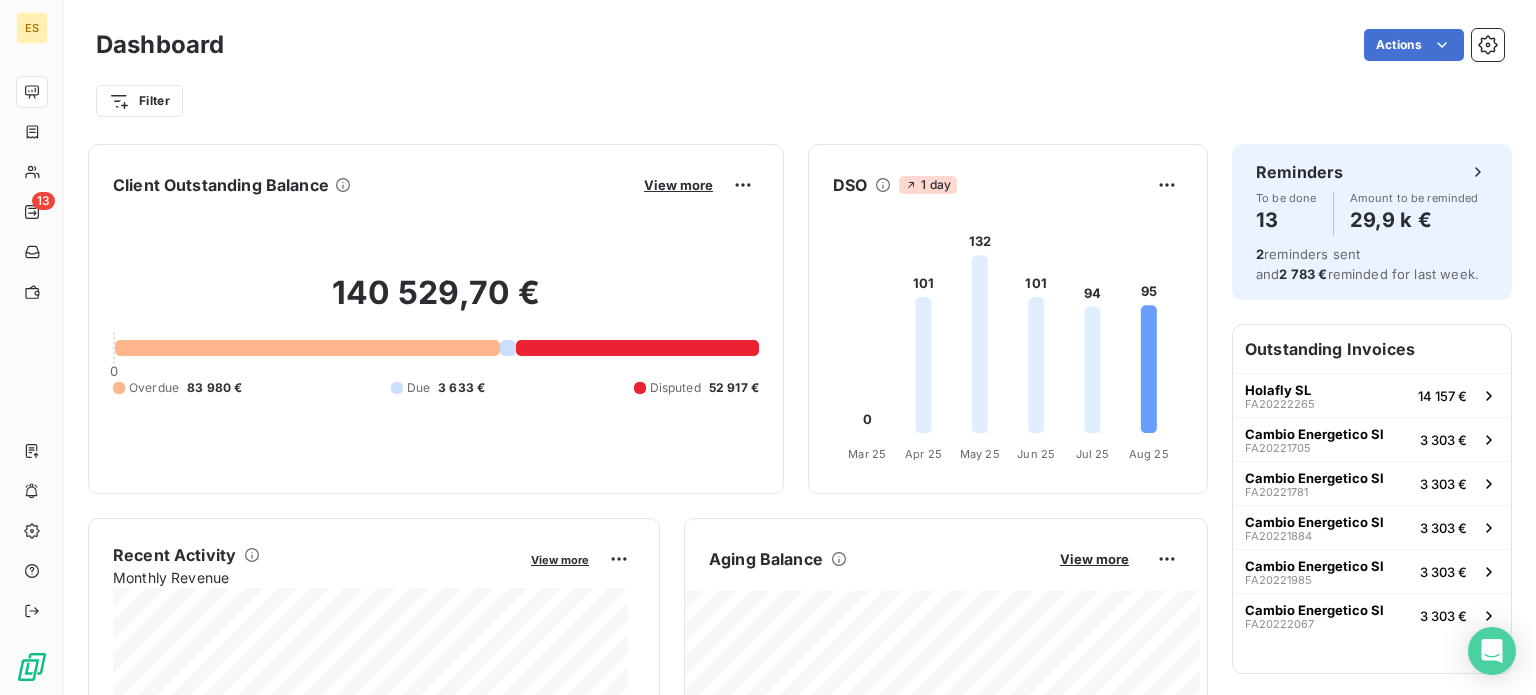scroll, scrollTop: 0, scrollLeft: 0, axis: both 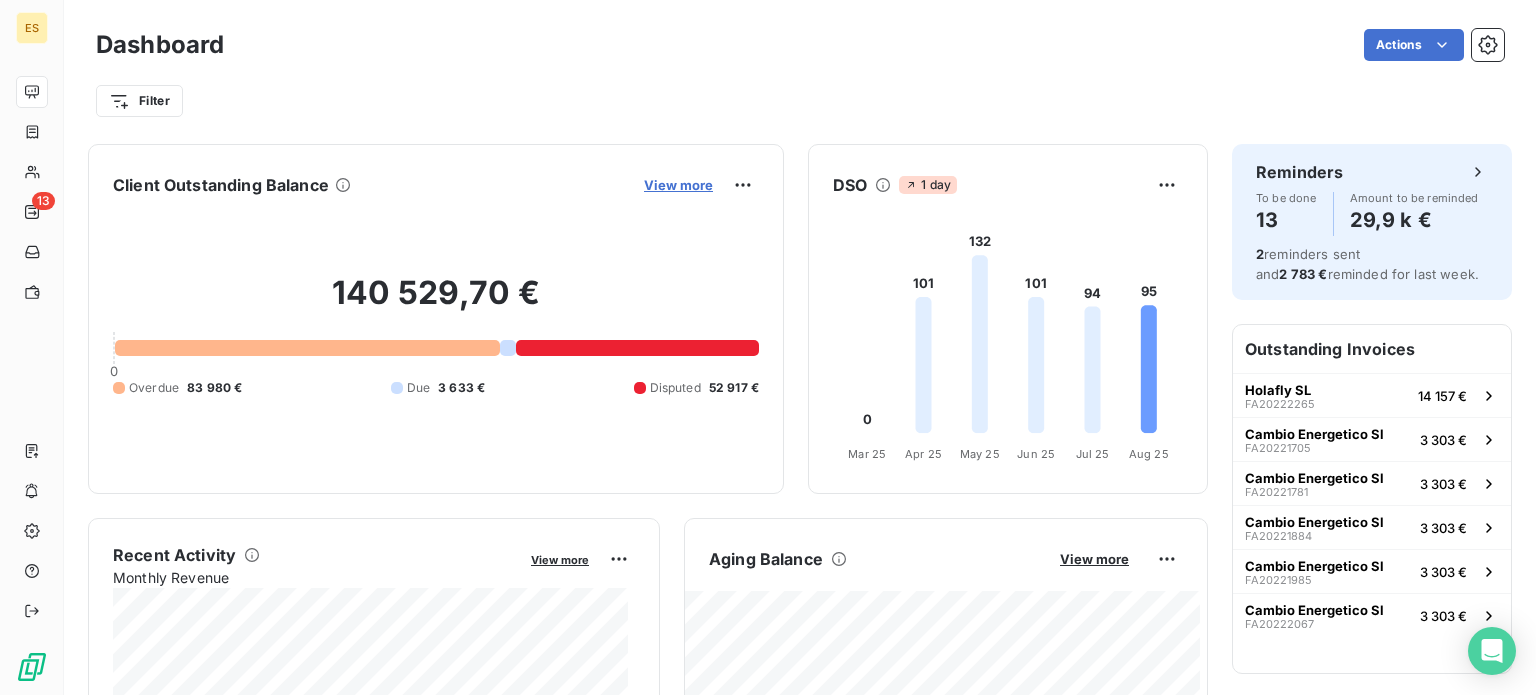 click on "View more" at bounding box center (678, 185) 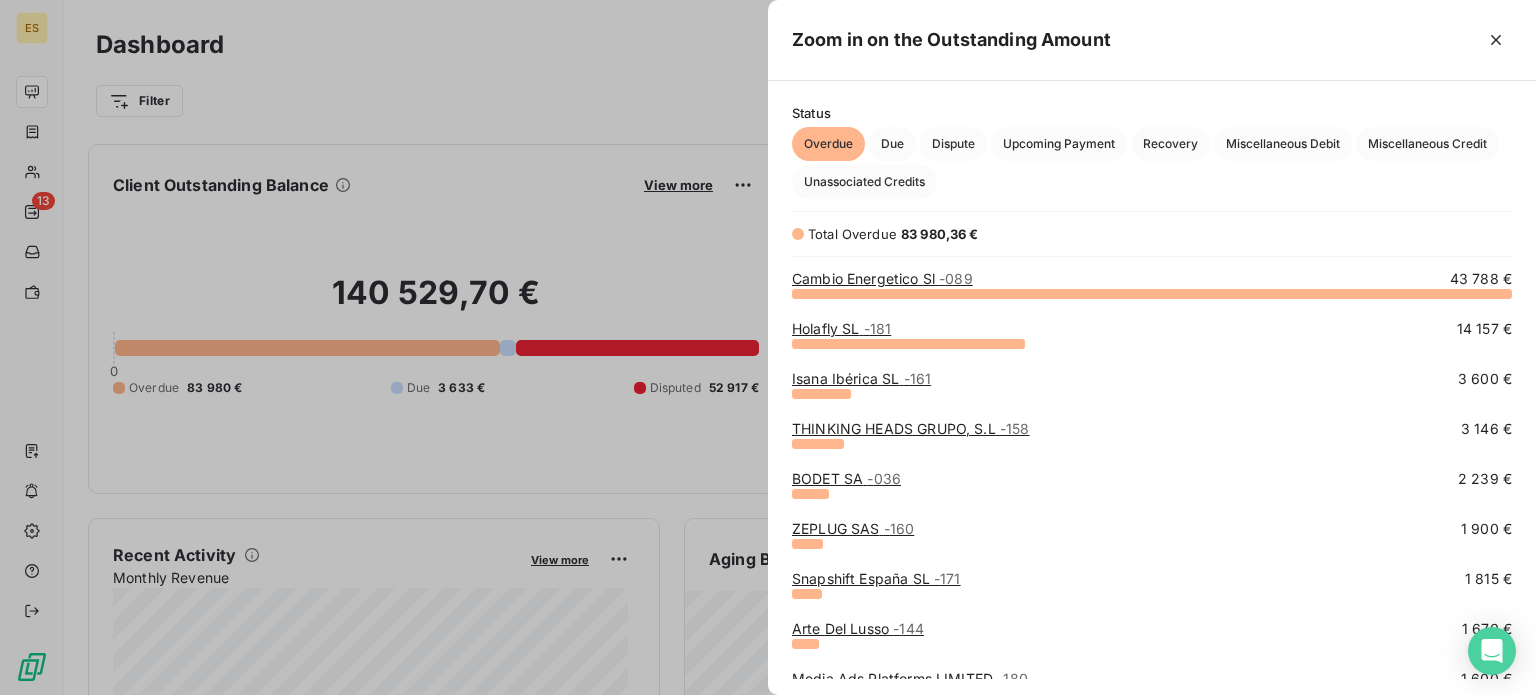 scroll, scrollTop: 16, scrollLeft: 16, axis: both 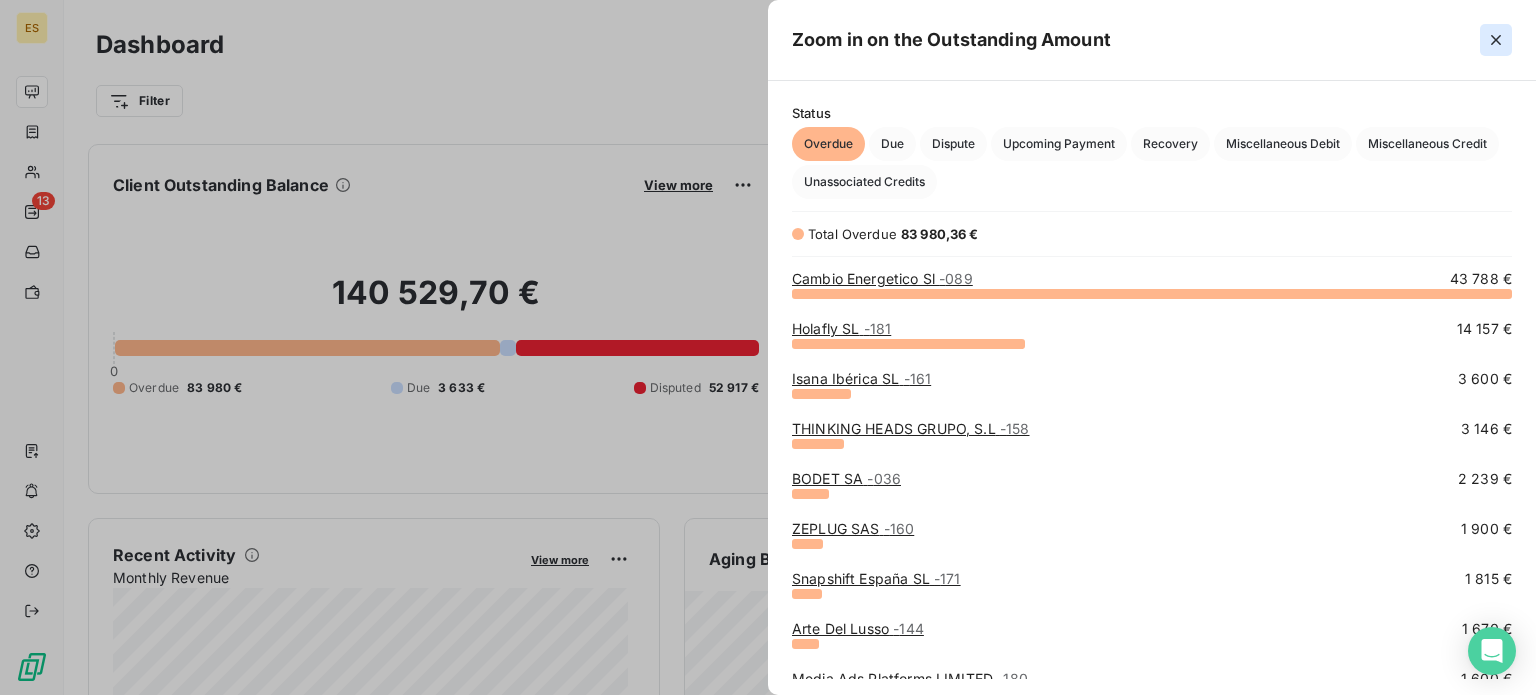 click 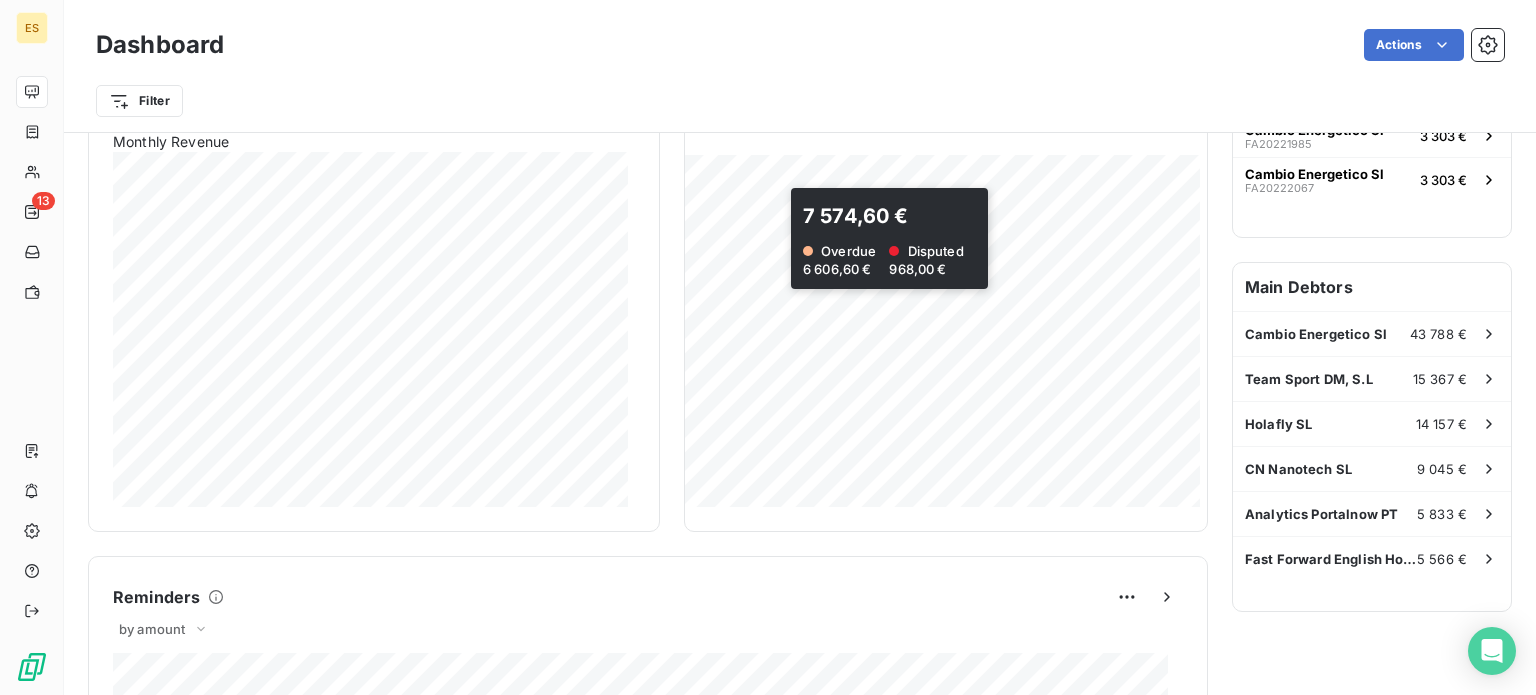scroll, scrollTop: 353, scrollLeft: 0, axis: vertical 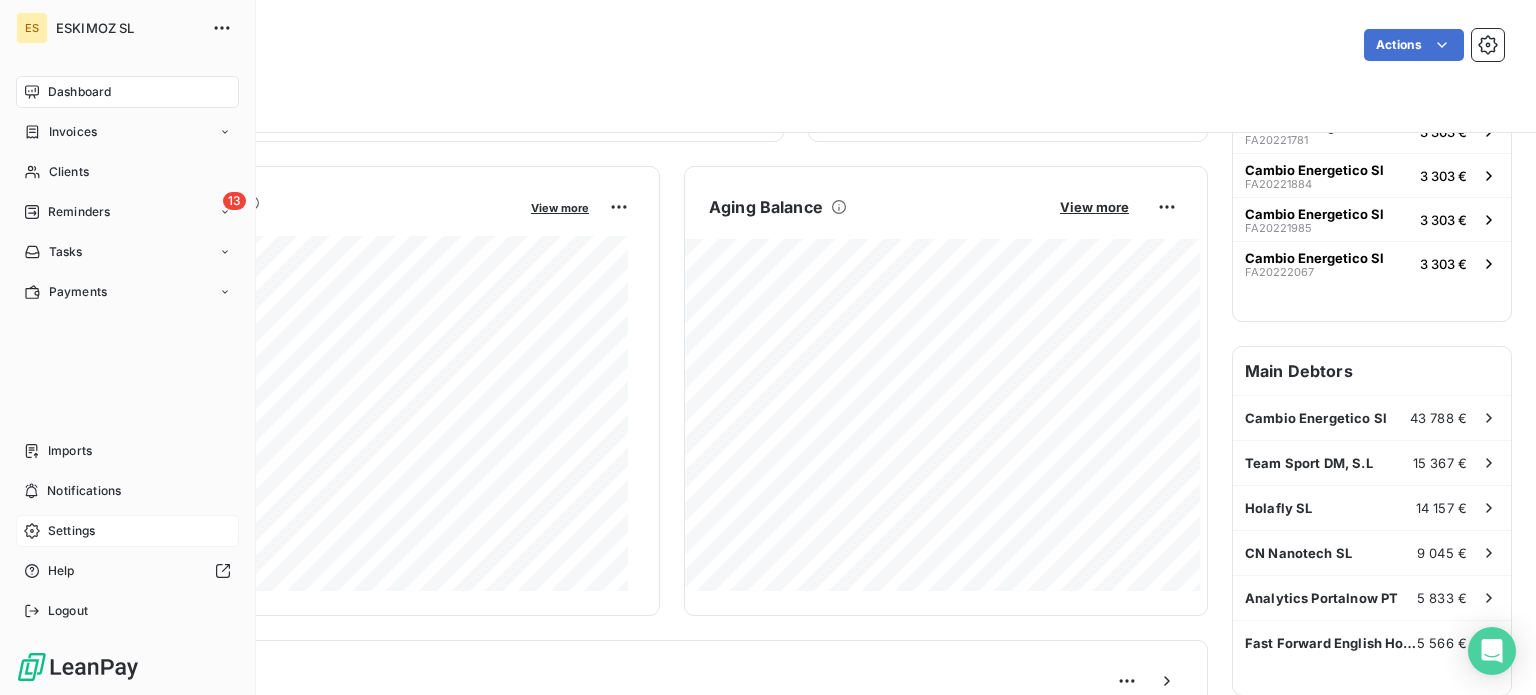 click on "Settings" at bounding box center (71, 531) 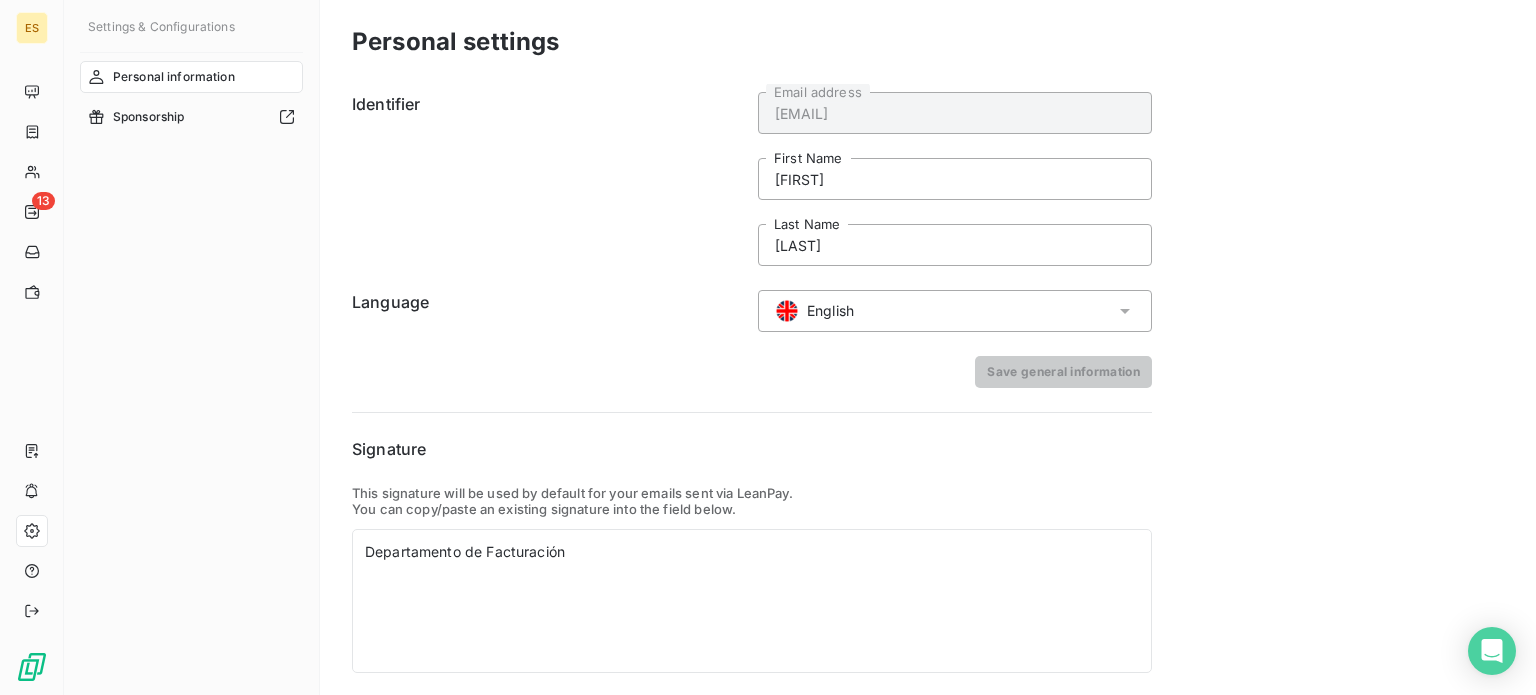 drag, startPoint x: 845, startPoint y: 304, endPoint x: 853, endPoint y: 331, distance: 28.160255 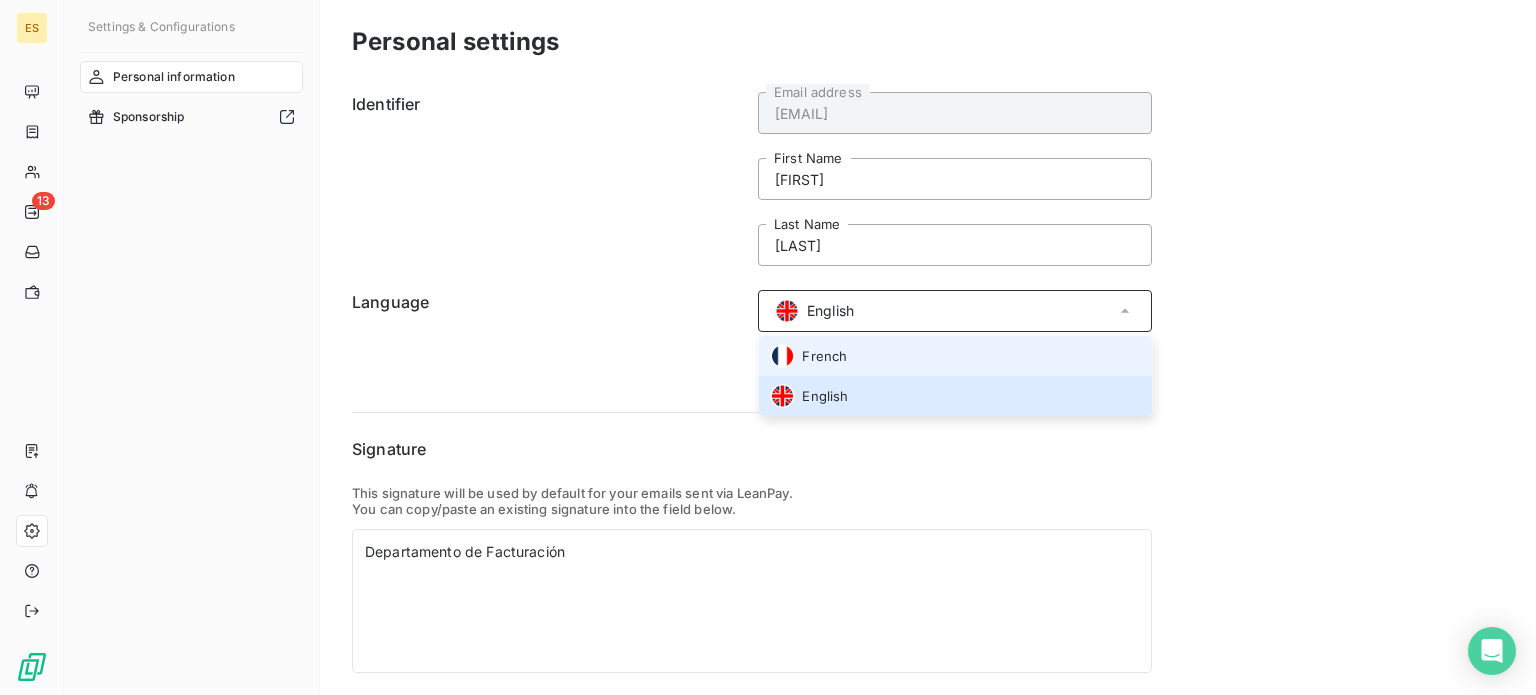 click on "French" at bounding box center (955, 356) 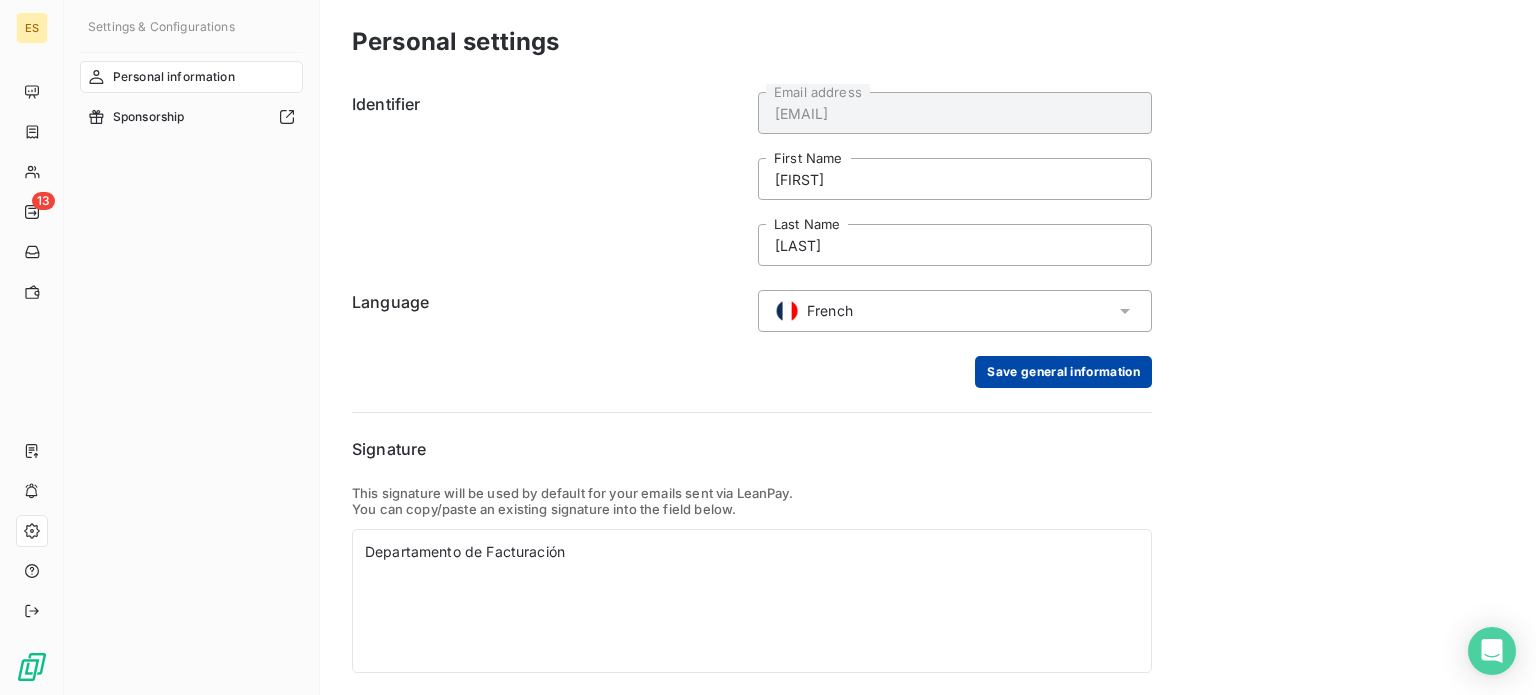 click on "Save general information" at bounding box center [1063, 372] 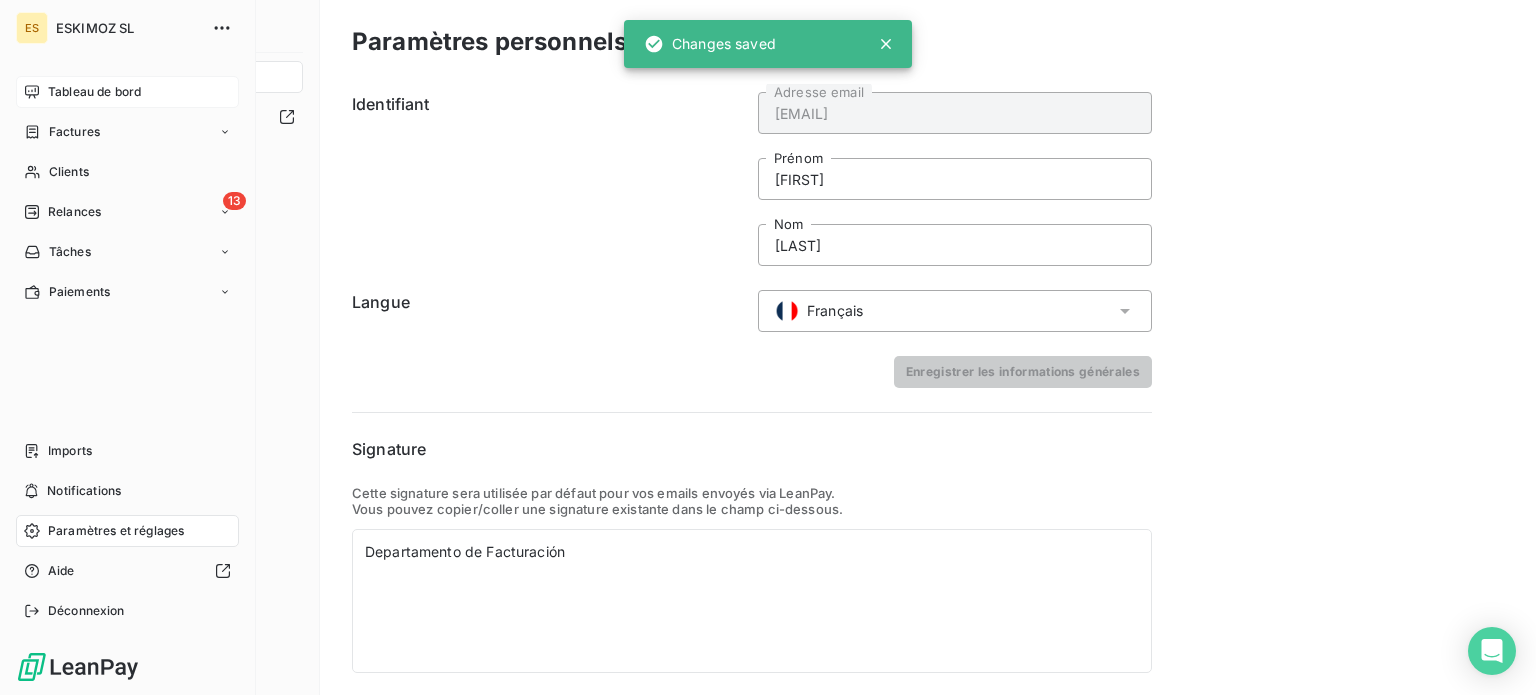 click on "Tableau de bord" at bounding box center (94, 92) 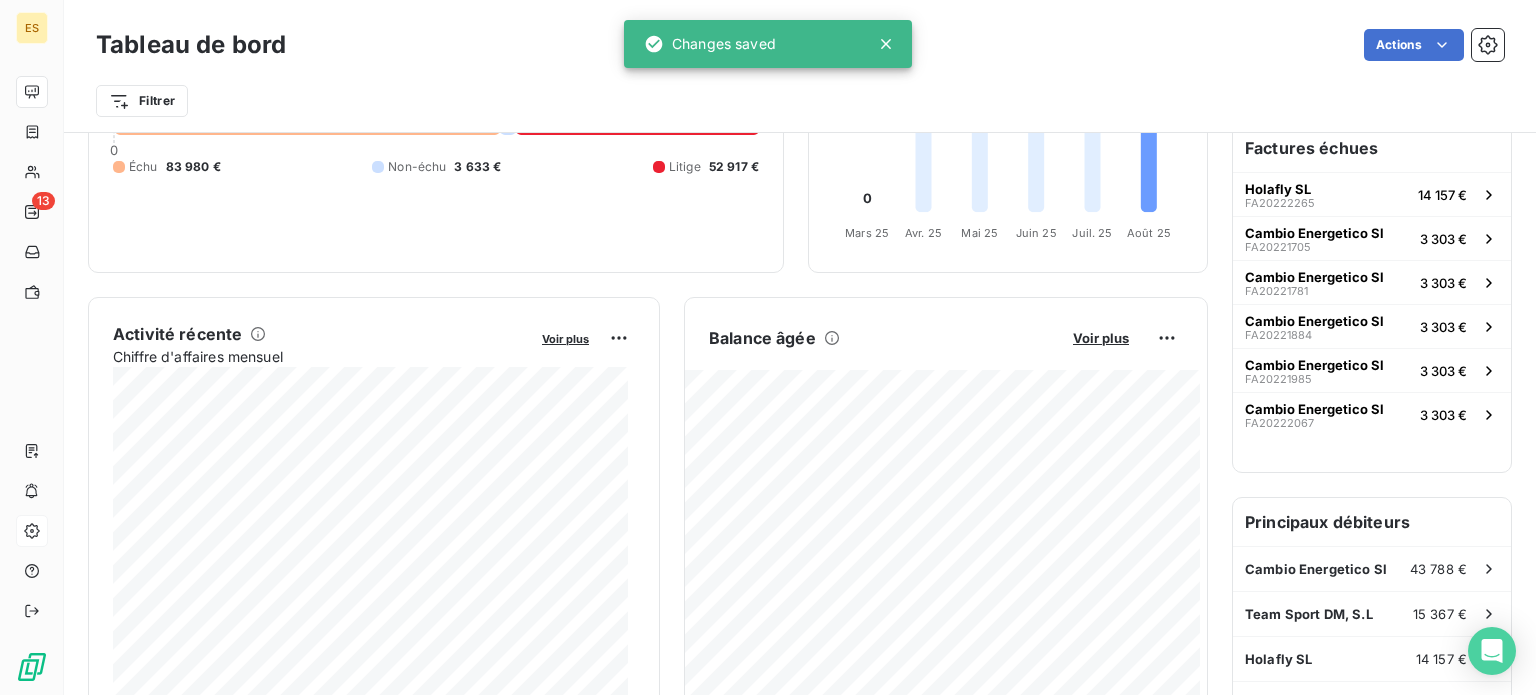 scroll, scrollTop: 300, scrollLeft: 0, axis: vertical 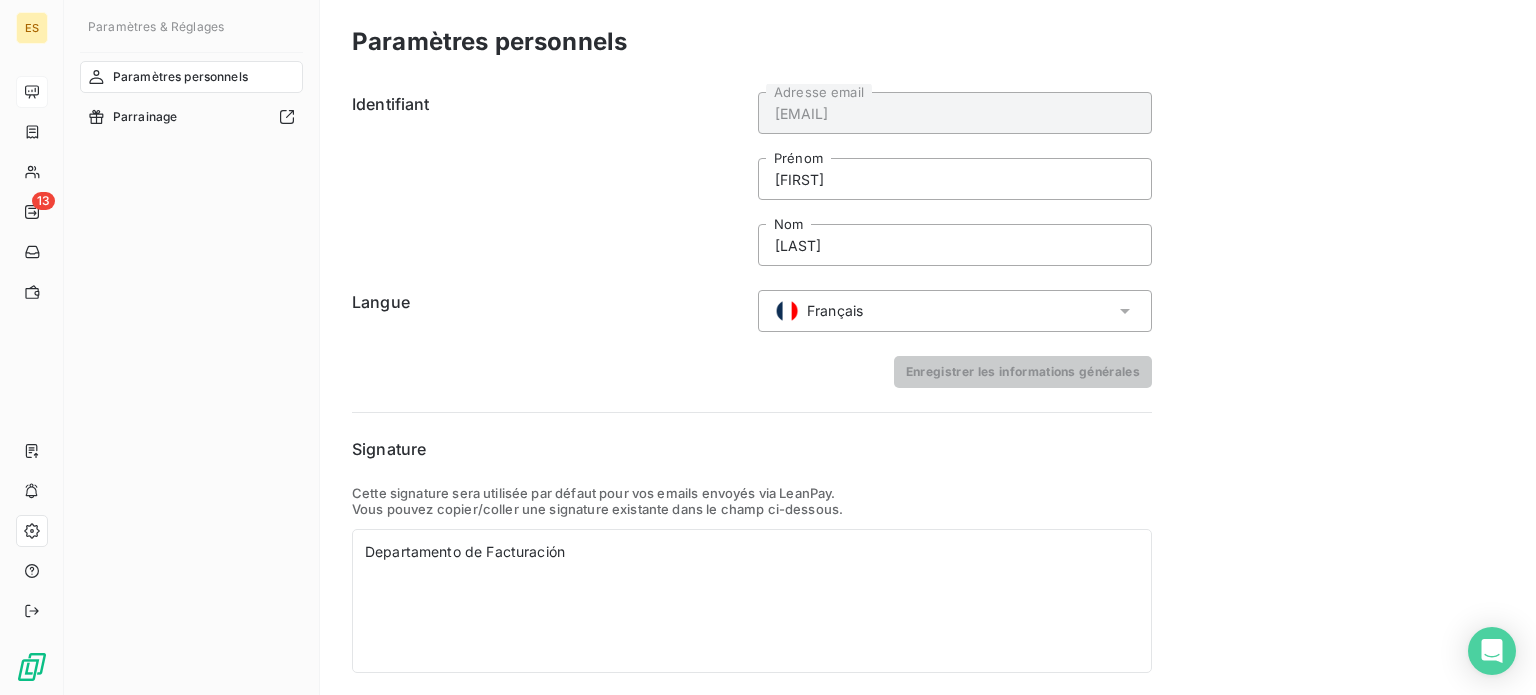 click on "Français" at bounding box center [955, 311] 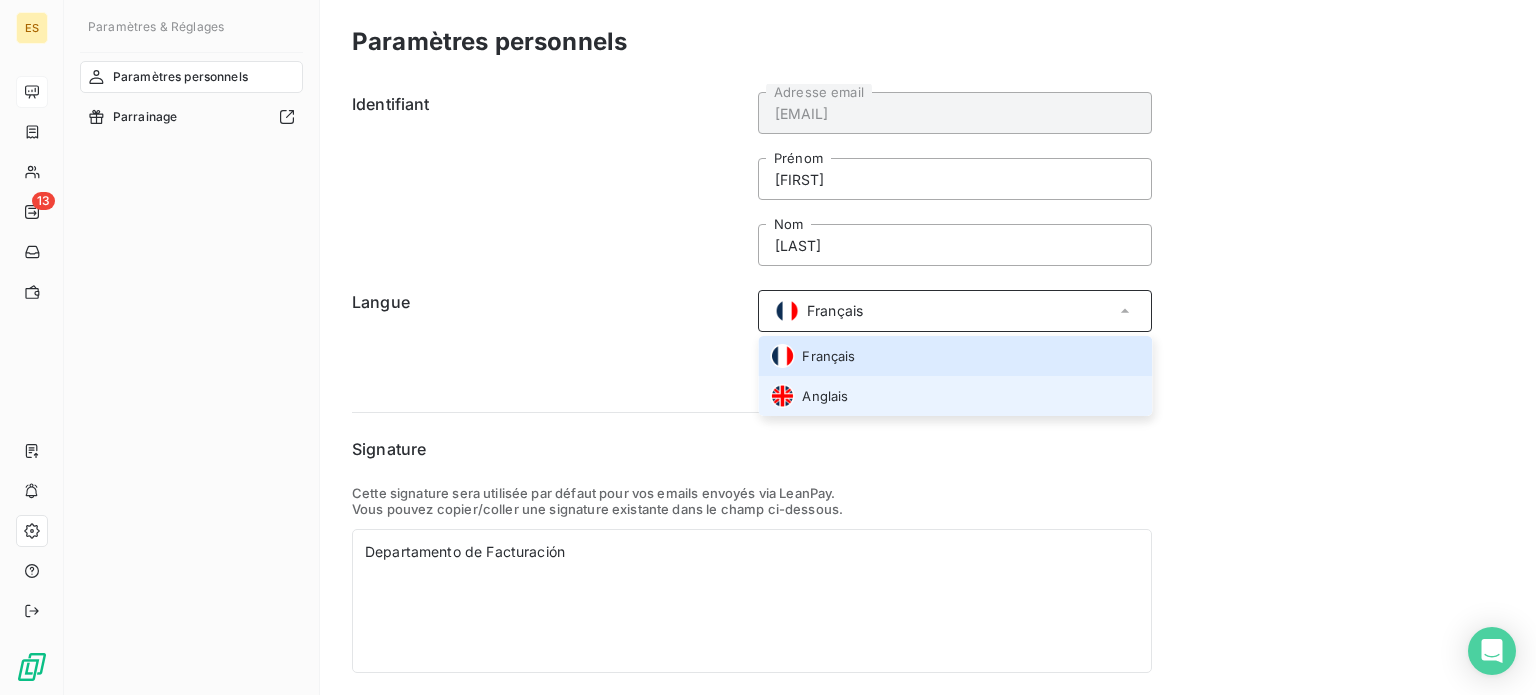 click on "Anglais" at bounding box center (825, 396) 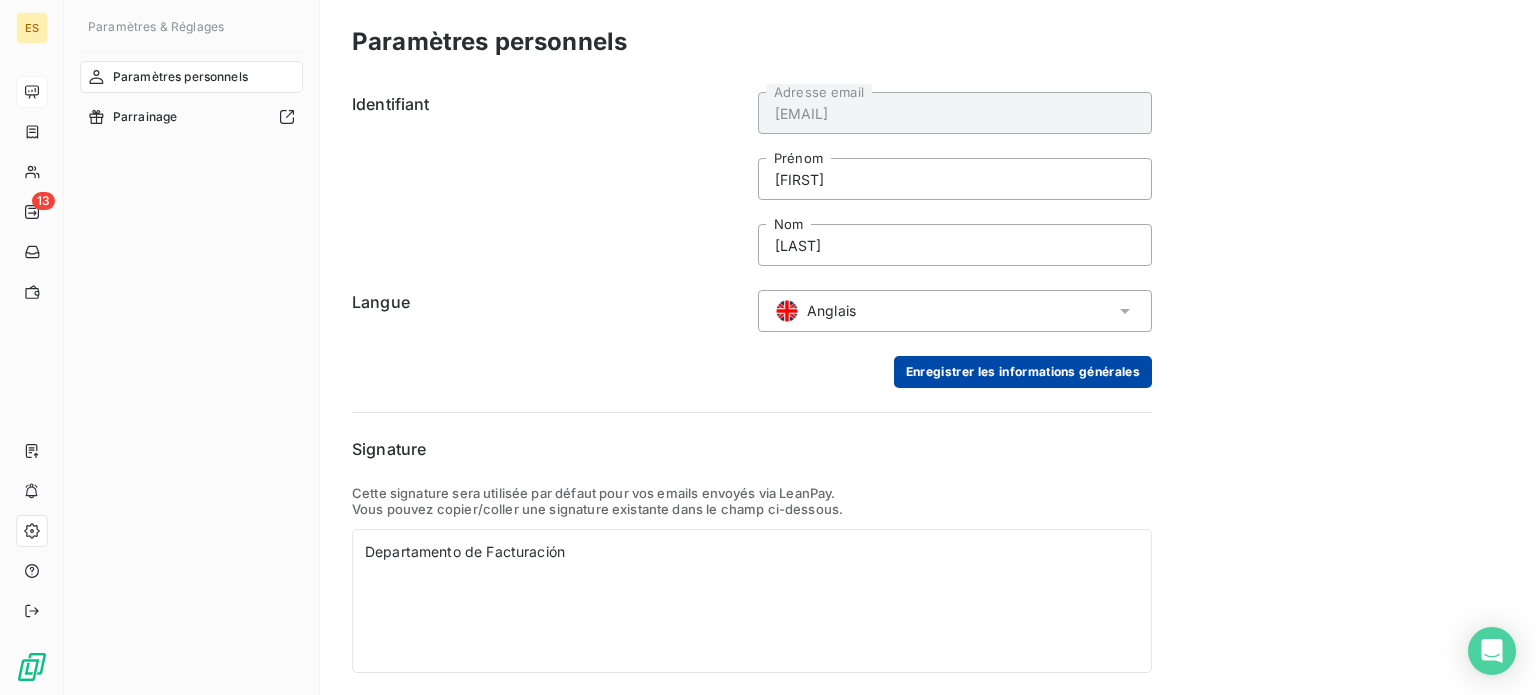 click on "Identifiant [EMAIL] Adresse email [FIRST] [LAST] Prénom [LAST] Nom Langue   Anglais Enregistrer les informations générales Signature Cette signature sera utilisée par défaut pour vos emails envoyés via LeanPay. Vous pouvez copier/coller une signature existante dans le champ ci-dessous. Departamento de Facturación Enregistrer la signature" at bounding box center [752, 406] 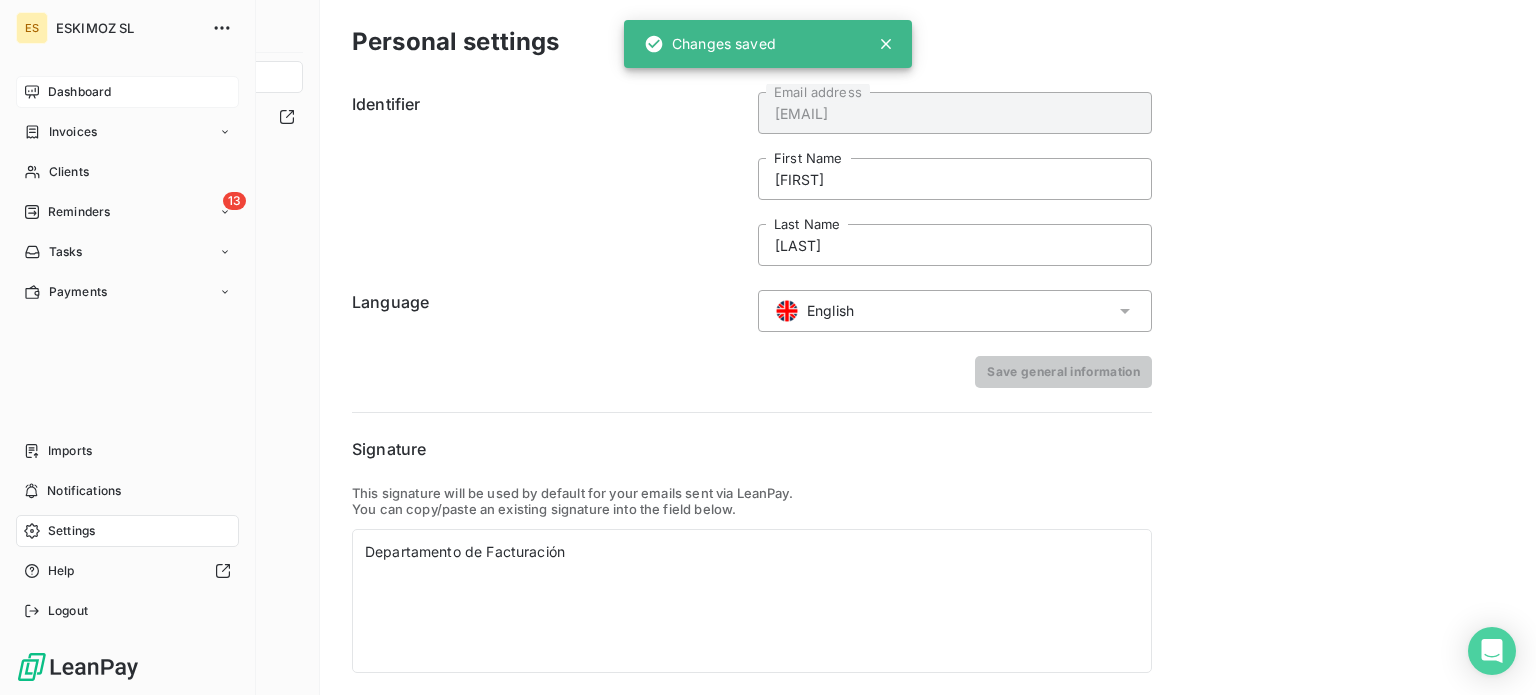 click on "Dashboard" at bounding box center [127, 92] 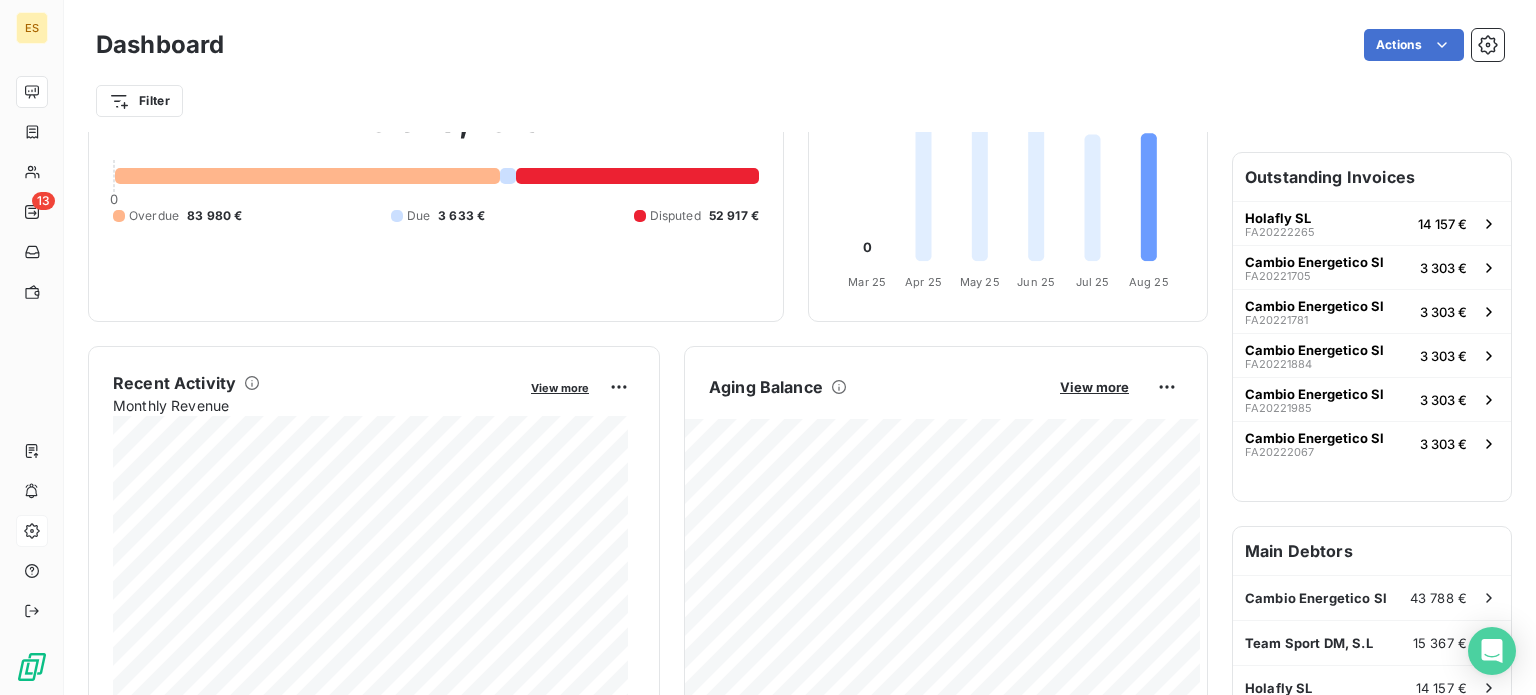 scroll, scrollTop: 0, scrollLeft: 0, axis: both 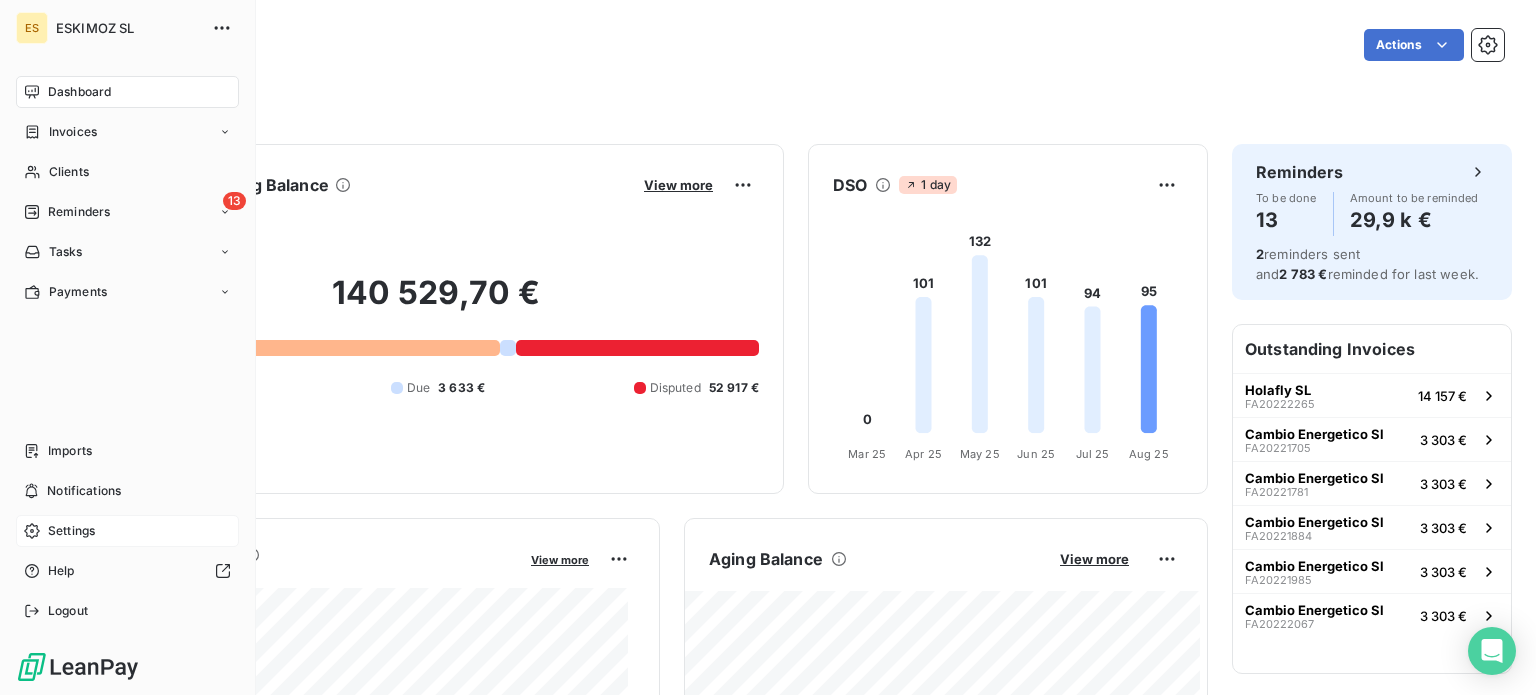 click on "Settings" at bounding box center (71, 531) 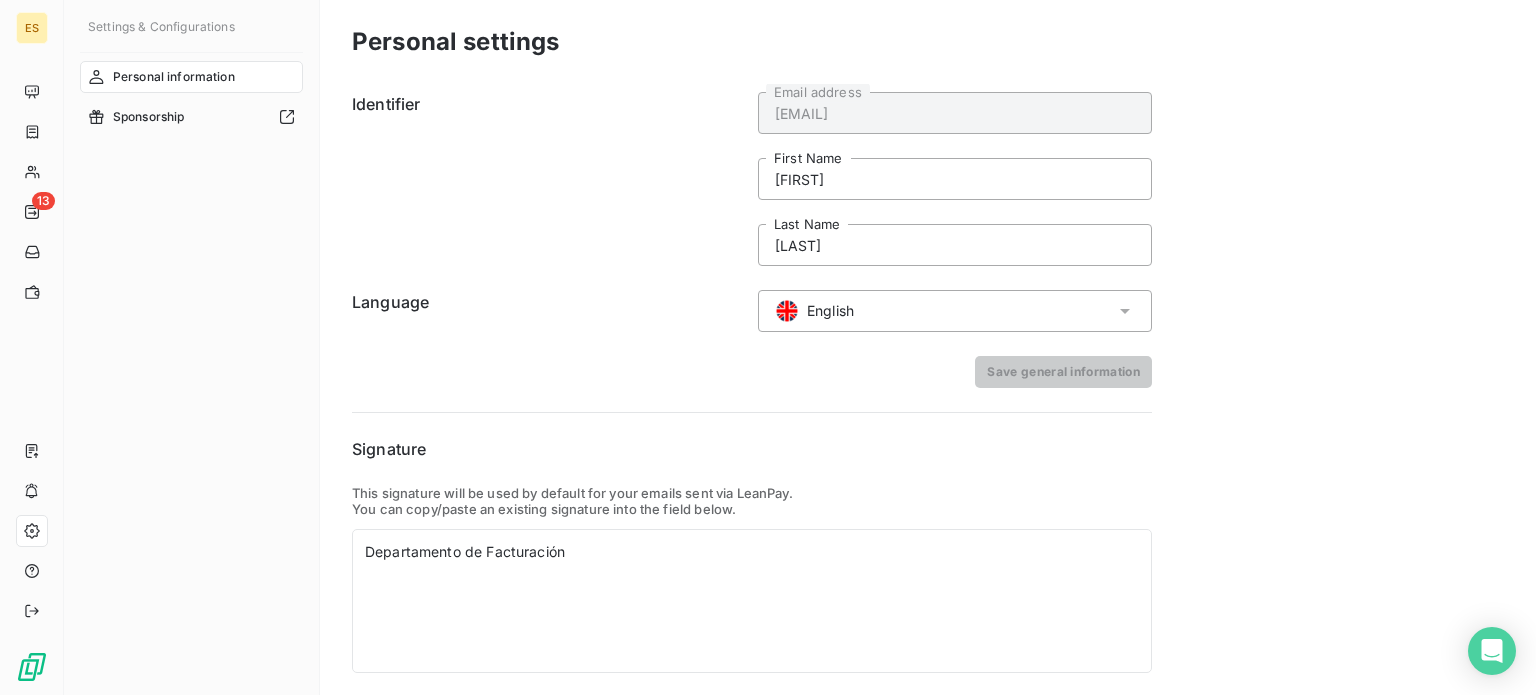 drag, startPoint x: 869, startPoint y: 326, endPoint x: 860, endPoint y: 301, distance: 26.57066 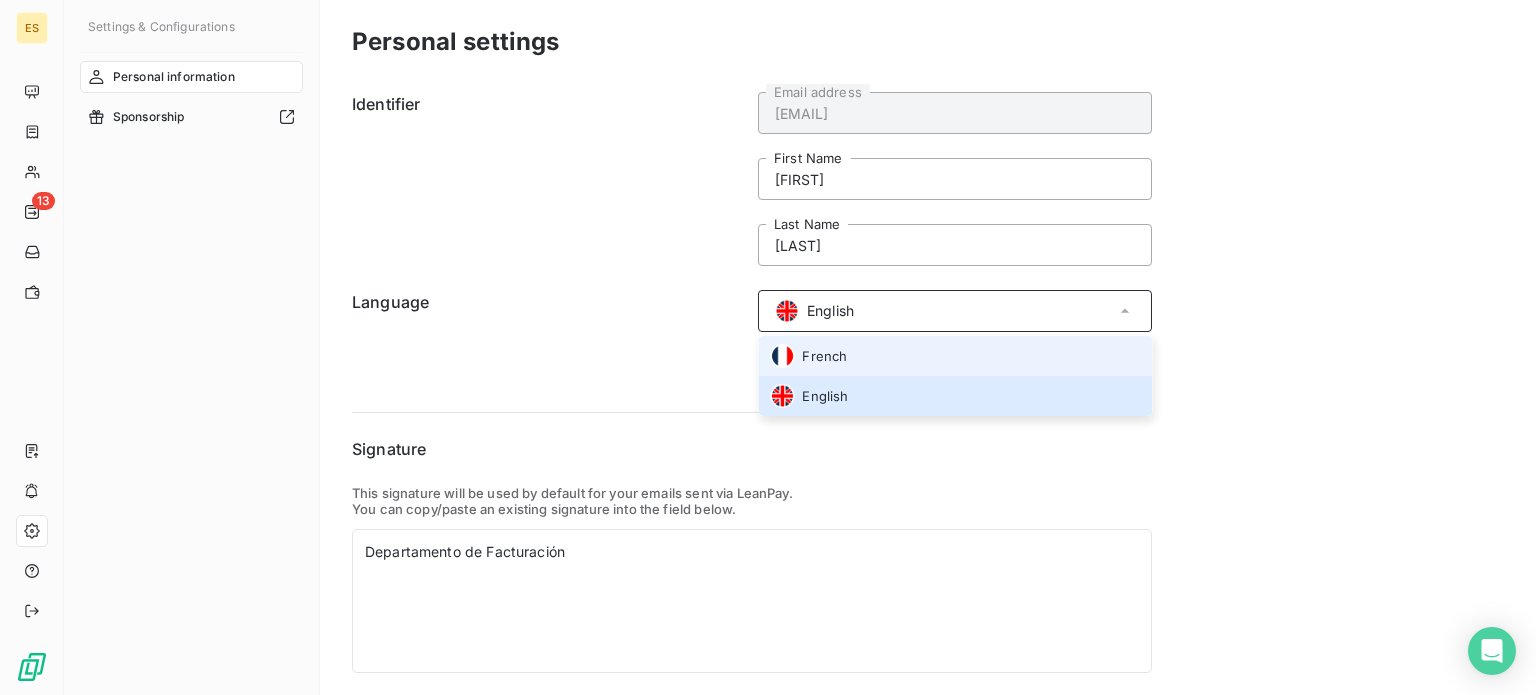 click on "French" at bounding box center (824, 356) 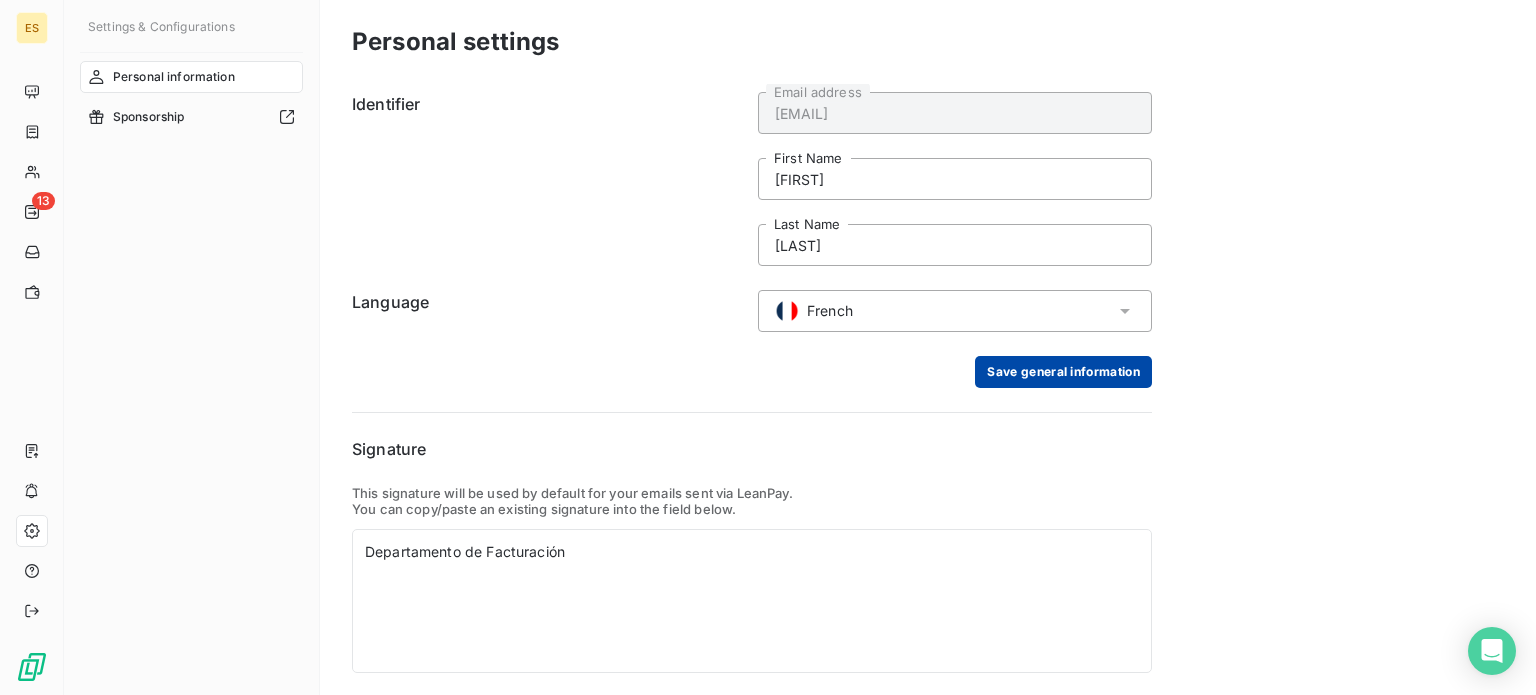 click on "Save general information" at bounding box center [1063, 372] 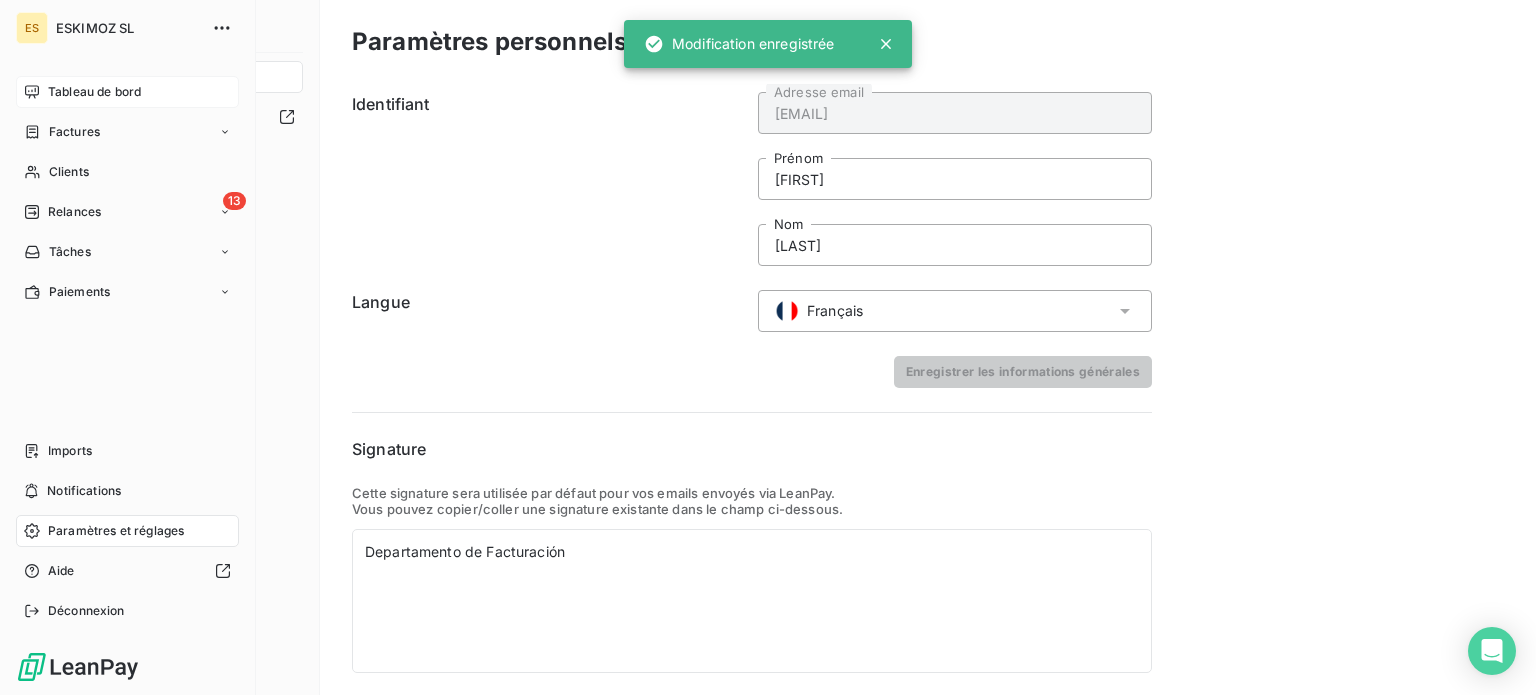 drag, startPoint x: 53, startPoint y: 94, endPoint x: 109, endPoint y: 100, distance: 56.32051 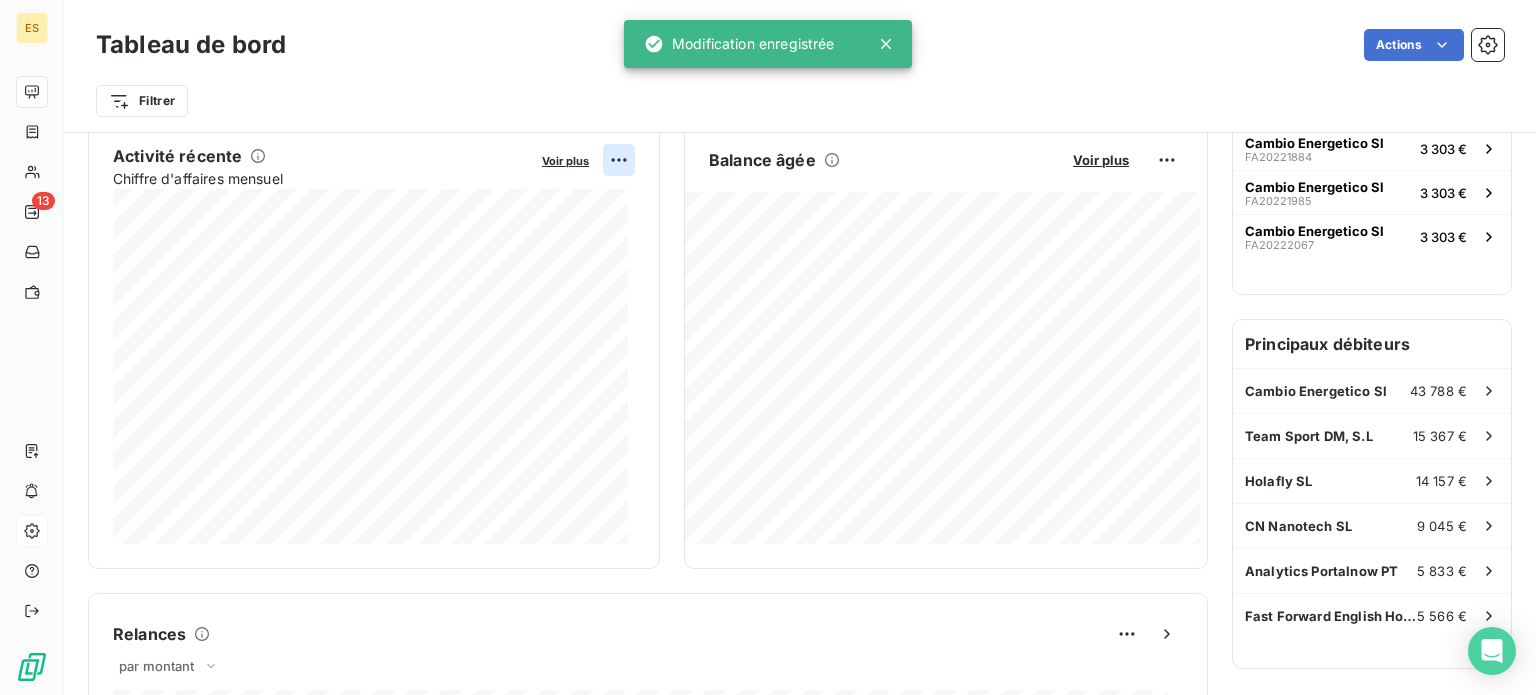 scroll, scrollTop: 0, scrollLeft: 0, axis: both 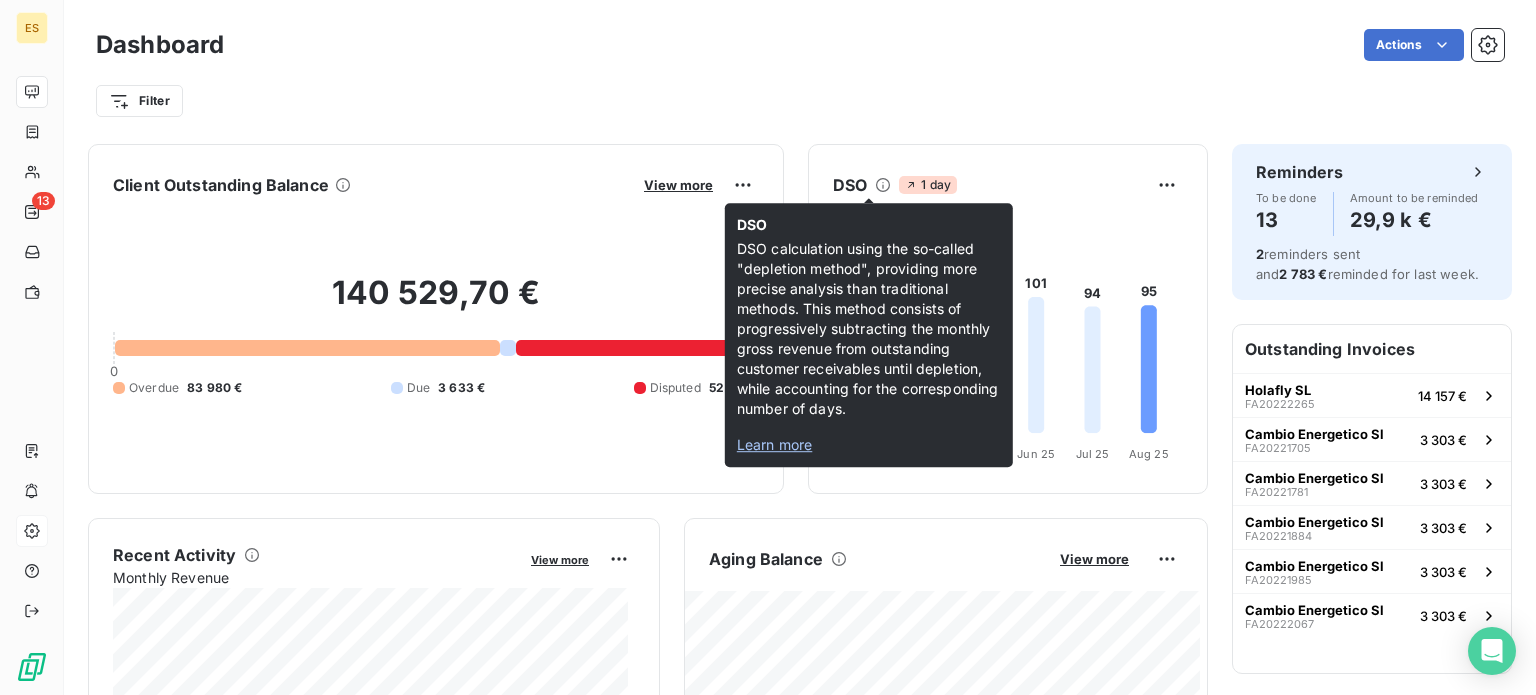click on "Learn more" at bounding box center [775, 444] 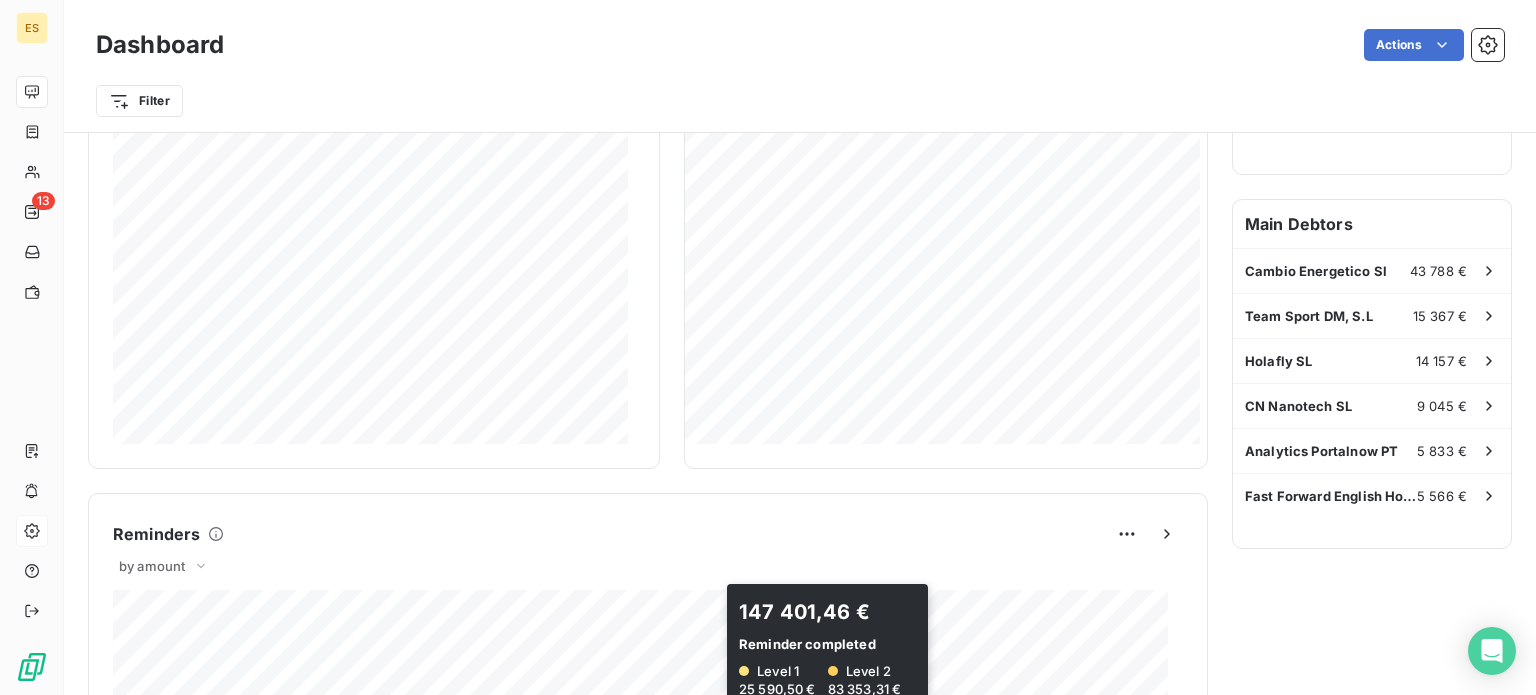 scroll, scrollTop: 700, scrollLeft: 0, axis: vertical 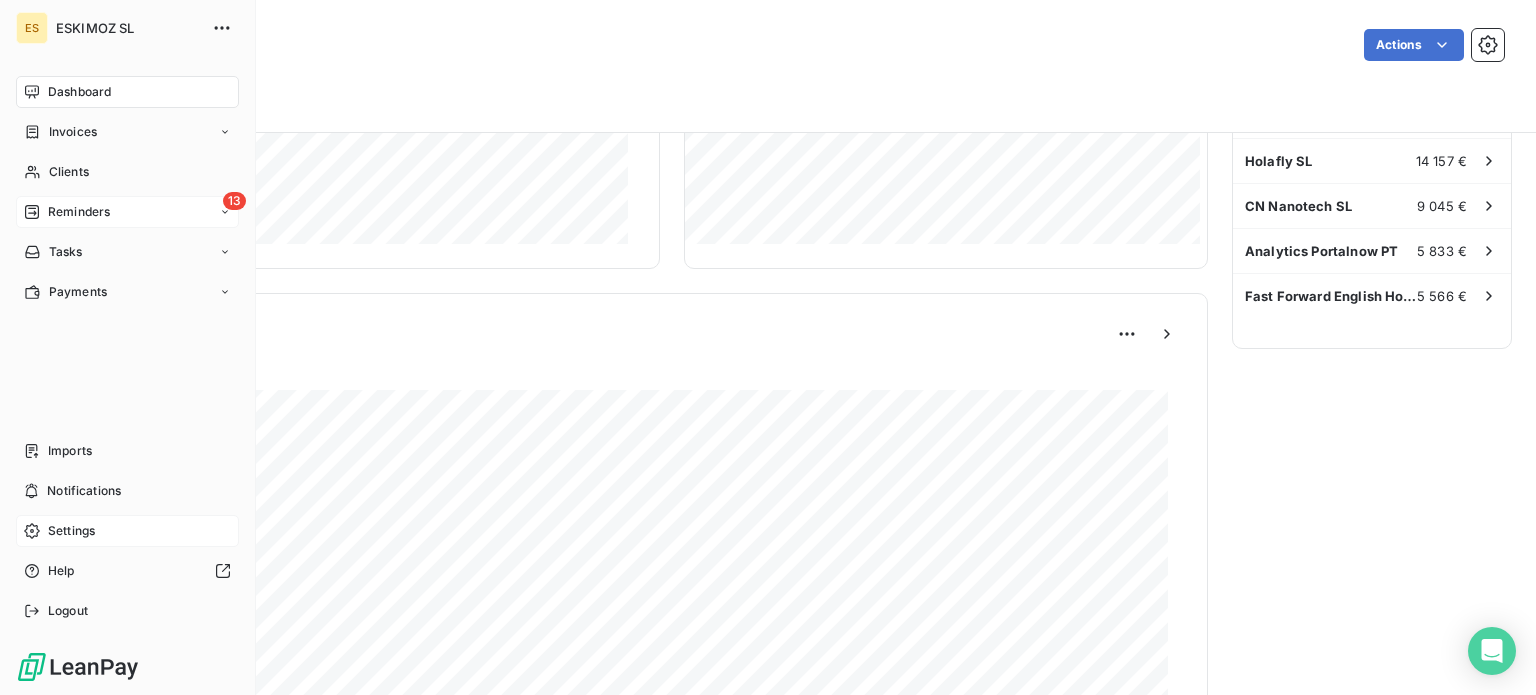 click on "Reminders" at bounding box center (67, 212) 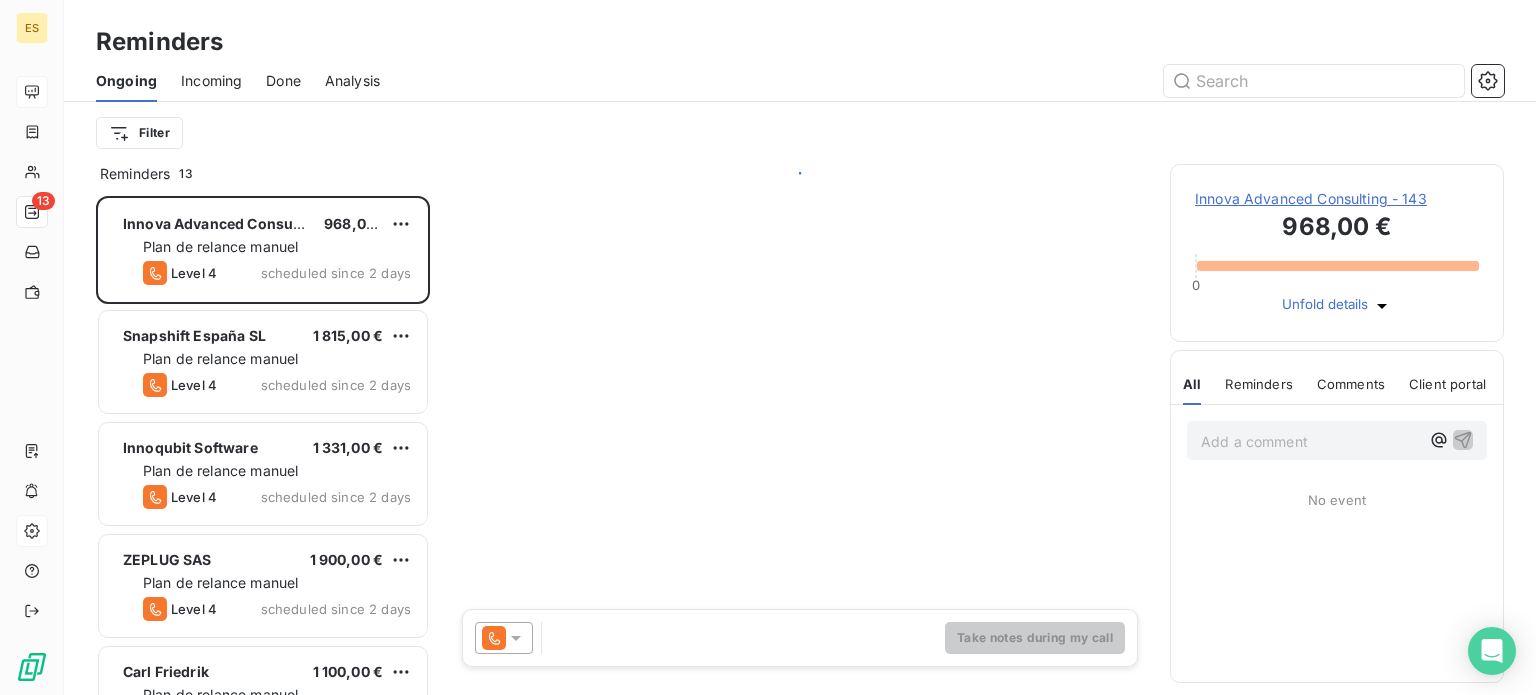 scroll, scrollTop: 16, scrollLeft: 16, axis: both 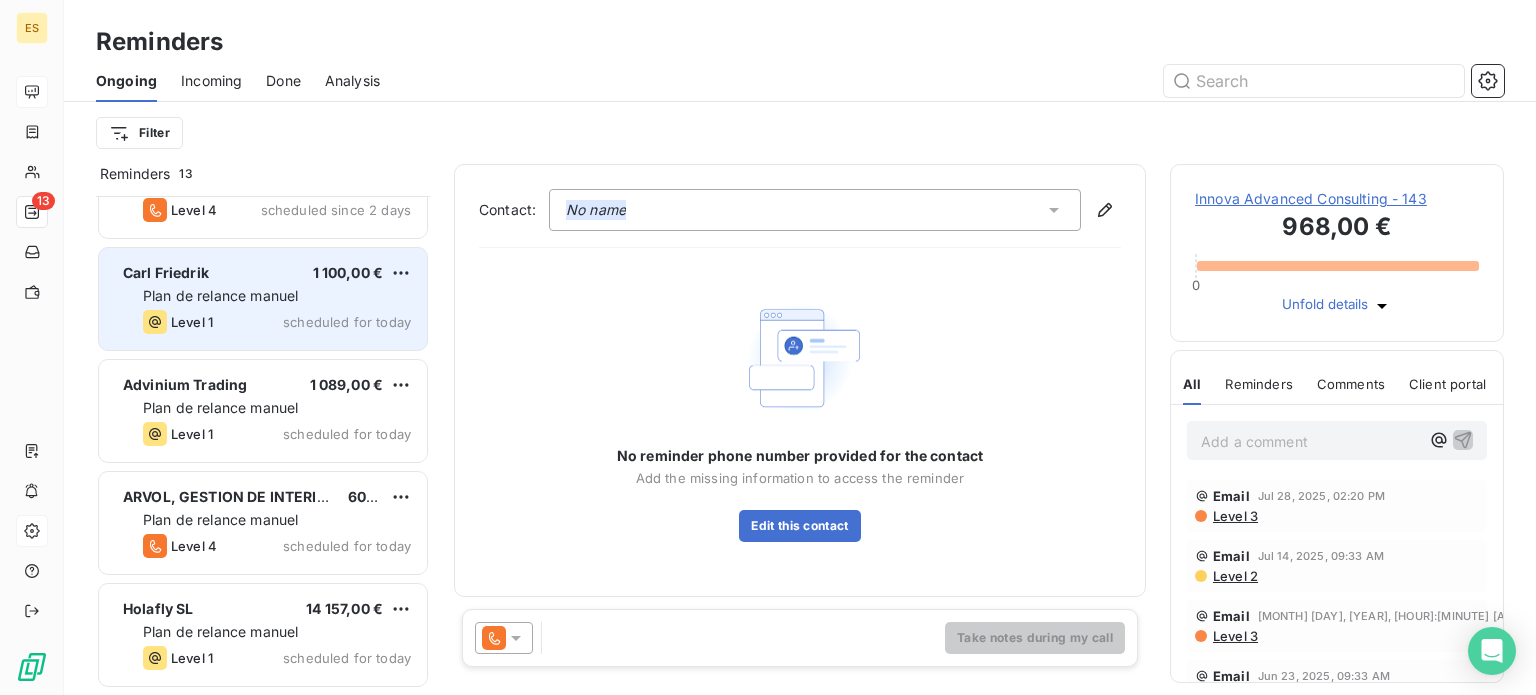 click on "Level 1" at bounding box center (192, 322) 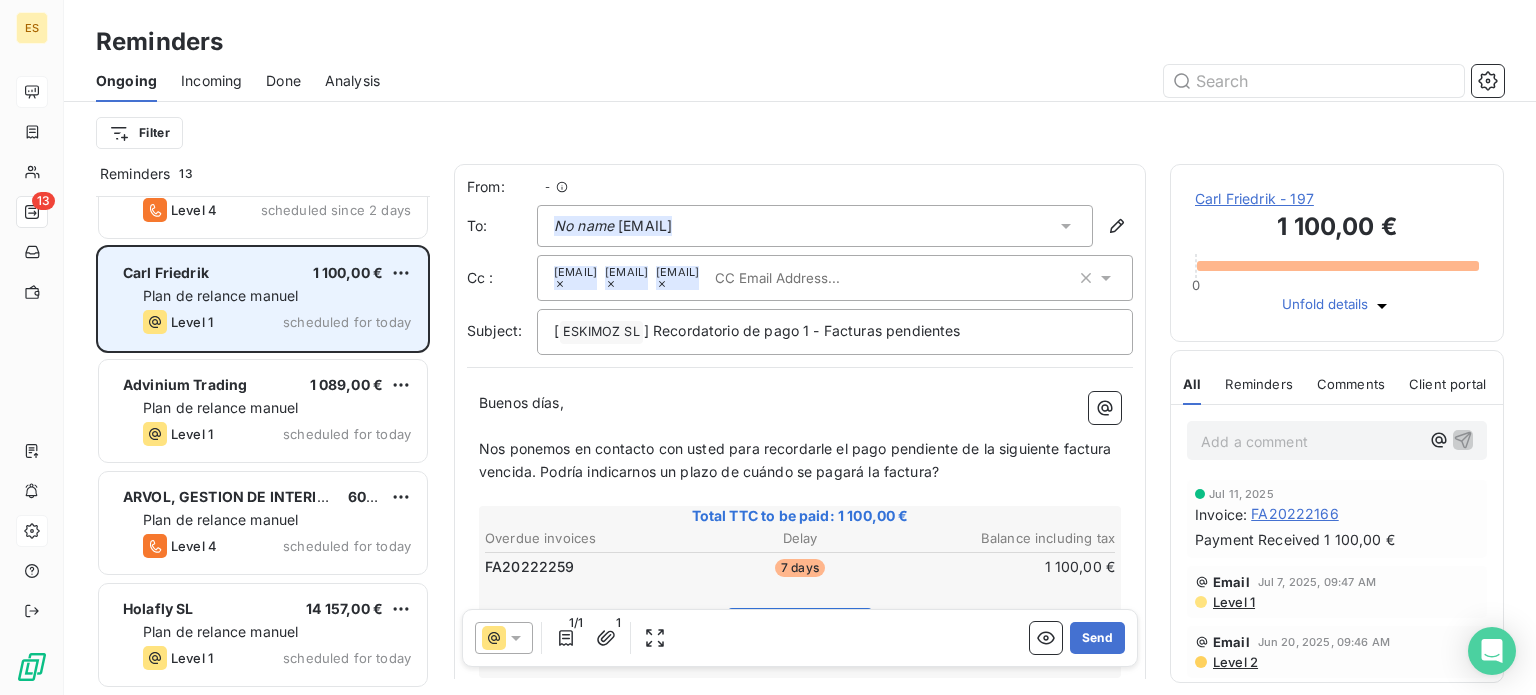 scroll, scrollTop: 400, scrollLeft: 0, axis: vertical 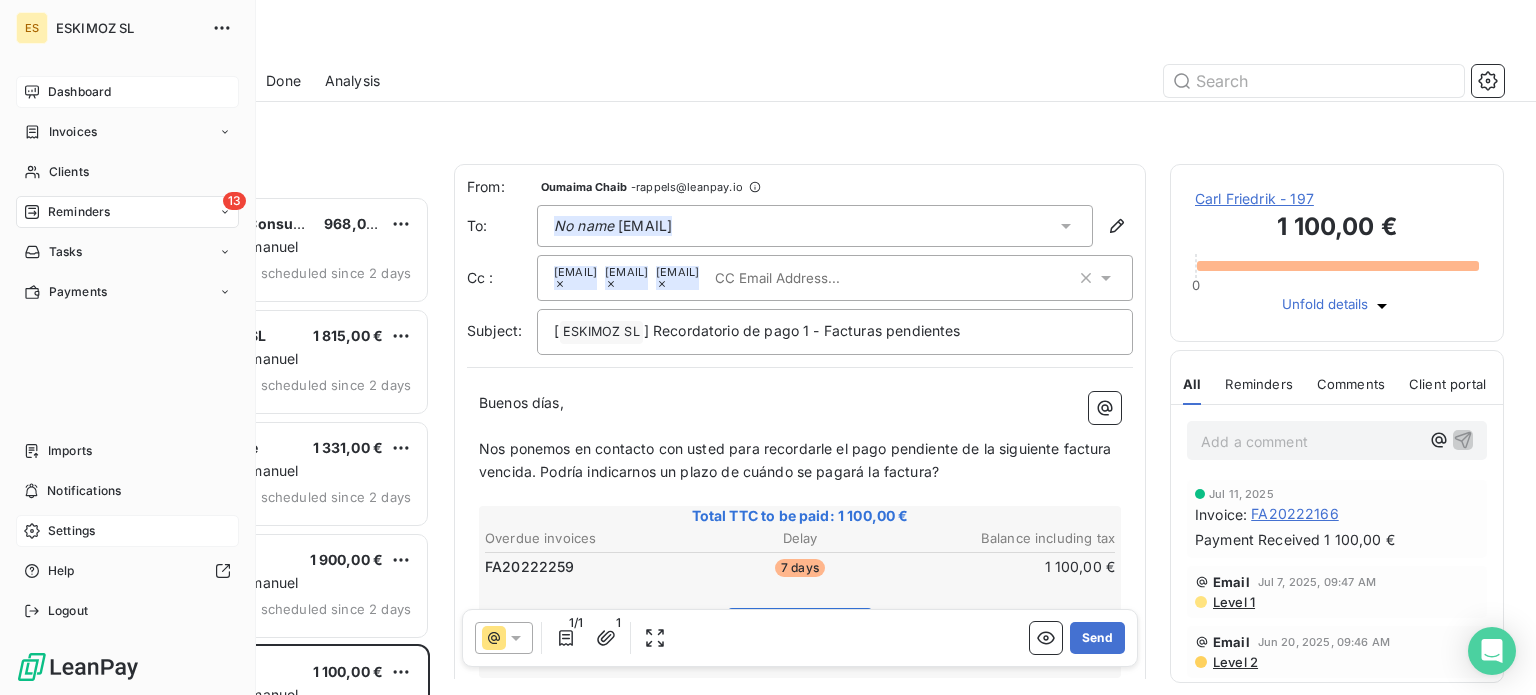 click on "Dashboard" at bounding box center [127, 92] 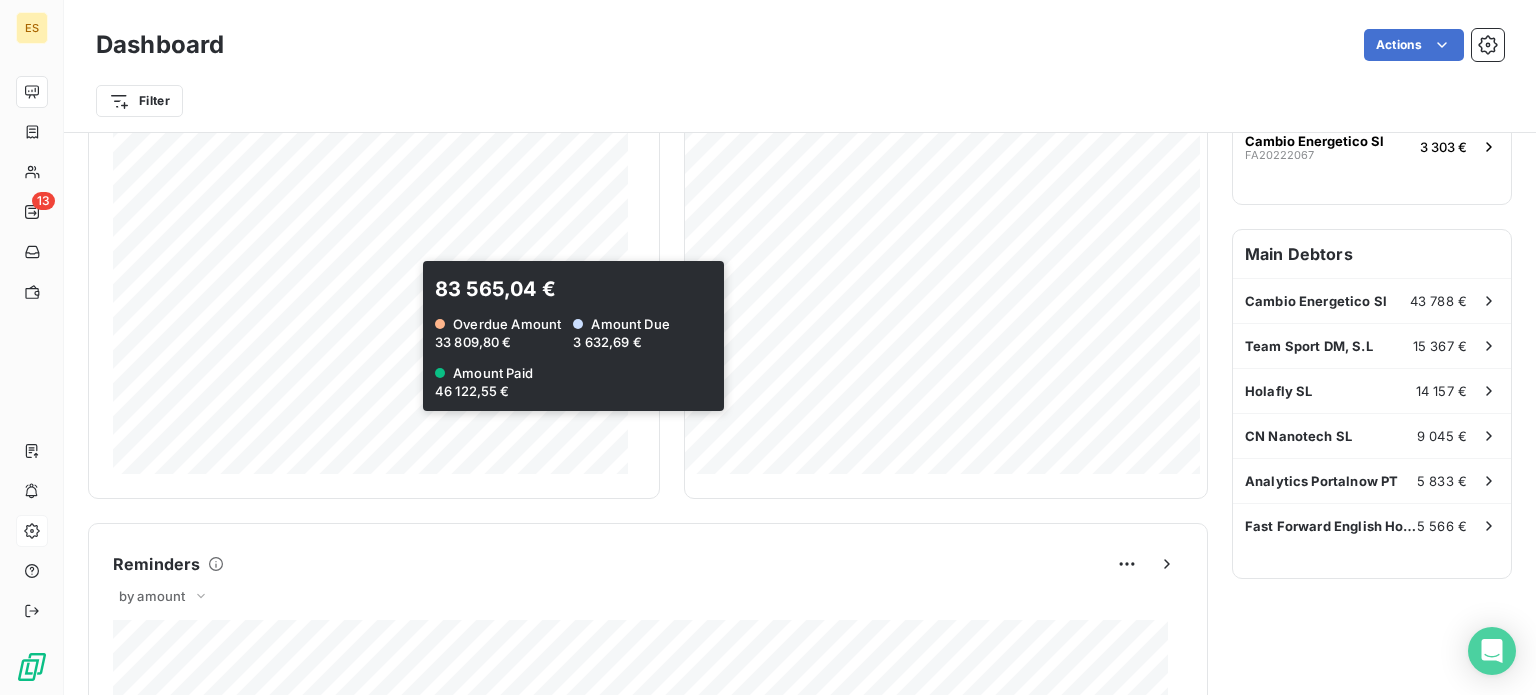 scroll, scrollTop: 153, scrollLeft: 0, axis: vertical 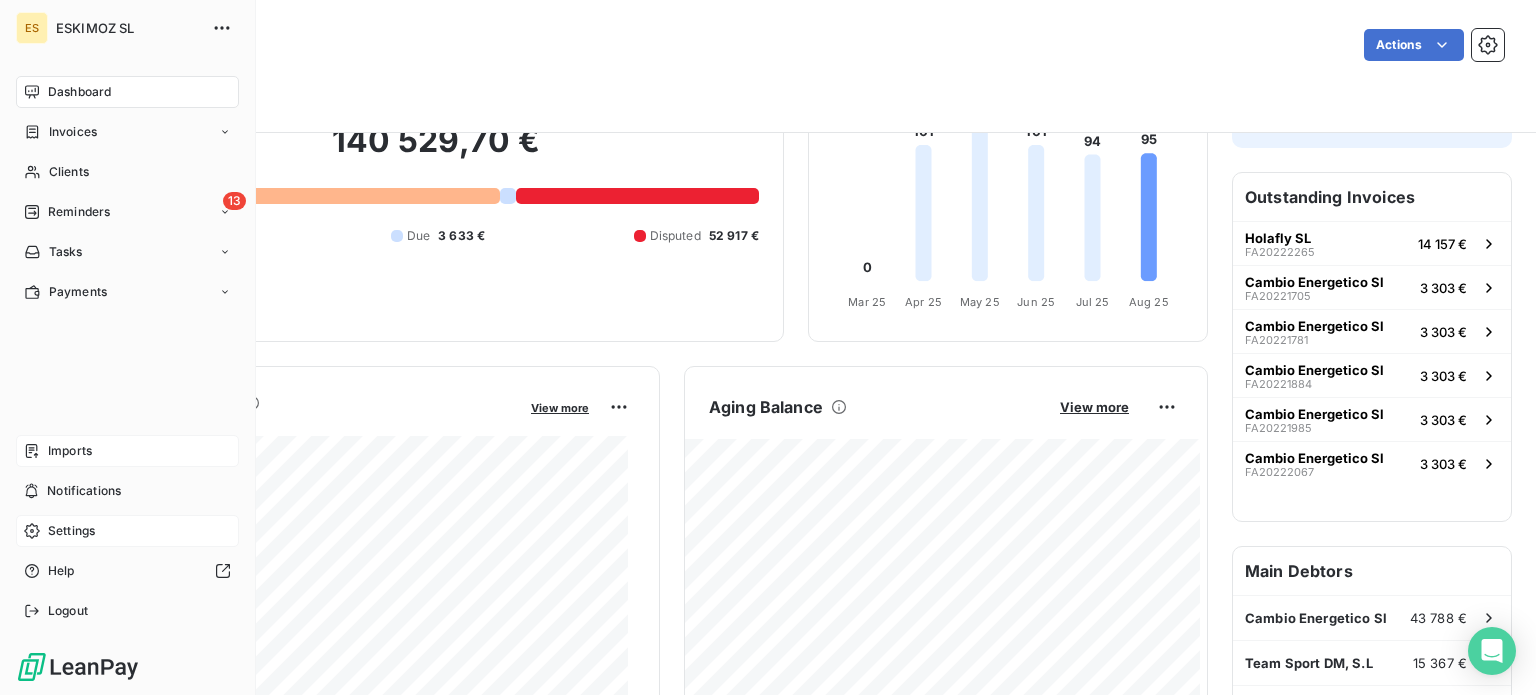 click on "Imports" at bounding box center [70, 451] 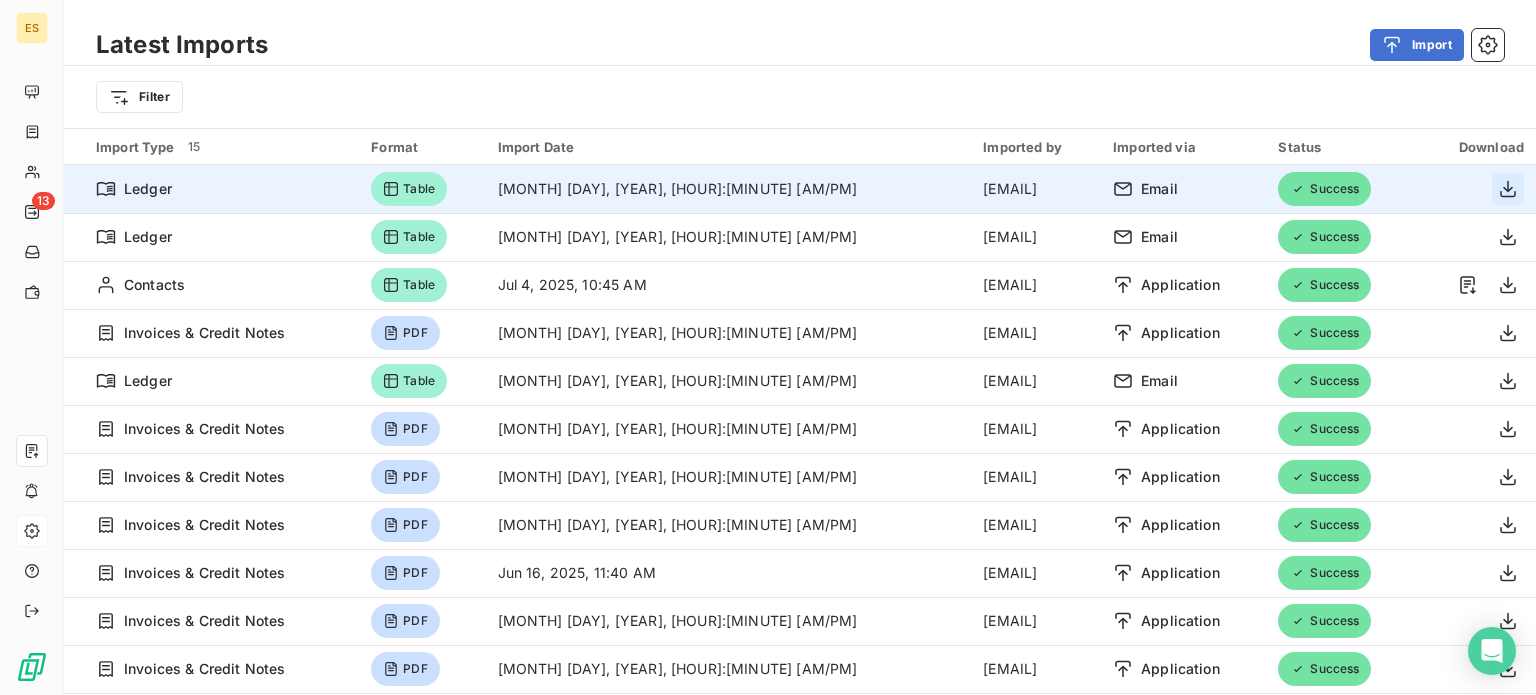 click 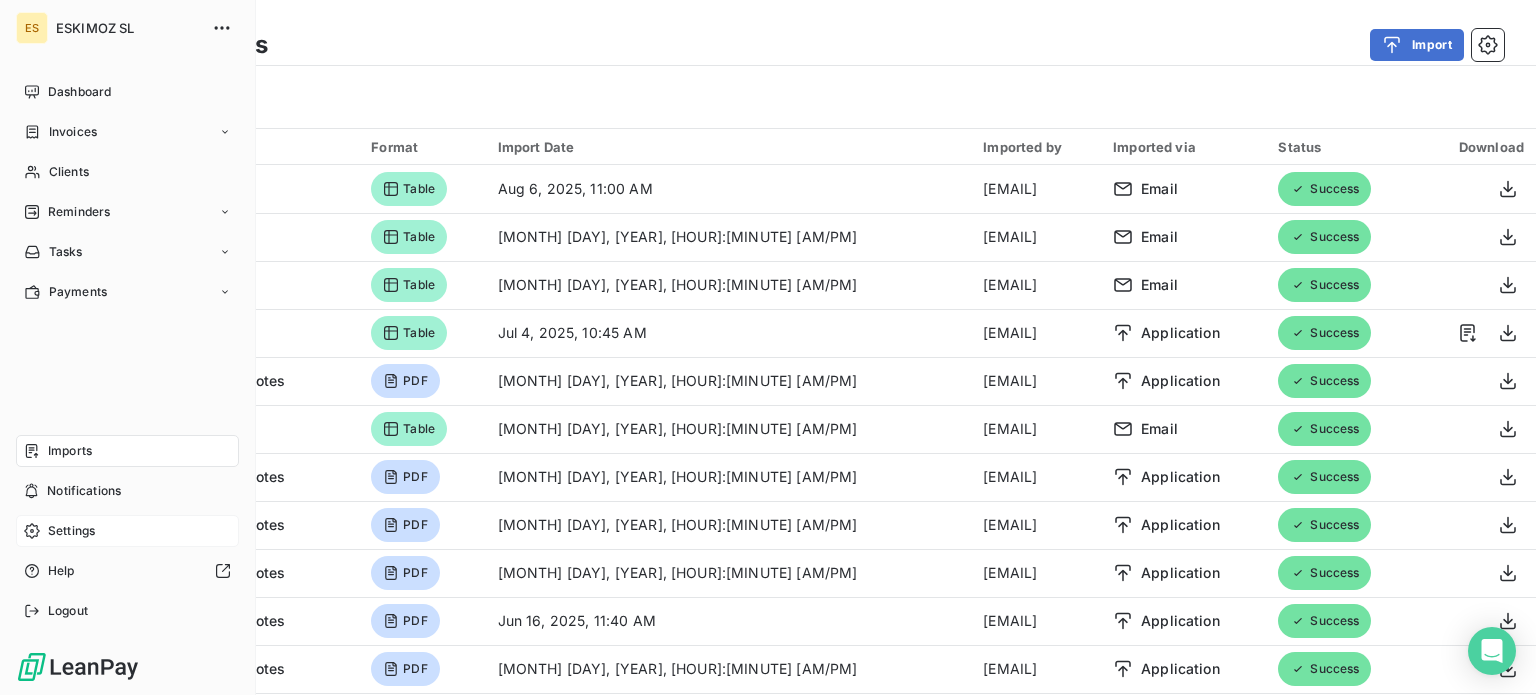drag, startPoint x: 76, startPoint y: 440, endPoint x: 185, endPoint y: 455, distance: 110.02727 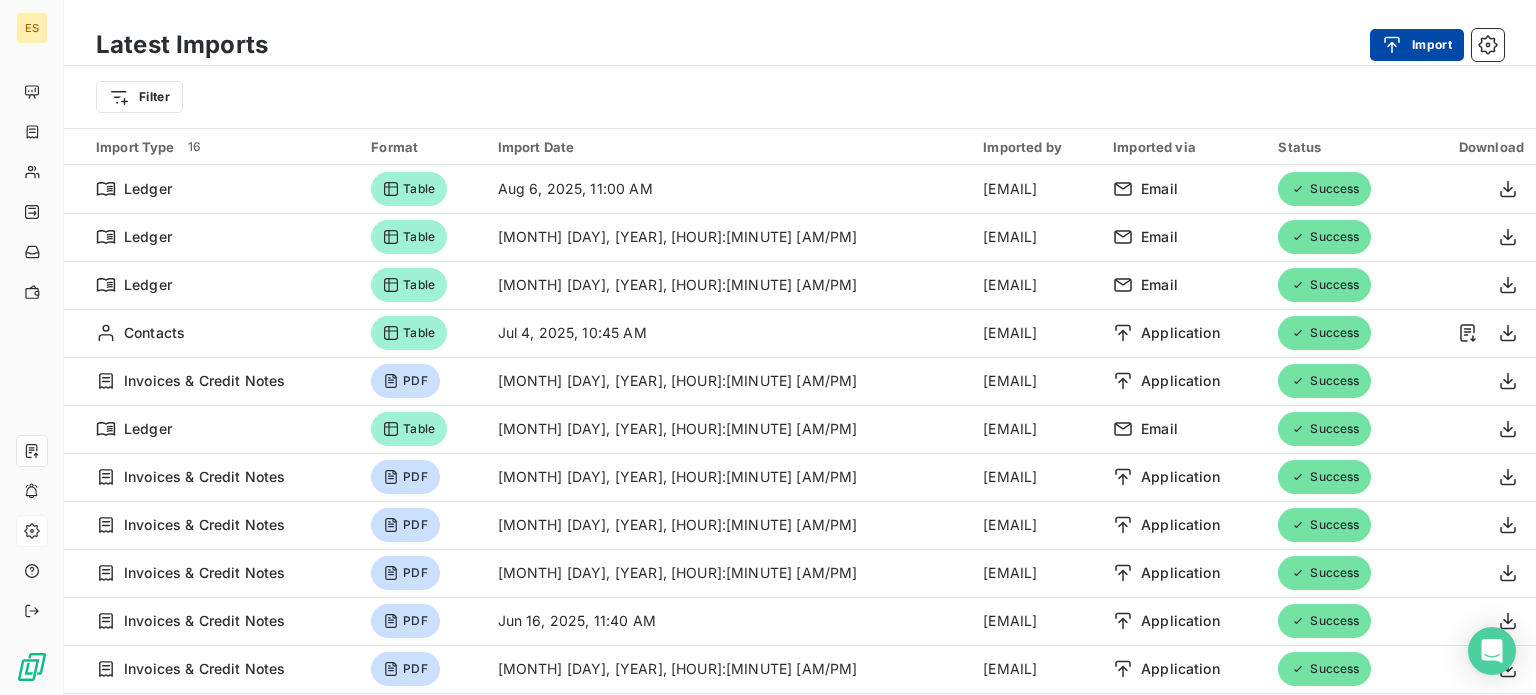 click 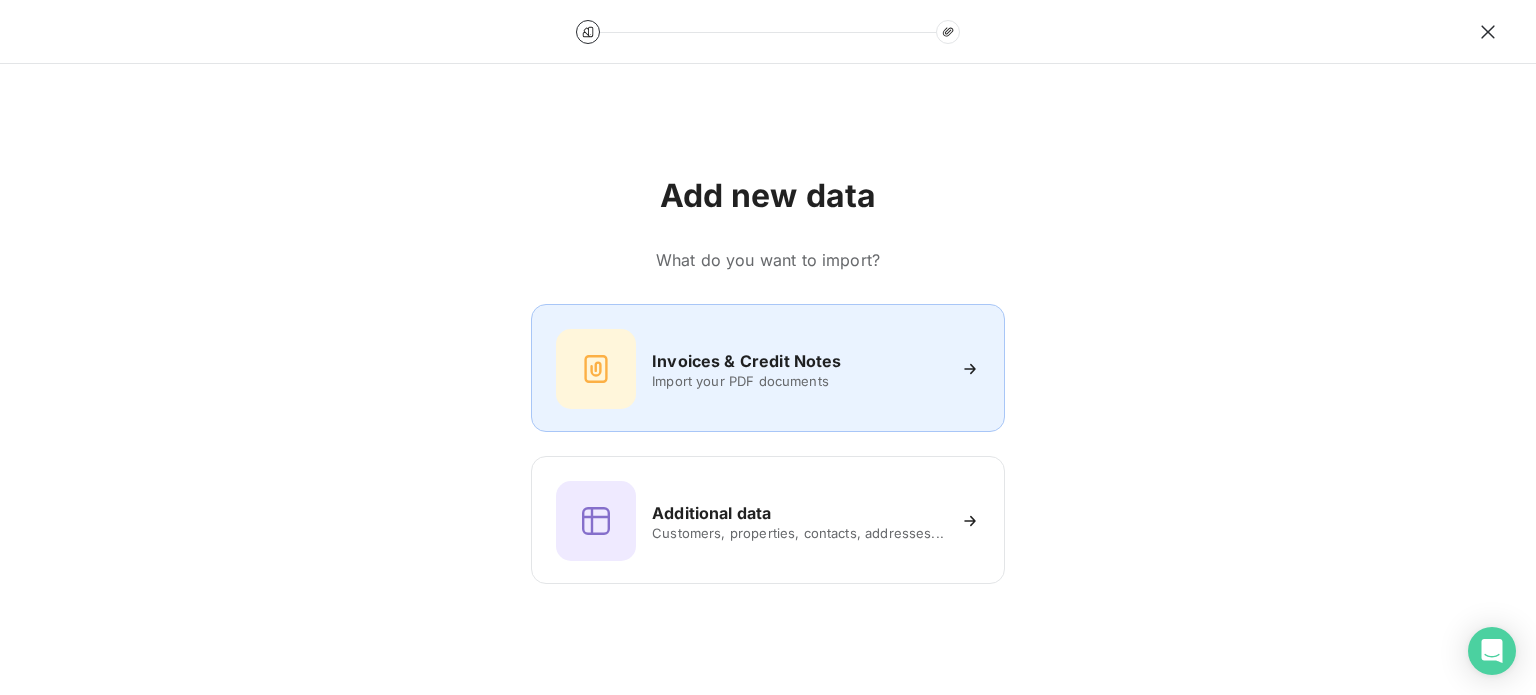 click on "Invoices & Credit Notes Import your PDF documents" at bounding box center [768, 369] 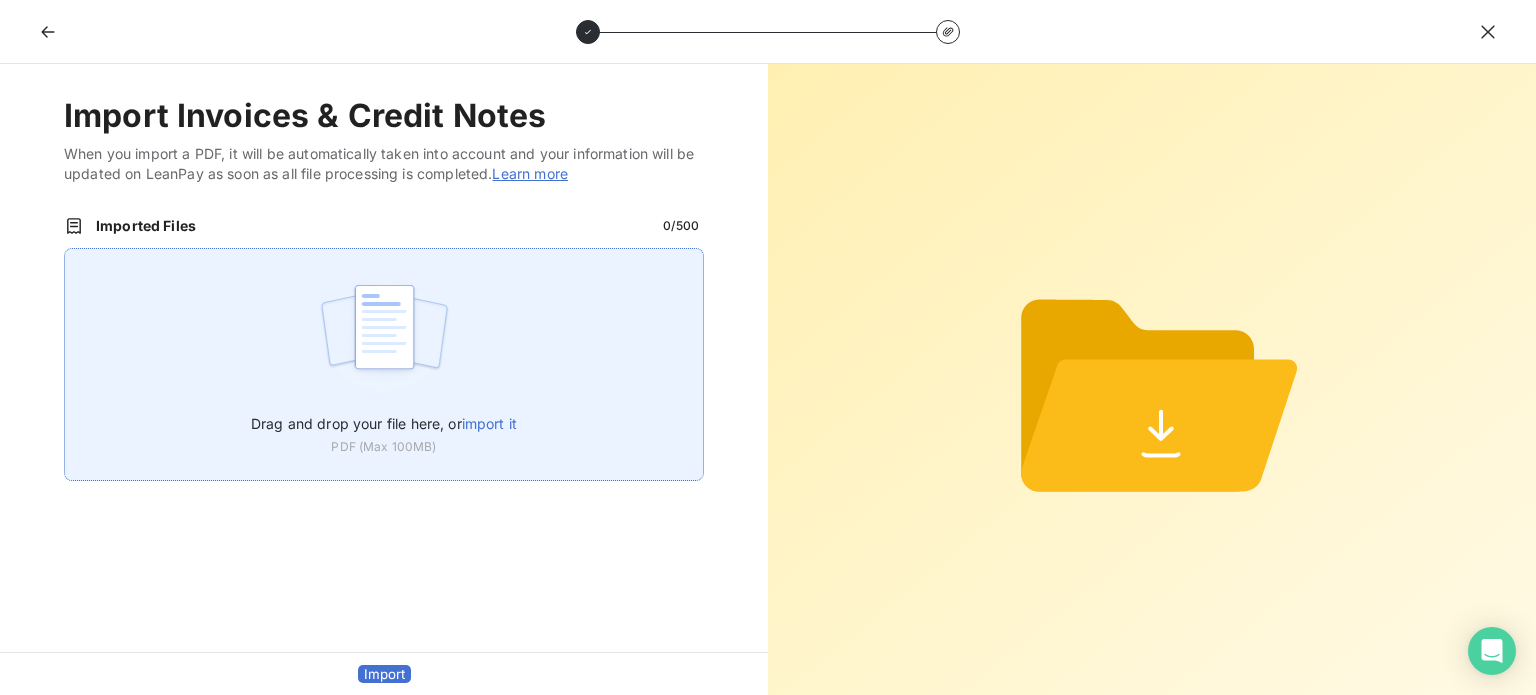 click at bounding box center (384, 337) 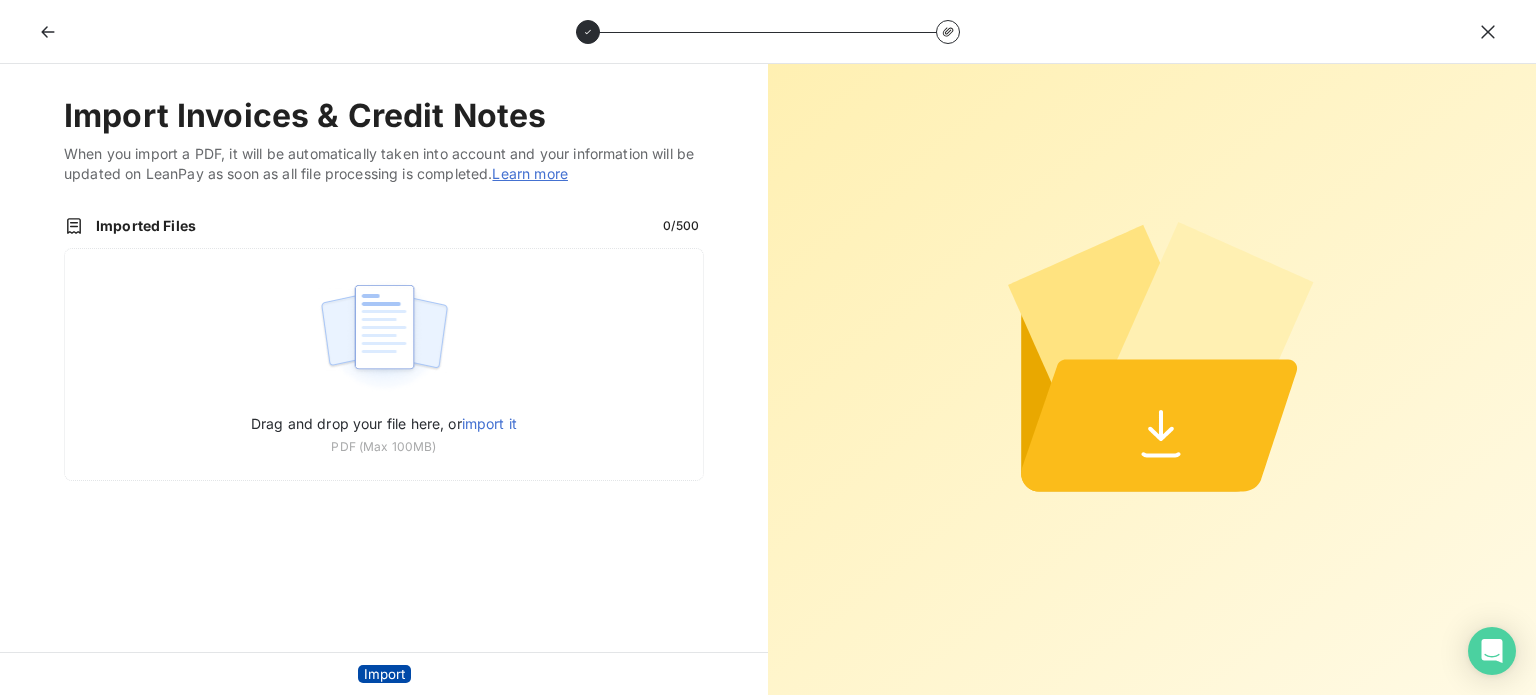 click on "Import" at bounding box center [384, 674] 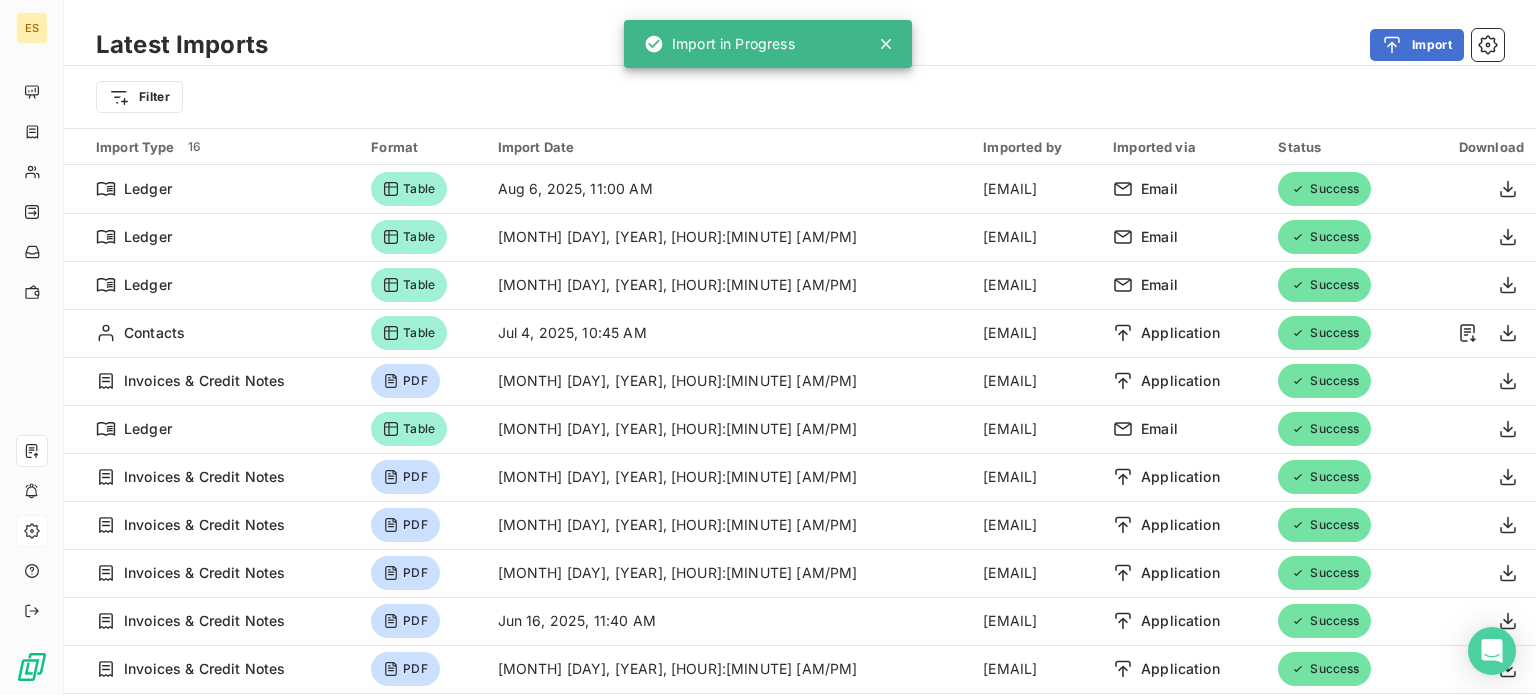 click on "Import" at bounding box center [898, 45] 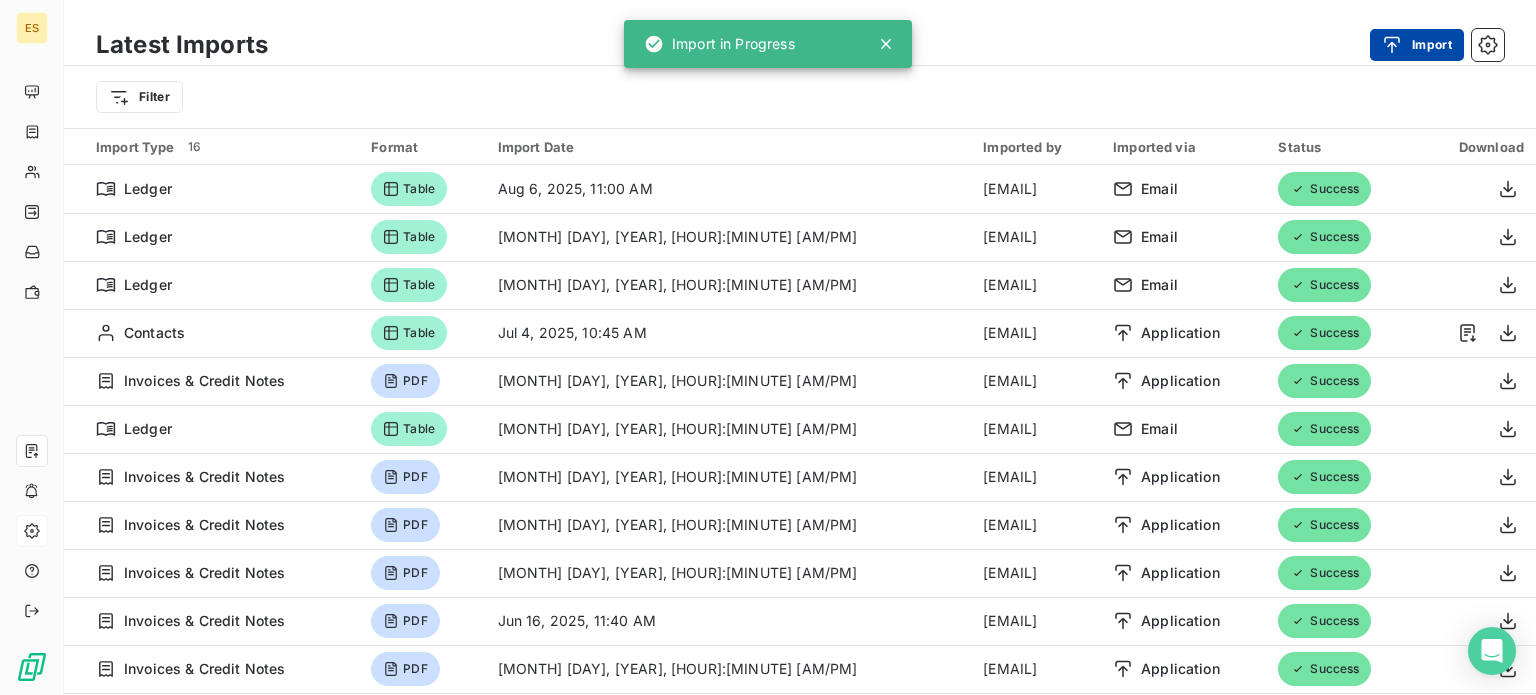 click on "Import" at bounding box center (1417, 45) 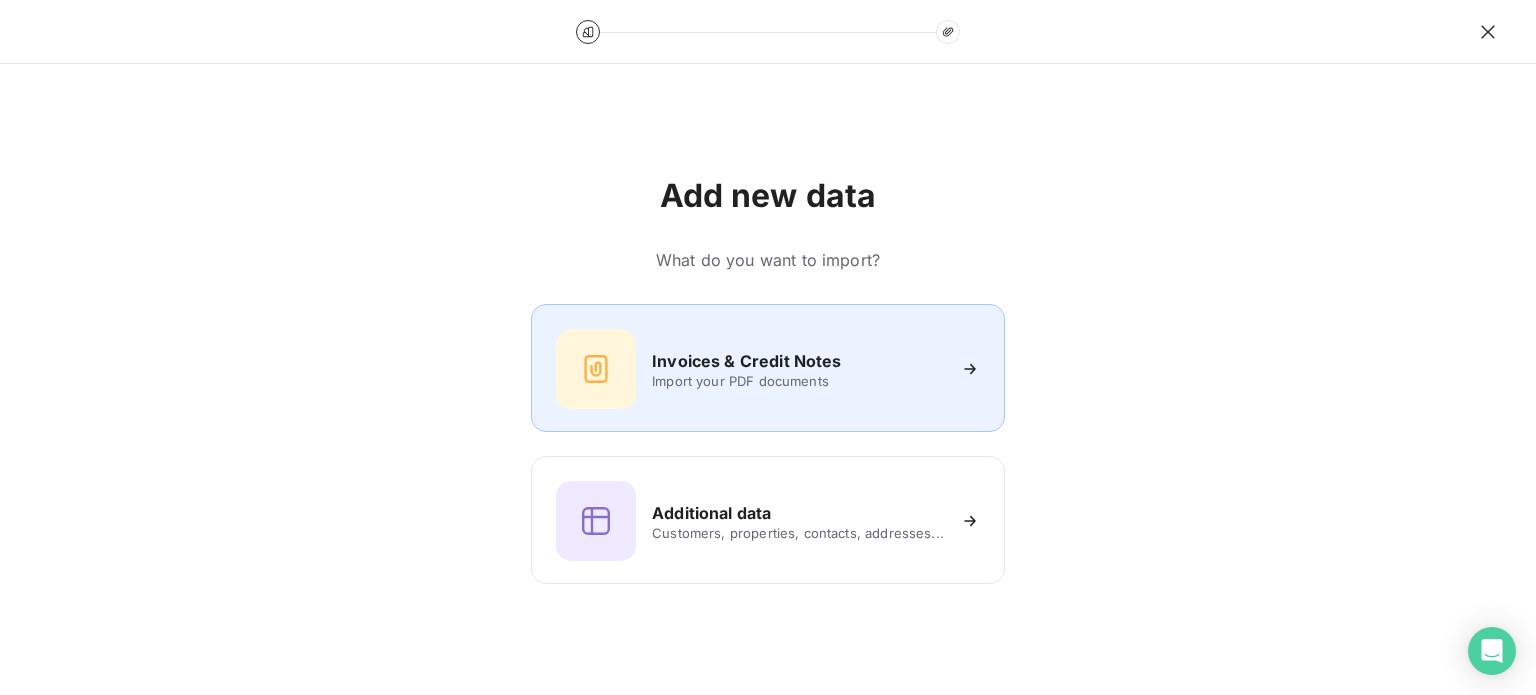 click on "Invoices & Credit Notes Import your PDF documents" at bounding box center (768, 369) 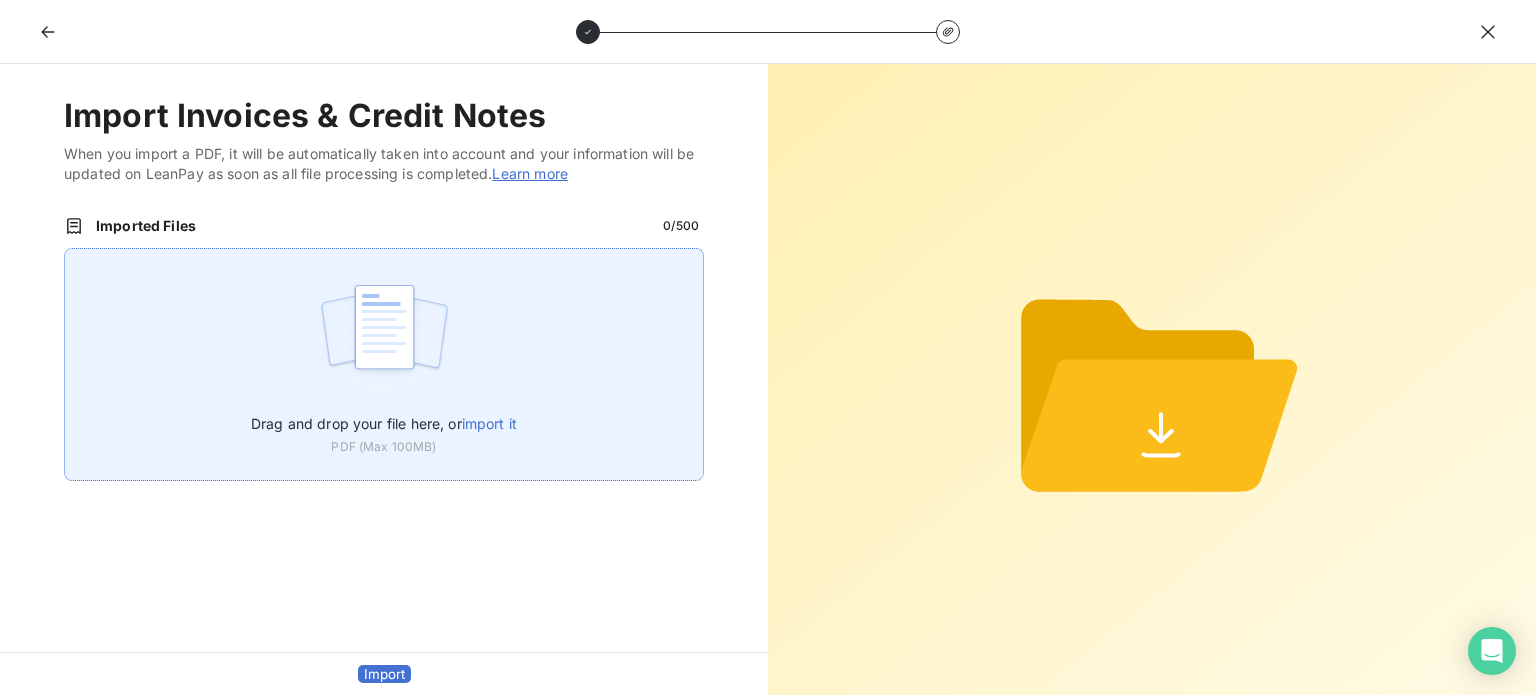 click on "Drag and drop your file here, or  import it PDF (Max 100MB)" at bounding box center [384, 364] 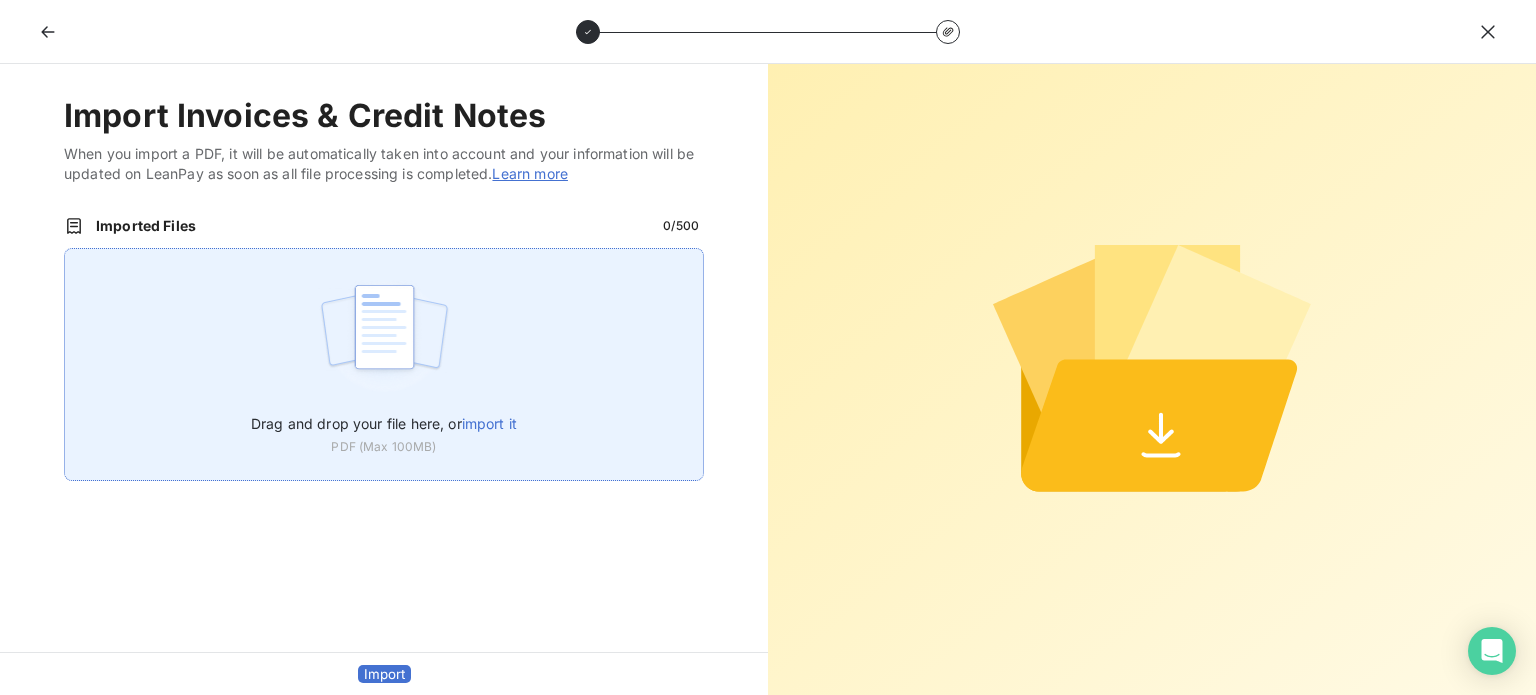 type on "C:\fakepath\[FILENAME]" 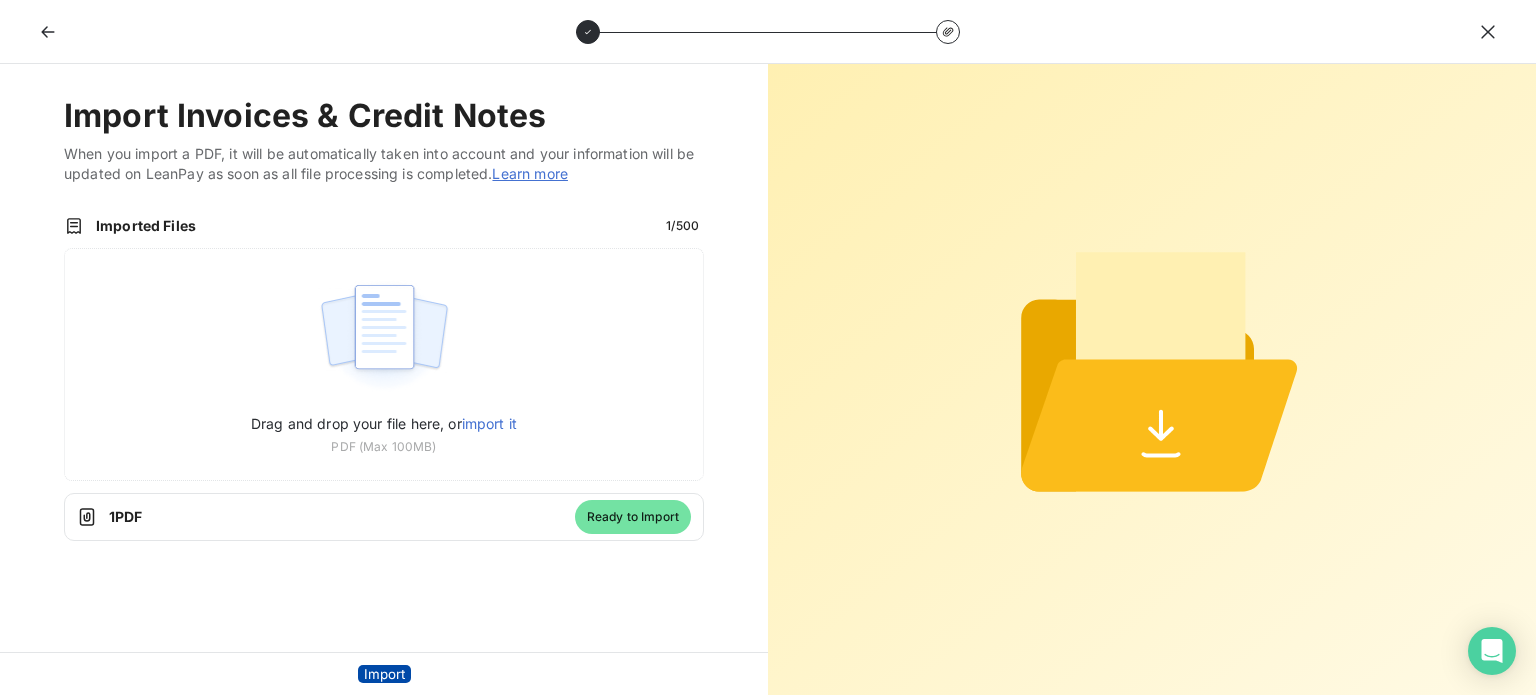 click on "Import" at bounding box center [384, 674] 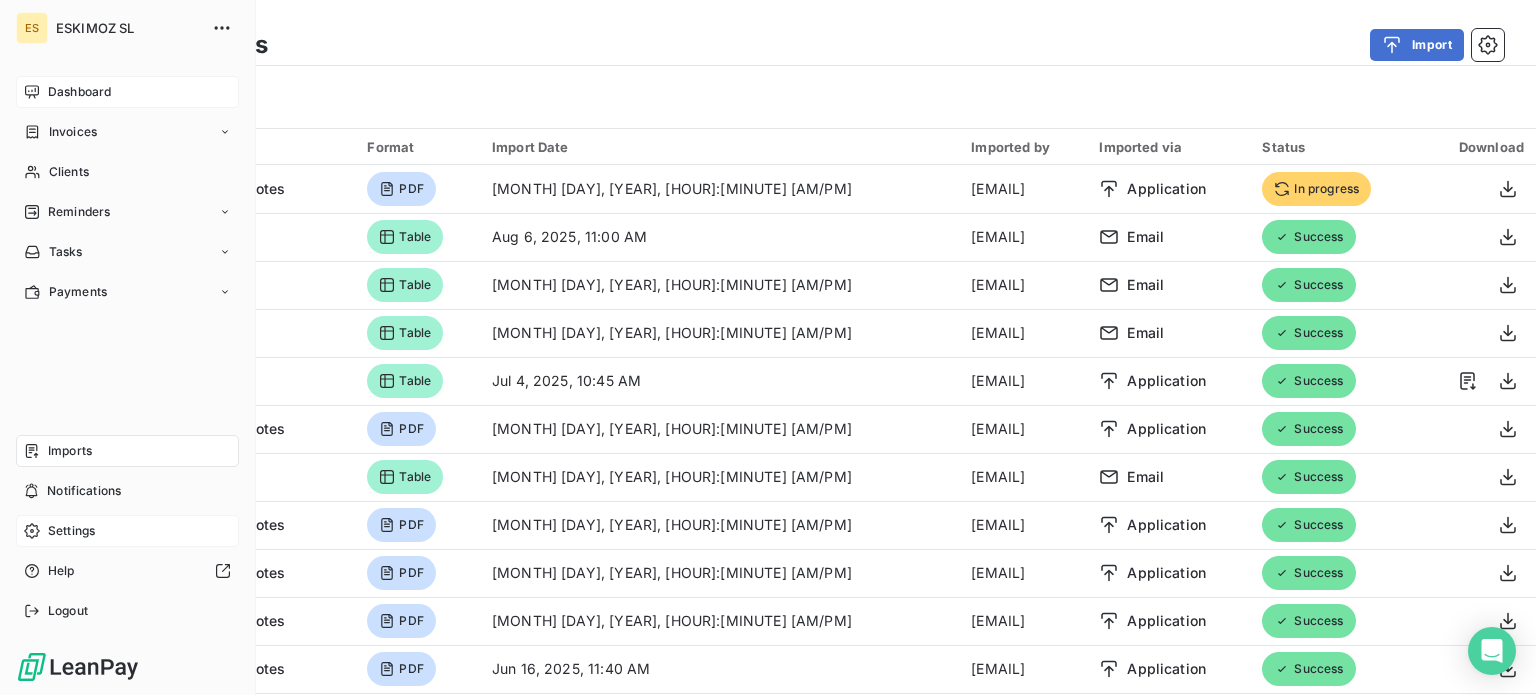 click 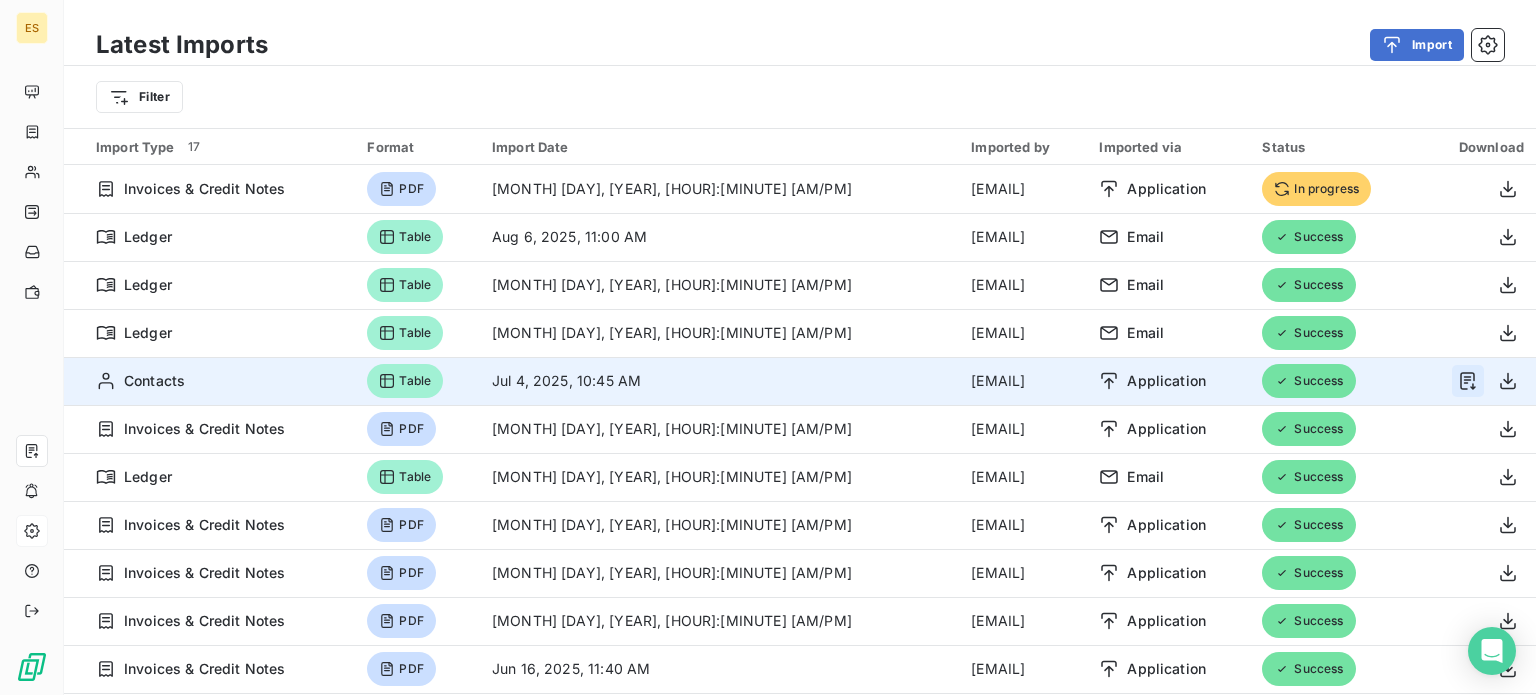 click 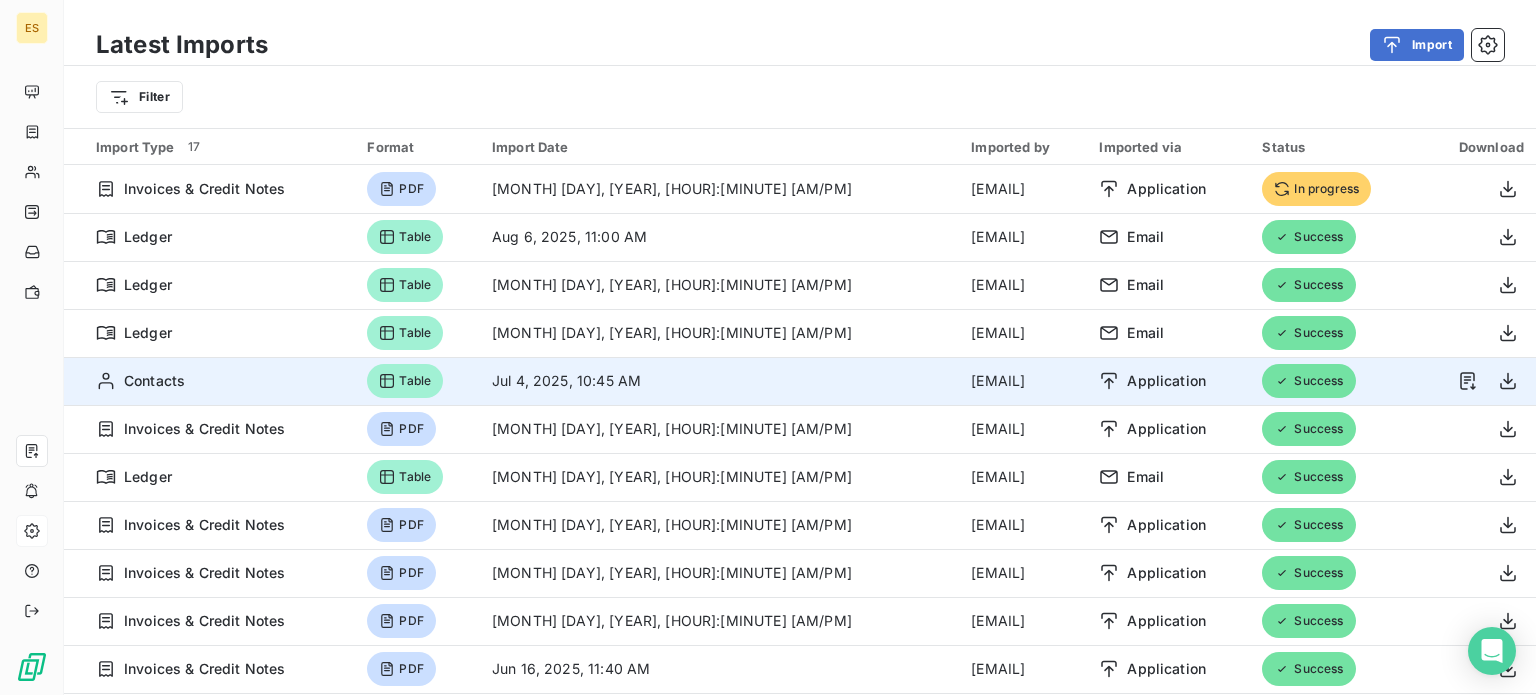 click on "Application" at bounding box center (1166, 381) 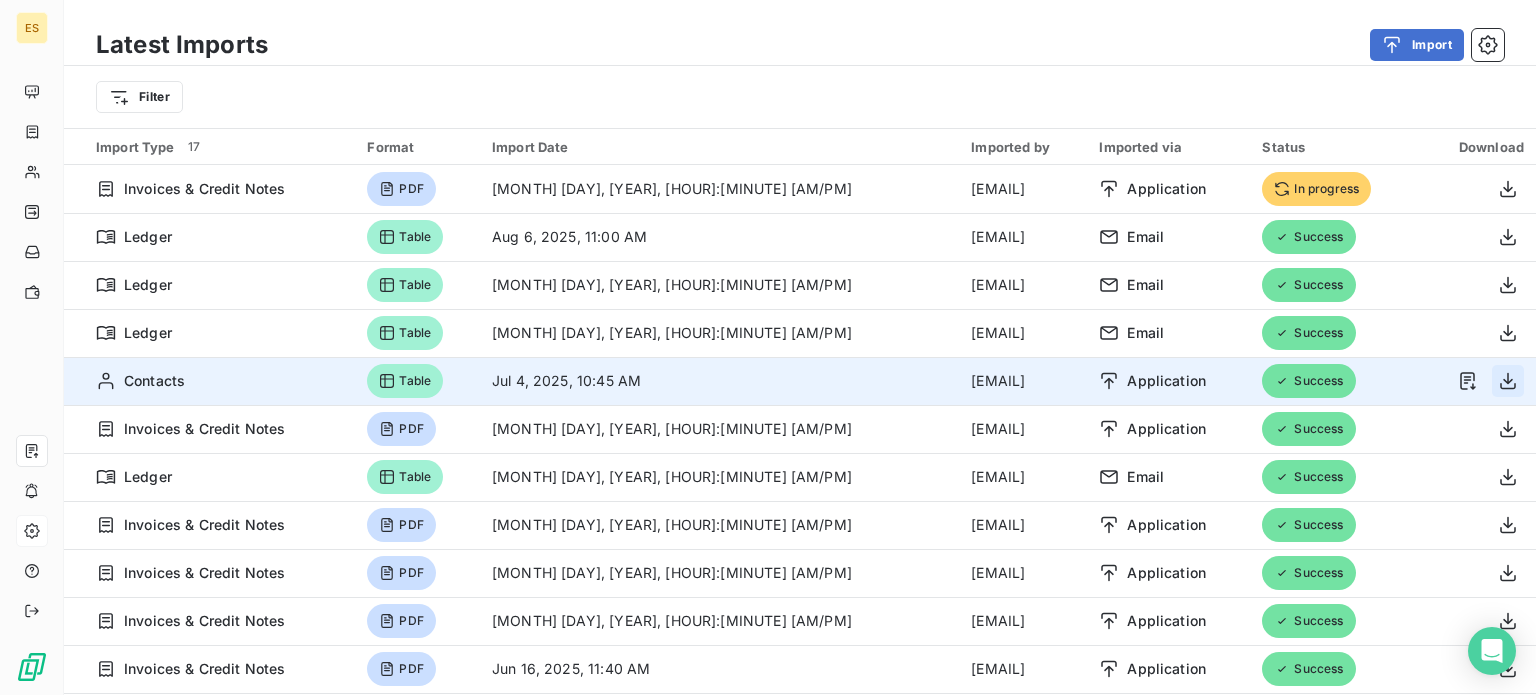 click 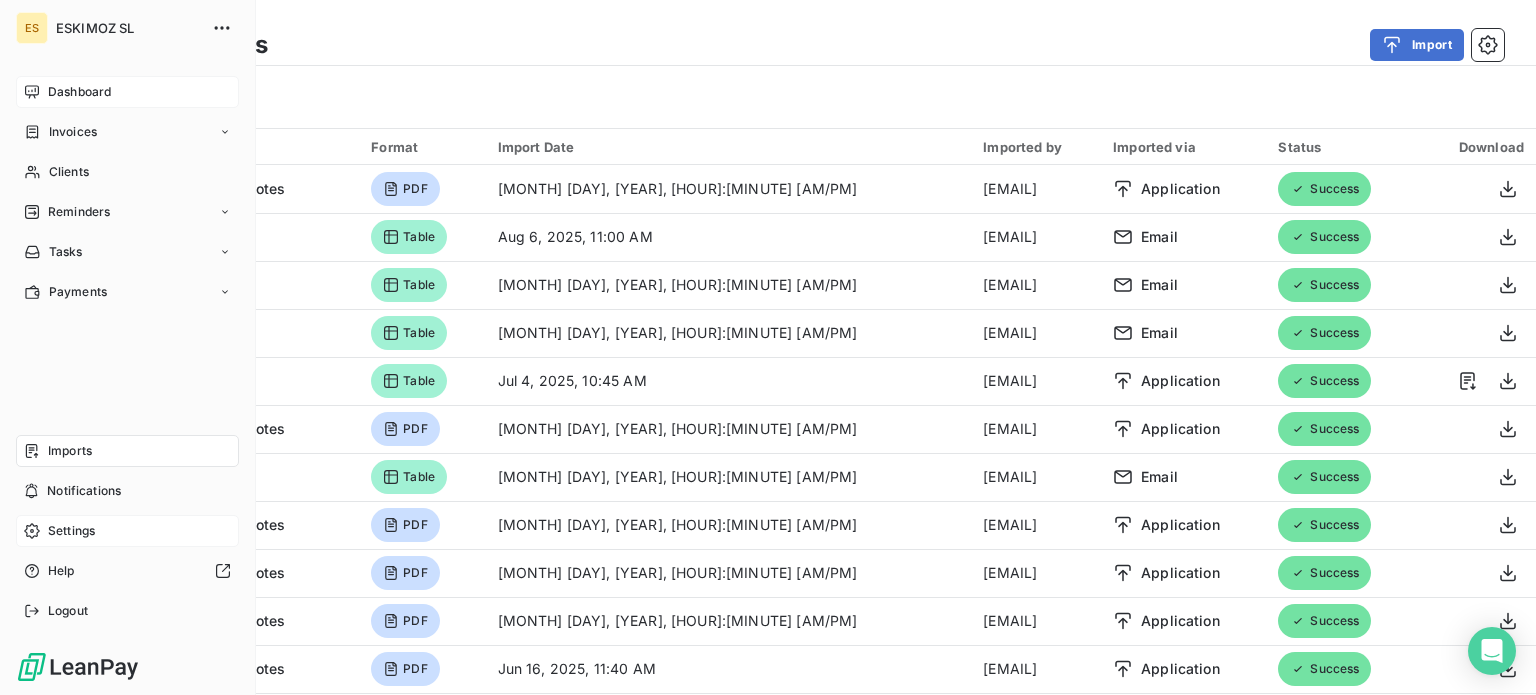 click on "Dashboard" at bounding box center [127, 92] 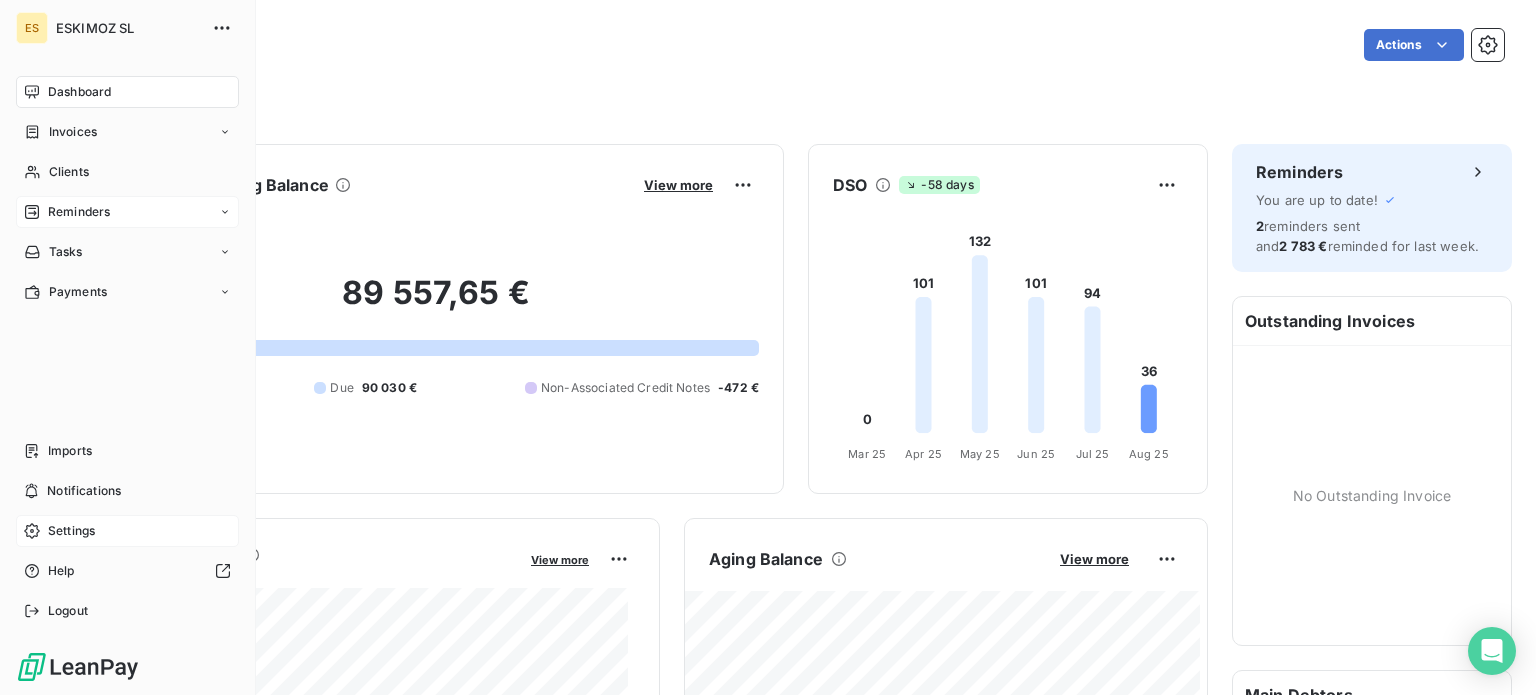 click on "Reminders" at bounding box center (79, 212) 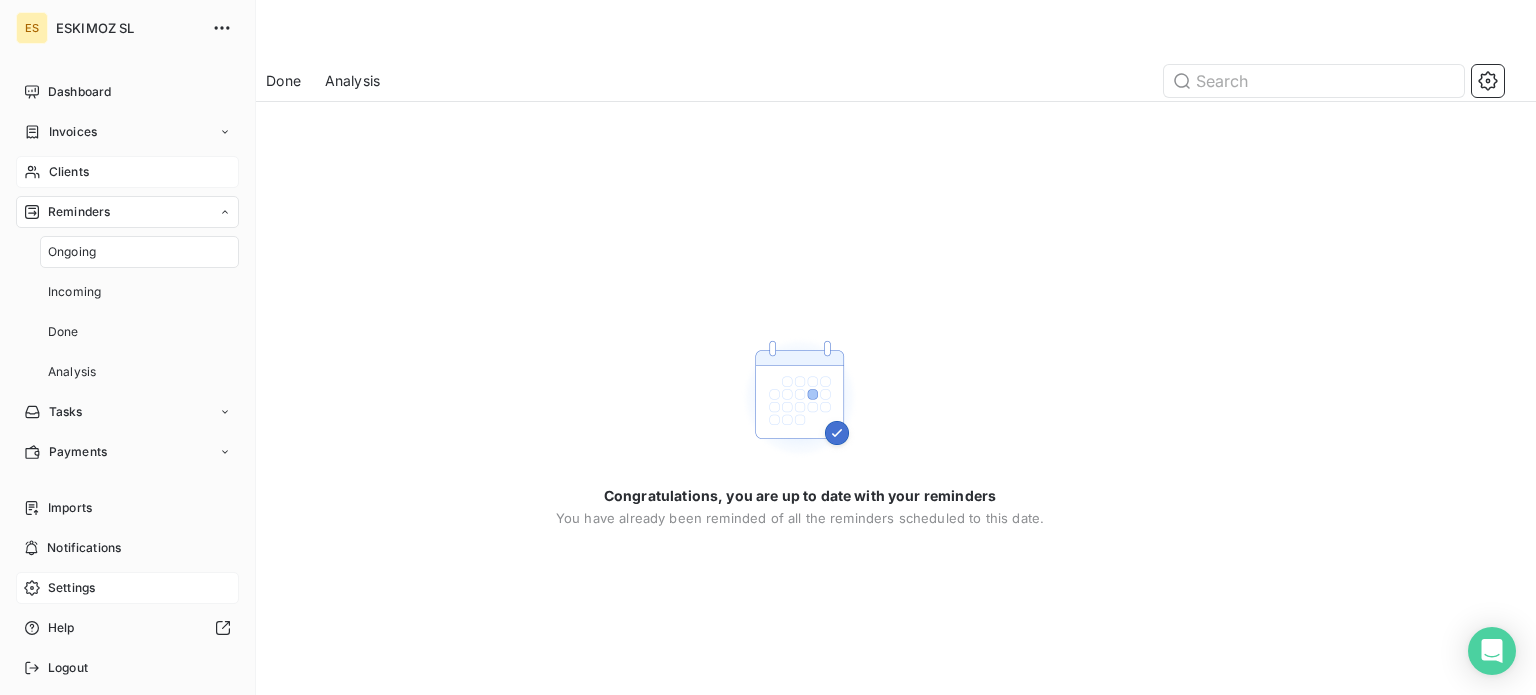 click on "Clients" at bounding box center (69, 172) 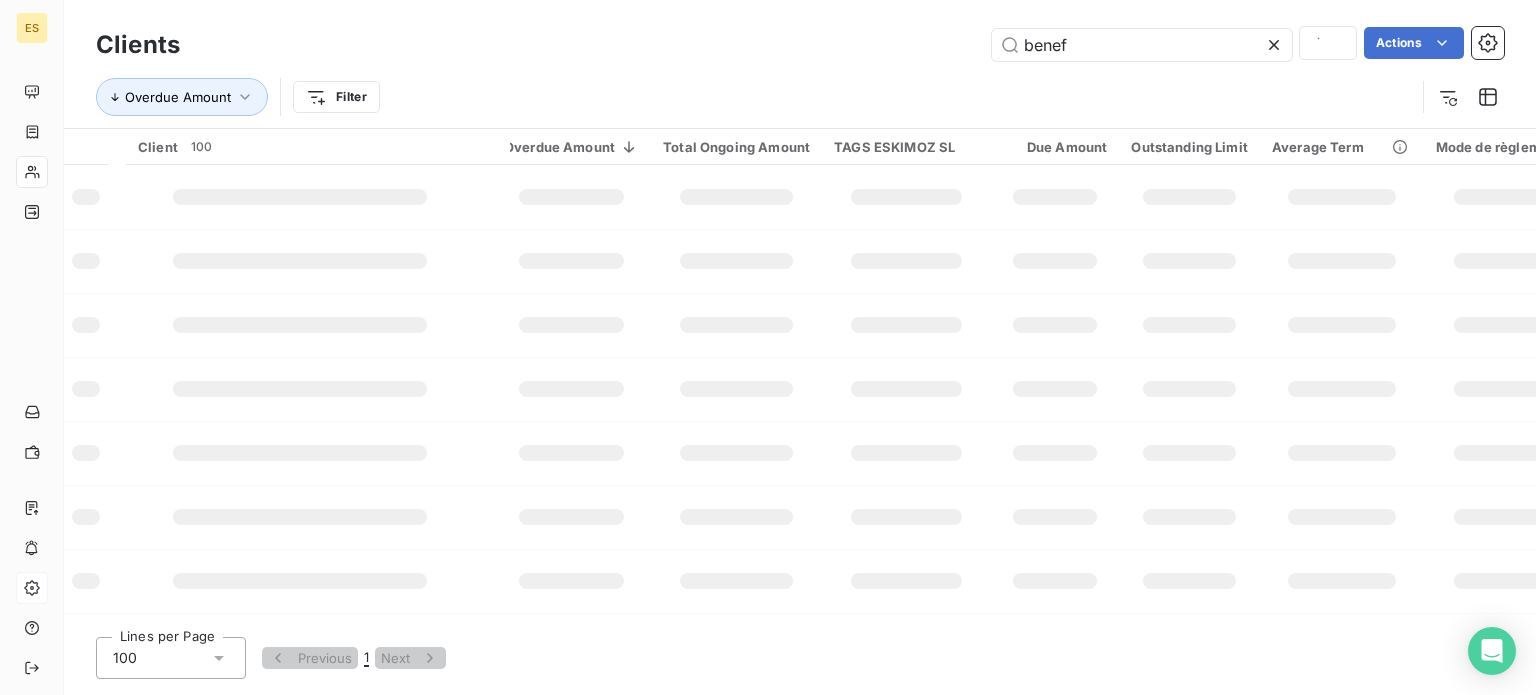 type 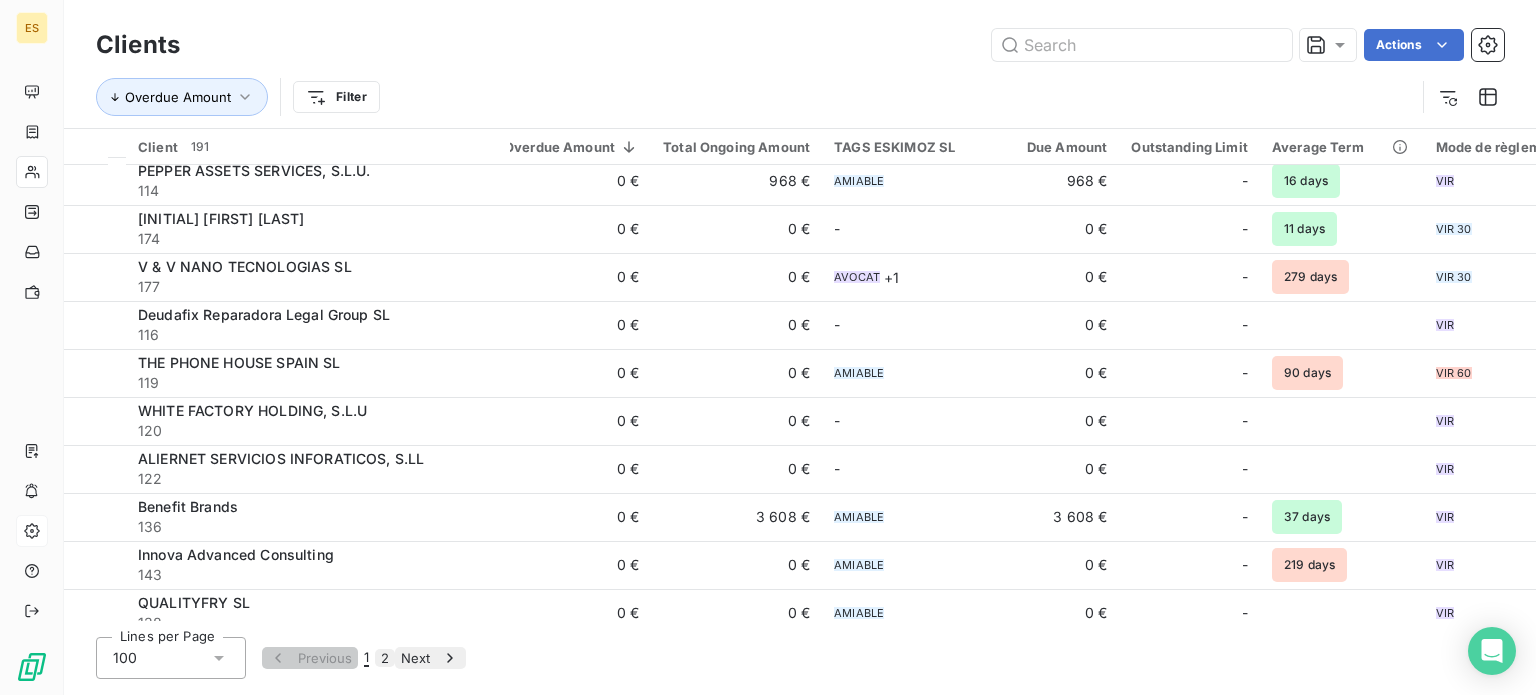 scroll, scrollTop: 3252, scrollLeft: 0, axis: vertical 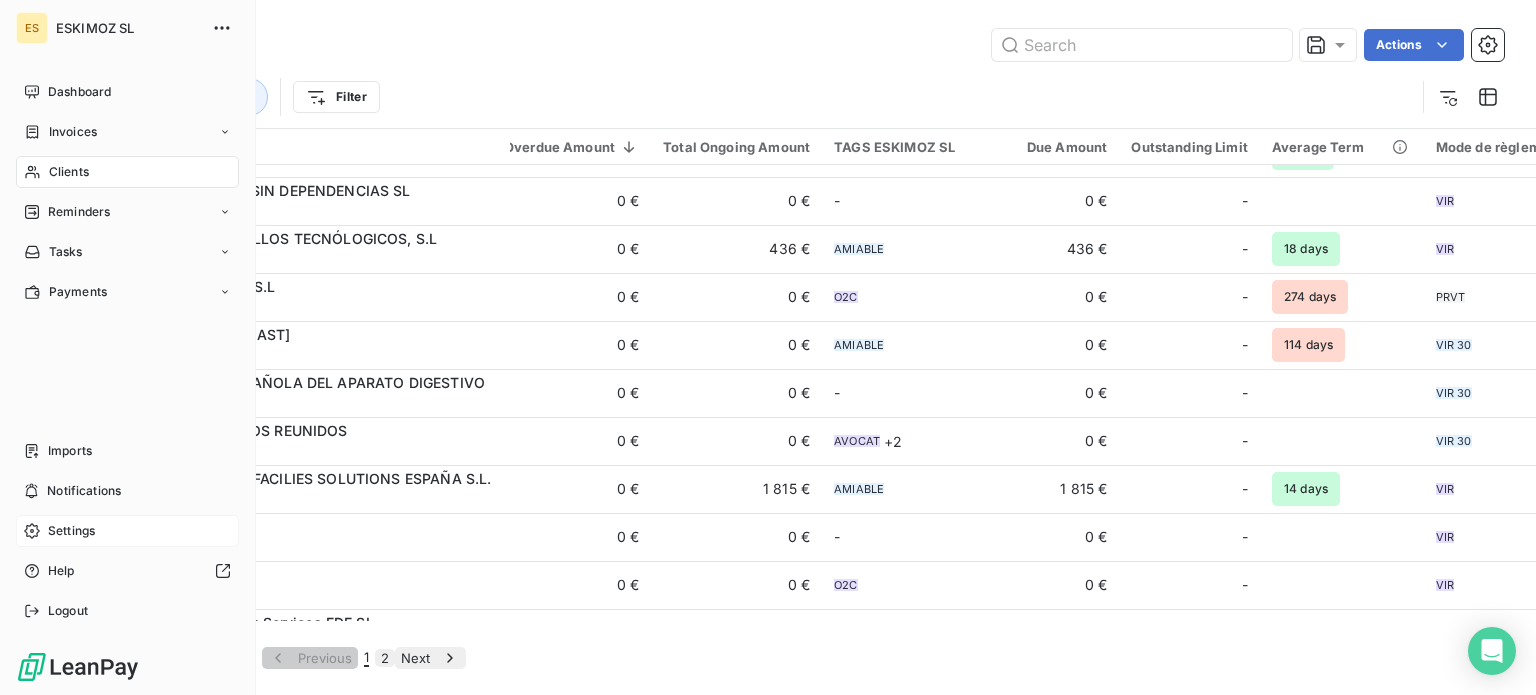 click on "ES ESKIMOZ SL Dashboard Invoices Clients Reminders Tasks Payments Imports Notifications Settings Help Logout" at bounding box center [128, 347] 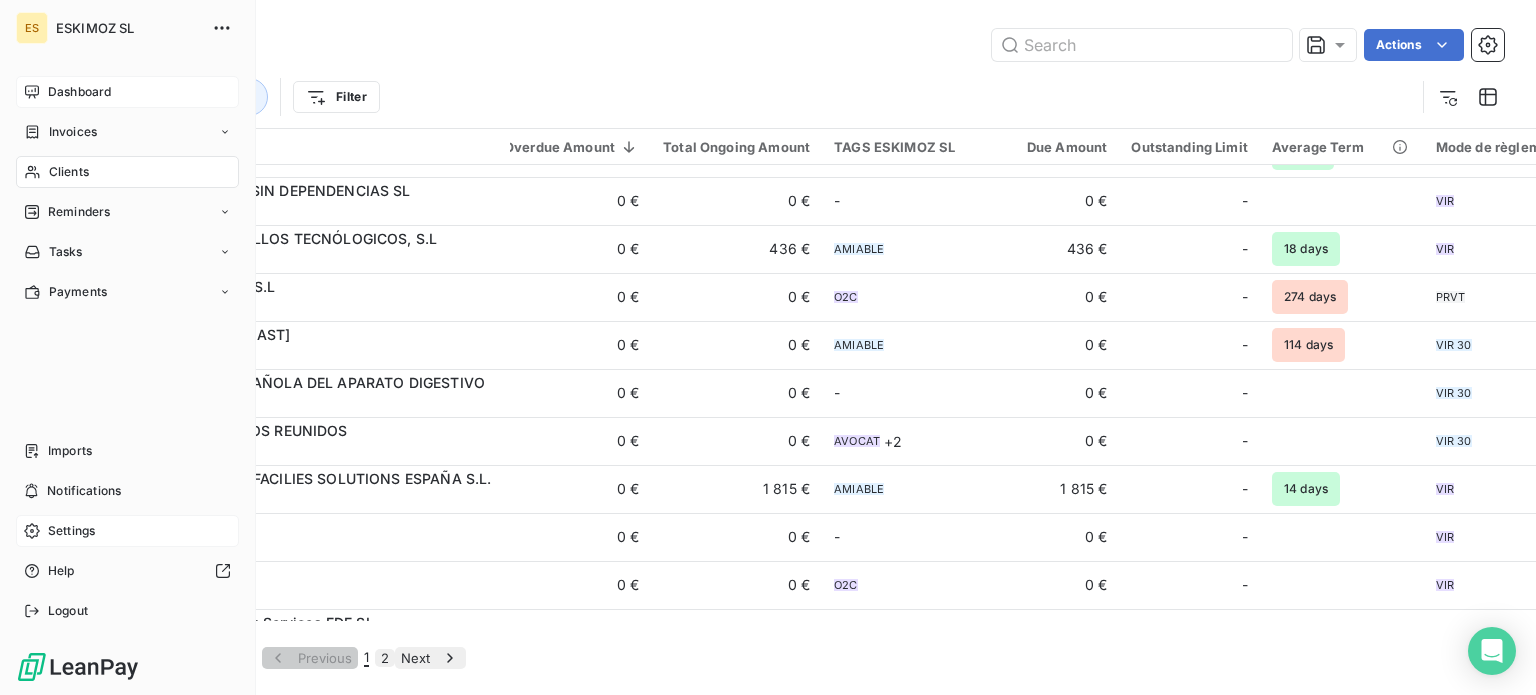 click on "Dashboard" at bounding box center [79, 92] 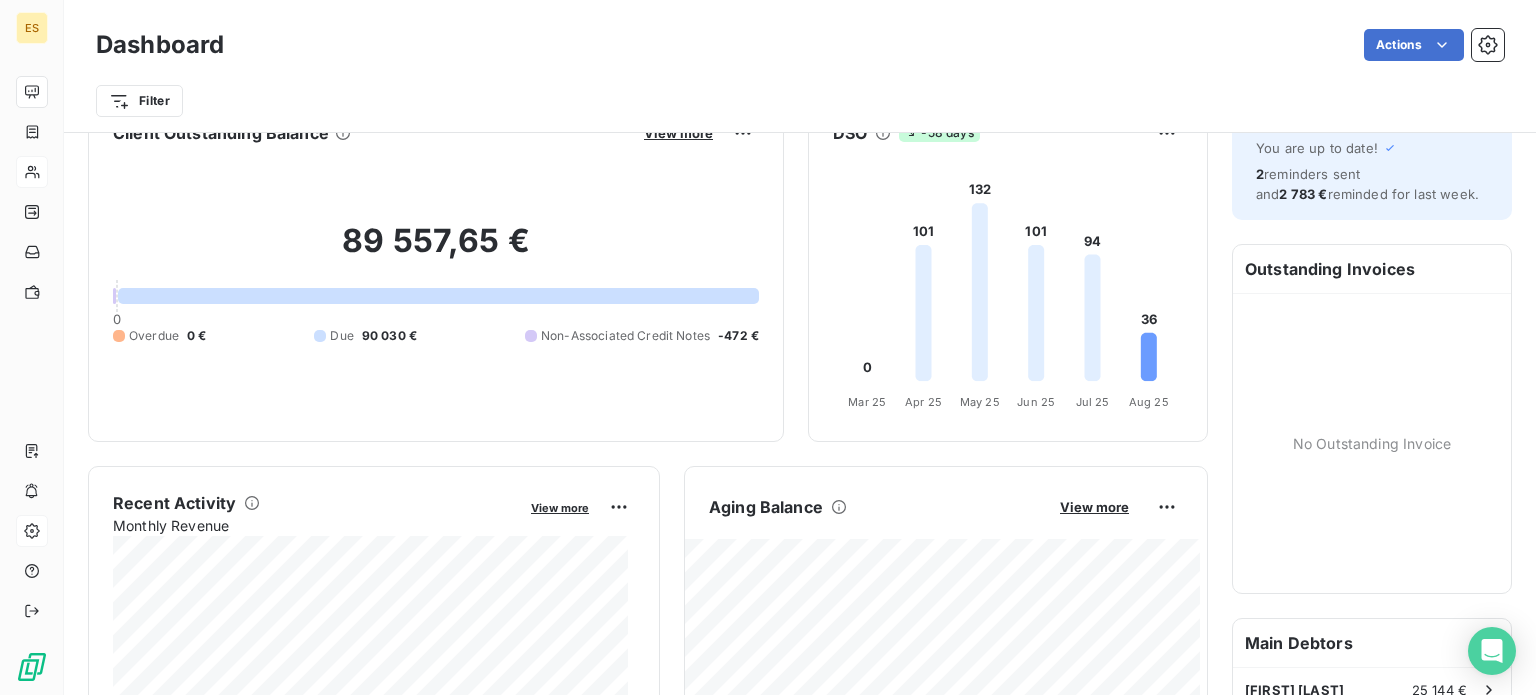 scroll, scrollTop: 0, scrollLeft: 0, axis: both 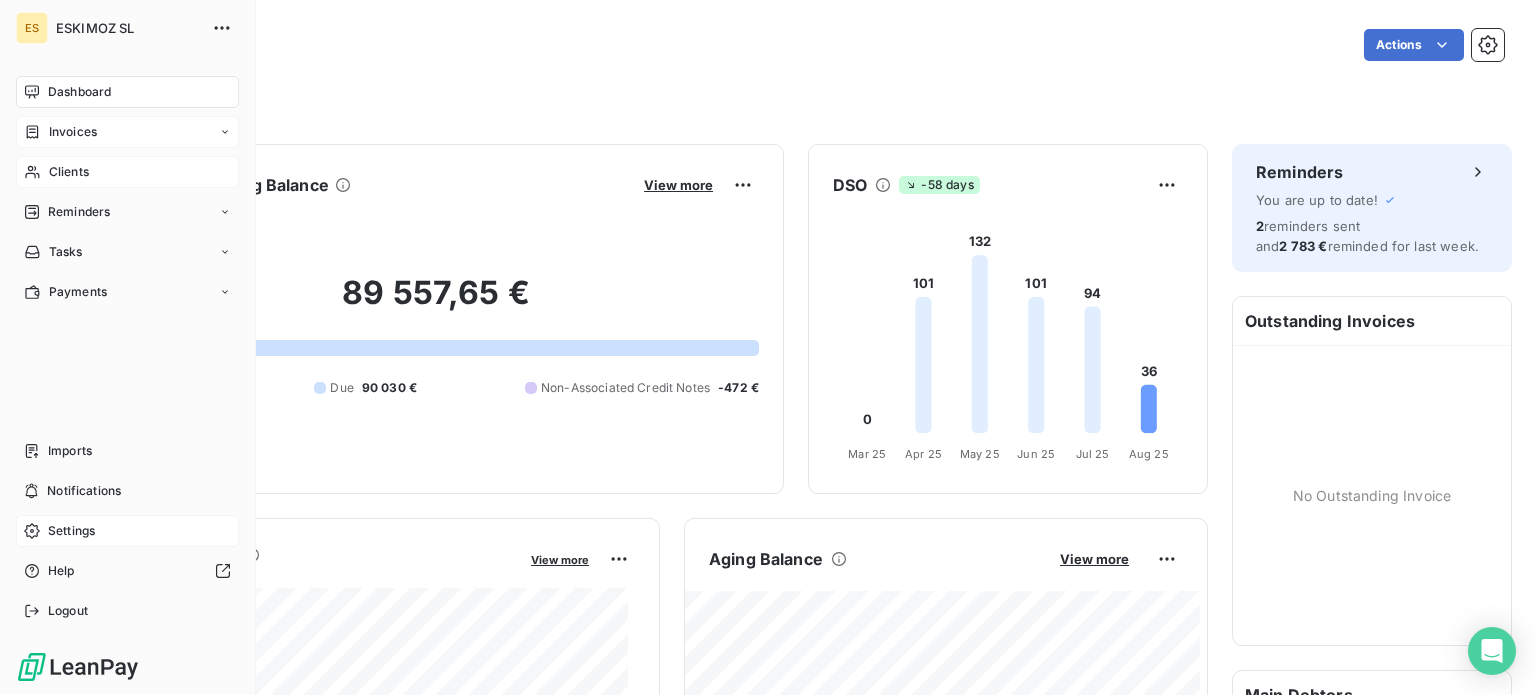 click on "Invoices" at bounding box center (73, 132) 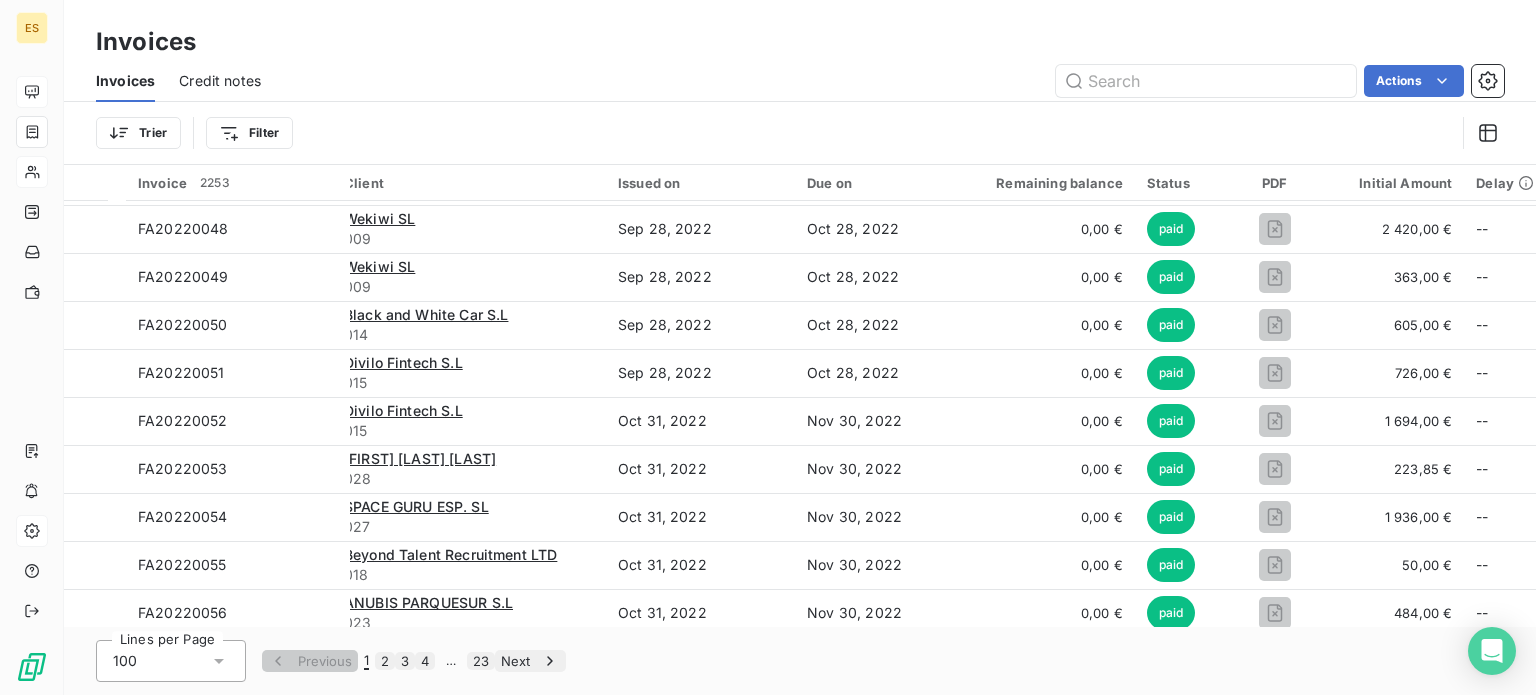 click on "23" at bounding box center [481, 661] 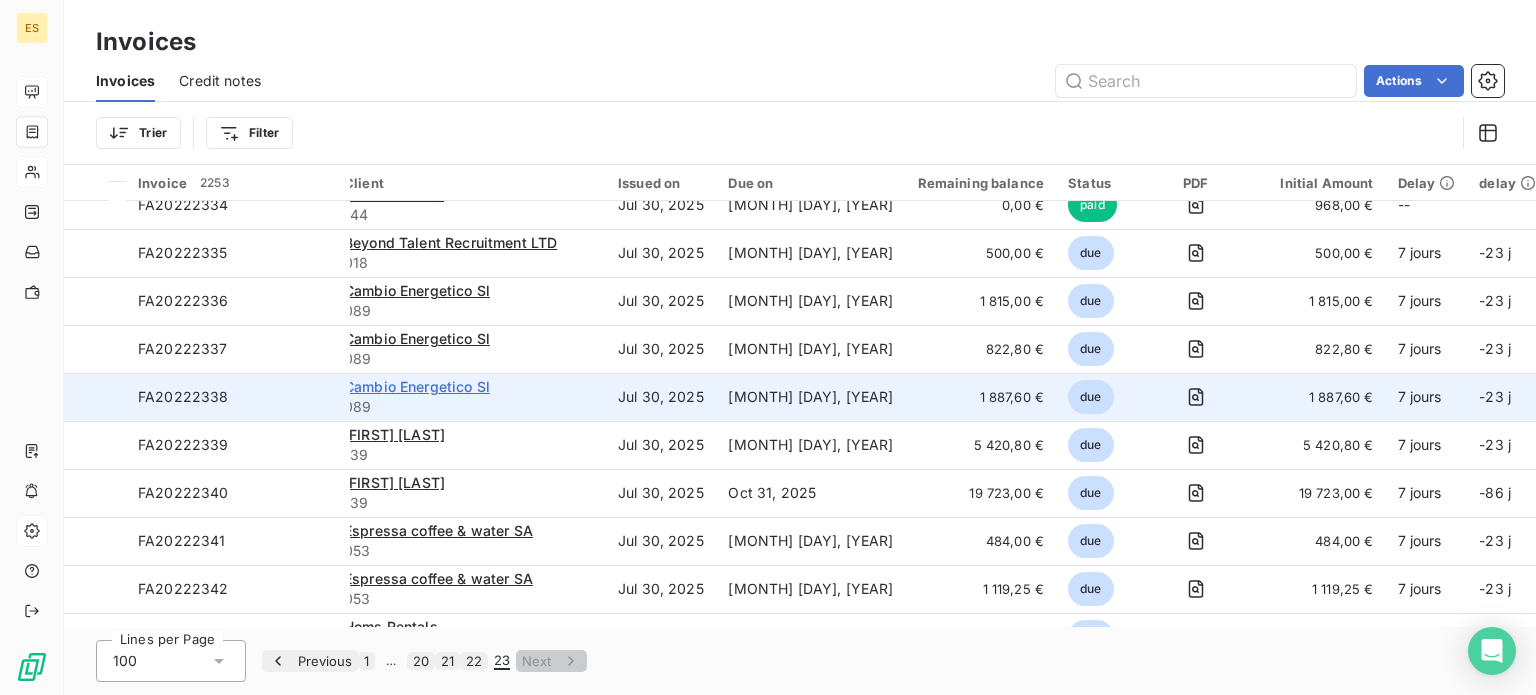 scroll, scrollTop: 1026, scrollLeft: 0, axis: vertical 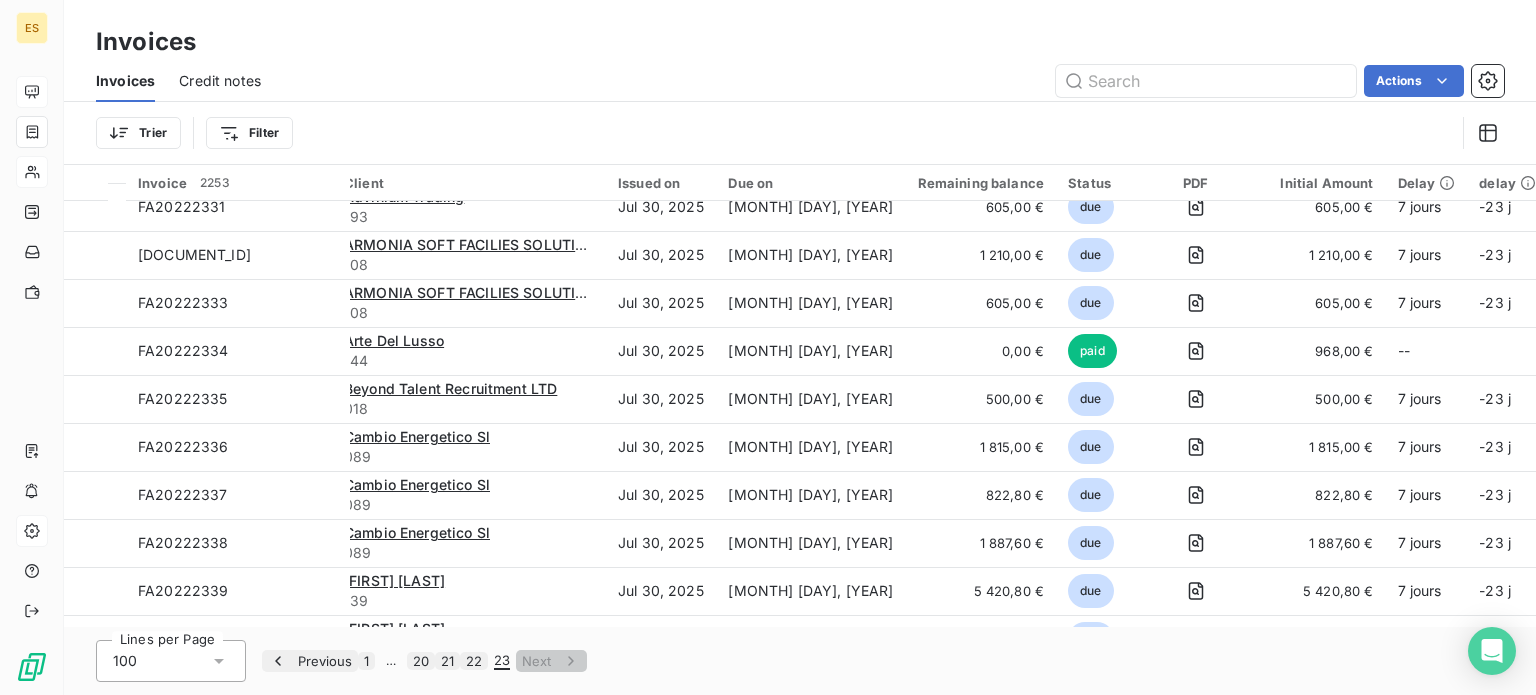 click on "21" at bounding box center (447, 661) 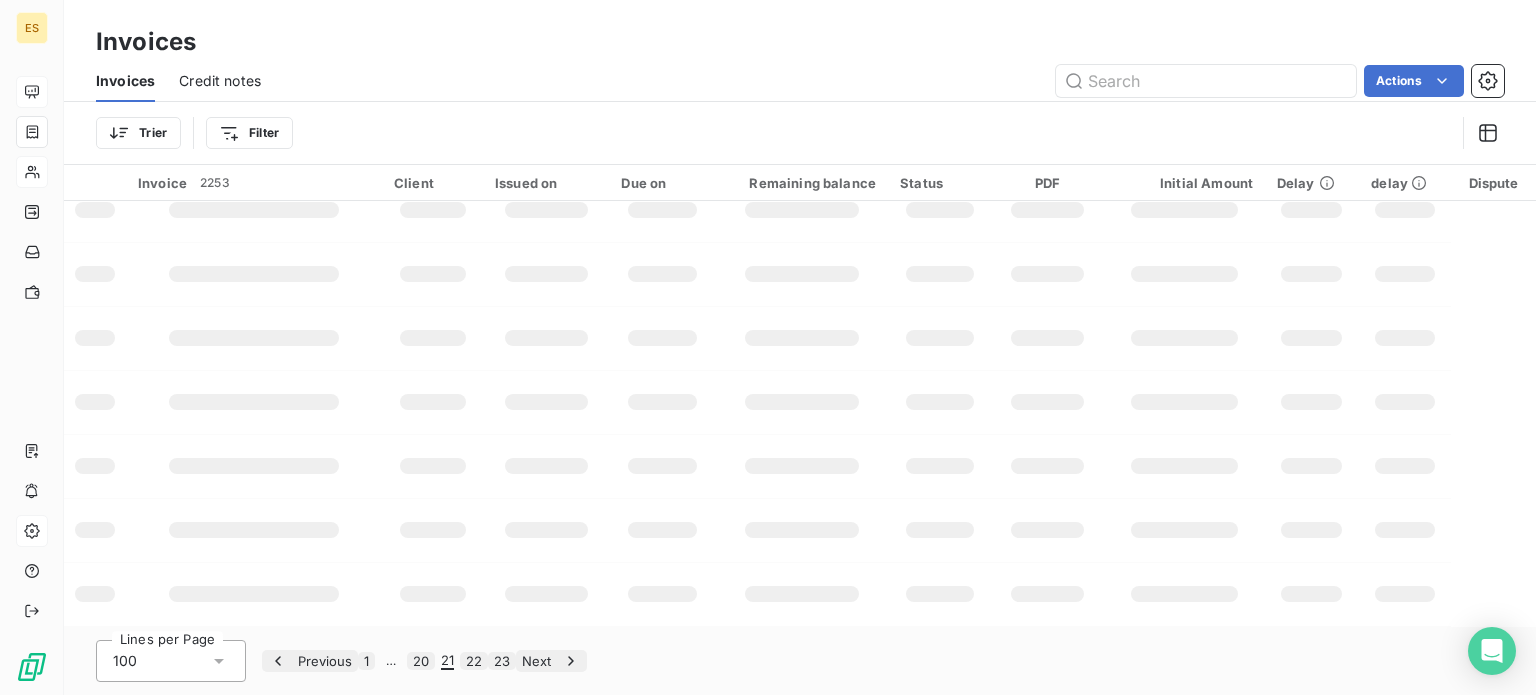 scroll, scrollTop: 534, scrollLeft: 0, axis: vertical 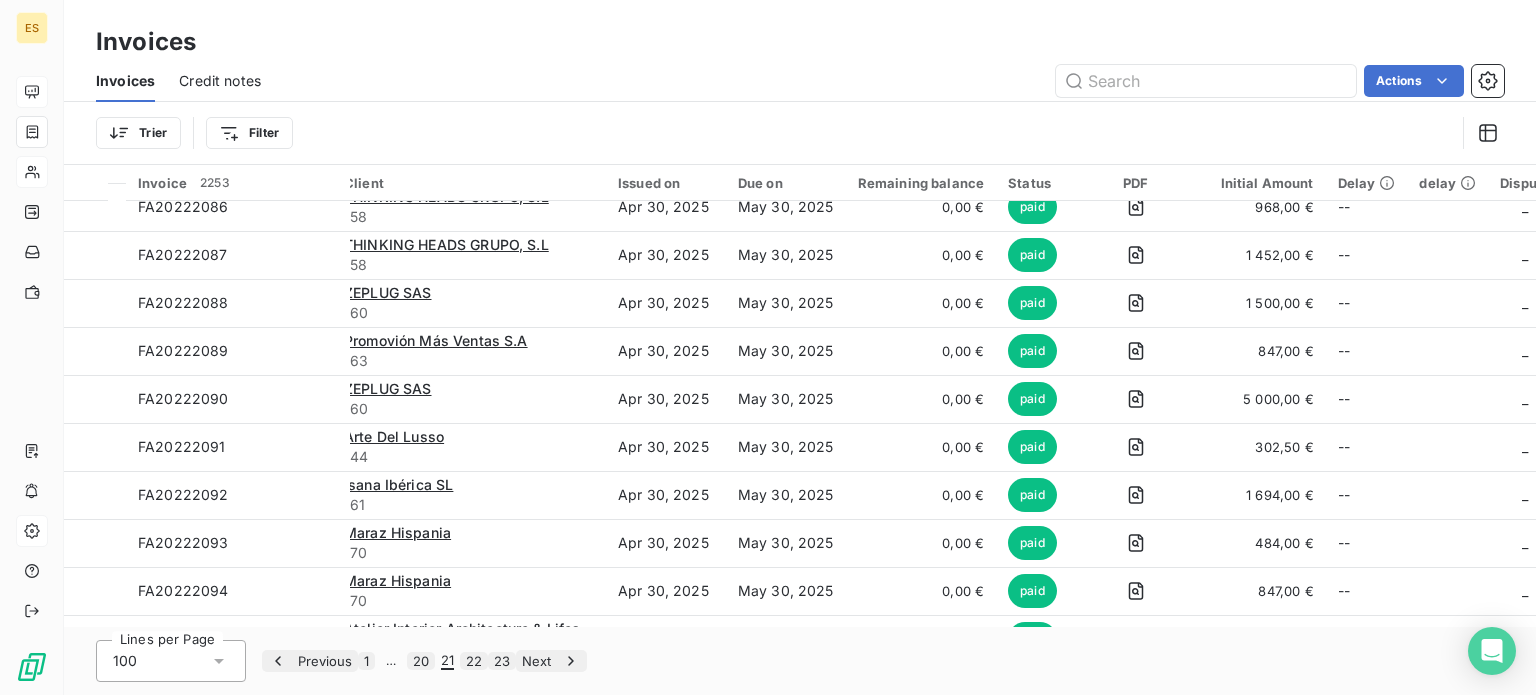click on "1" at bounding box center [366, 661] 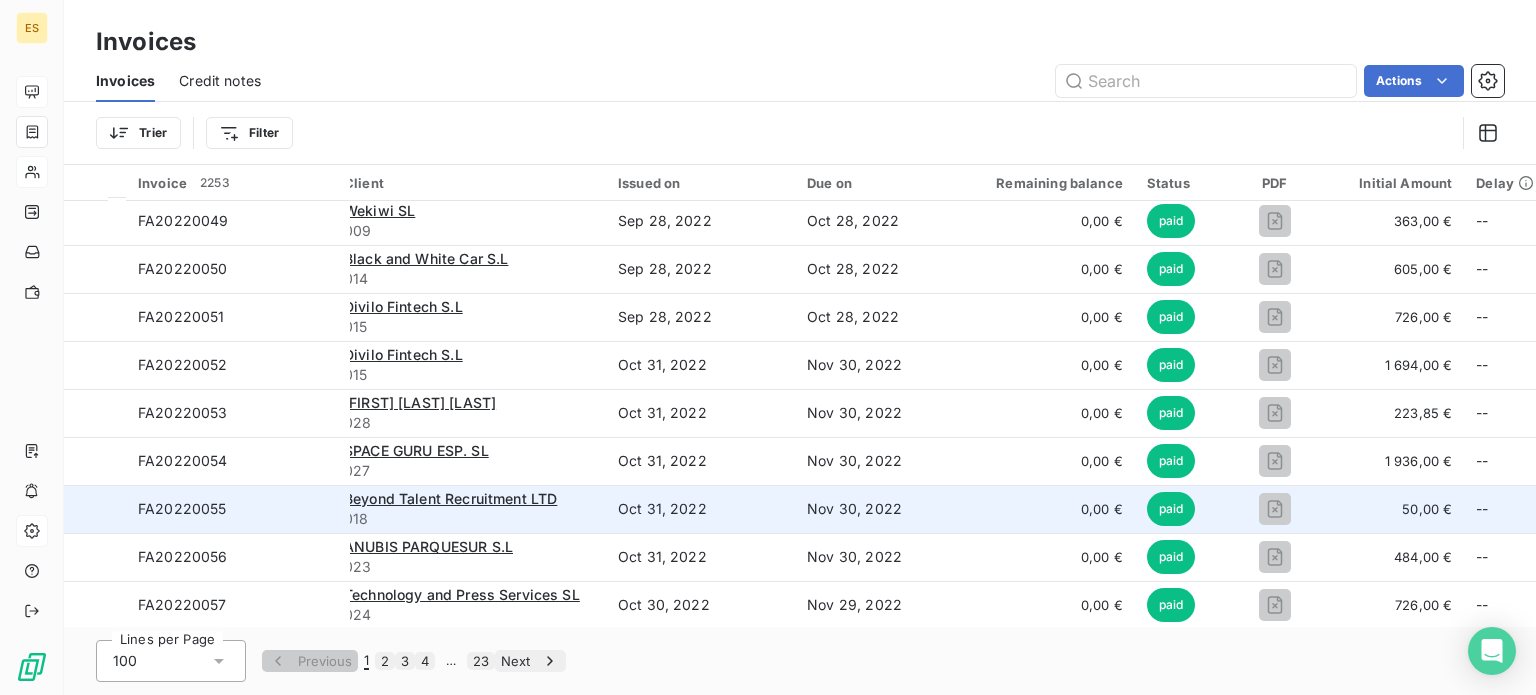 scroll, scrollTop: 2526, scrollLeft: 0, axis: vertical 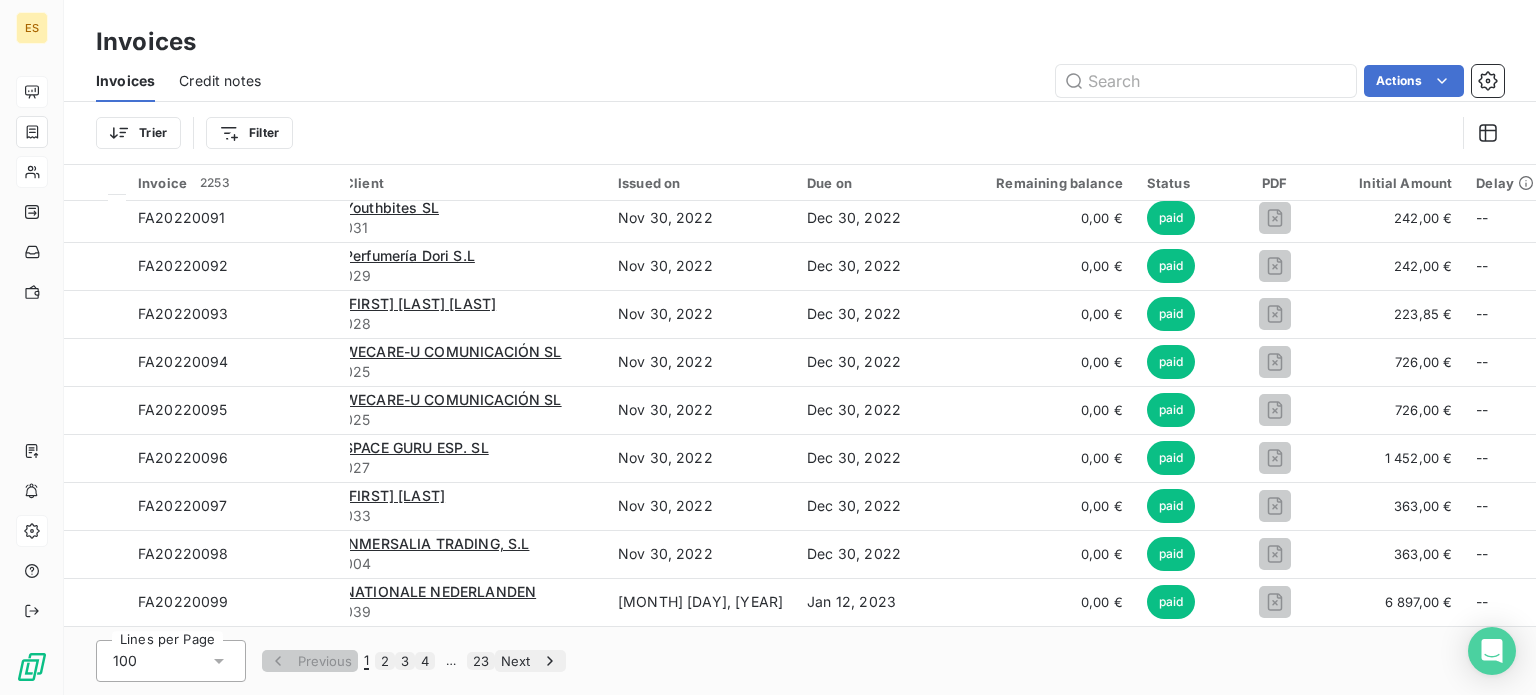 click on "3" at bounding box center (405, 661) 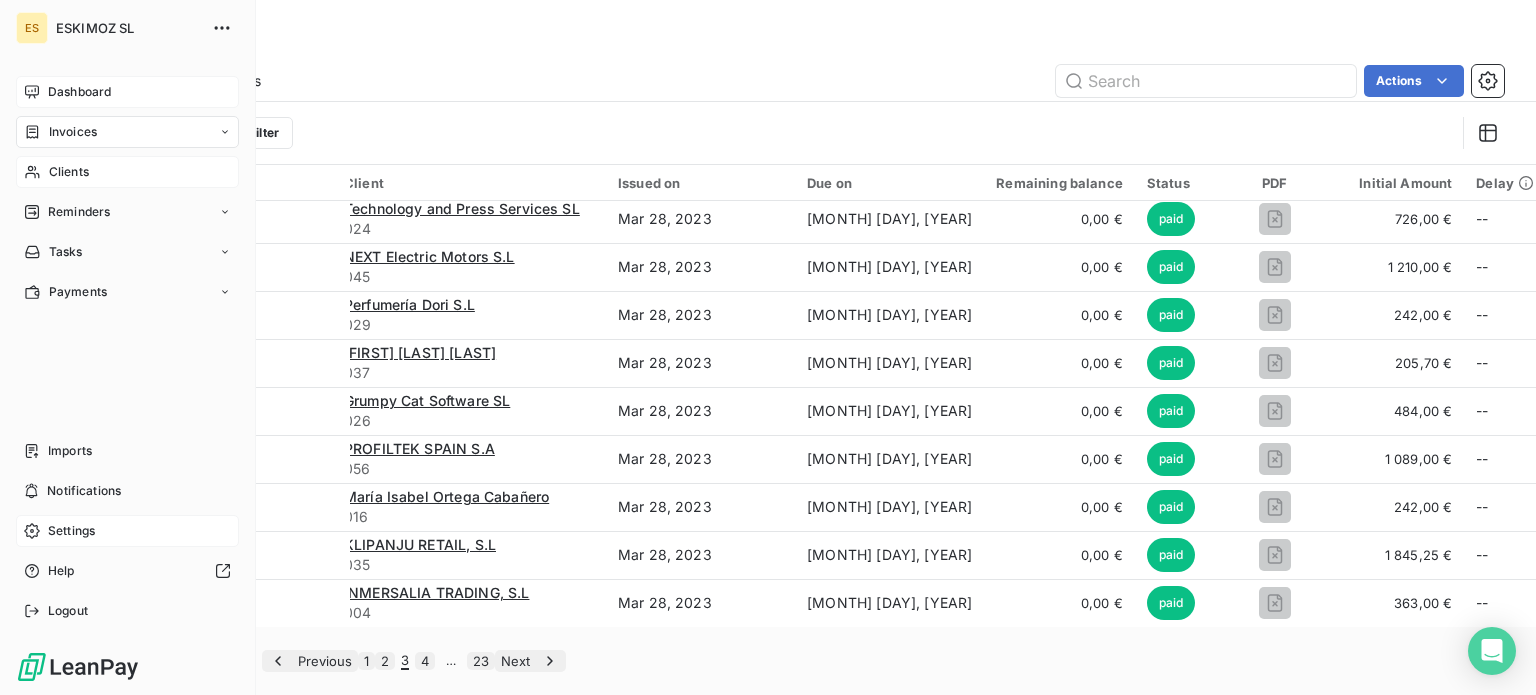 scroll, scrollTop: 4382, scrollLeft: 0, axis: vertical 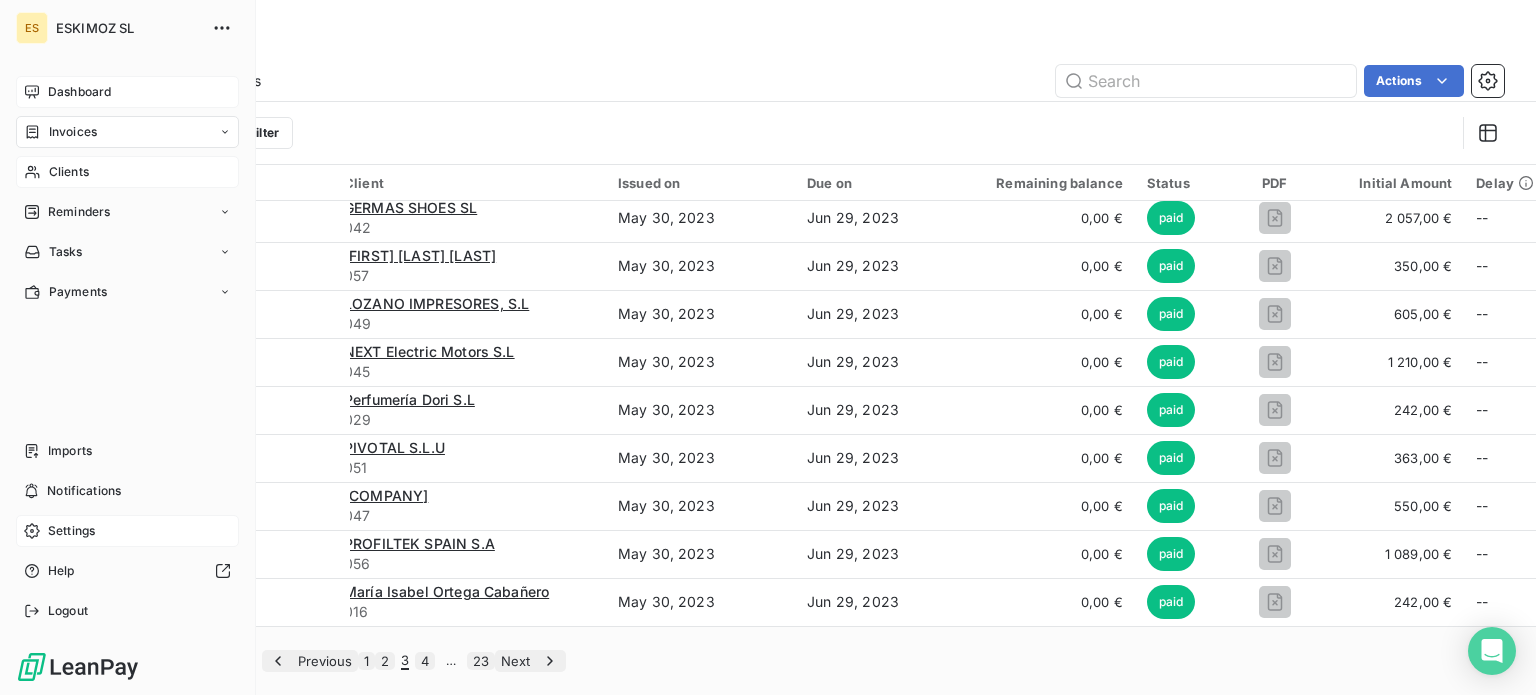 click on "Dashboard" at bounding box center (79, 92) 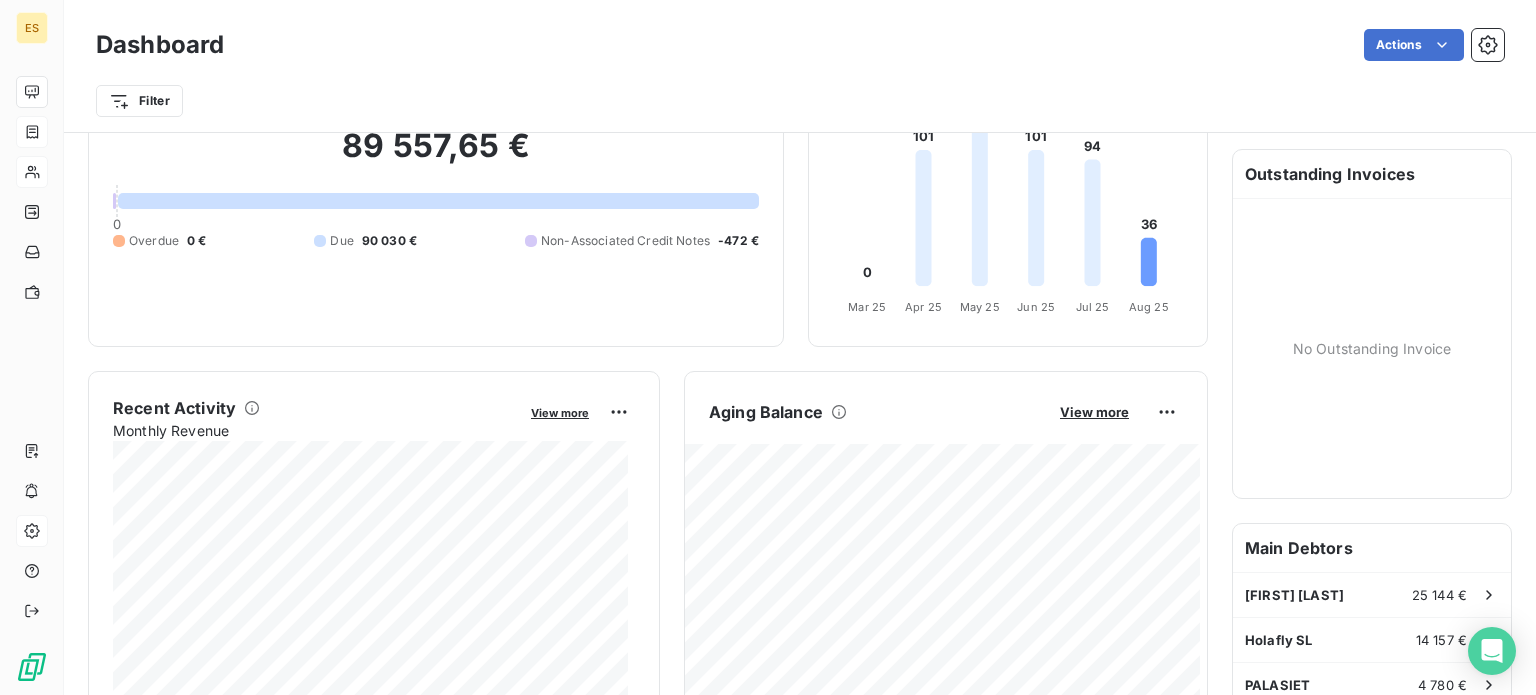 scroll, scrollTop: 0, scrollLeft: 0, axis: both 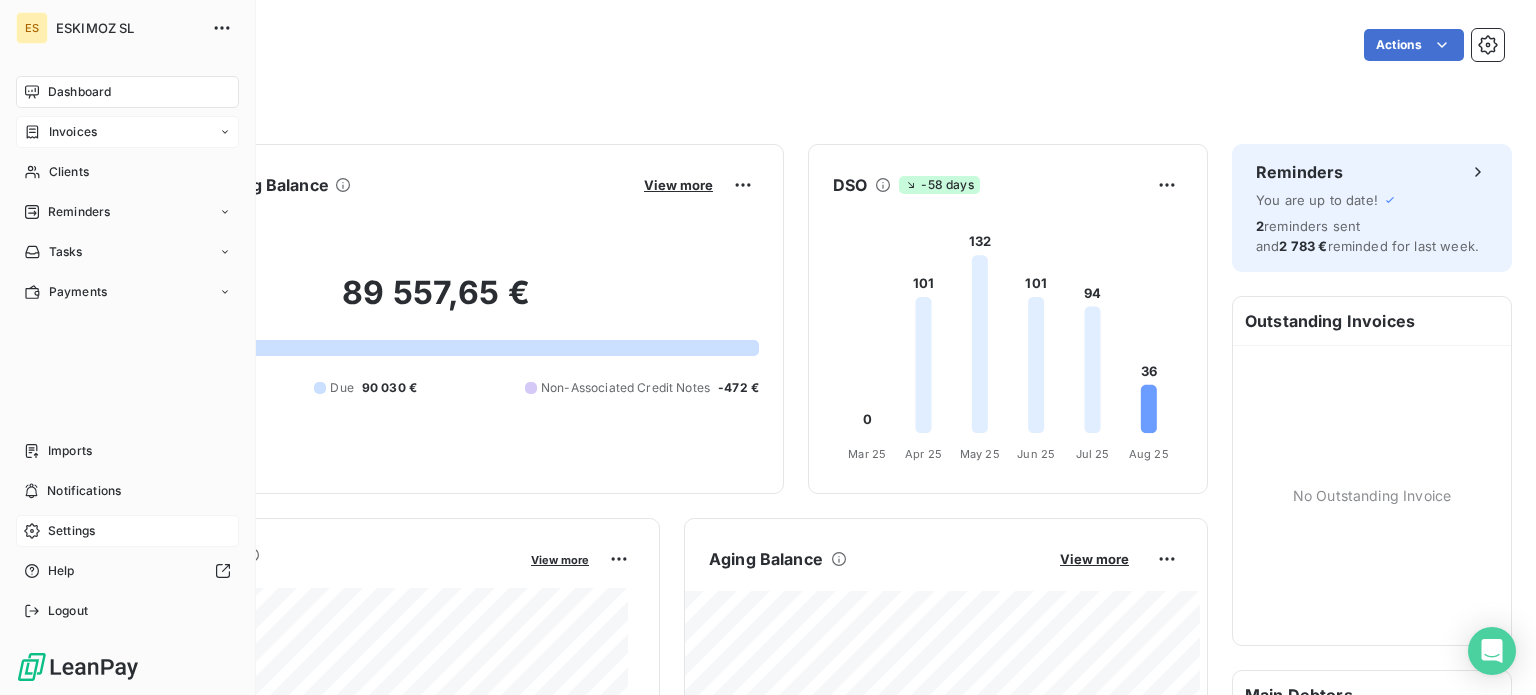click on "Settings" at bounding box center (127, 531) 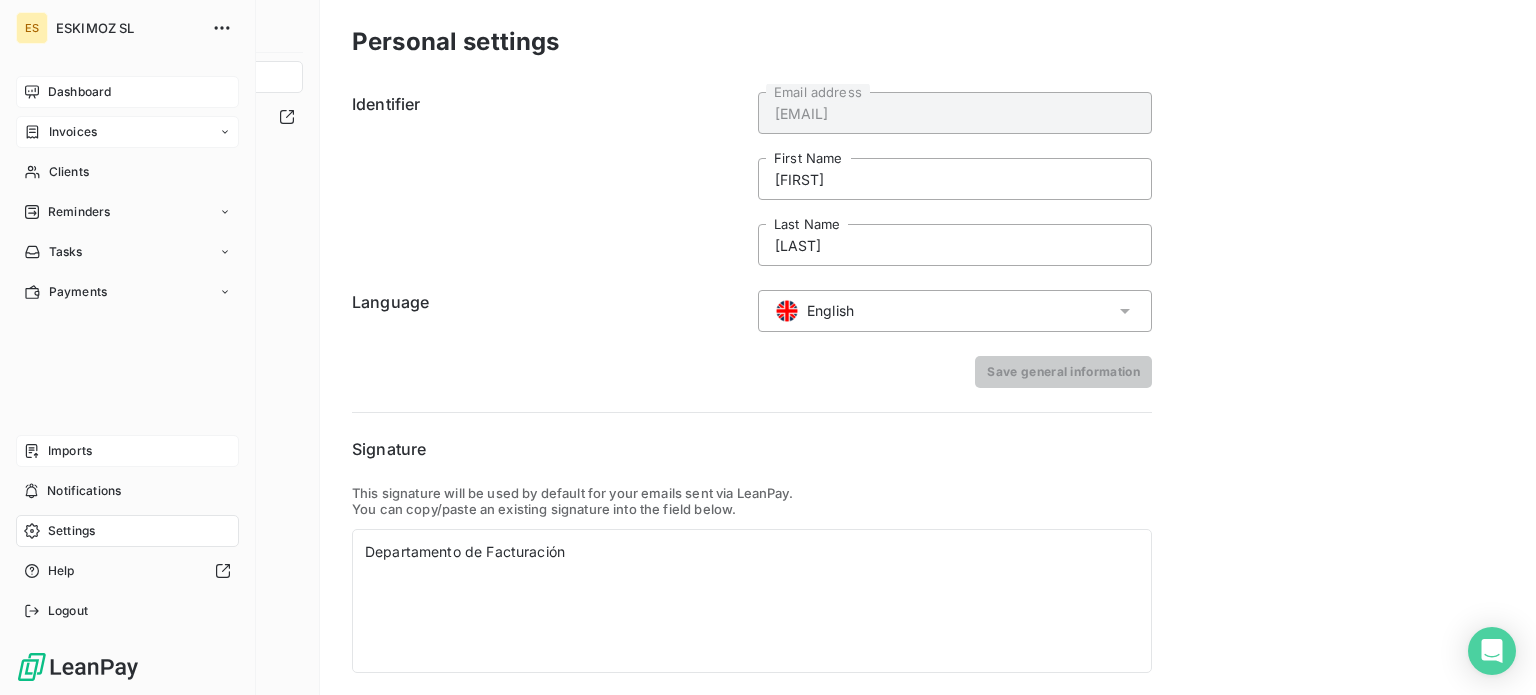 click on "Imports" at bounding box center (70, 451) 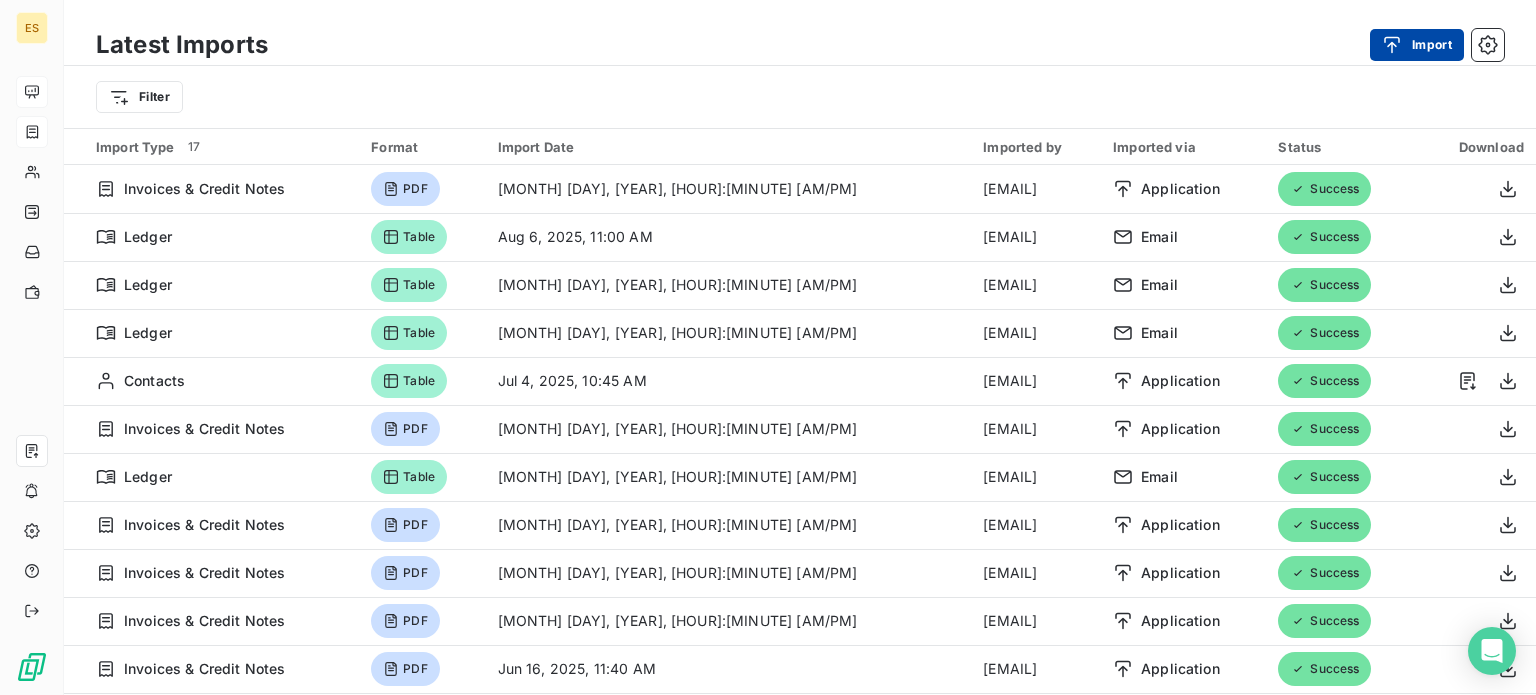 click on "Import" at bounding box center (1417, 45) 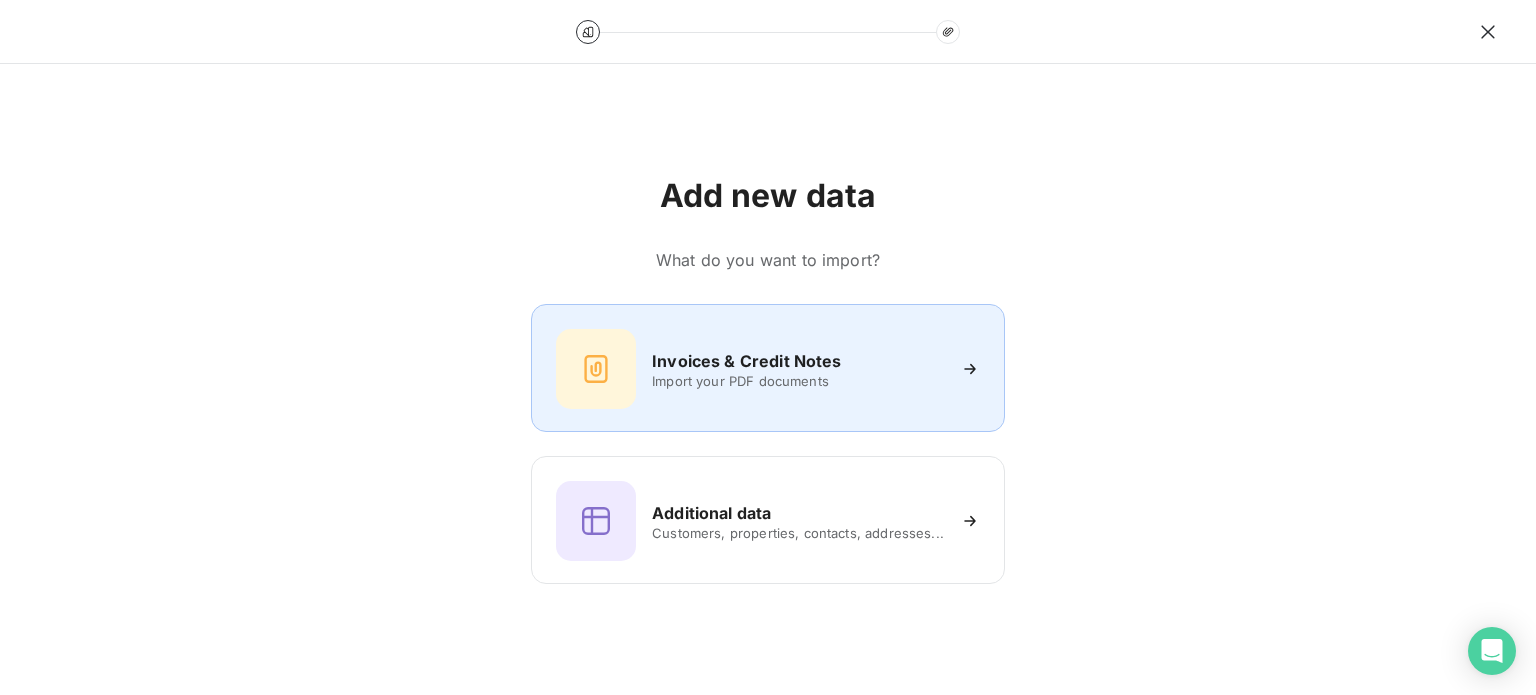 click on "Invoices & Credit Notes Import your PDF documents" at bounding box center [768, 369] 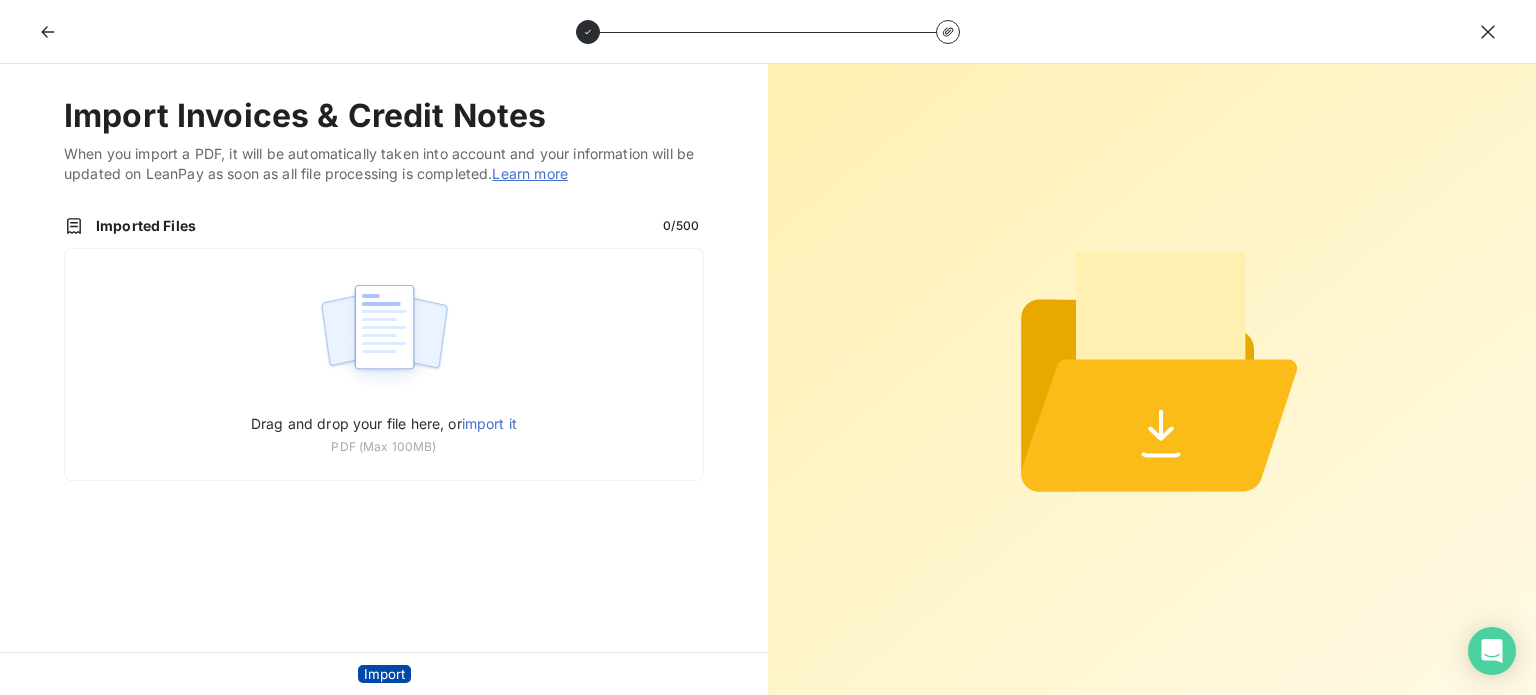 click on "Import" at bounding box center [384, 674] 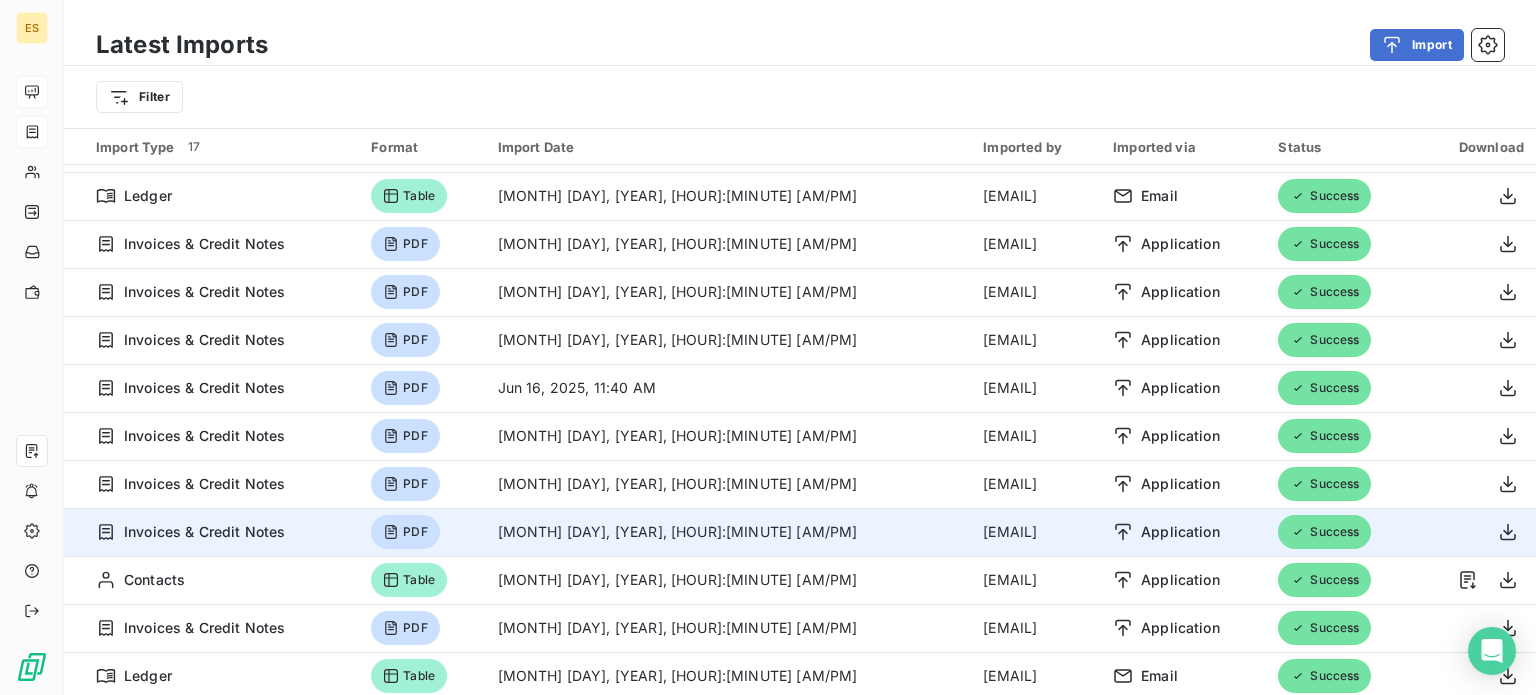 scroll, scrollTop: 286, scrollLeft: 0, axis: vertical 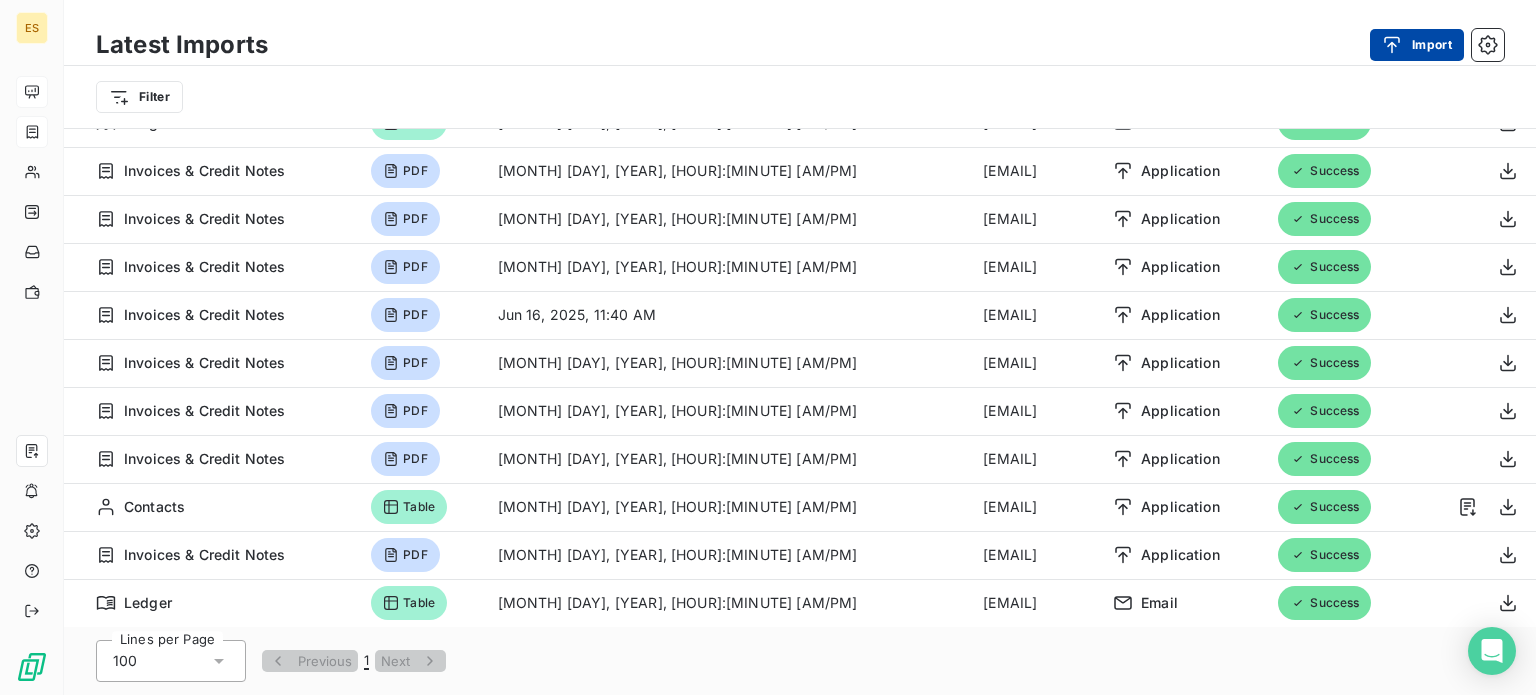 click 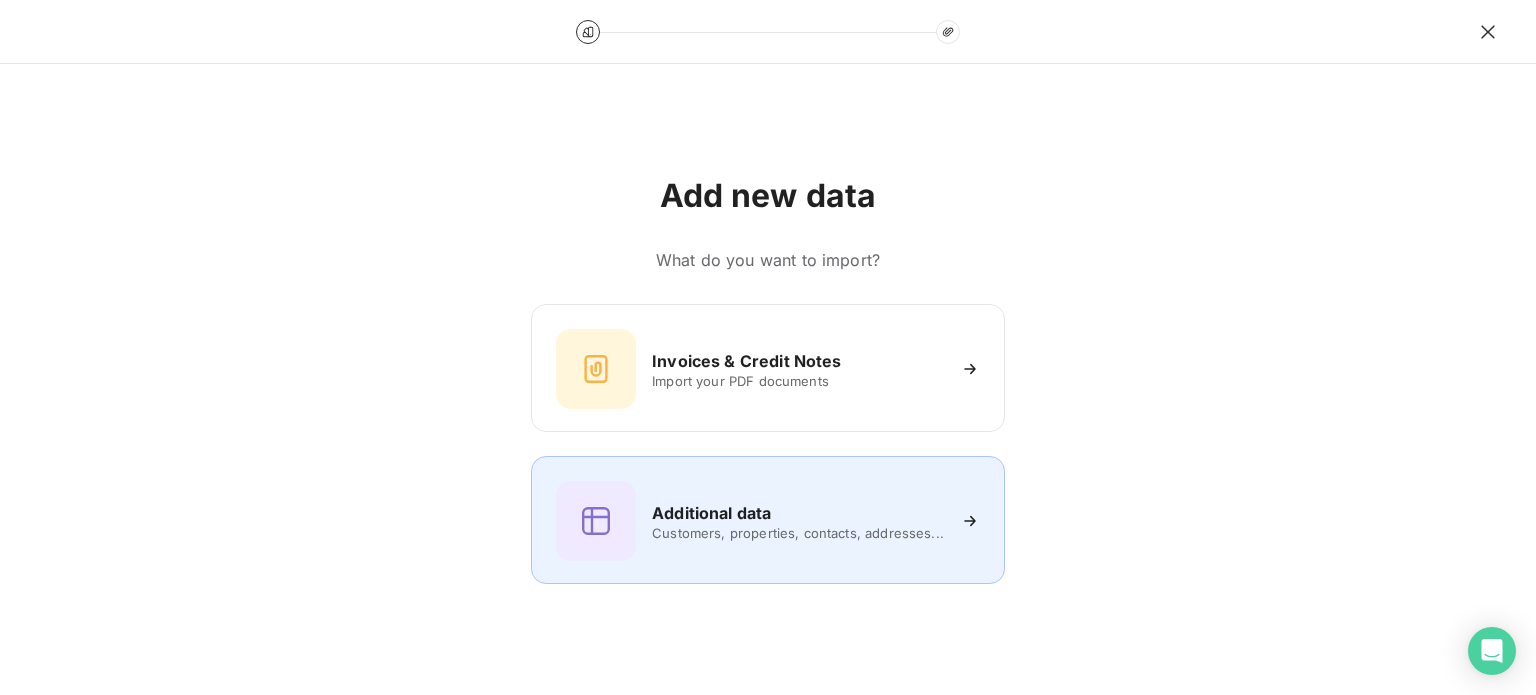 click on "Additional data" at bounding box center [798, 513] 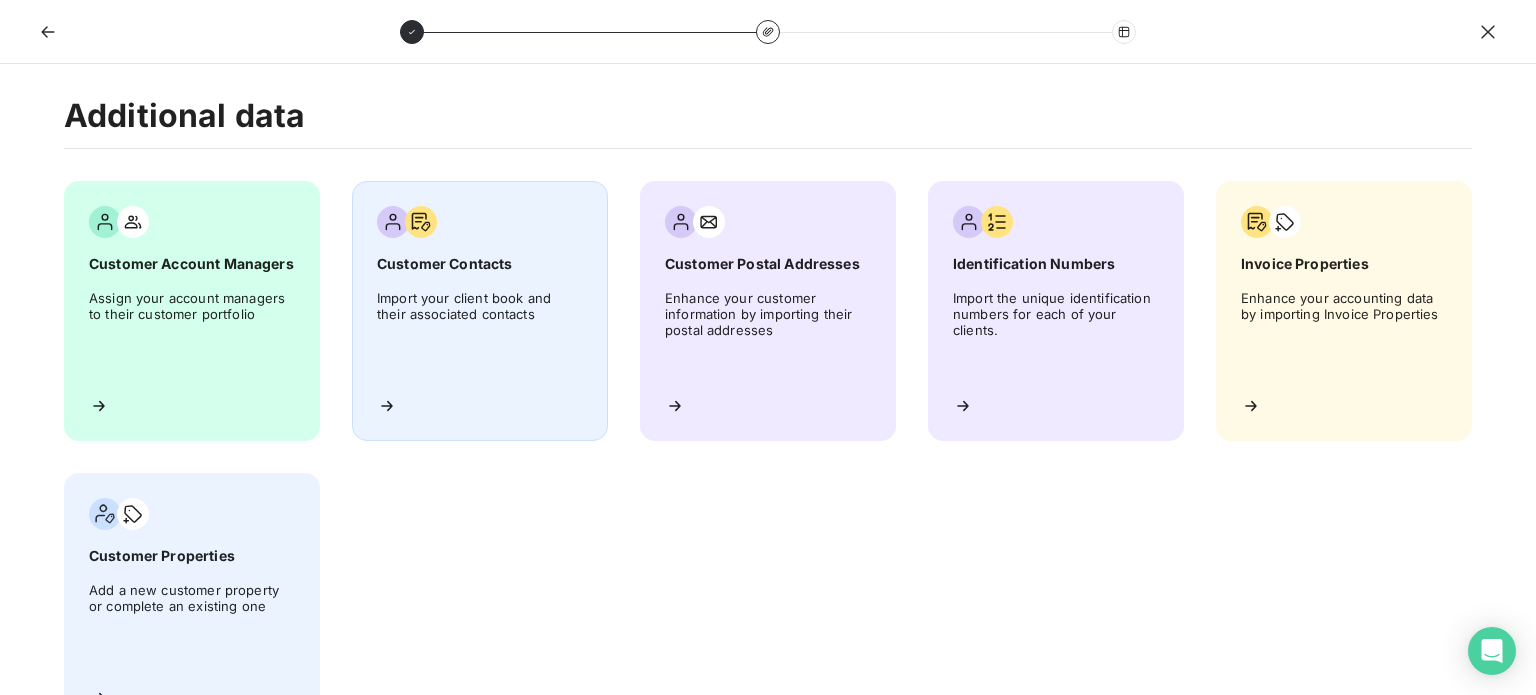 click on "Import your client book and their associated contacts" at bounding box center [480, 335] 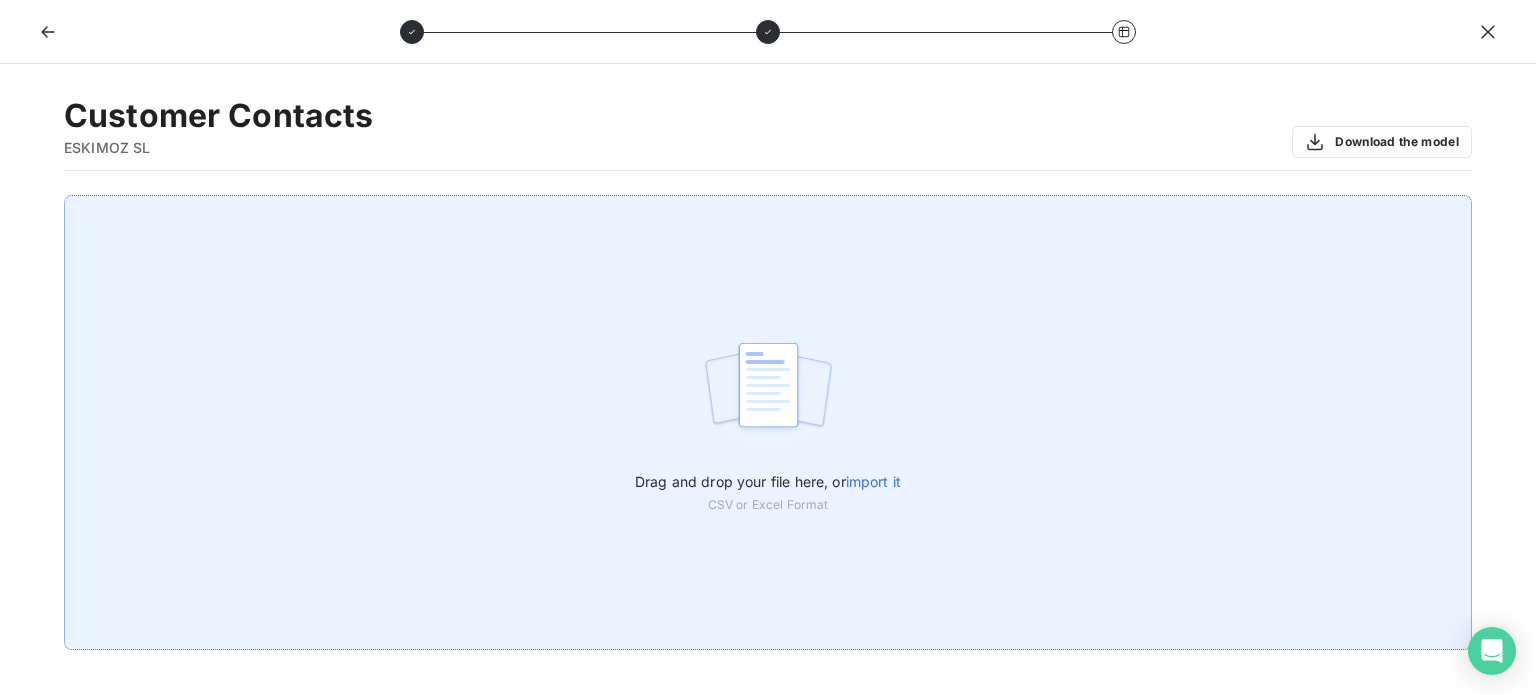 click on "Drag and drop your file here, or  import it CSV or Excel Format" at bounding box center [768, 422] 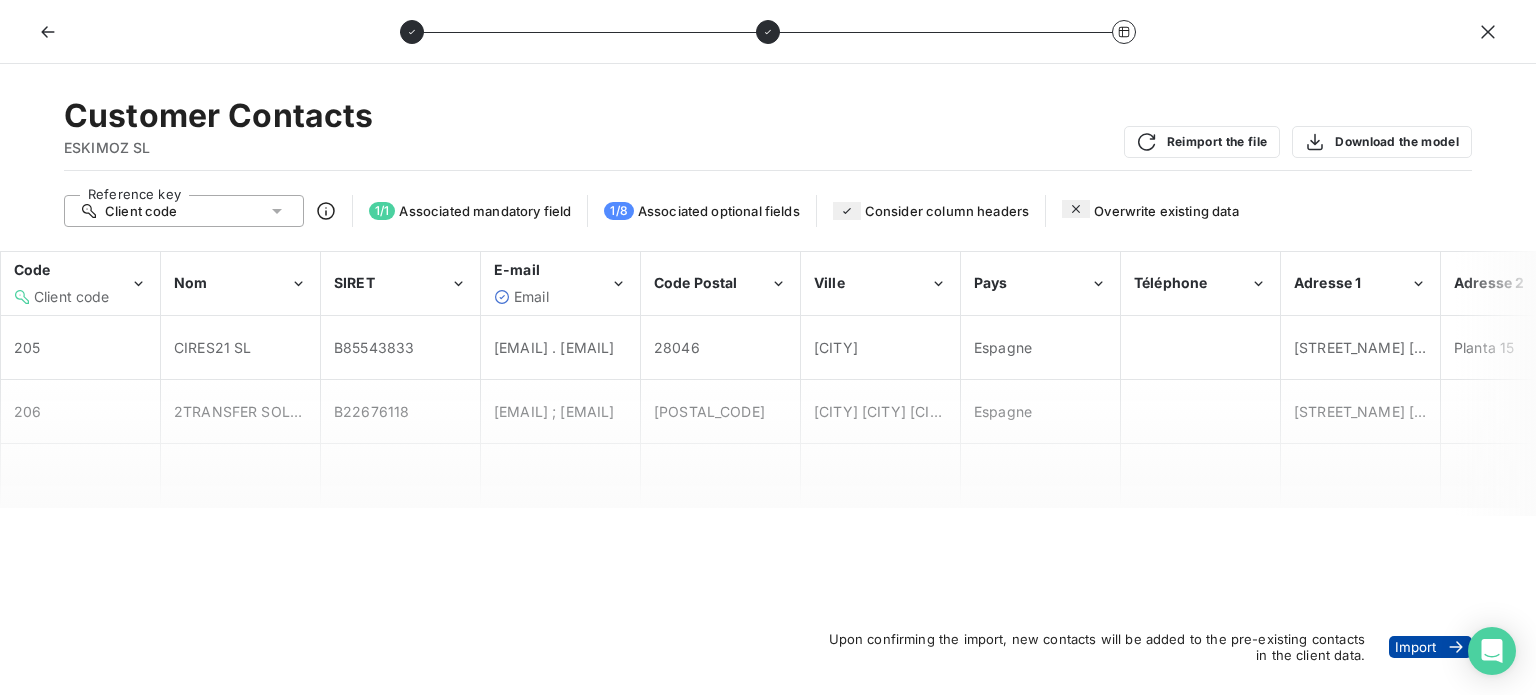 click on "Import" at bounding box center [1430, 647] 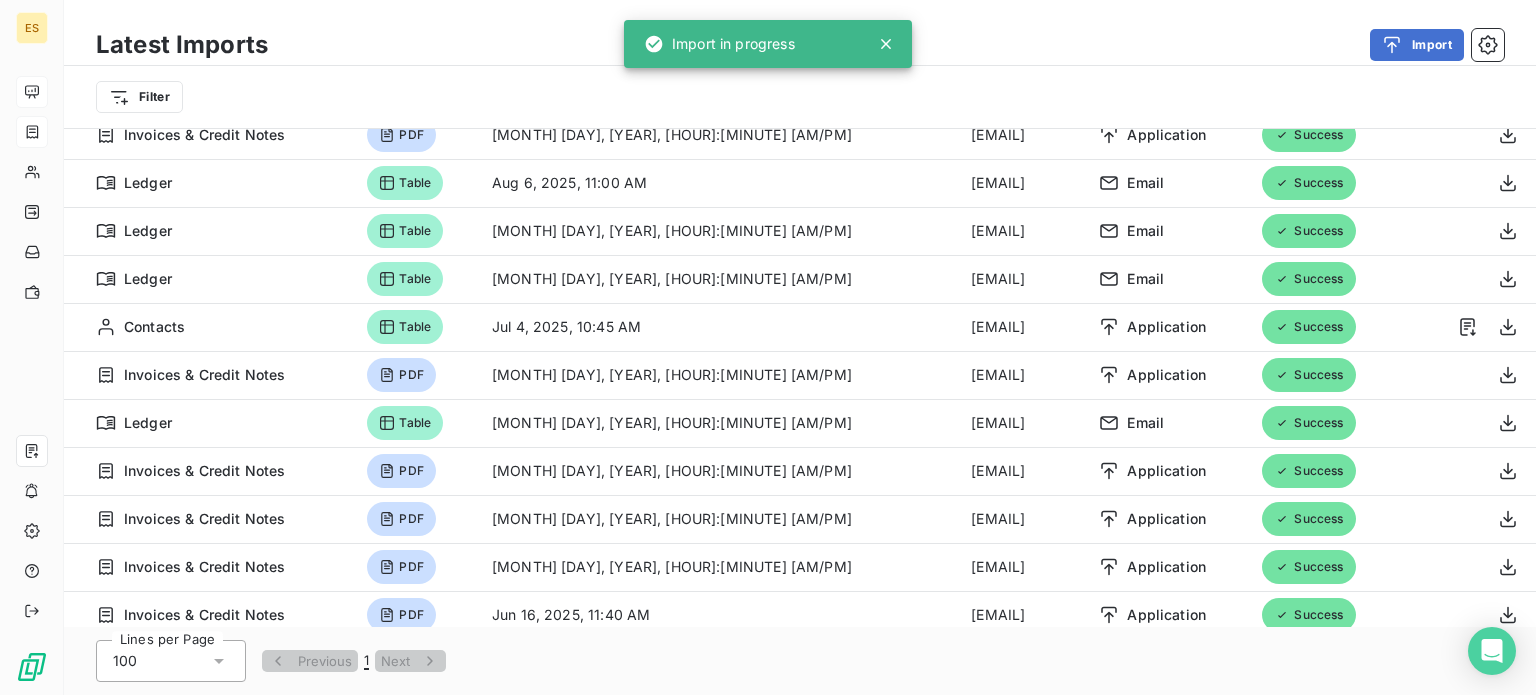 scroll, scrollTop: 0, scrollLeft: 0, axis: both 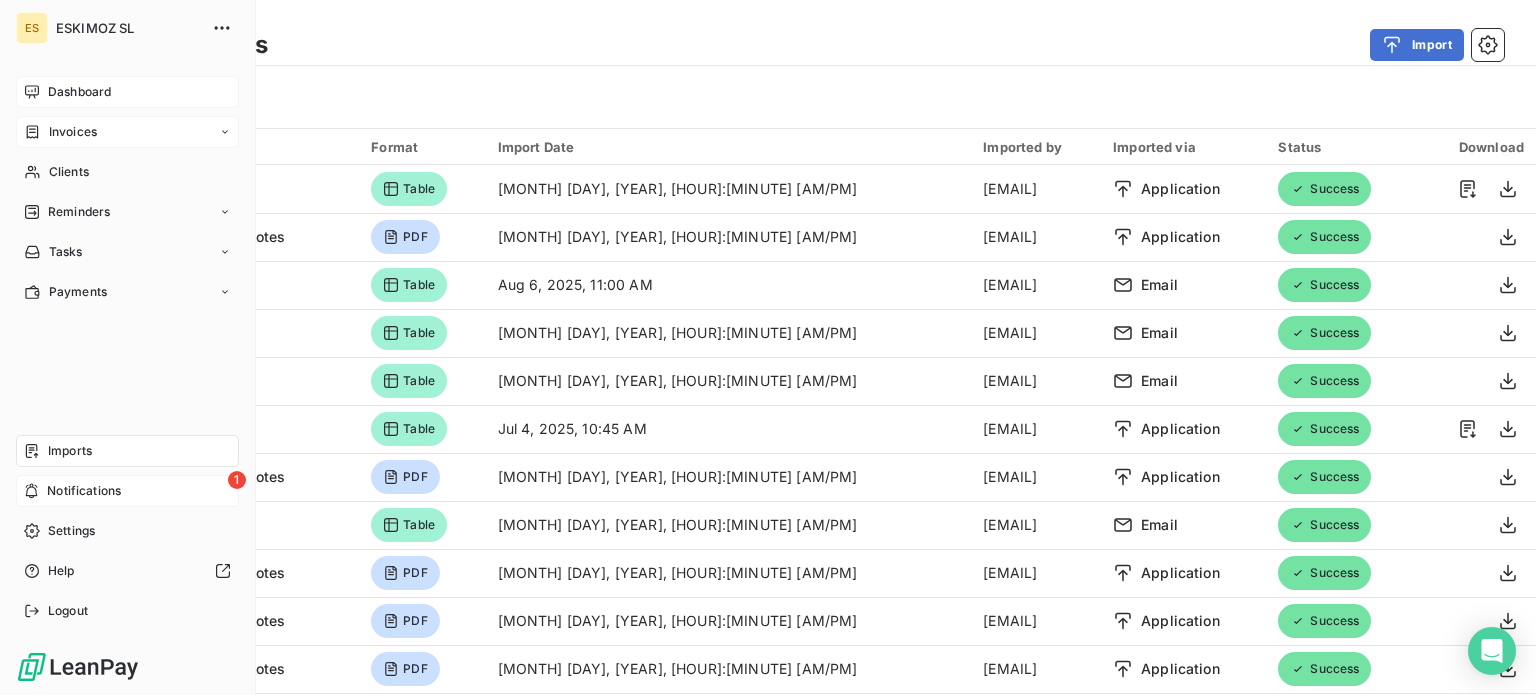 click on "Notifications" at bounding box center (84, 491) 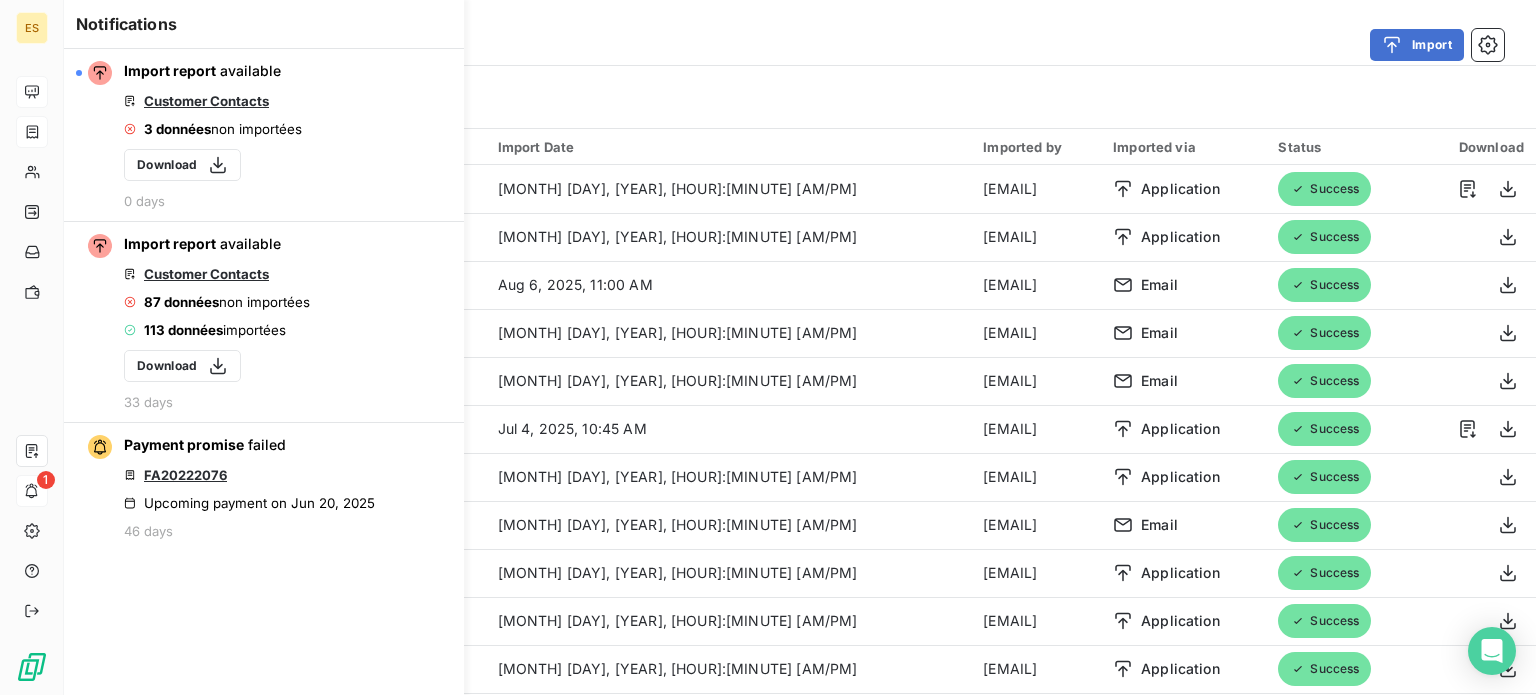 click on "Filter" at bounding box center (800, 97) 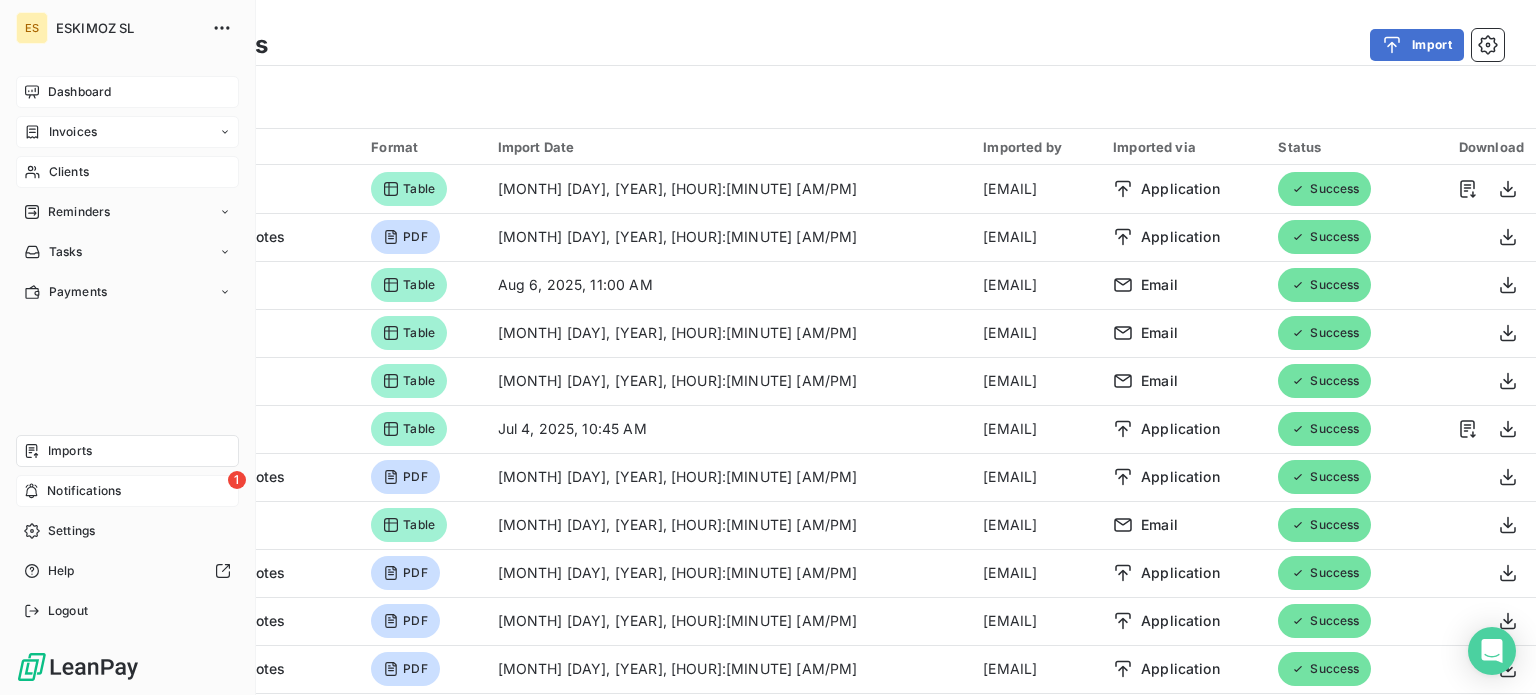click on "Clients" at bounding box center (69, 172) 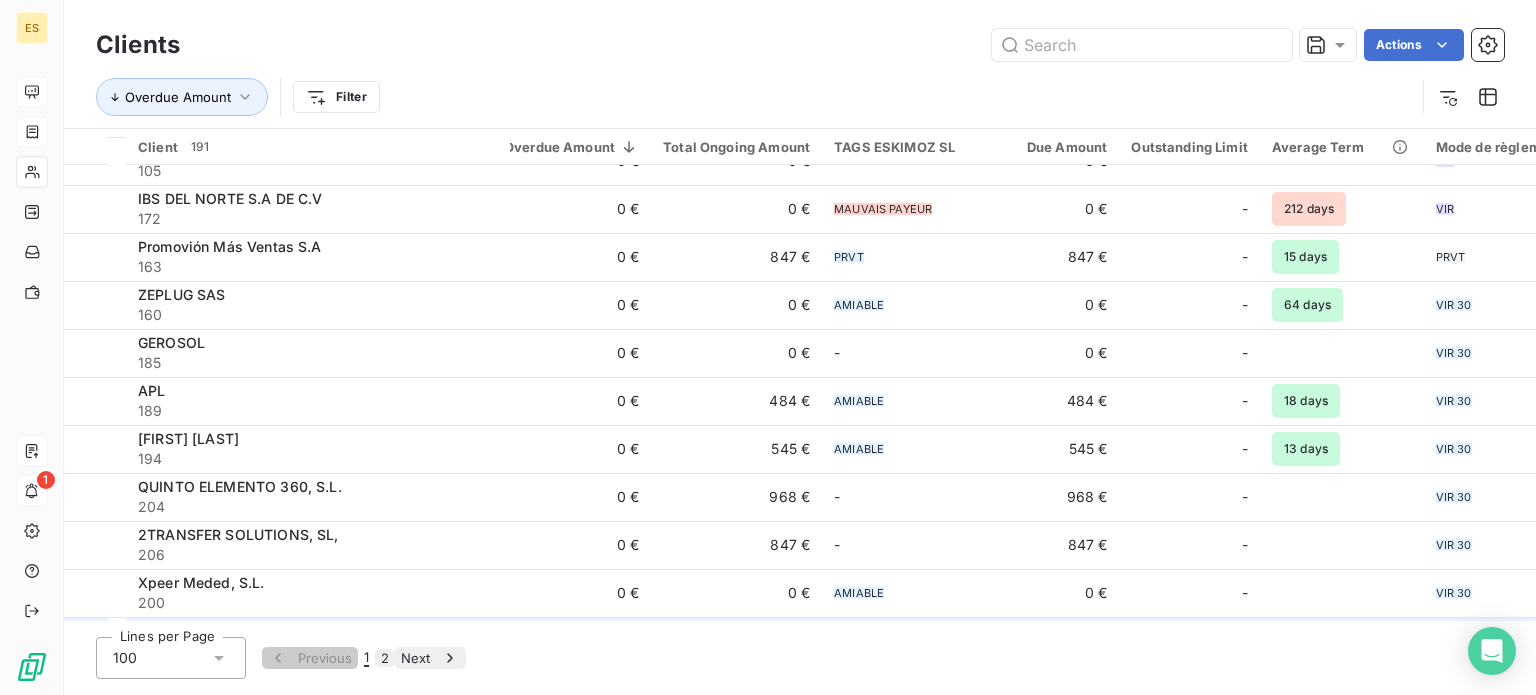 scroll, scrollTop: 4352, scrollLeft: 0, axis: vertical 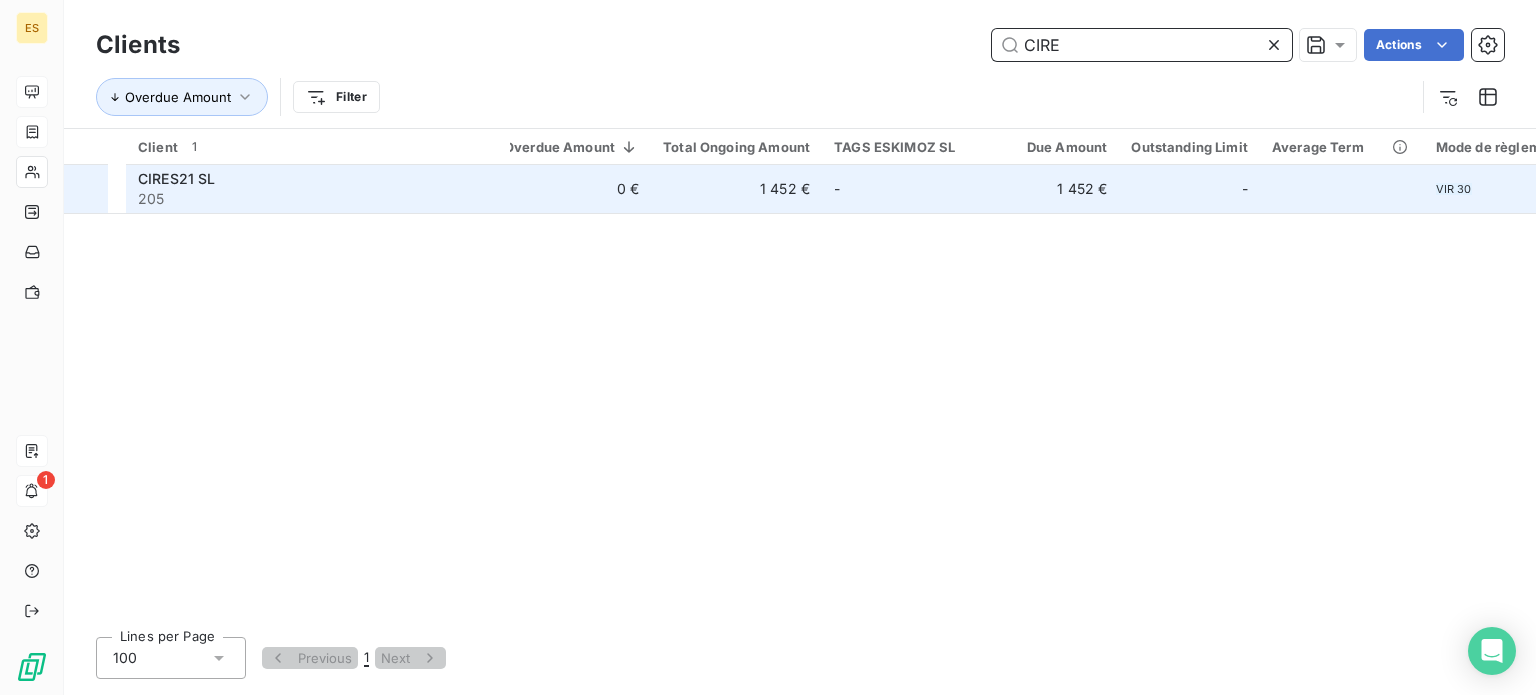 type on "CIRE" 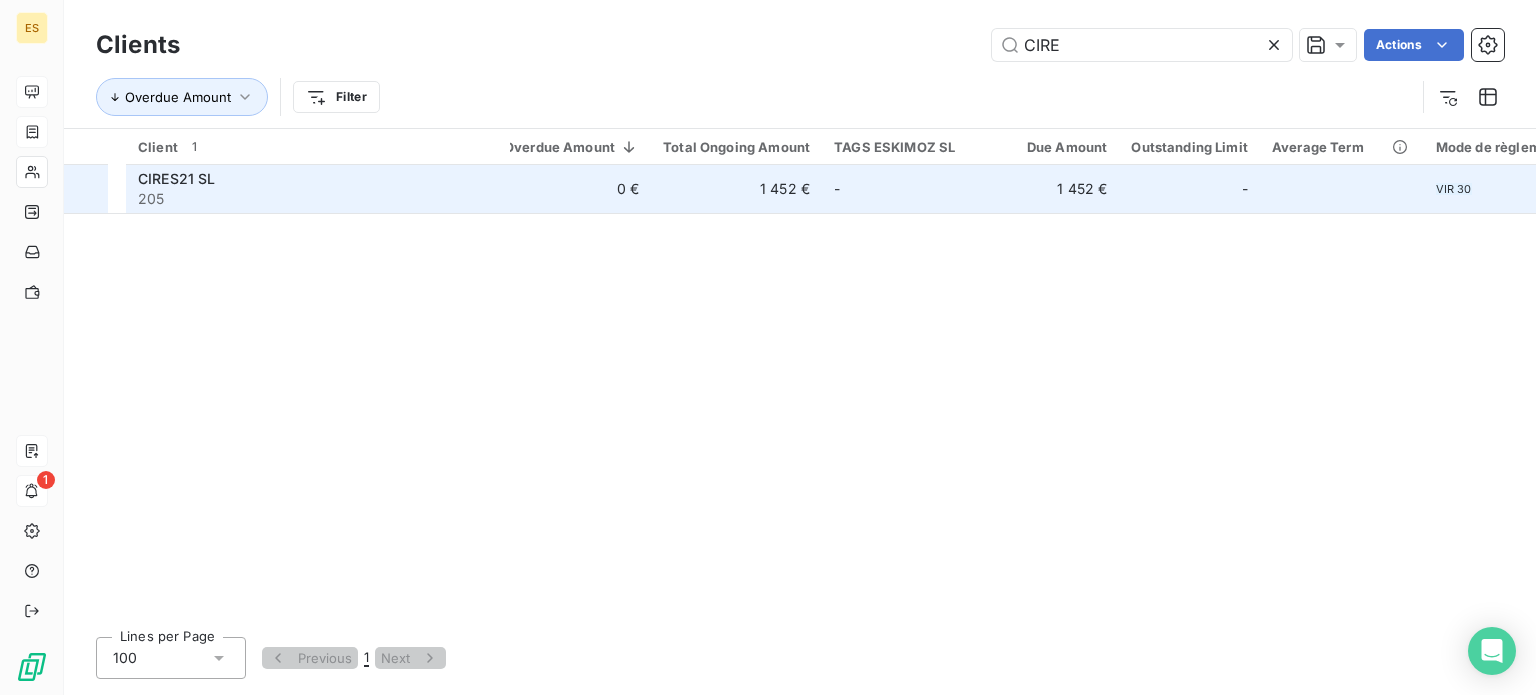 click on "CIRES21 SL" at bounding box center (318, 179) 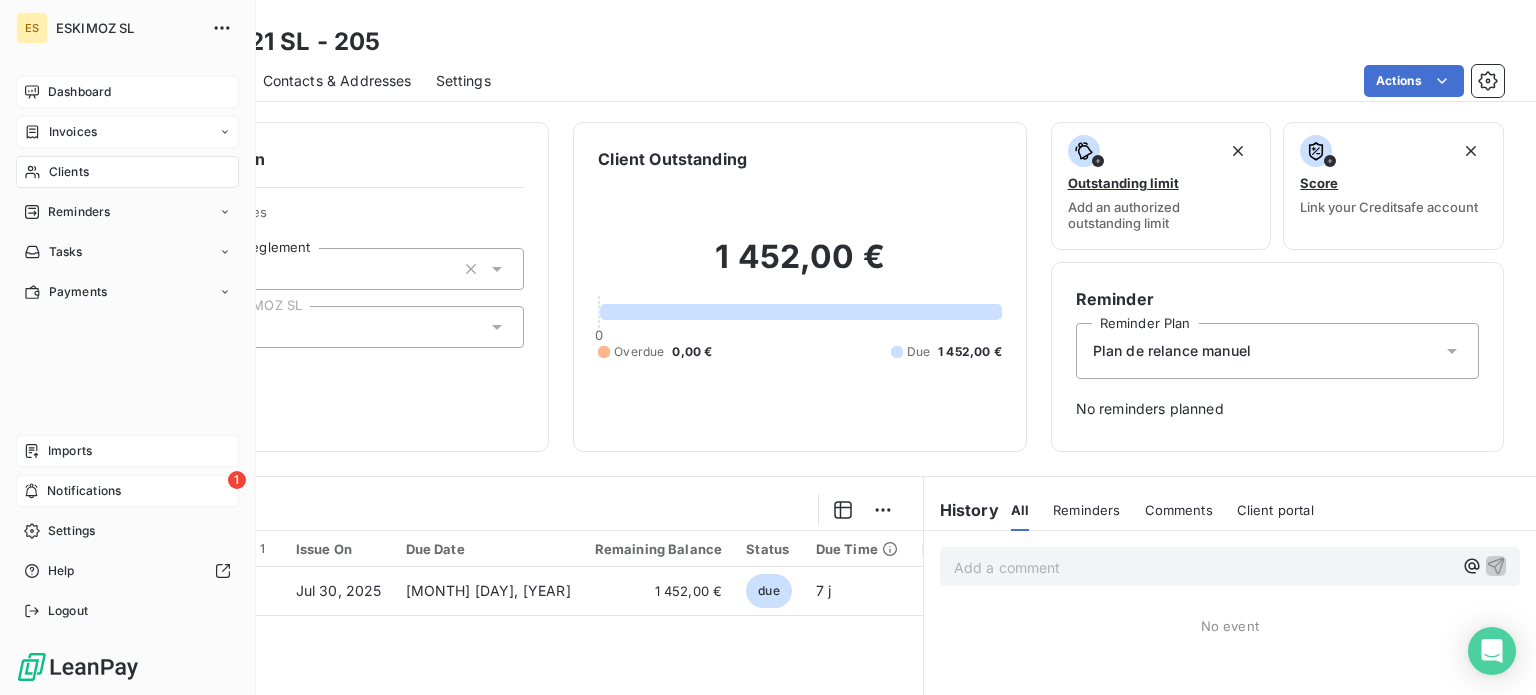 click 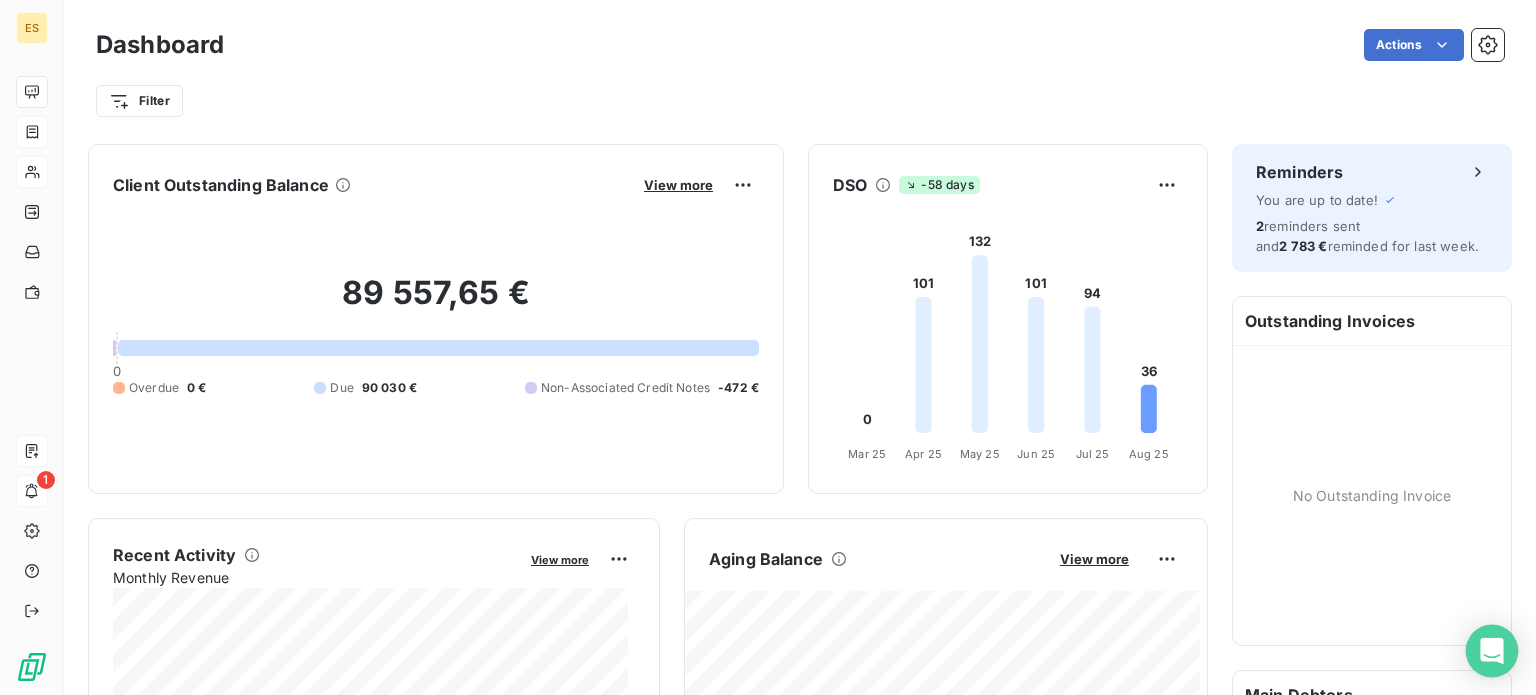 click on "ES [NUMBER] Dashboard Actions Filter Client Outstanding Balance   View more [PRICE] [CURRENCY] [NUMBER] Overdue [PRICE] [CURRENCY] [NUMBER] Due [PRICE] [CURRENCY]   Non-Associated Credit Notes [PRICE] [CURRENCY] DSO [NUMBER] days [NUMBER] [NUMBER] [NUMBER] [NUMBER] [NUMBER] [NUMBER] [MONTH] [YEAR] [MONTH] [YEAR] [MONTH] [YEAR] [MONTH] [YEAR] [MONTH] [YEAR] [MONTH] [YEAR] [MONTH] [YEAR] [MONTH] [YEAR] [MONTH] [YEAR] [MONTH] [YEAR] [MONTH] [YEAR] [MONTH] [YEAR] Recent Activity Monthly Revenue View more Aging Balance View more Reminders by amount Collections Forecast Forecast based on average payment period of the last [NUMBER] months Reminders You are up to date! [NUMBER]  reminders sent and  [PRICE] [CURRENCY]  reminded for last week. Outstanding Invoices No Outstanding Invoice Main Debtors [FIRST] [LAST] [PRICE] [CURRENCY] [COMPANY] [PRICE] [CURRENCY] [COMPANY] [PRICE] [CURRENCY] [COMPANY] [PRICE] [CURRENCY] [COMPANY] [PRICE] [CURRENCY] [COMPANY] [PRICE] [CURRENCY] [COMPANY] [PRICE] [CURRENCY]" at bounding box center (768, 347) 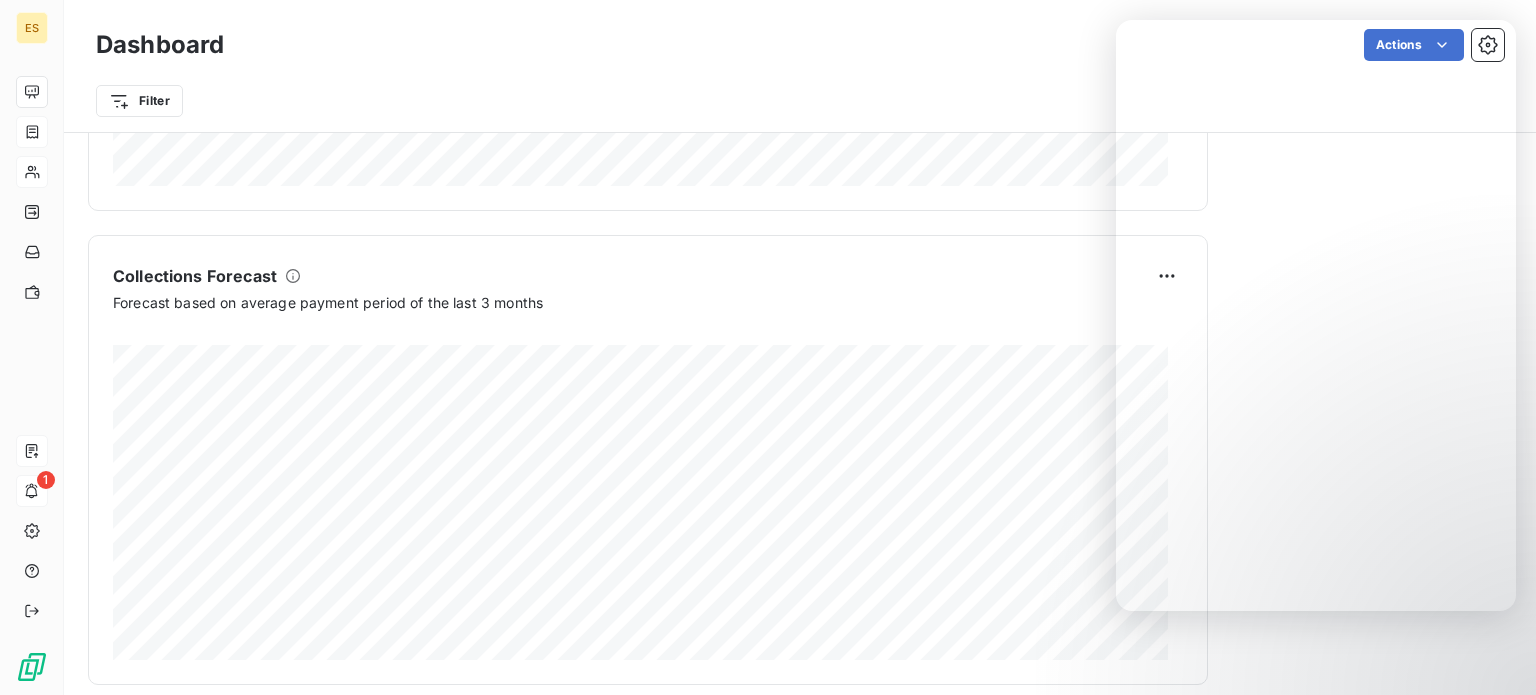 scroll, scrollTop: 1253, scrollLeft: 0, axis: vertical 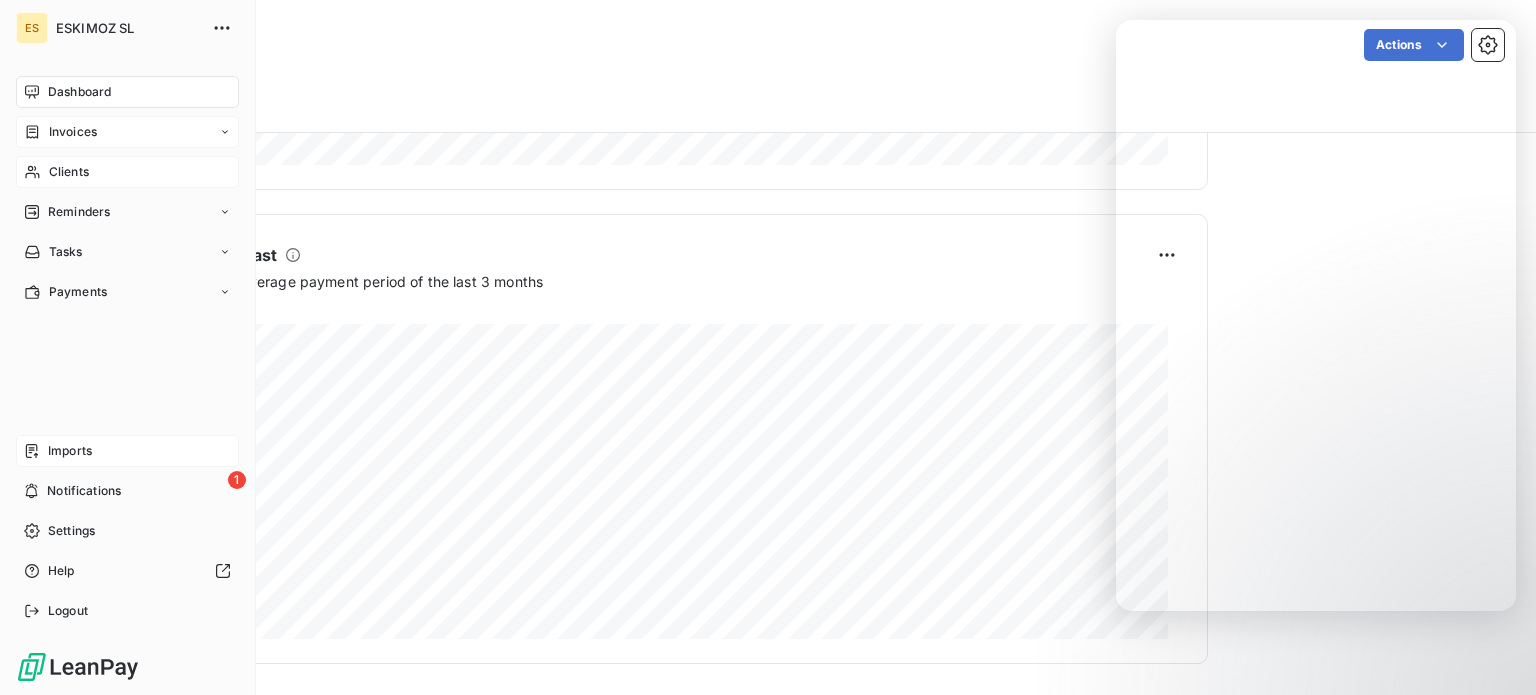 click on "Imports 1 Notifications Settings Help Logout" at bounding box center [127, 531] 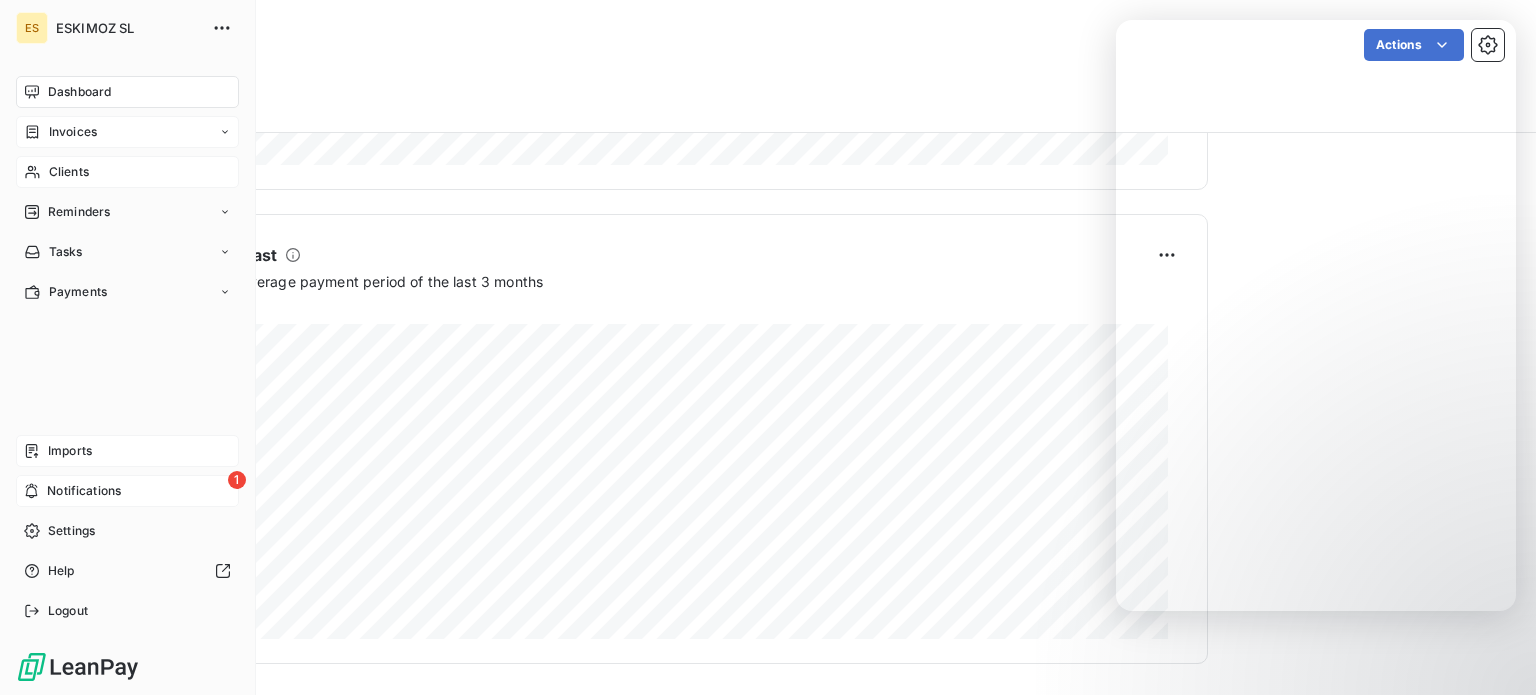 click on "1 Notifications" at bounding box center [127, 491] 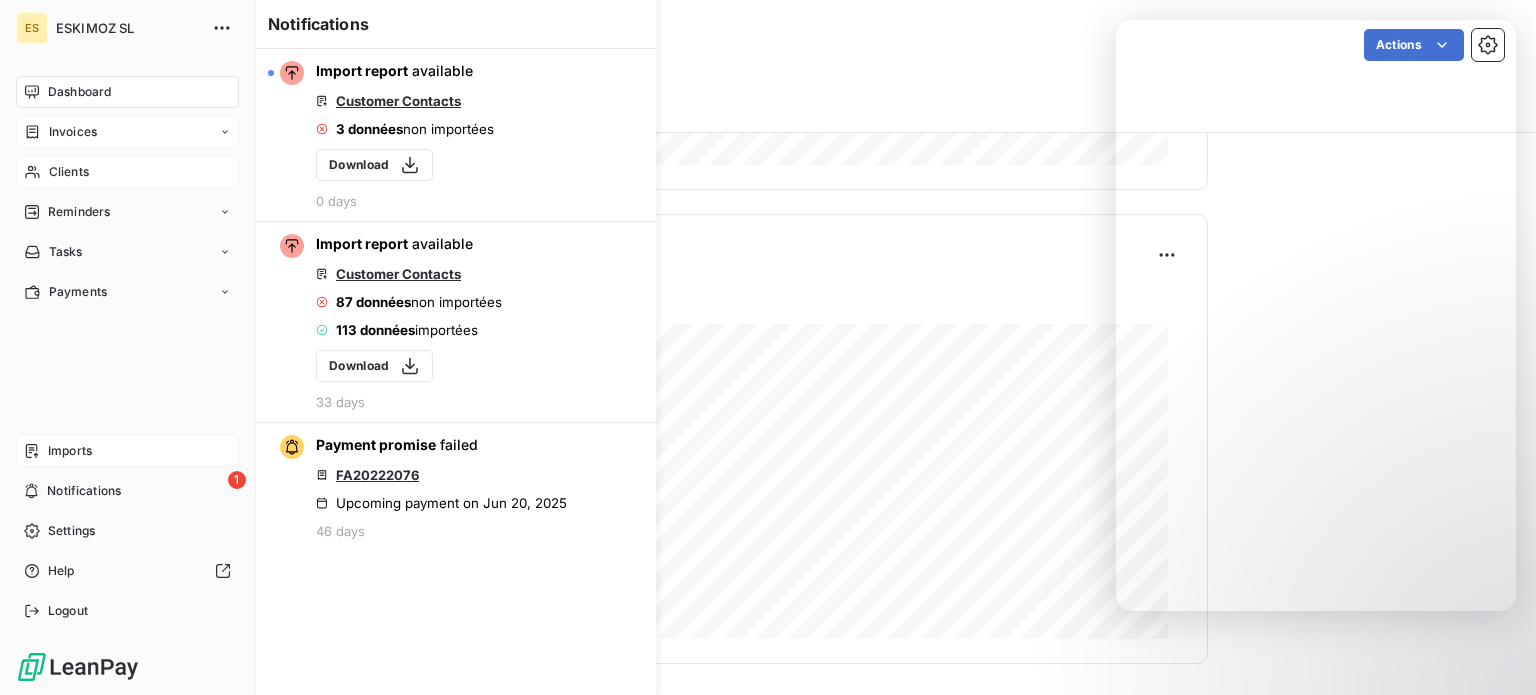 drag, startPoint x: 67, startPoint y: 83, endPoint x: 95, endPoint y: 110, distance: 38.8973 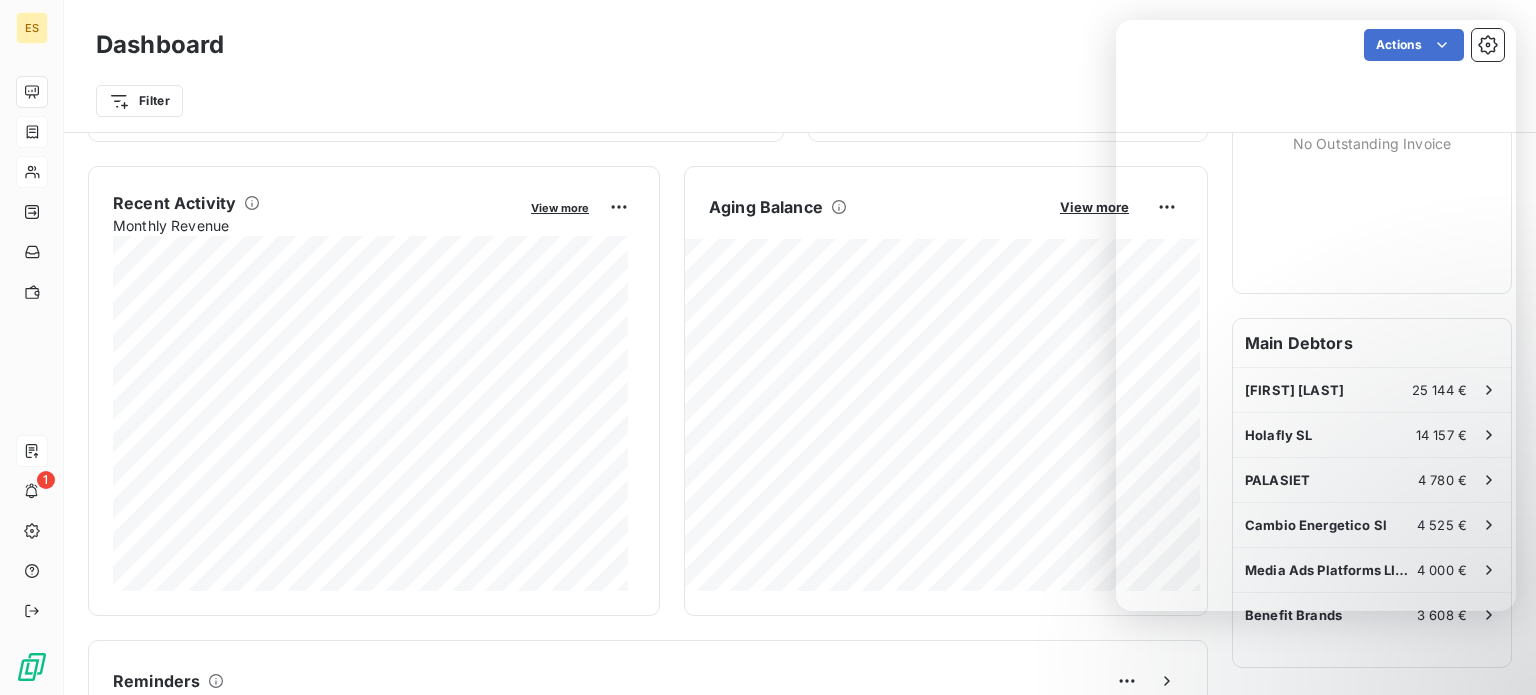 scroll, scrollTop: 0, scrollLeft: 0, axis: both 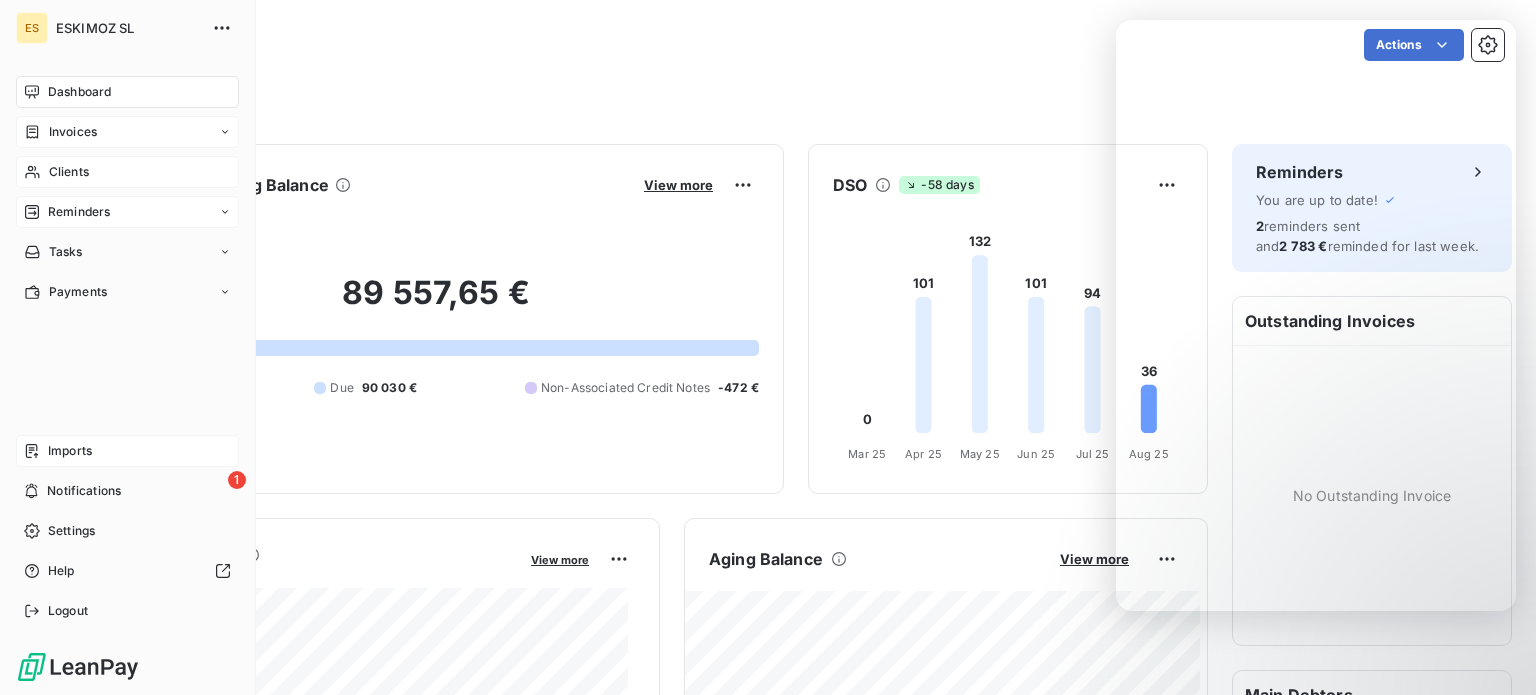 click on "Reminders" at bounding box center [79, 212] 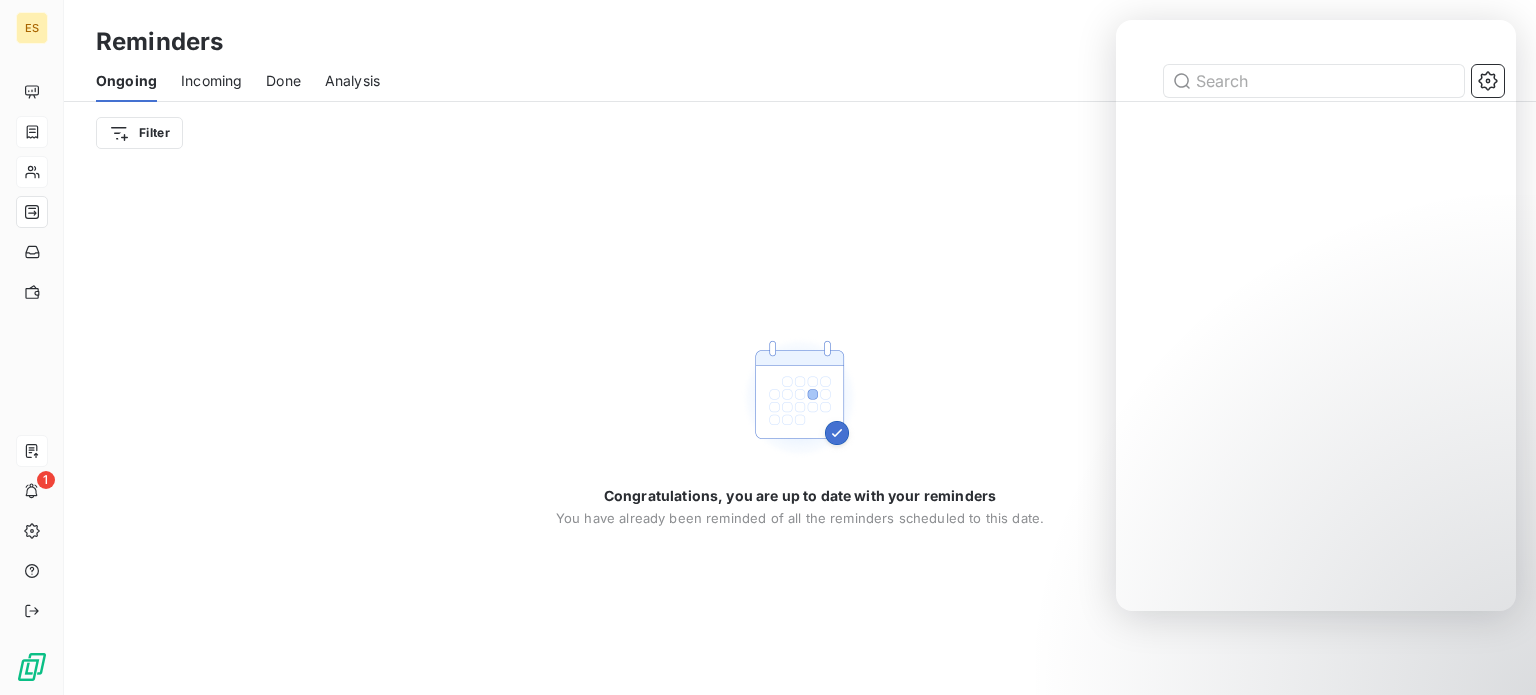 click on "Incoming" at bounding box center [211, 81] 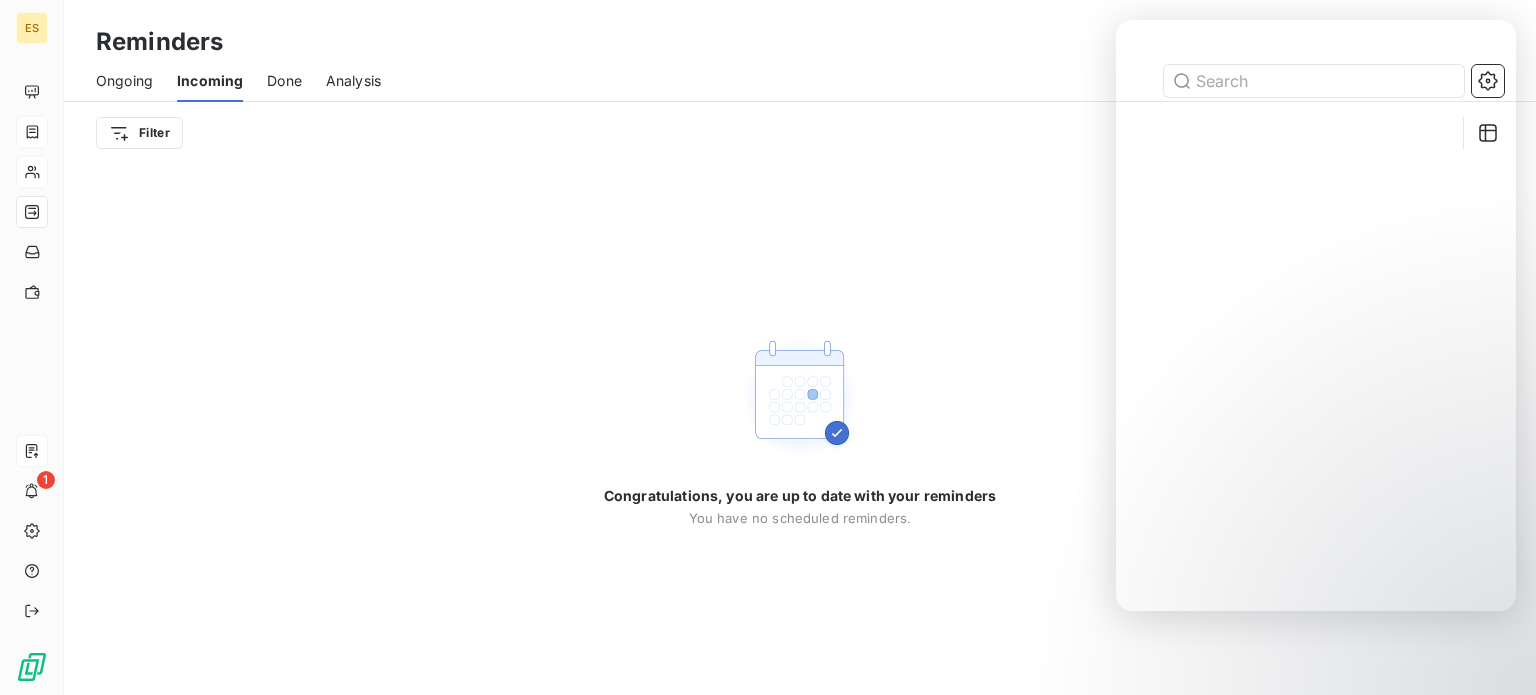 click on "Done" at bounding box center (284, 81) 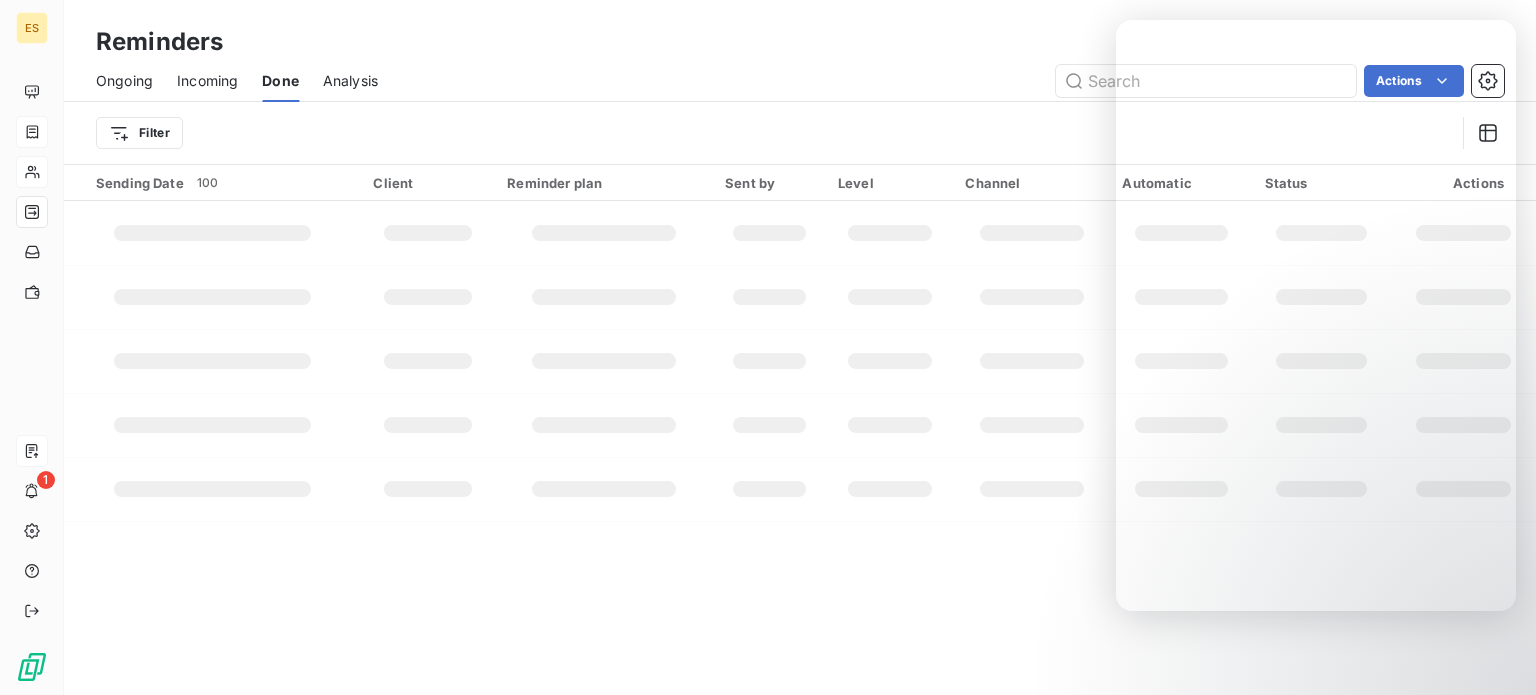 click on "Filter" at bounding box center (800, 133) 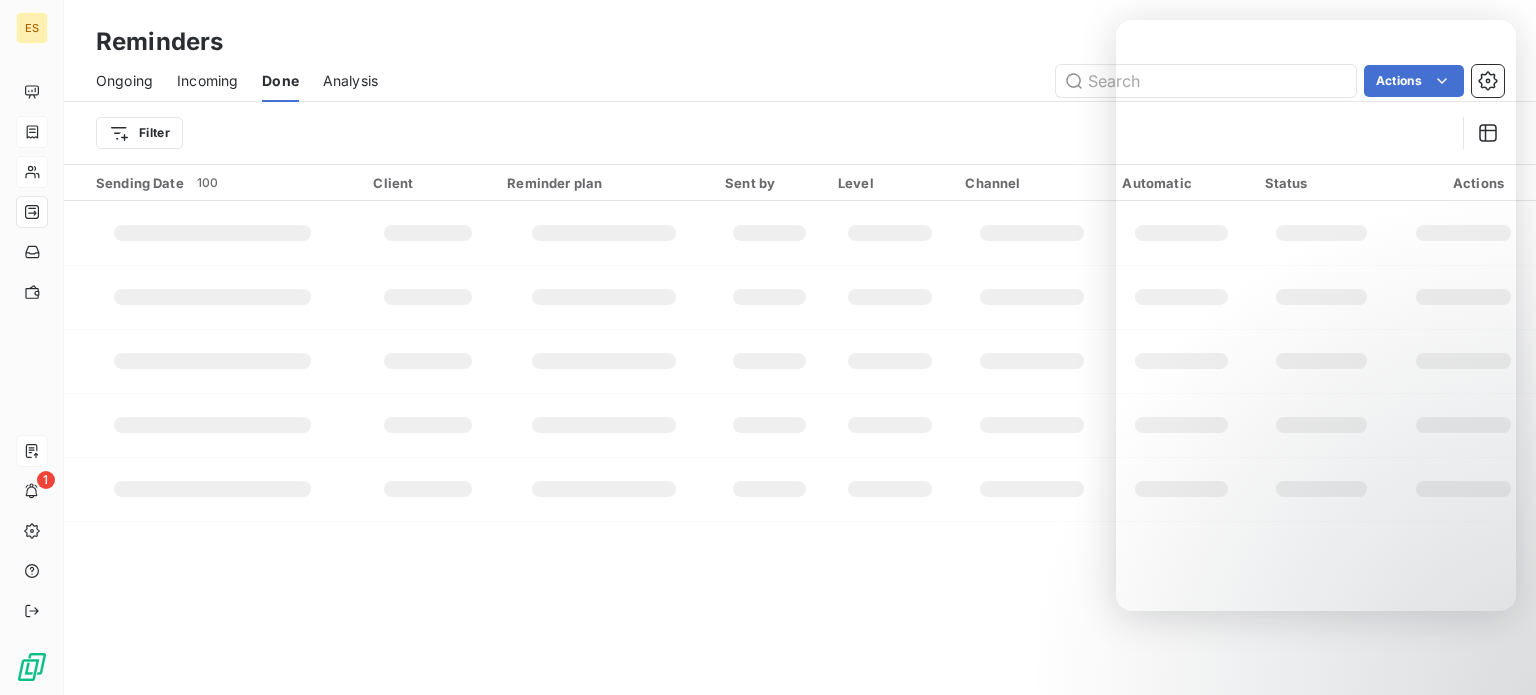 click on "Analysis" at bounding box center (350, 81) 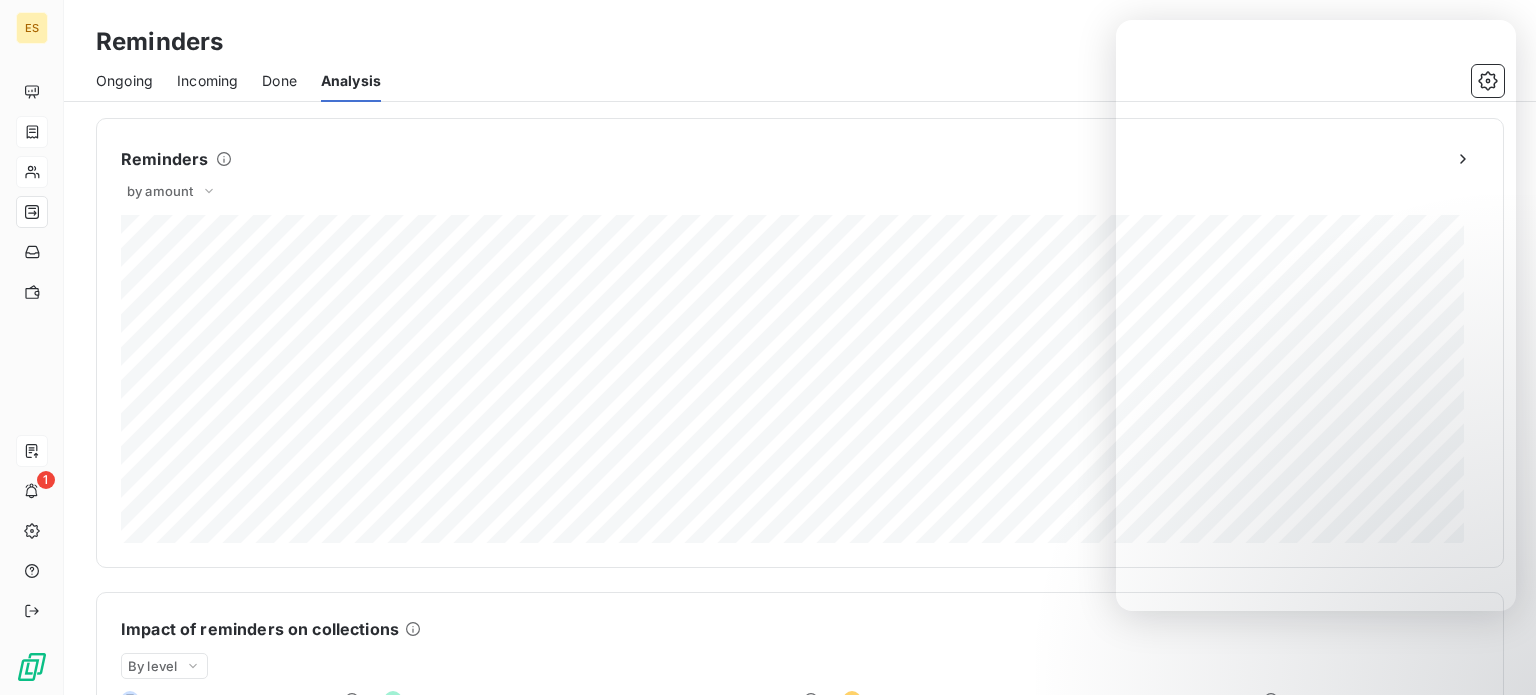 click on "Ongoing" at bounding box center (124, 81) 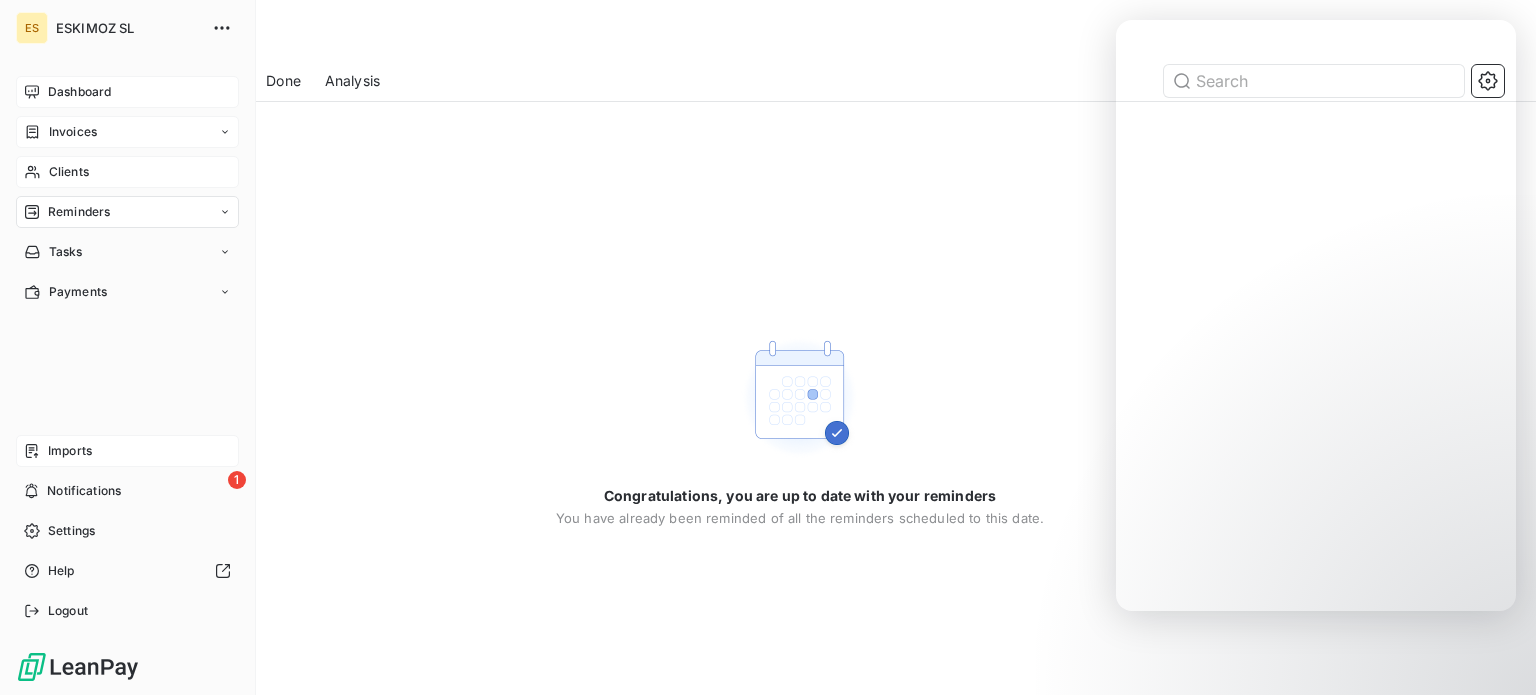 drag, startPoint x: 35, startPoint y: 51, endPoint x: 68, endPoint y: 91, distance: 51.855568 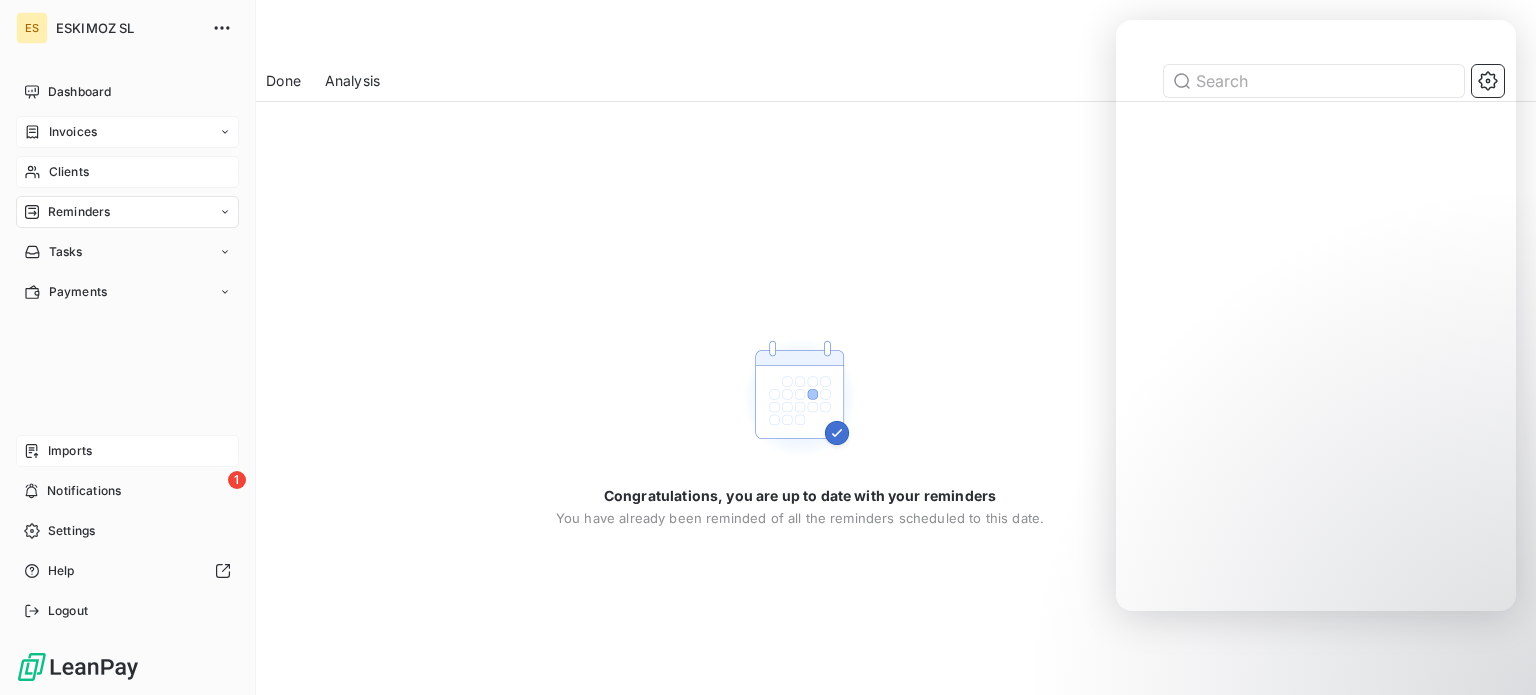 click on "Dashboard Invoices Clients Reminders Tasks Payments" at bounding box center [127, 192] 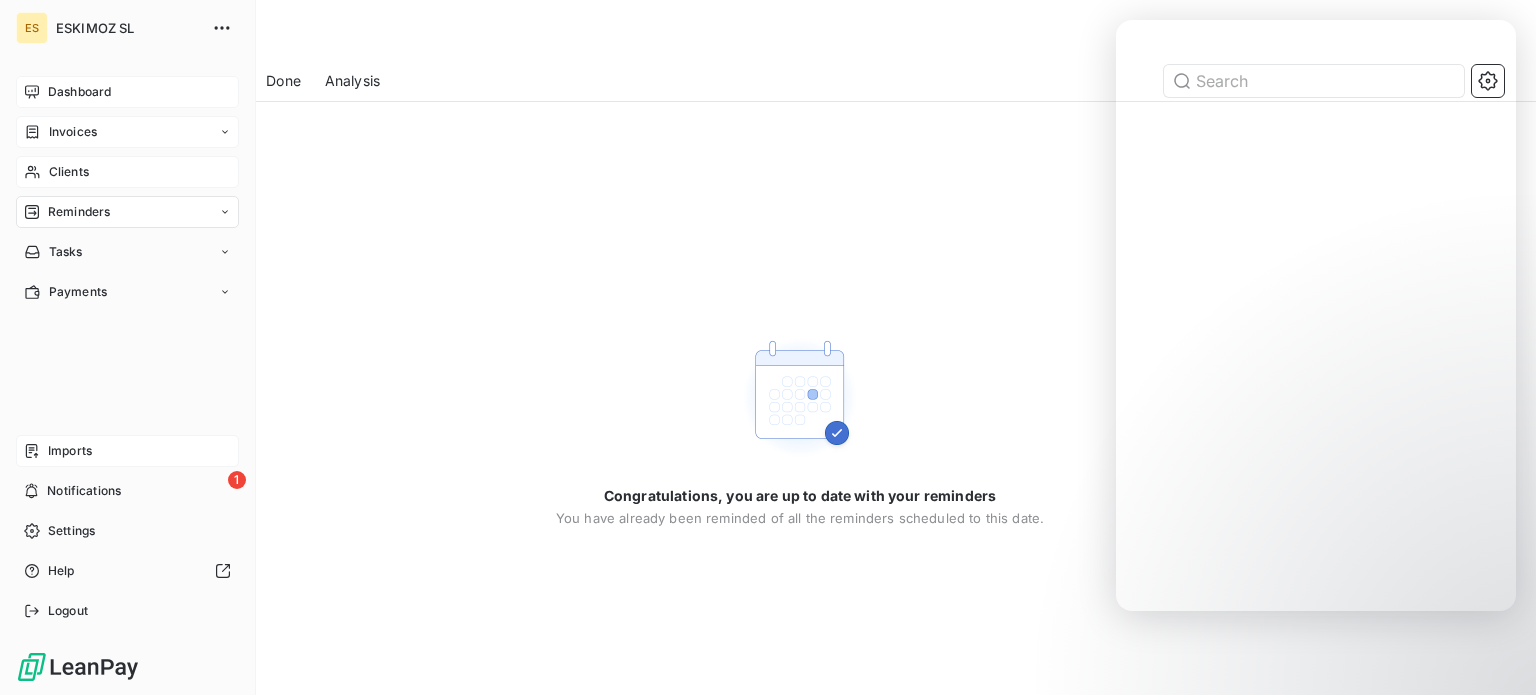 click on "Dashboard" at bounding box center (79, 92) 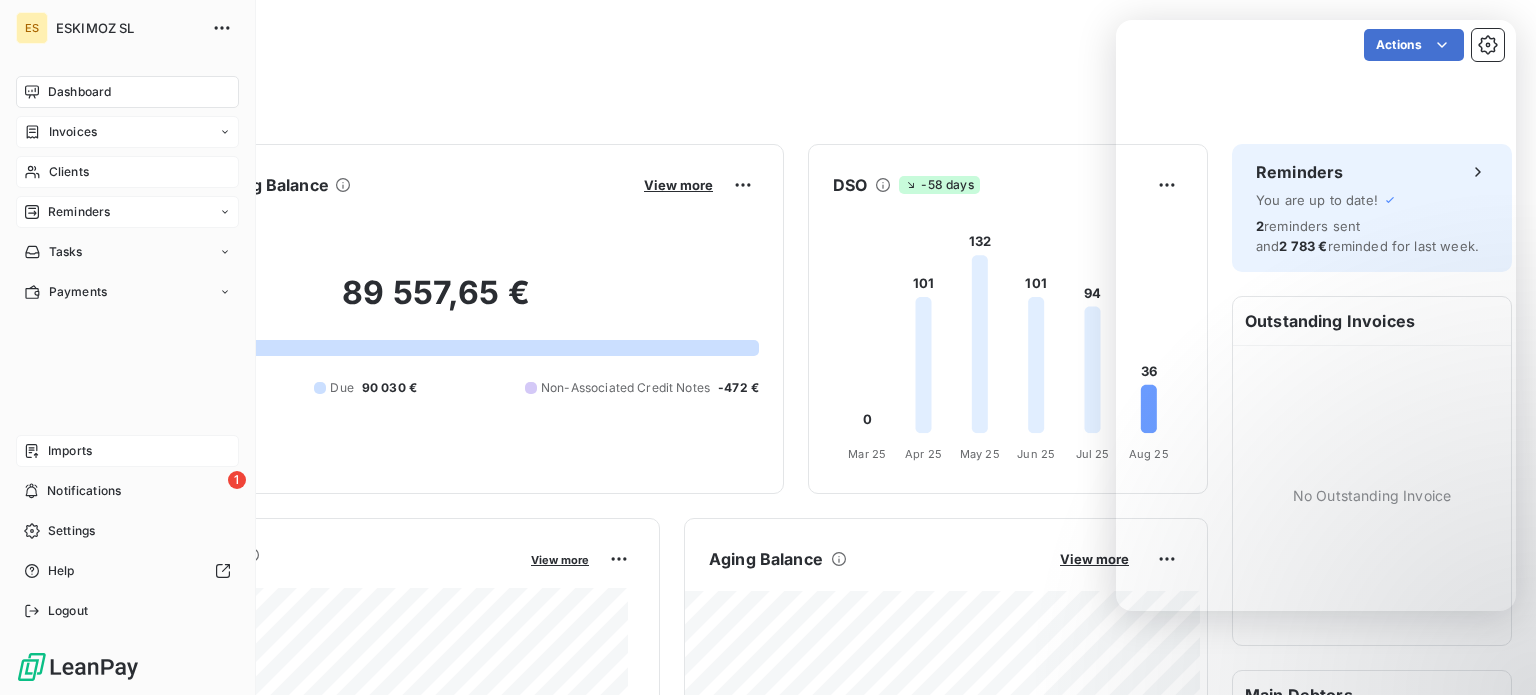 click on "Dashboard" at bounding box center [127, 92] 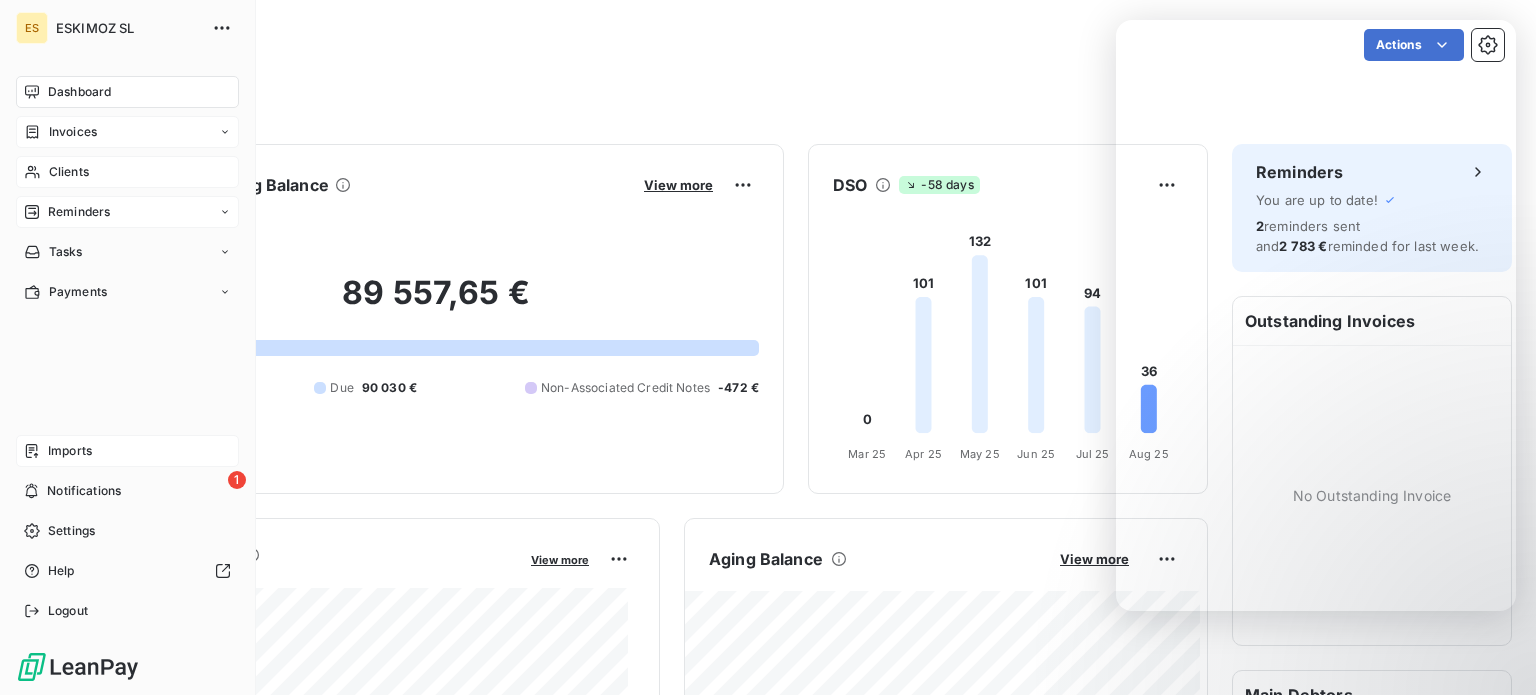 click on "Invoices" at bounding box center (73, 132) 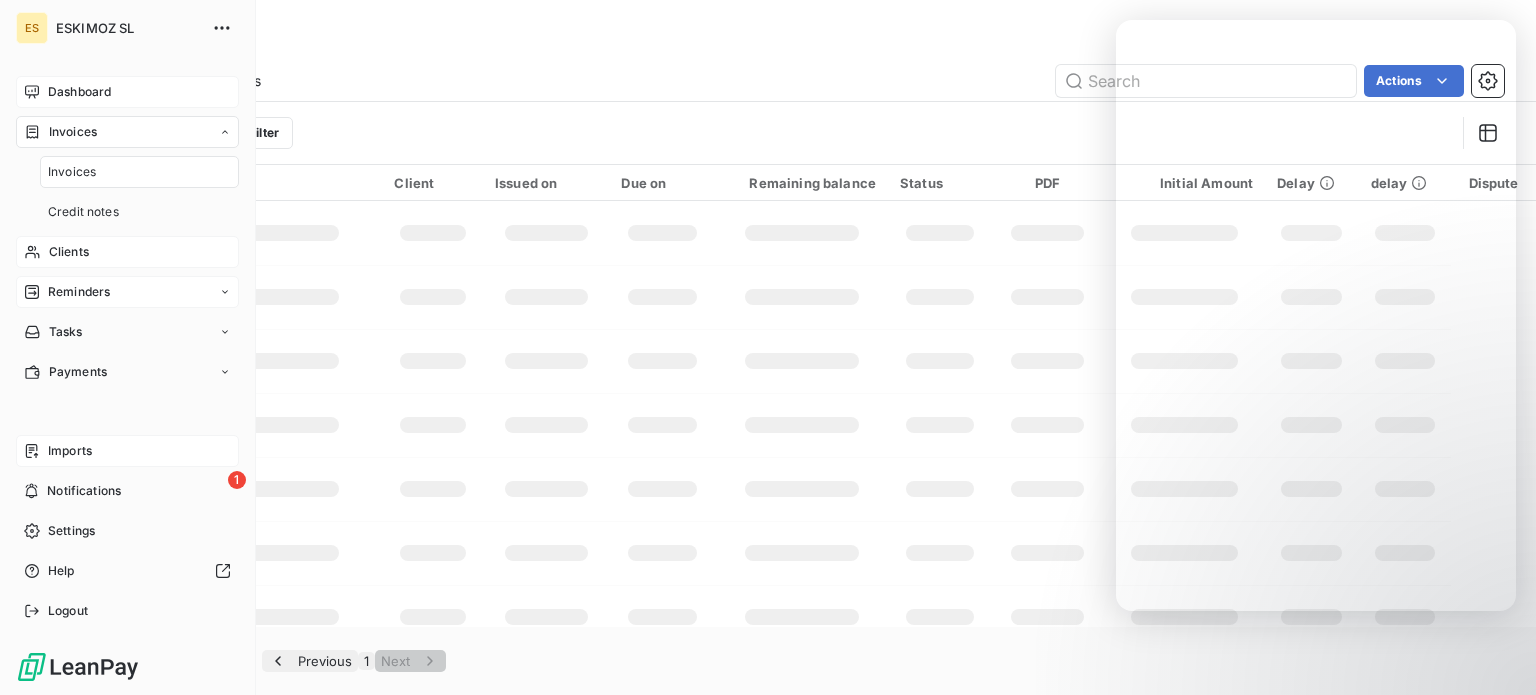 drag, startPoint x: 88, startPoint y: 83, endPoint x: 69, endPoint y: 327, distance: 244.73863 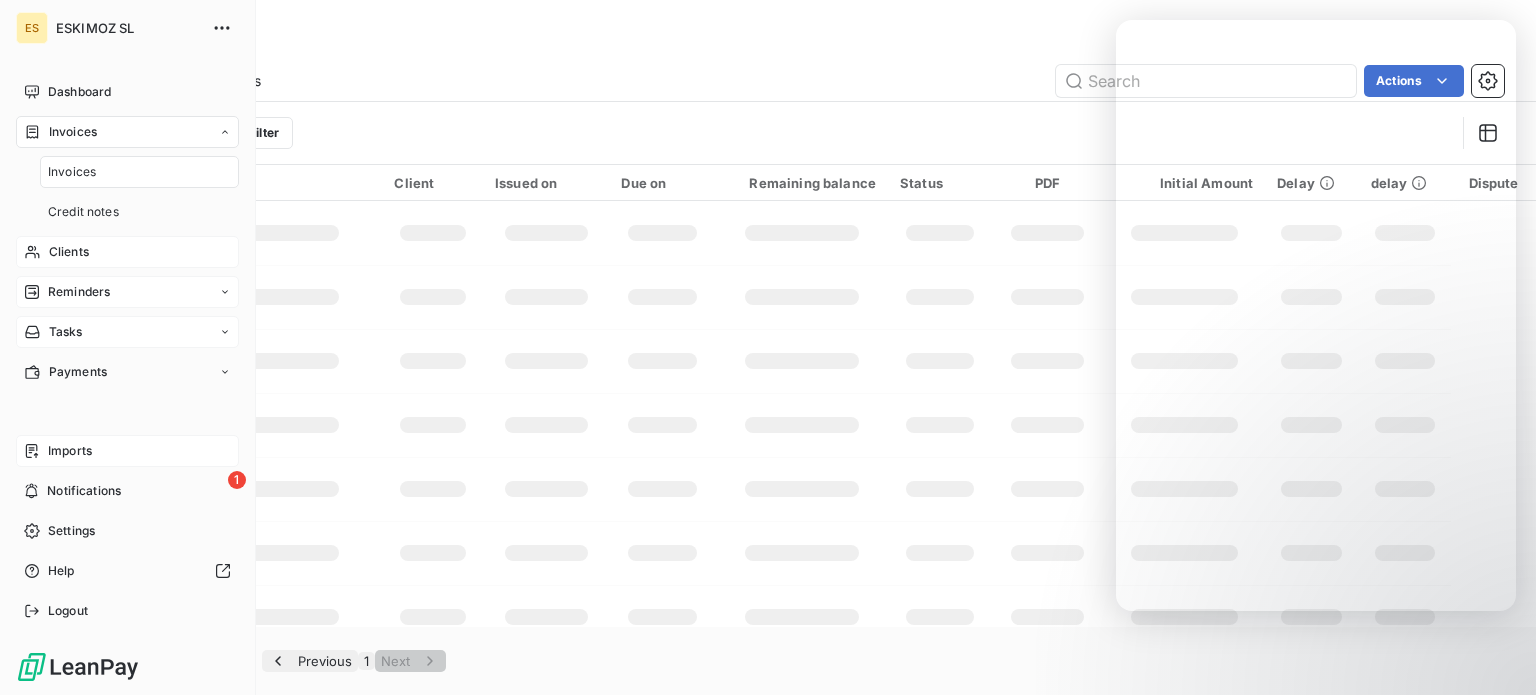 click on "Dashboard" at bounding box center [127, 92] 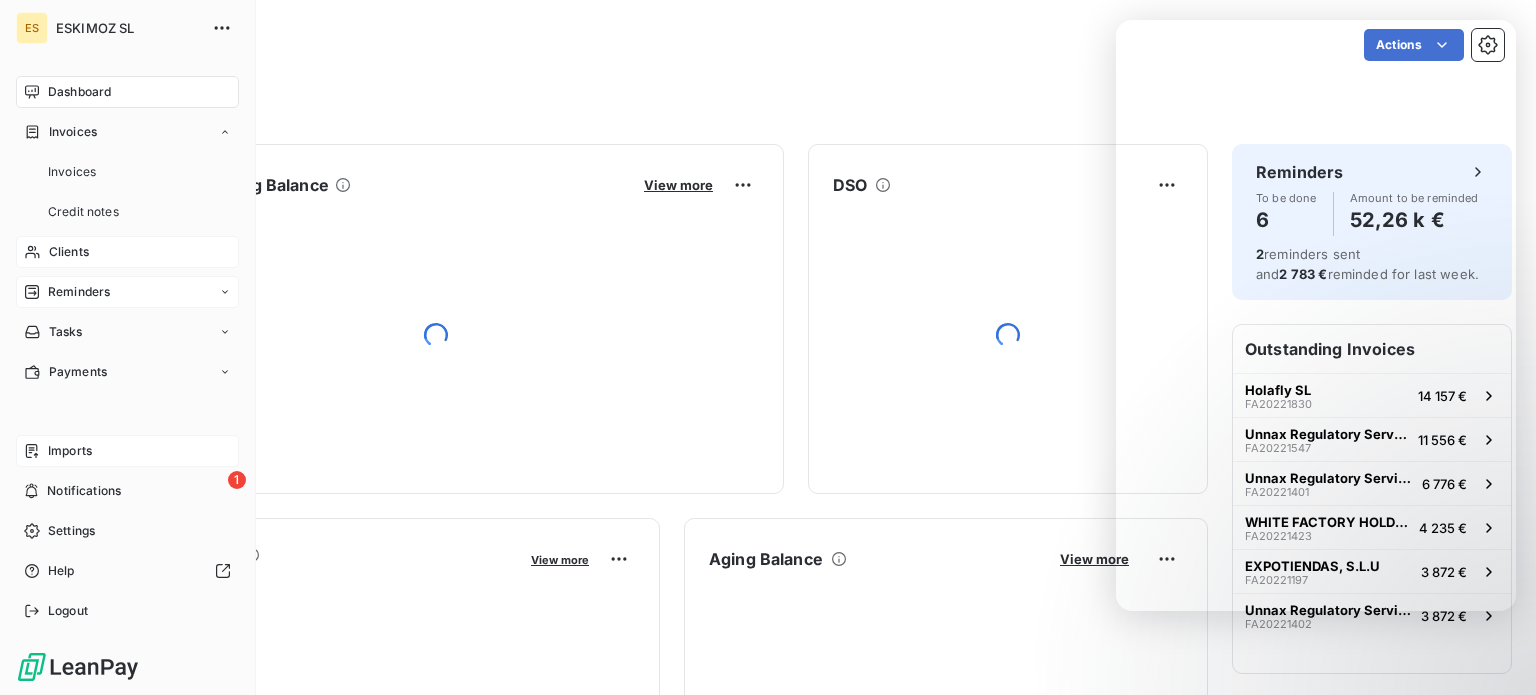 click on "Imports" at bounding box center [127, 451] 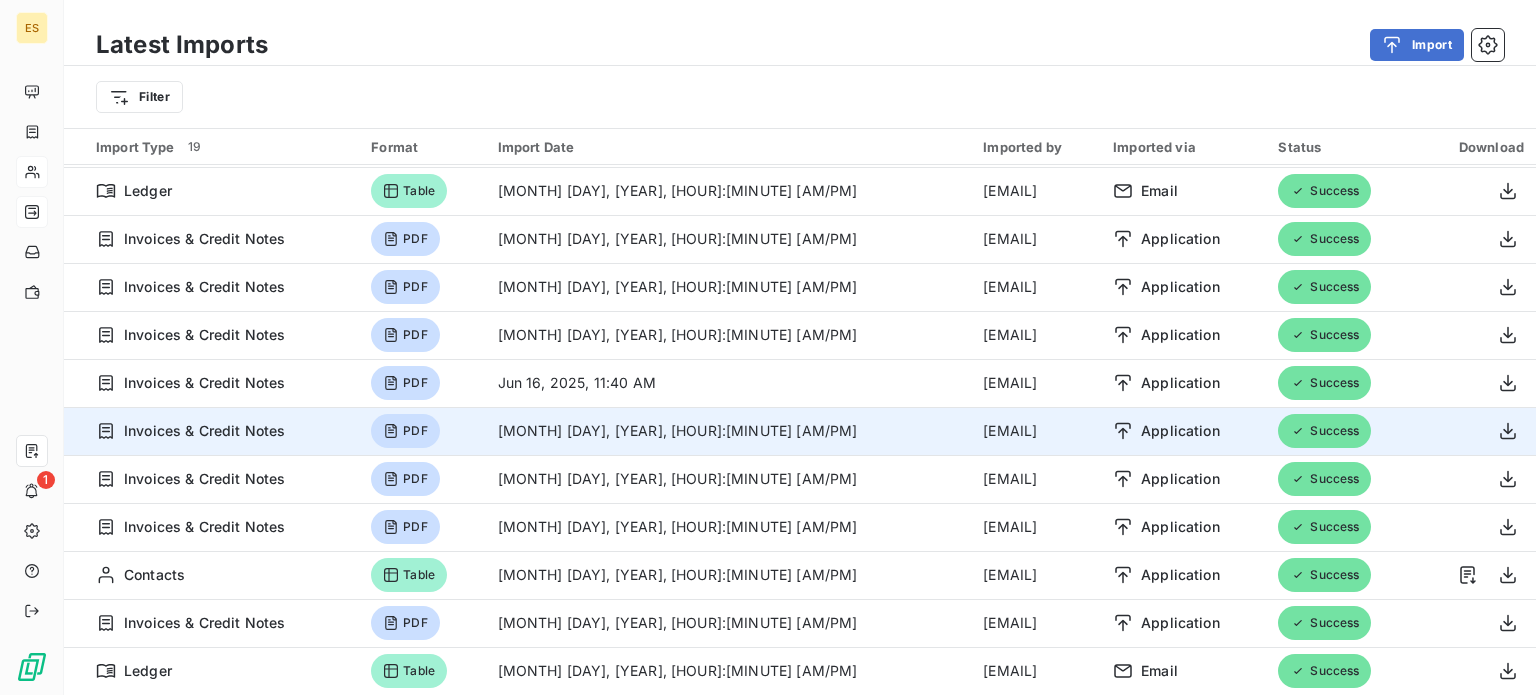 scroll, scrollTop: 0, scrollLeft: 0, axis: both 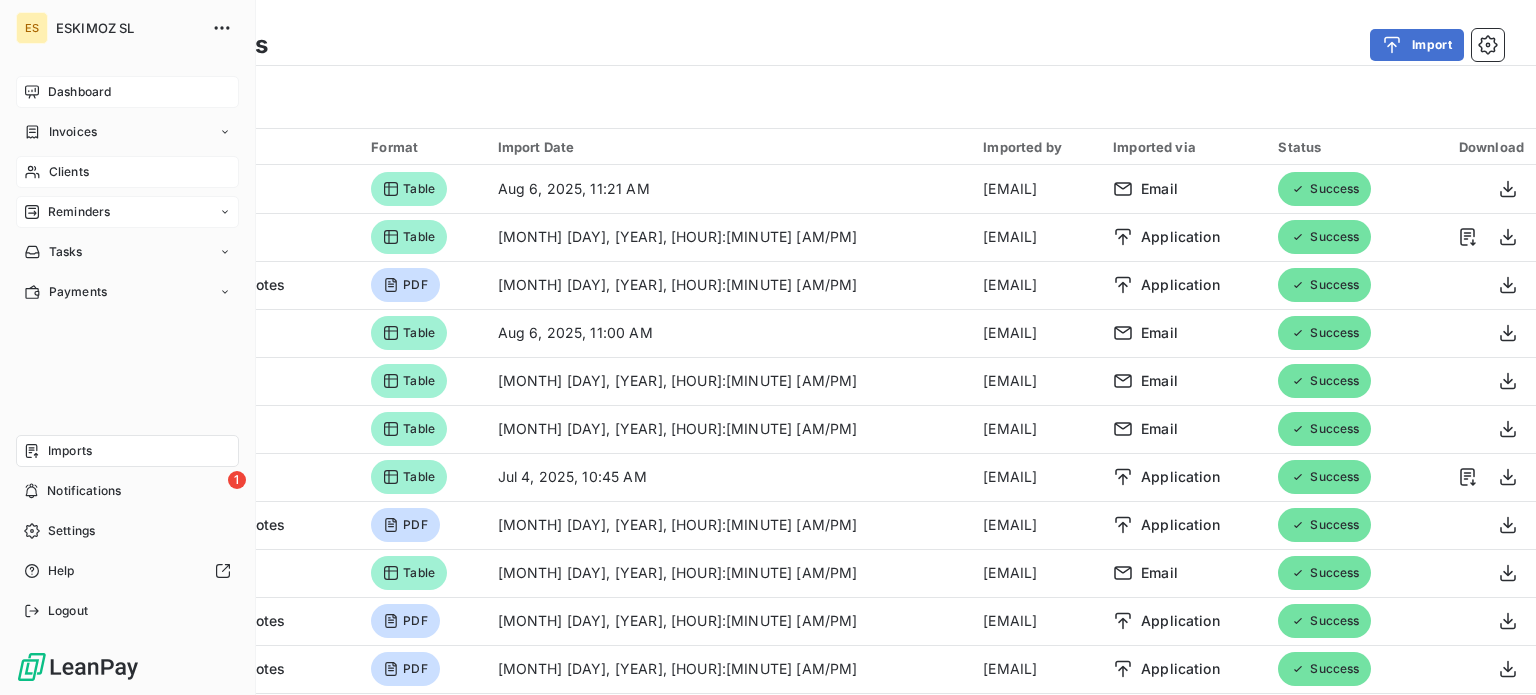 click on "Dashboard" at bounding box center (127, 92) 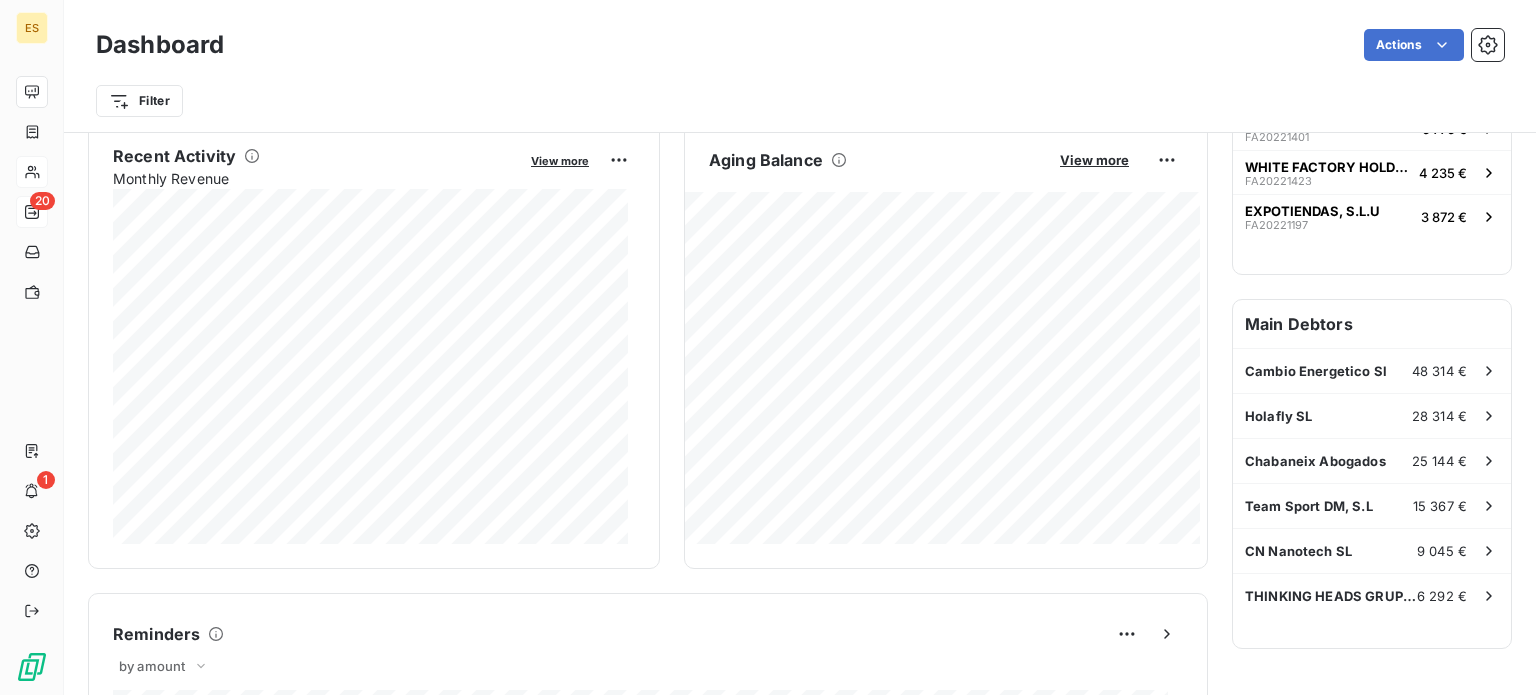 scroll, scrollTop: 0, scrollLeft: 0, axis: both 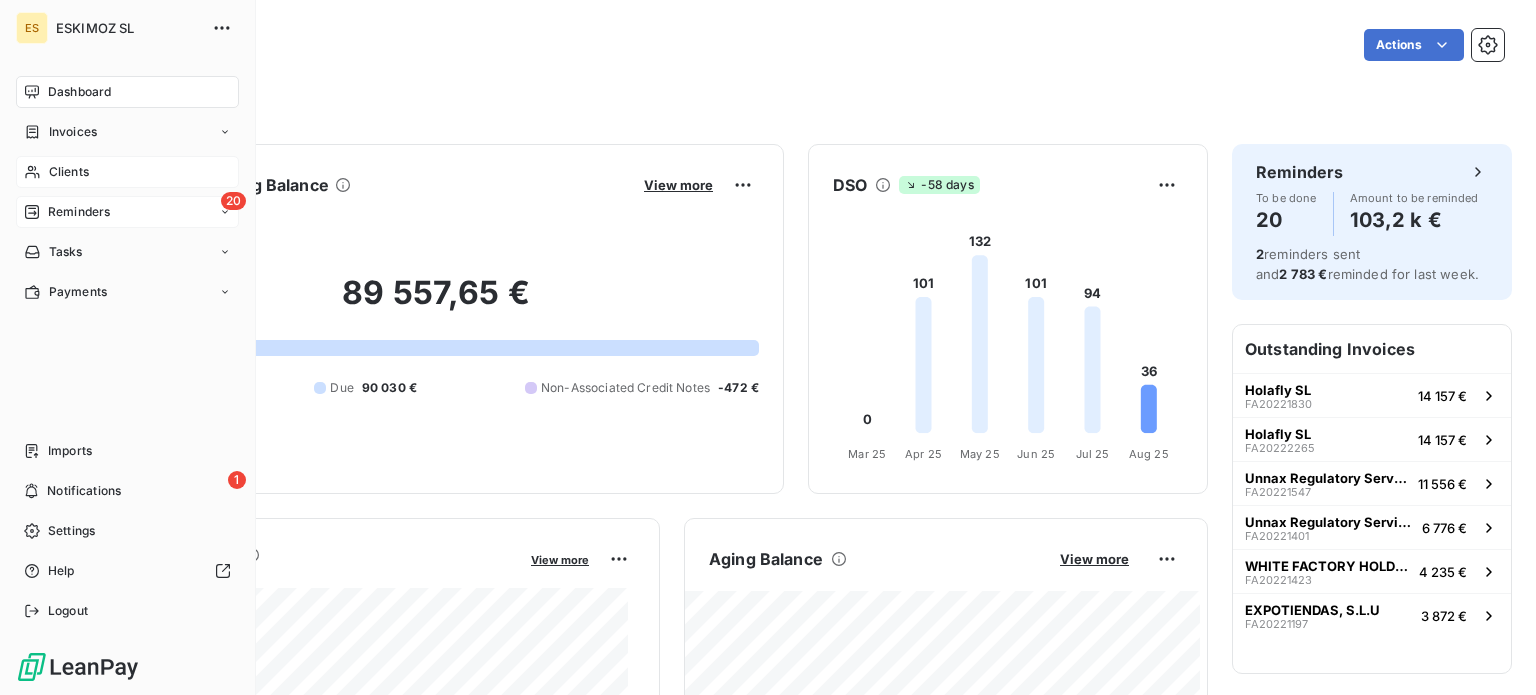 click on "Reminders" at bounding box center [79, 212] 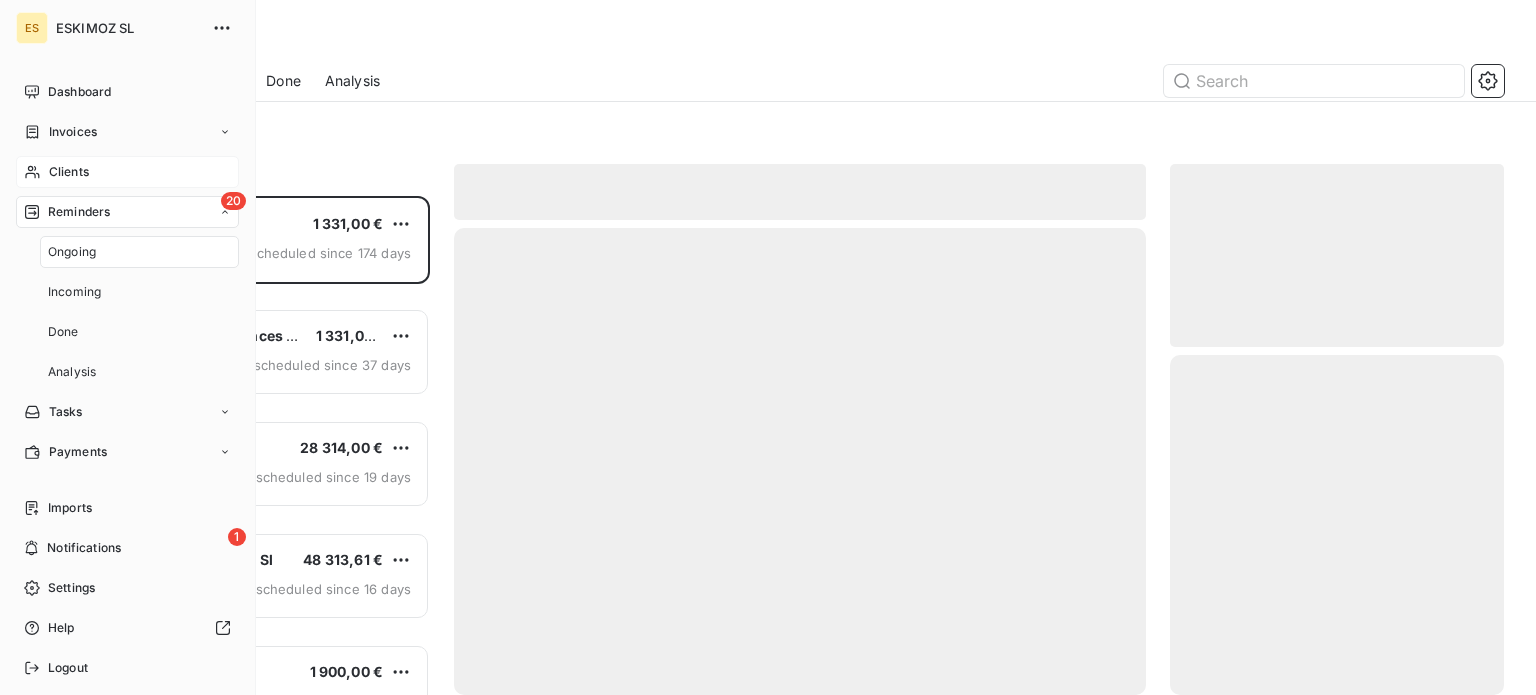 scroll, scrollTop: 16, scrollLeft: 16, axis: both 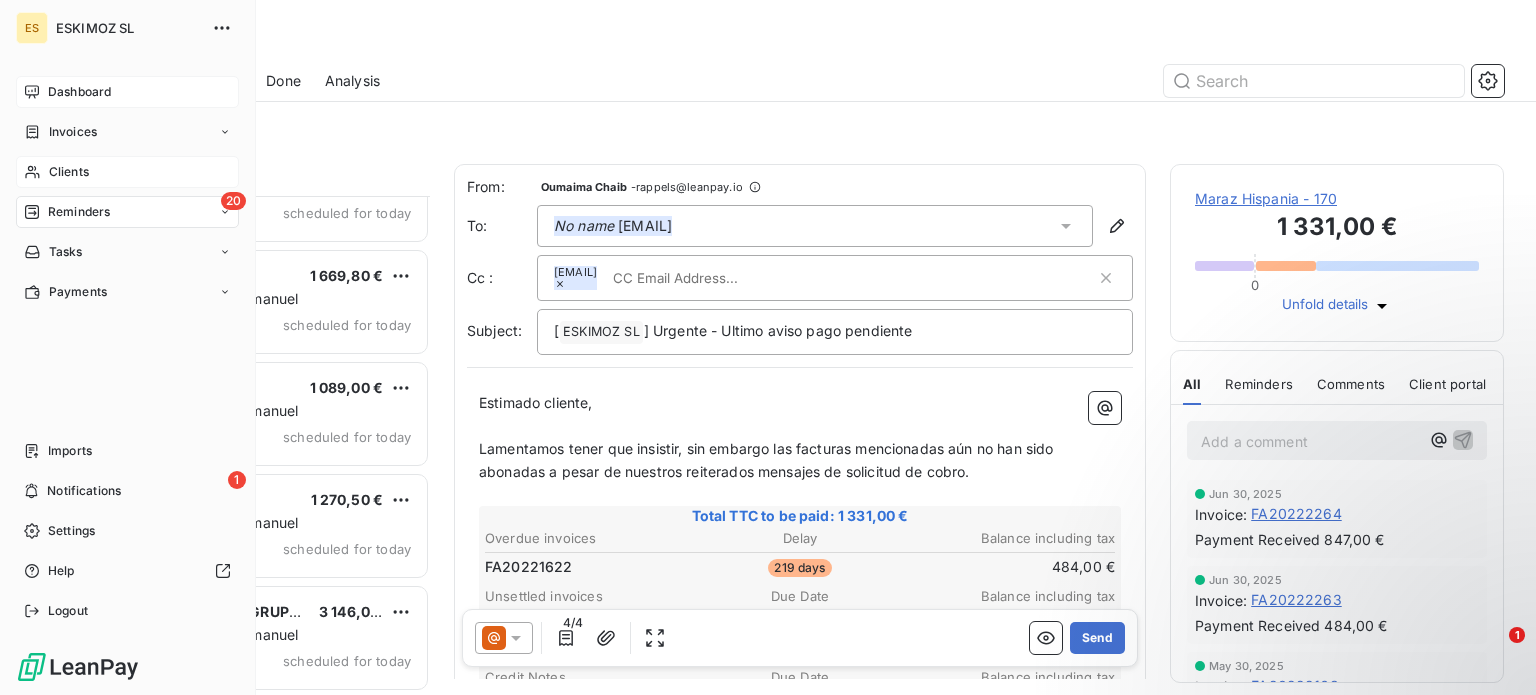 click on "Dashboard" at bounding box center (127, 92) 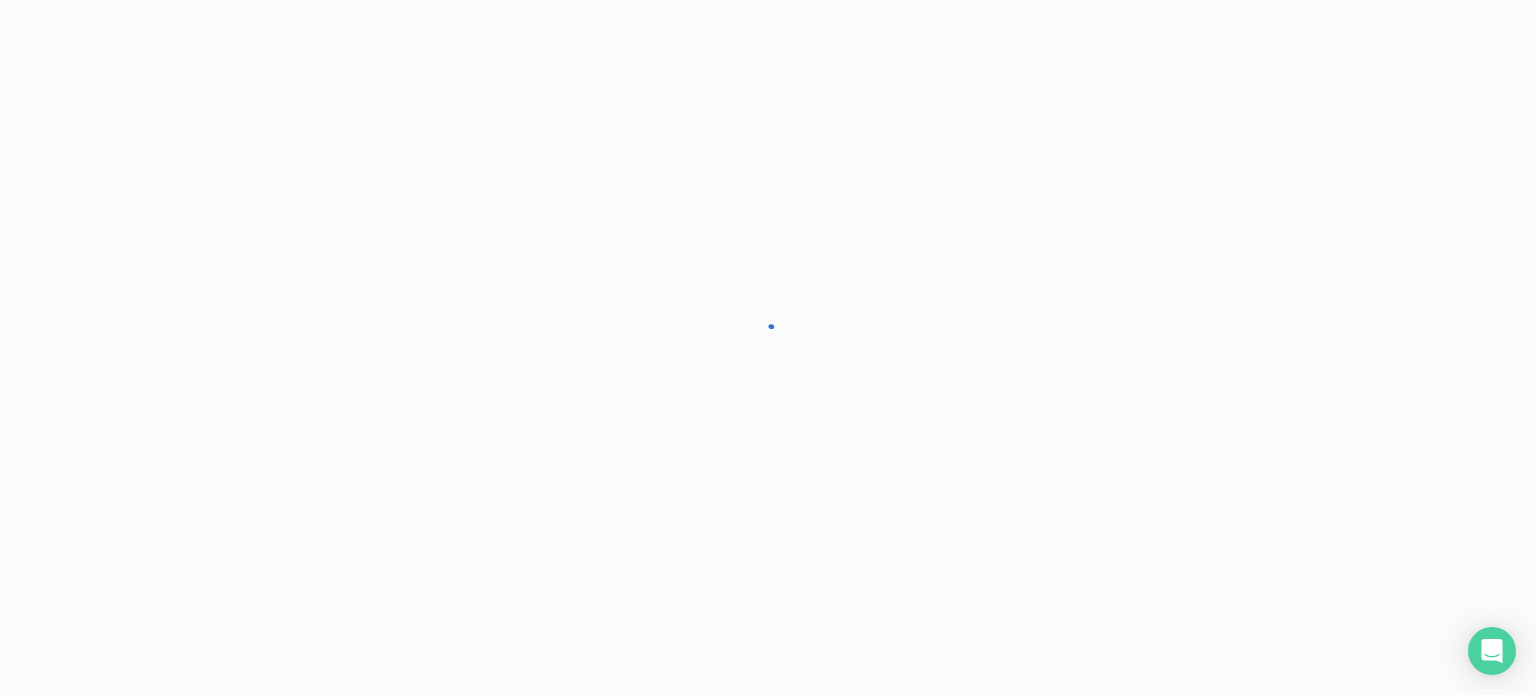 scroll, scrollTop: 0, scrollLeft: 0, axis: both 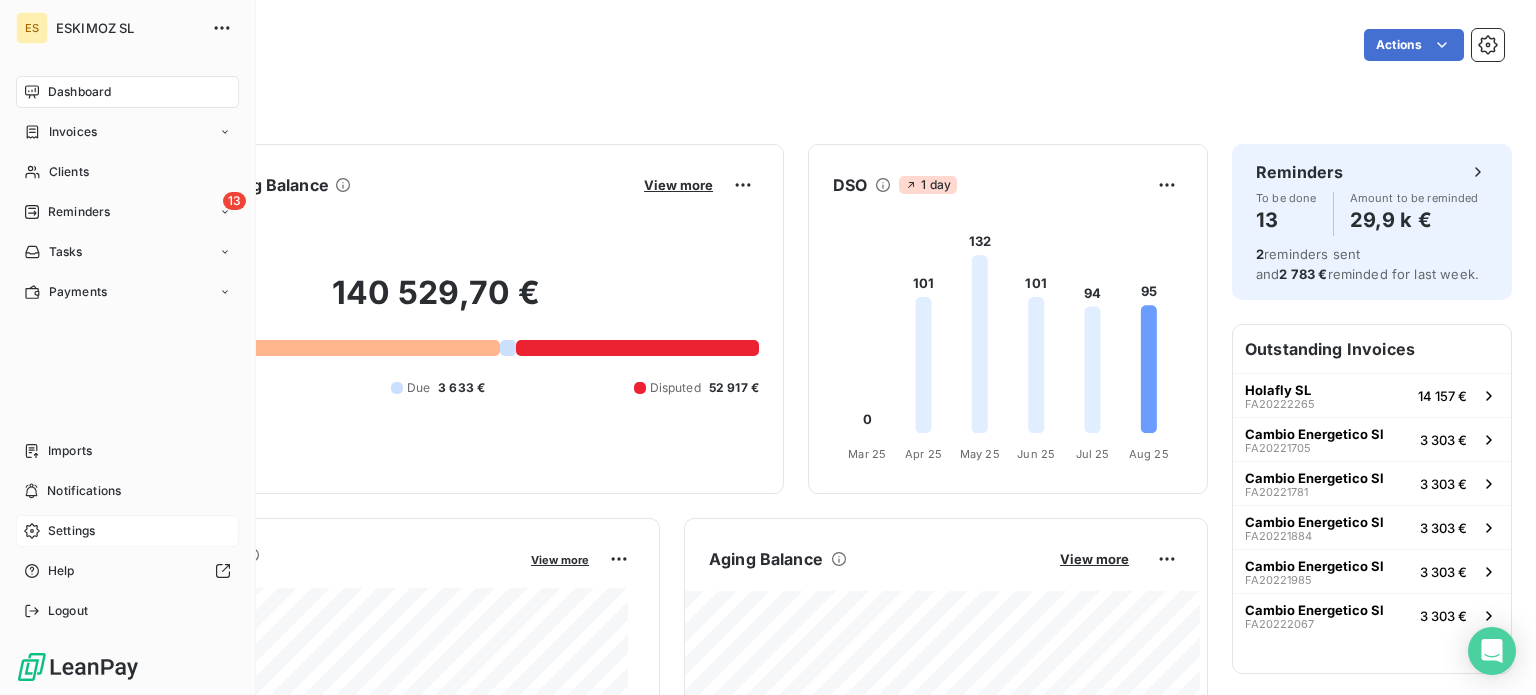 click on "Settings" at bounding box center (71, 531) 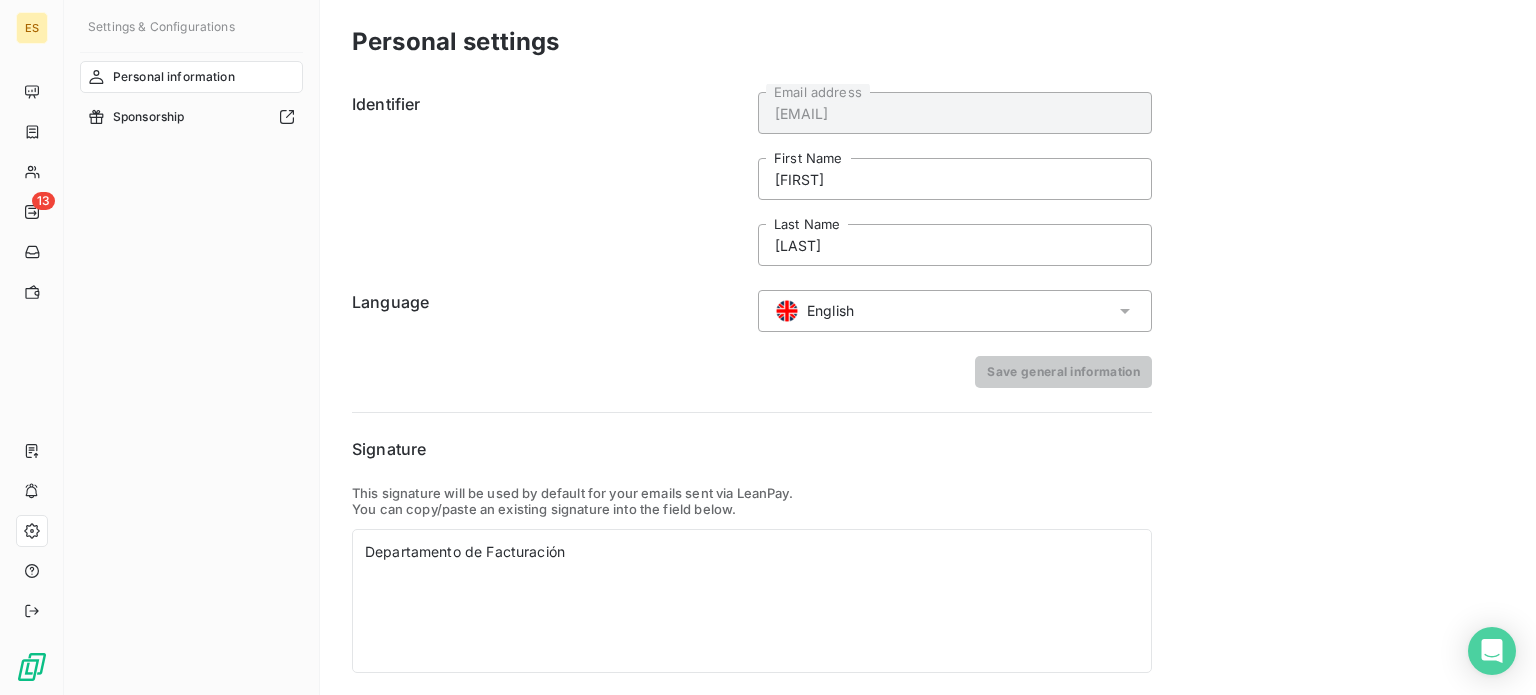 drag, startPoint x: 901, startPoint y: 282, endPoint x: 906, endPoint y: 313, distance: 31.400637 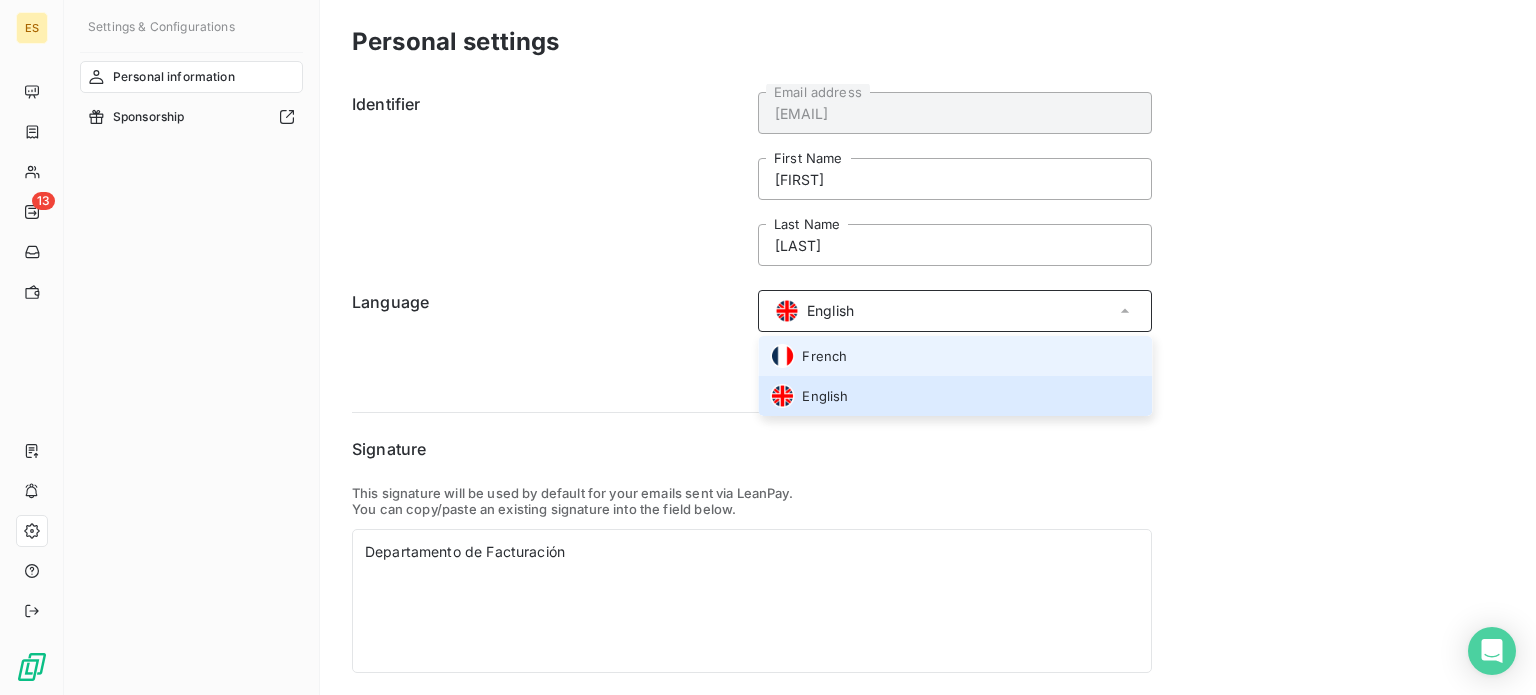 click on "French" at bounding box center [824, 356] 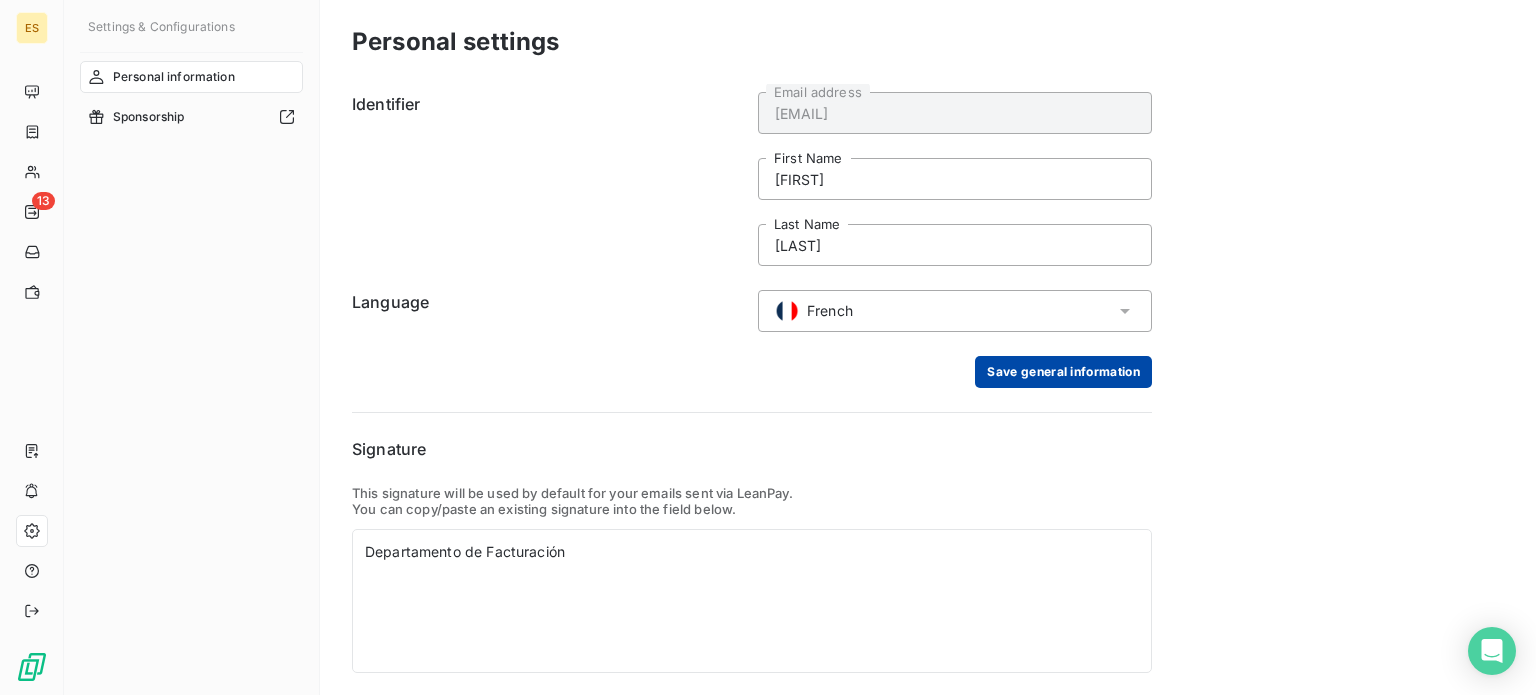 click on "Save general information" at bounding box center [1063, 372] 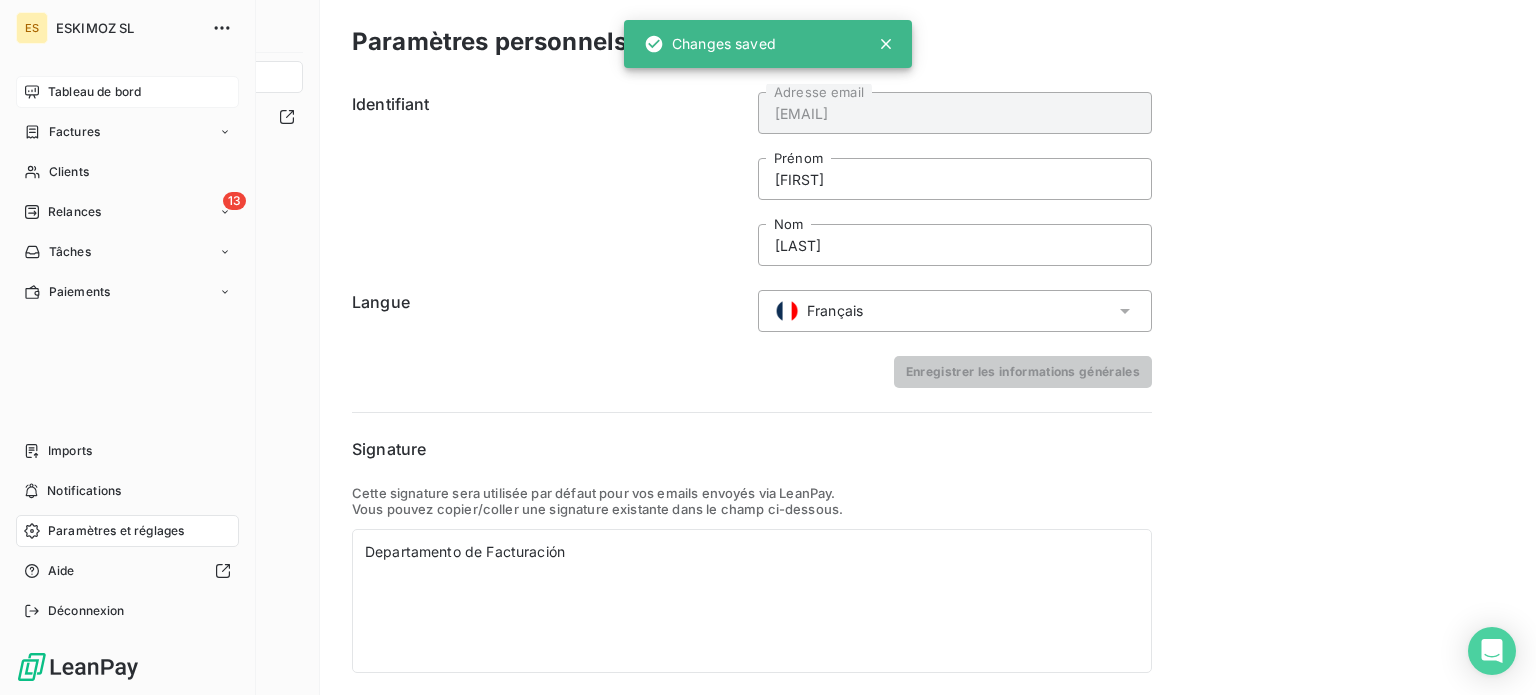 click on "Tableau de bord" at bounding box center [94, 92] 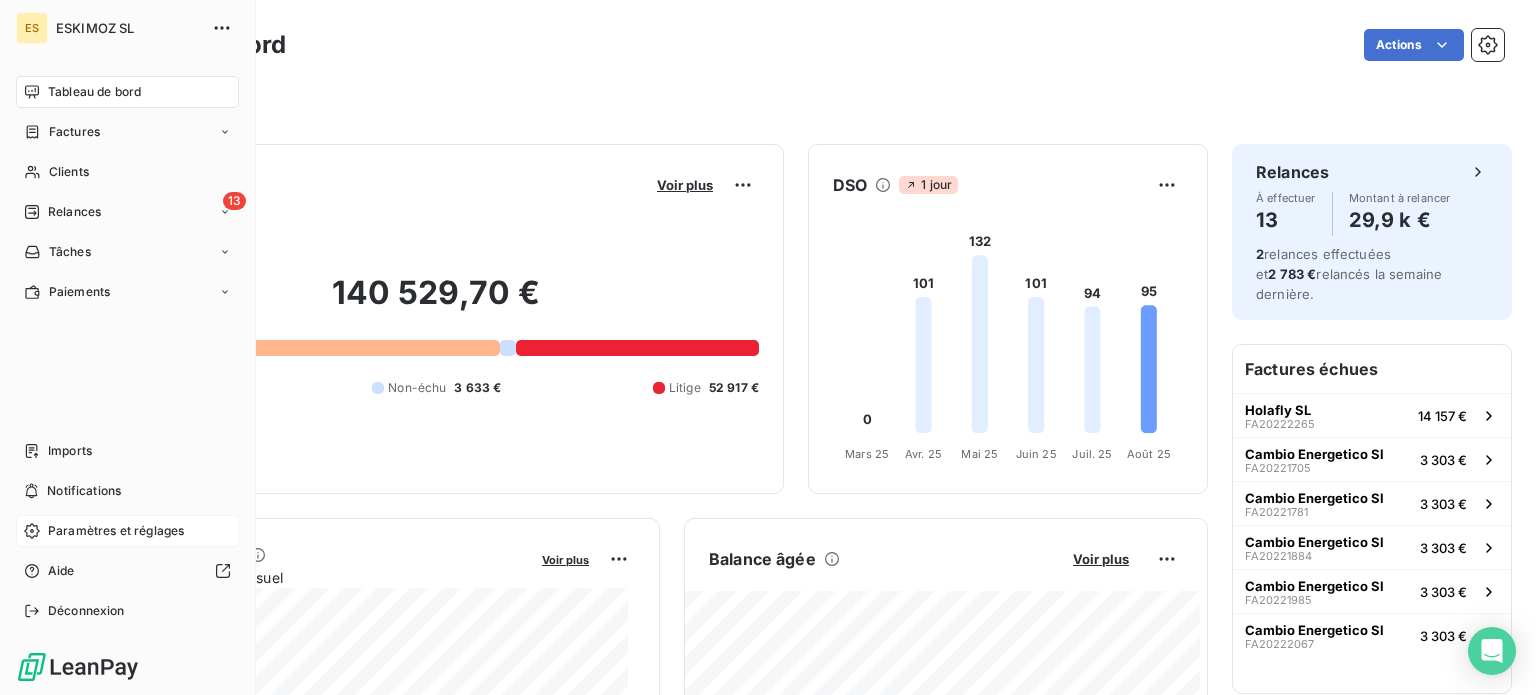 click on "Paramètres et réglages" at bounding box center (116, 531) 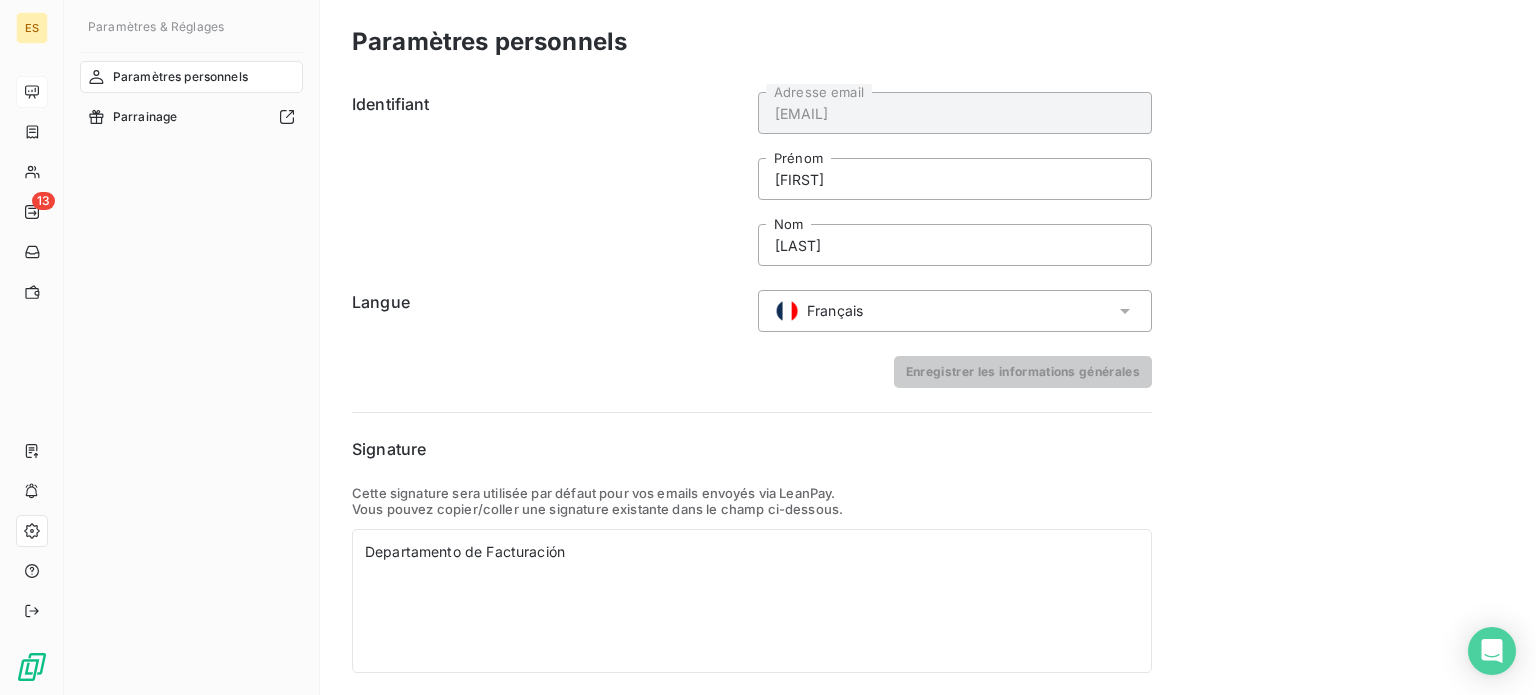 click on "Français" at bounding box center [955, 311] 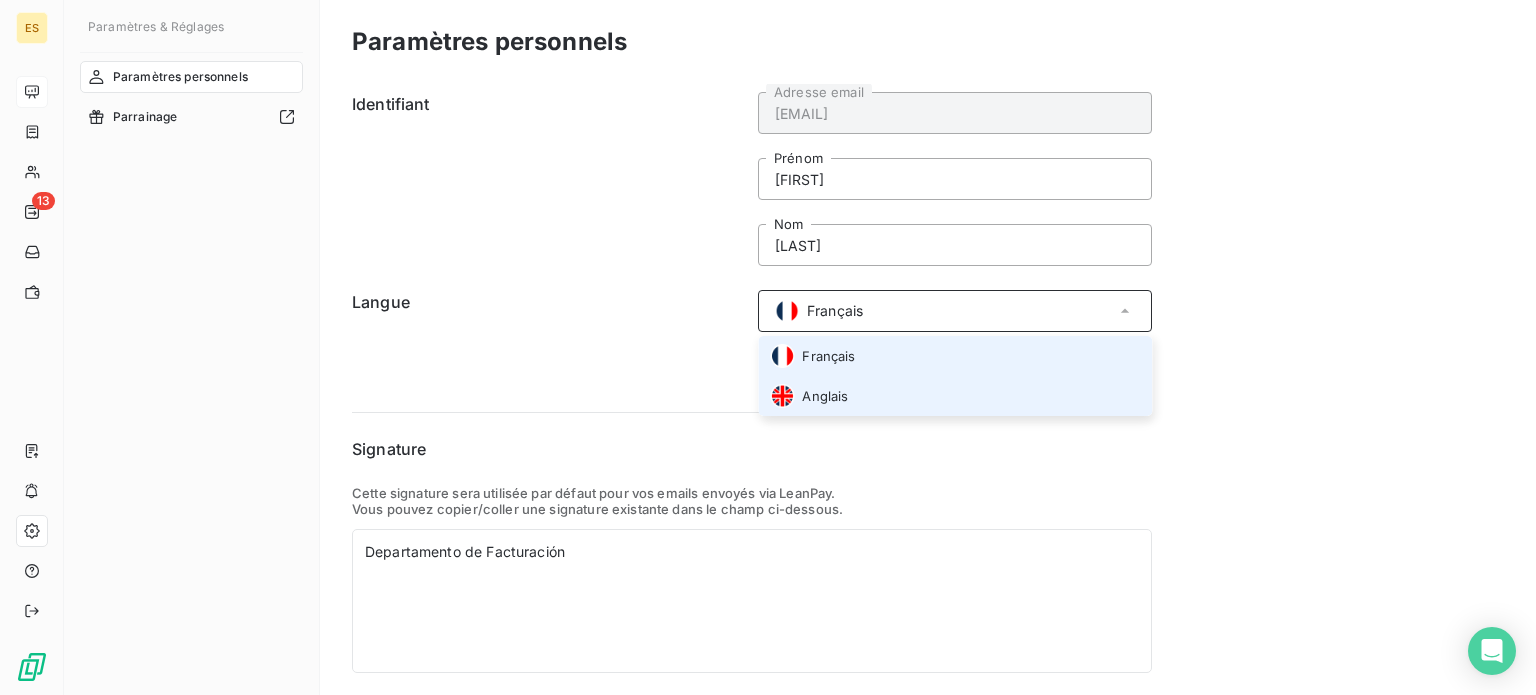 click on "Anglais" at bounding box center [955, 396] 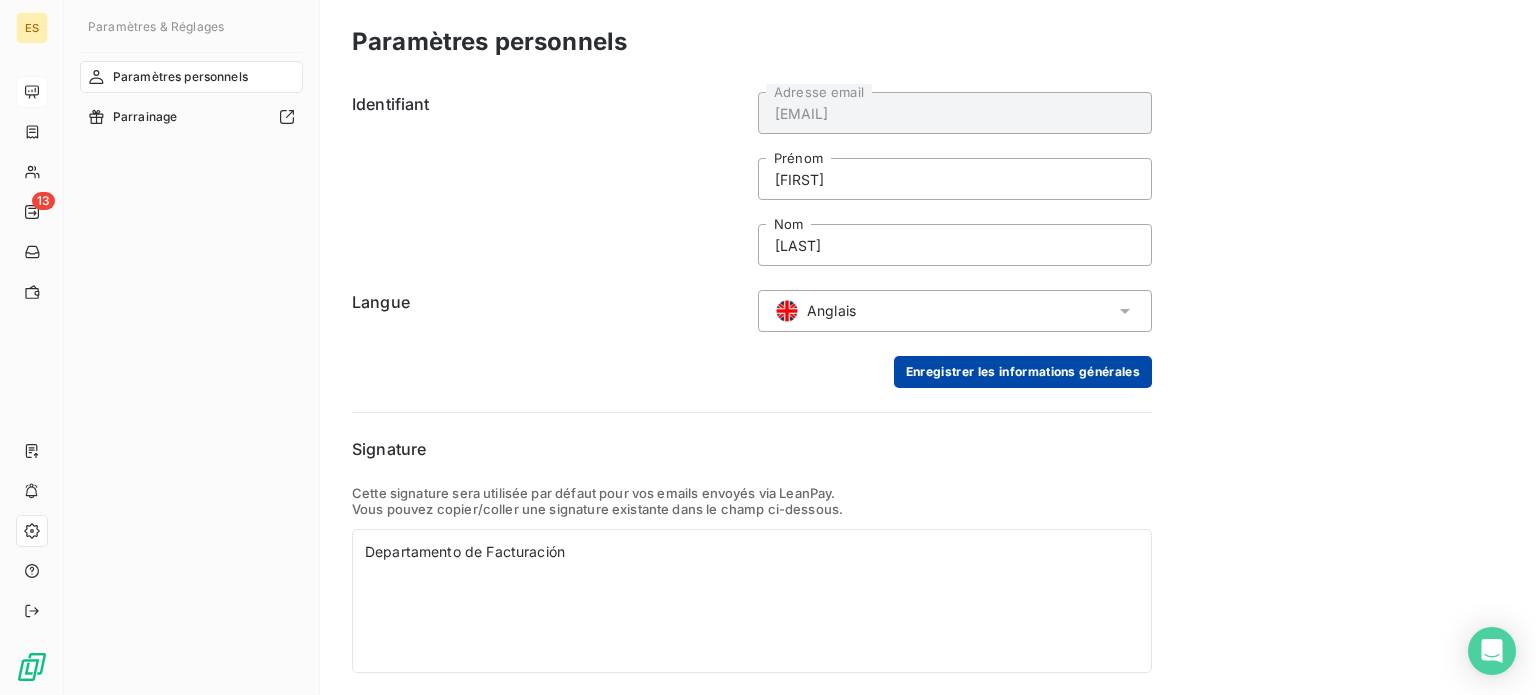 click on "Enregistrer les informations générales" at bounding box center [1023, 372] 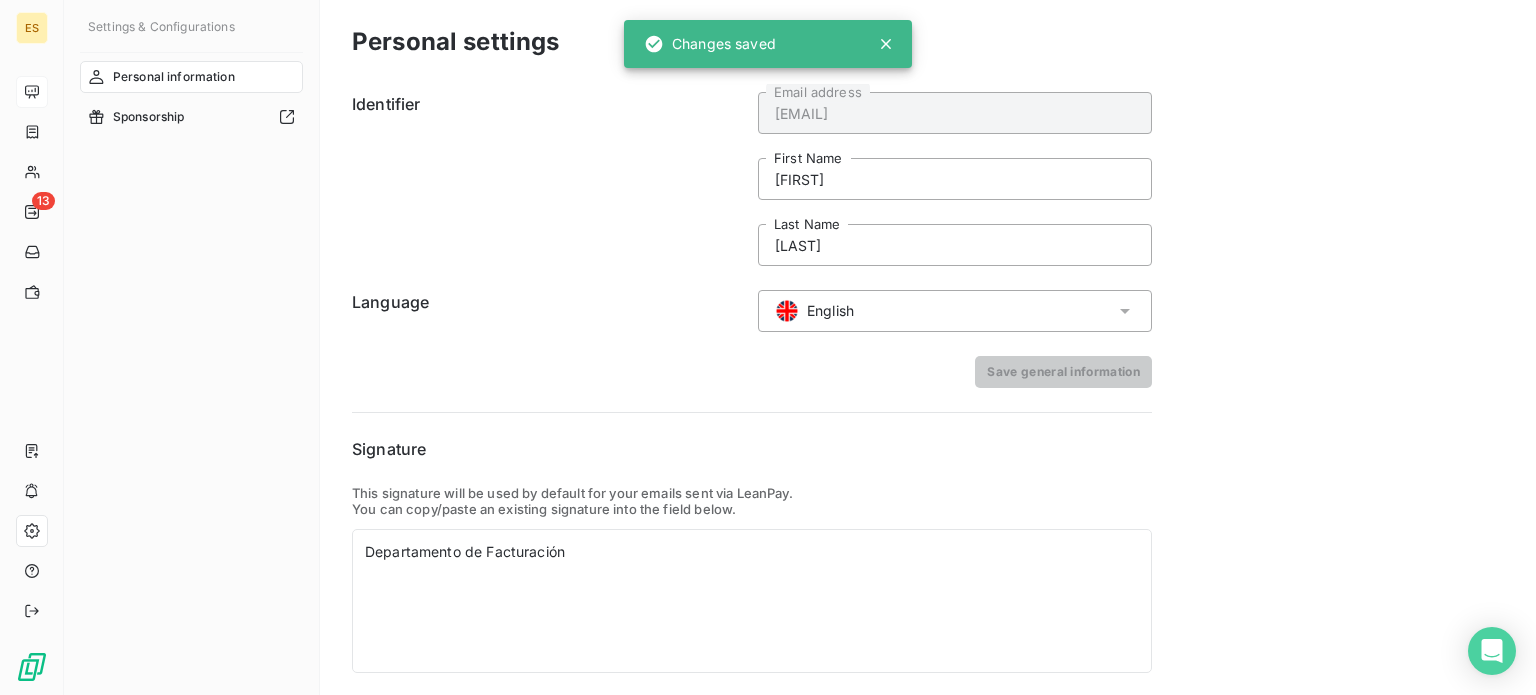 click on "English" at bounding box center [955, 311] 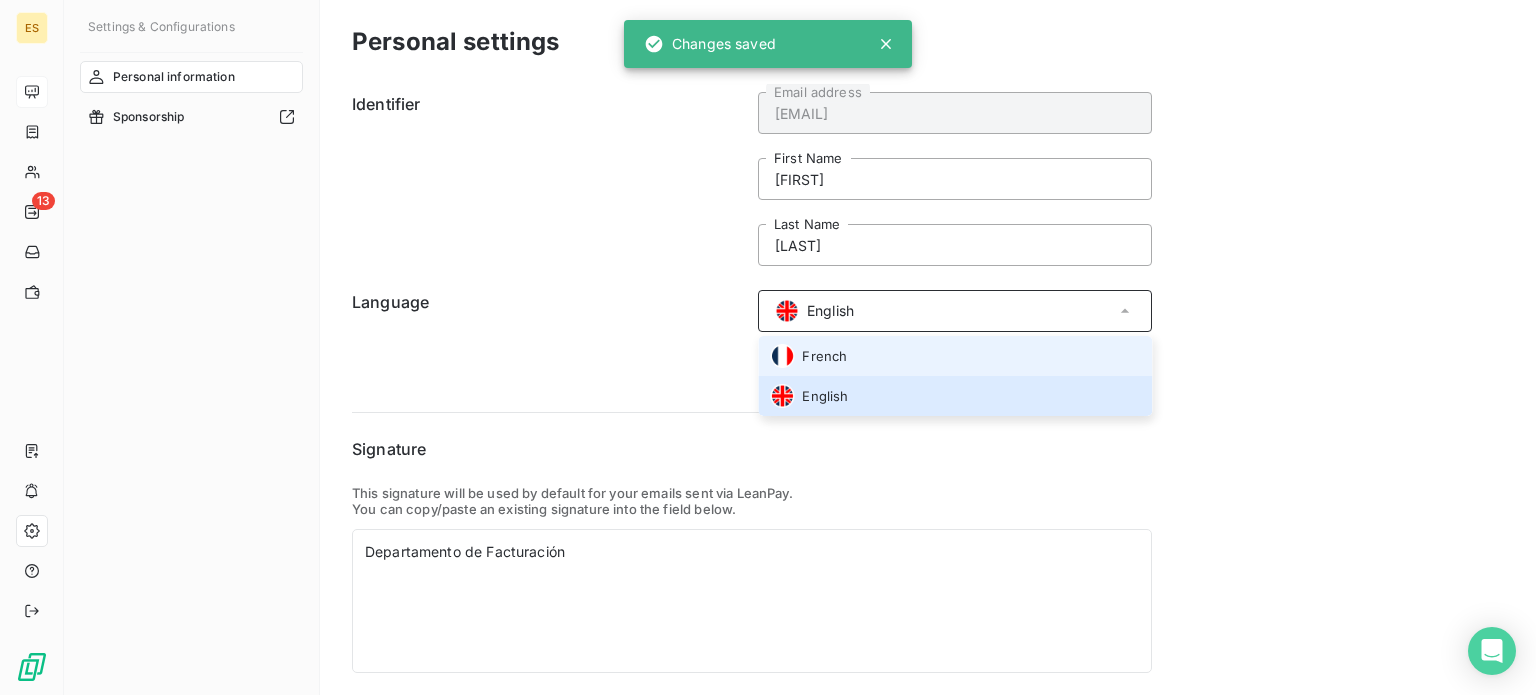 click on "French" at bounding box center (824, 356) 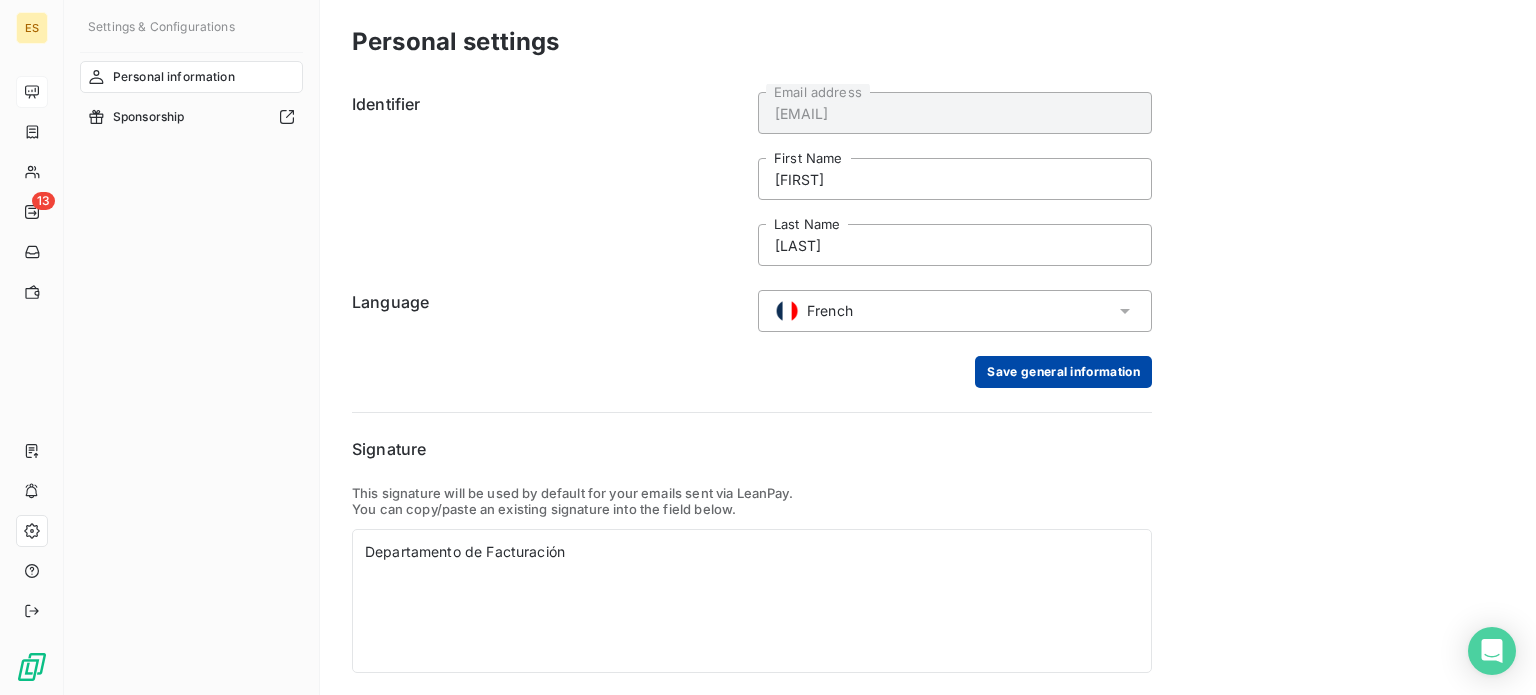 click on "Save general information" at bounding box center [1063, 372] 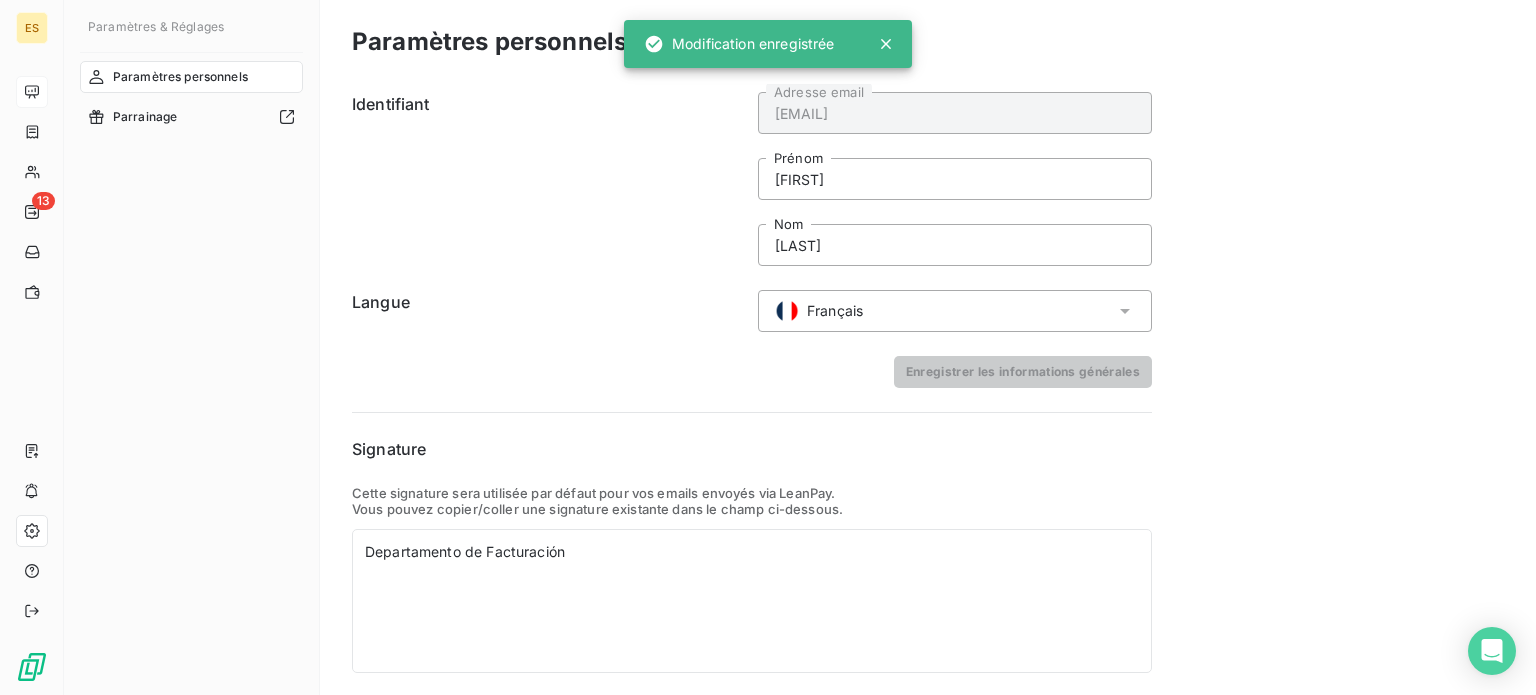 click on "Français" at bounding box center (835, 311) 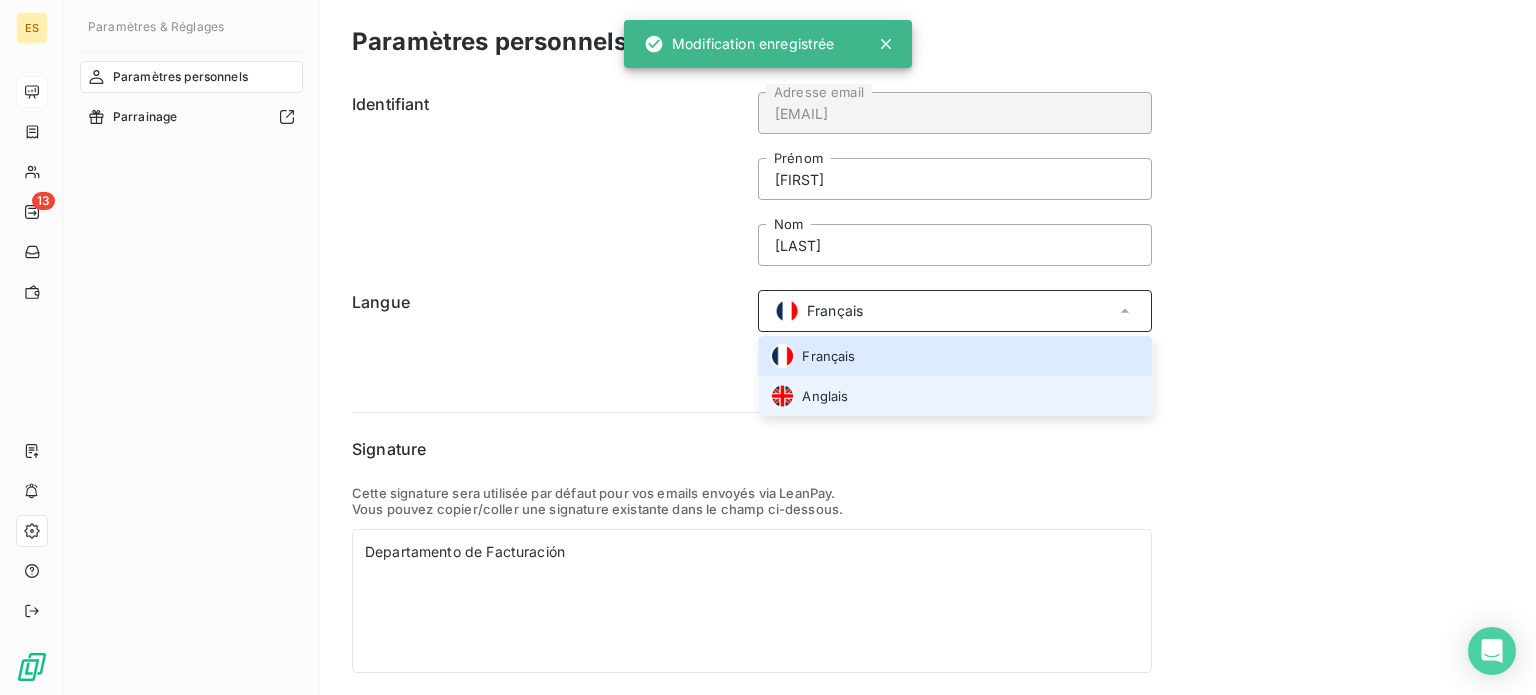 click on "Anglais" at bounding box center [825, 396] 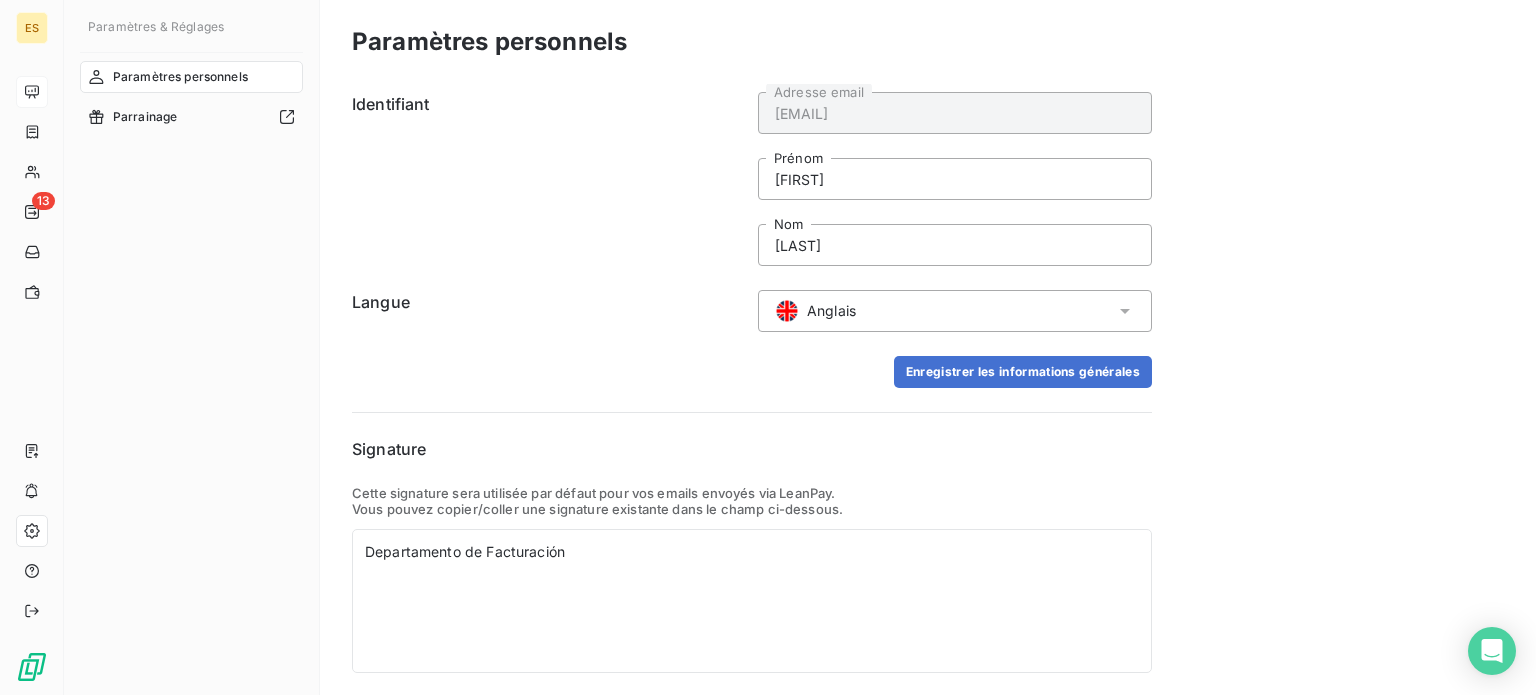 click on "Identifiant oumaima.chaib@groupe-ydyle.fr Adresse email Oumaima Prénom Chaib Nom Langue   Anglais Enregistrer les informations générales Signature Cette signature sera utilisée par défaut pour vos emails envoyés via LeanPay. Vous pouvez copier/coller une signature existante dans le champ ci-dessous. Departamento de Facturación Enregistrer la signature" at bounding box center [752, 406] 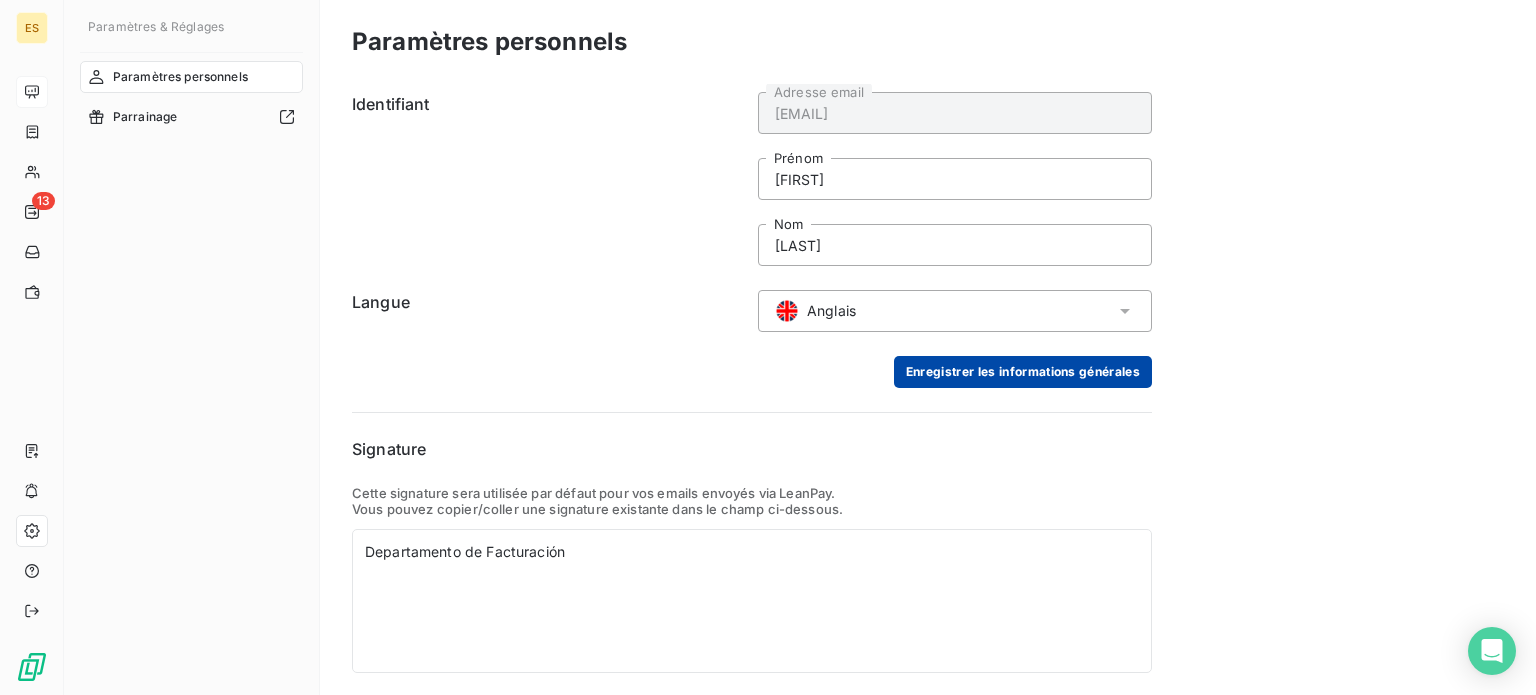 click on "Enregistrer les informations générales" at bounding box center [1023, 372] 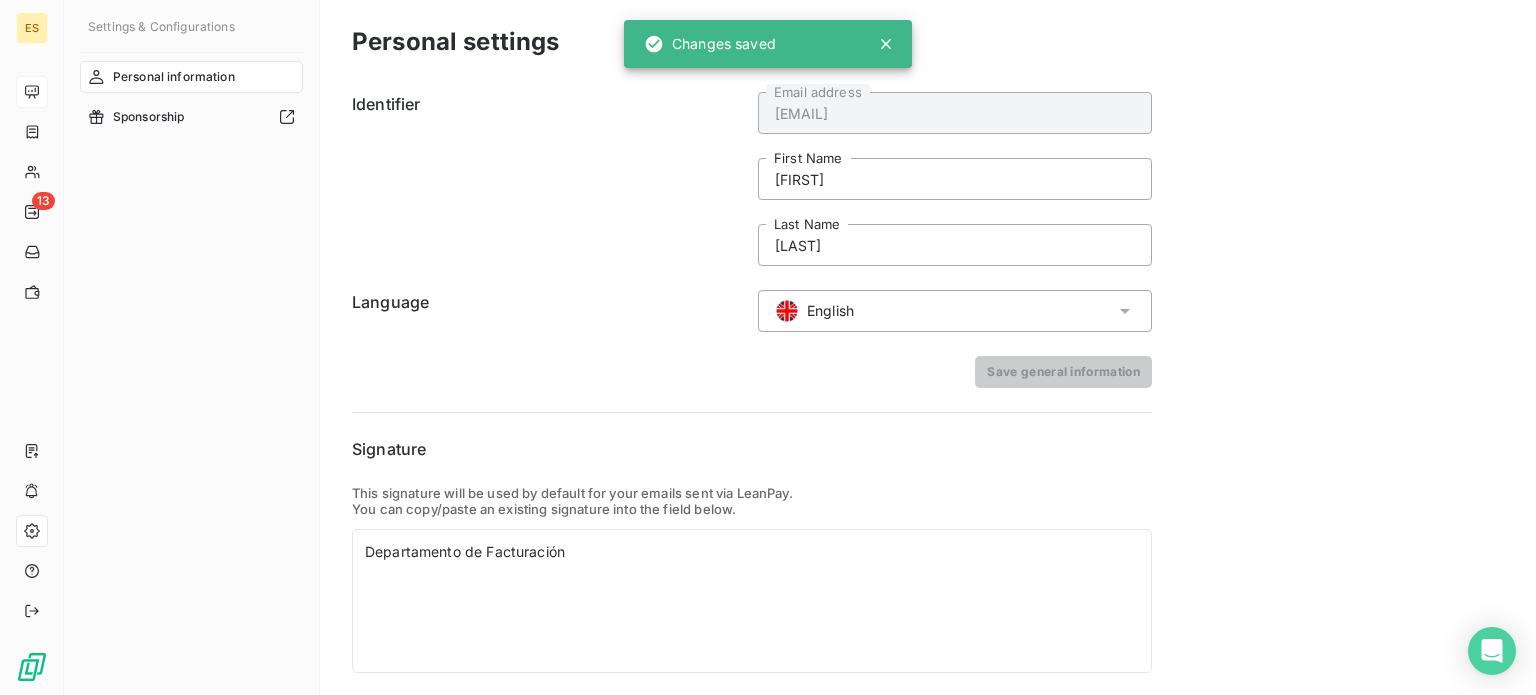 click on "English" at bounding box center [814, 311] 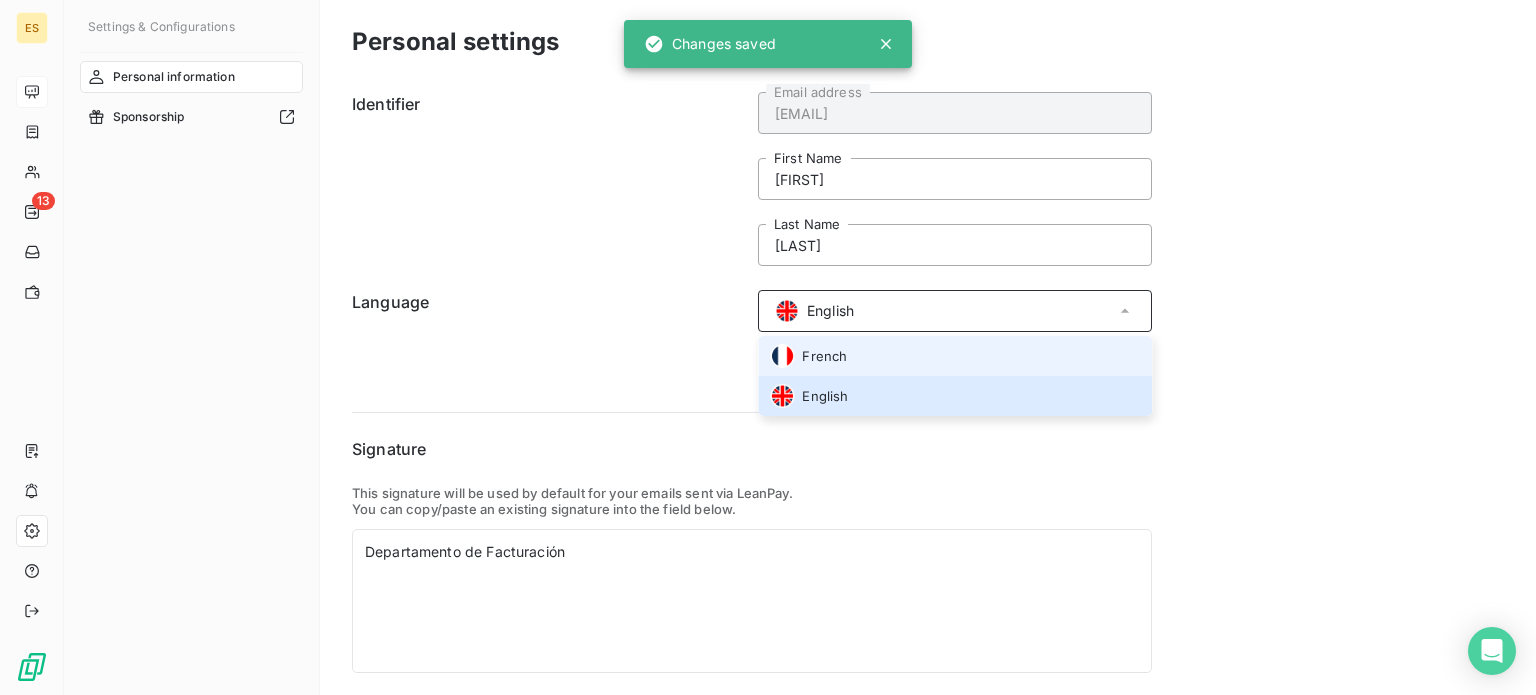 click on "French" at bounding box center (808, 356) 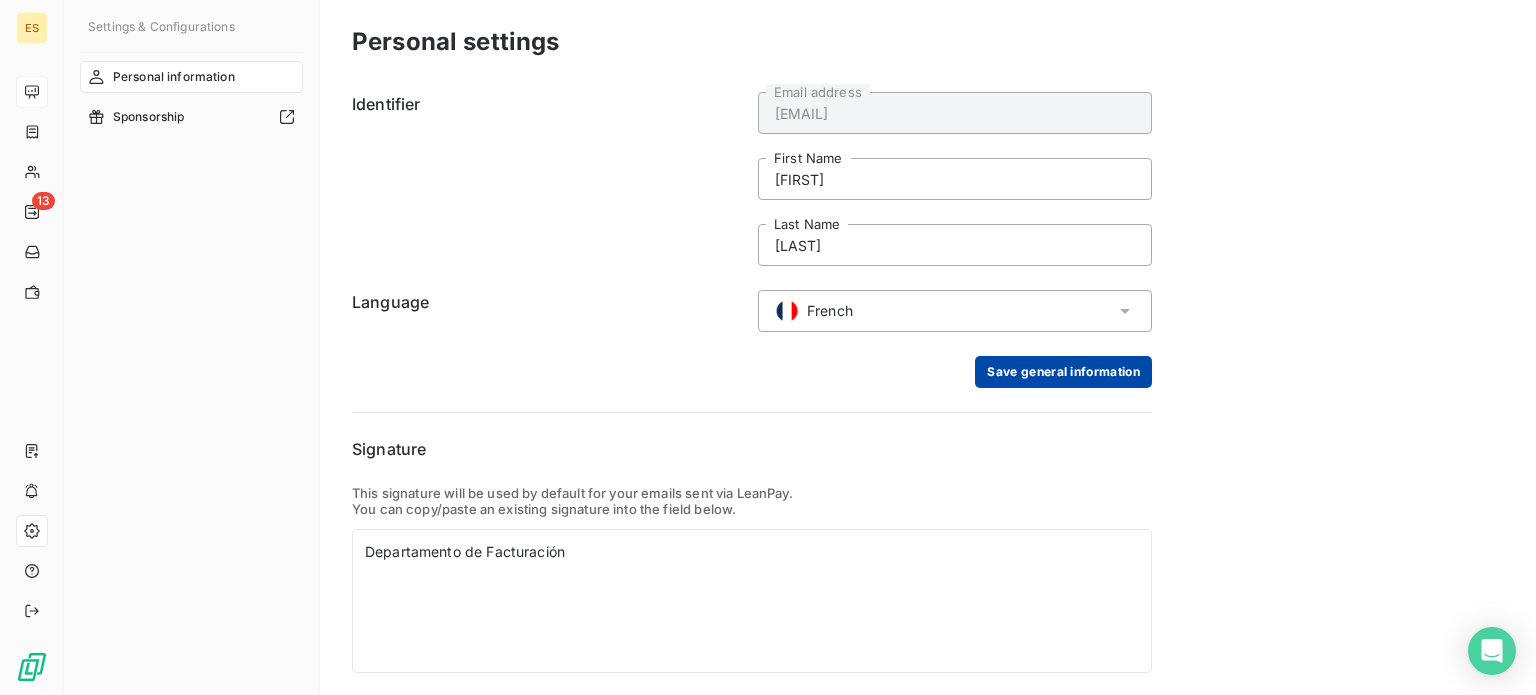 click on "Save general information" at bounding box center (1063, 372) 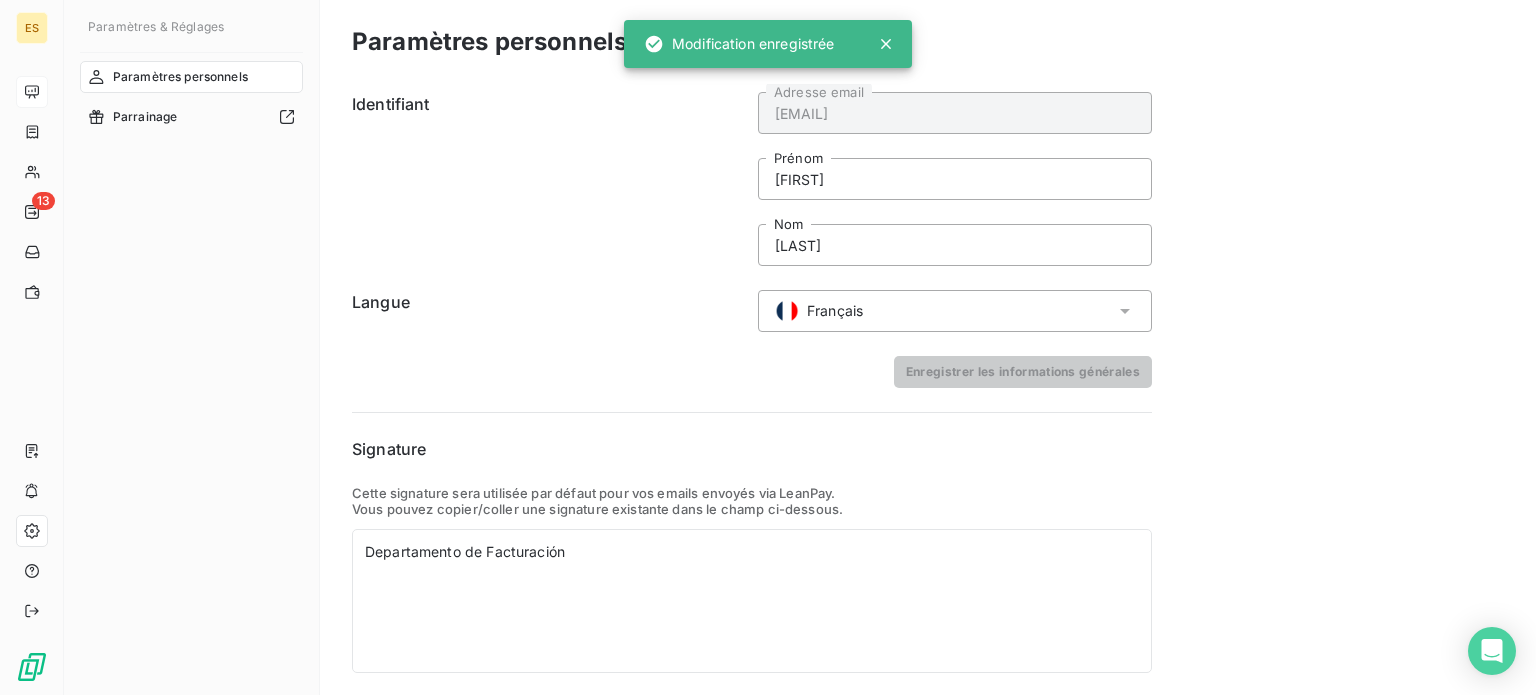 drag, startPoint x: 850, startPoint y: 313, endPoint x: 856, endPoint y: 329, distance: 17.088007 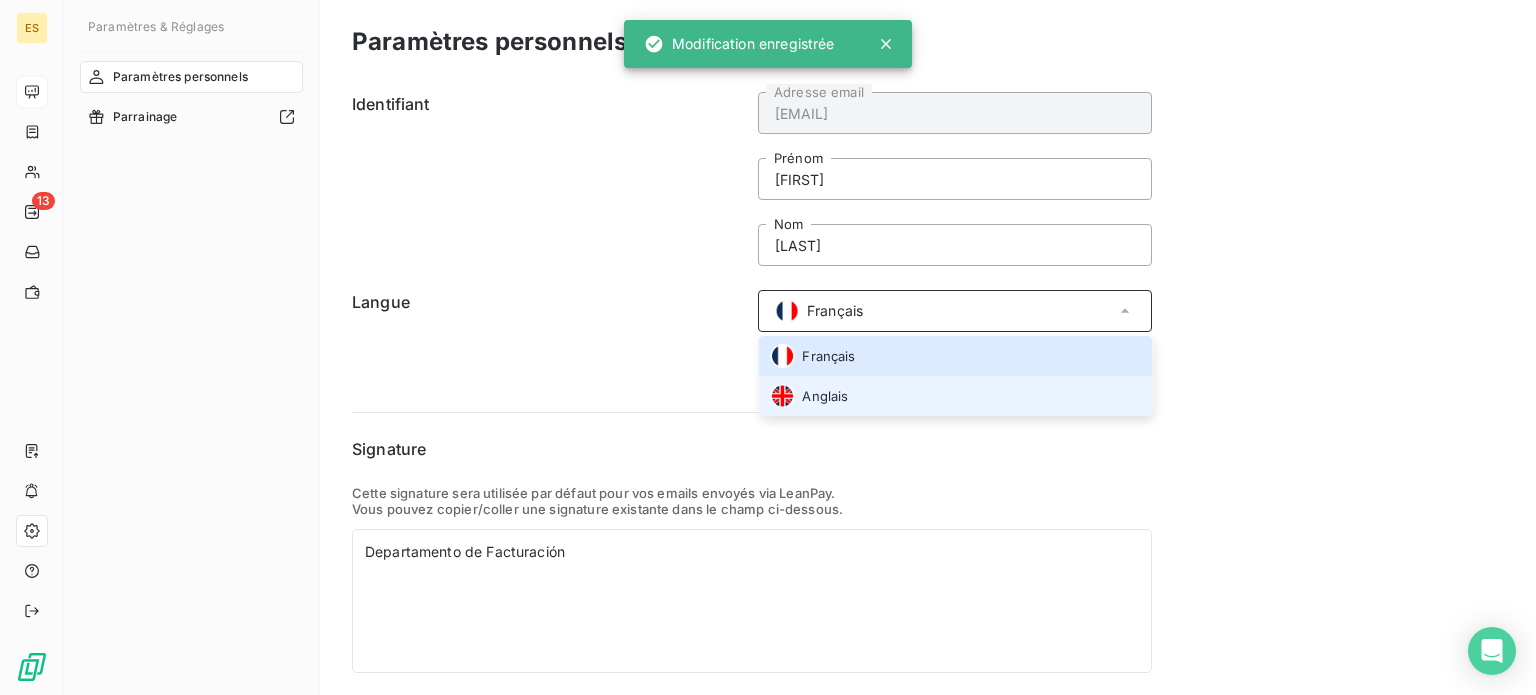 click on "Anglais" at bounding box center [955, 396] 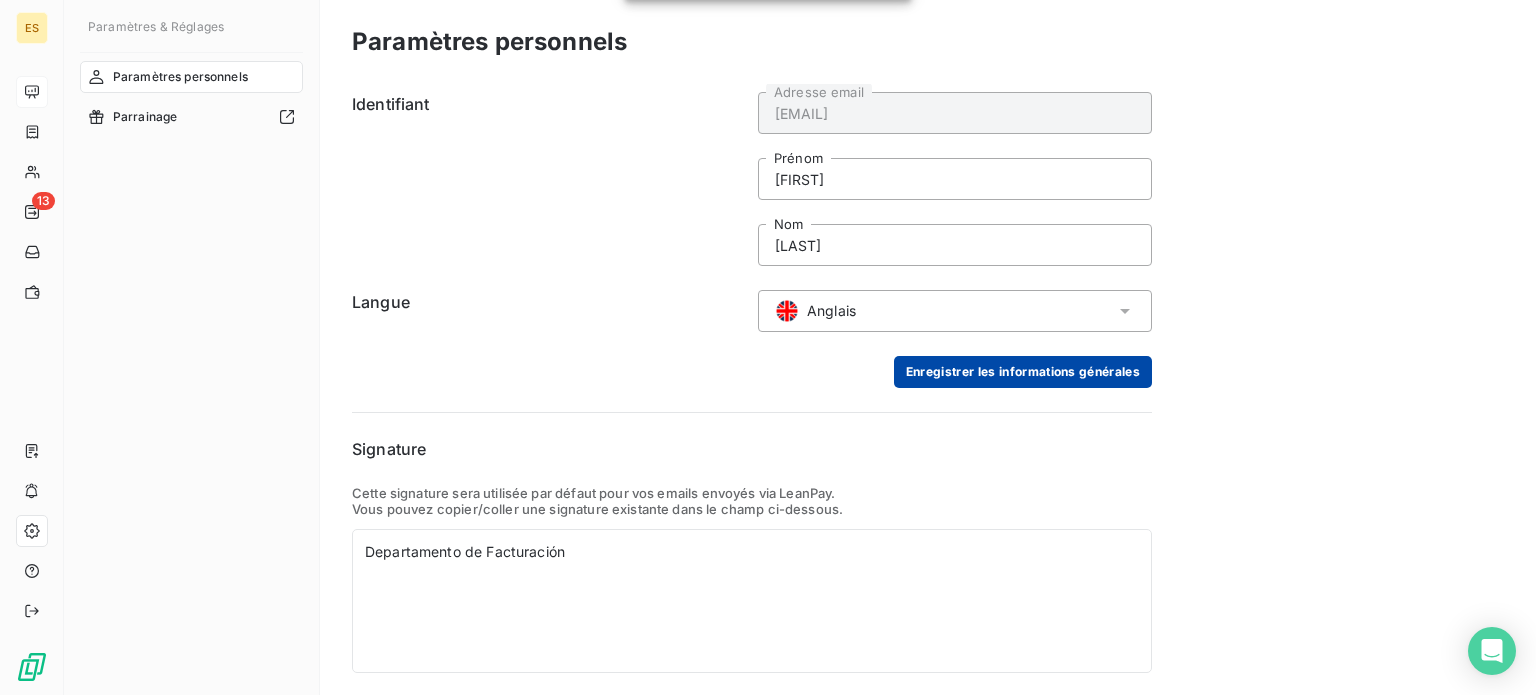 click on "Enregistrer les informations générales" at bounding box center [1023, 372] 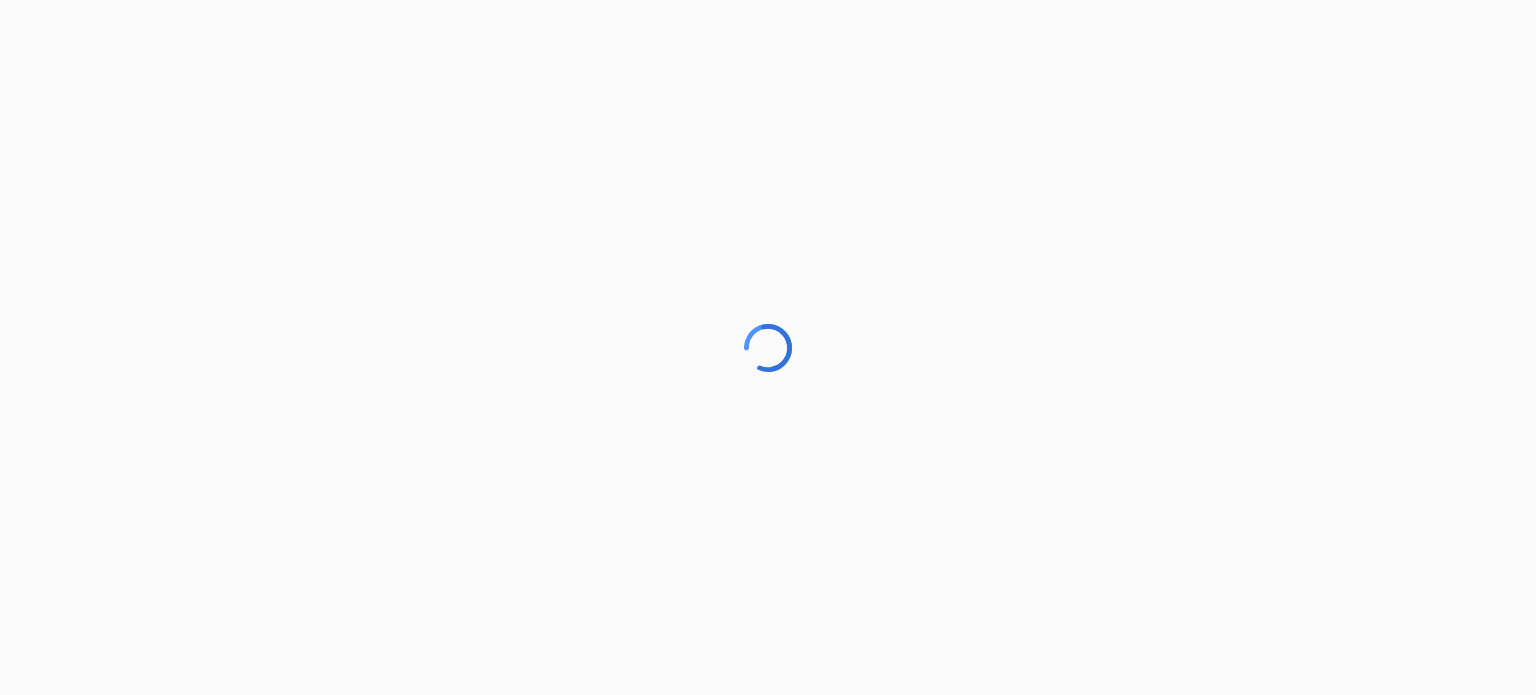 scroll, scrollTop: 0, scrollLeft: 0, axis: both 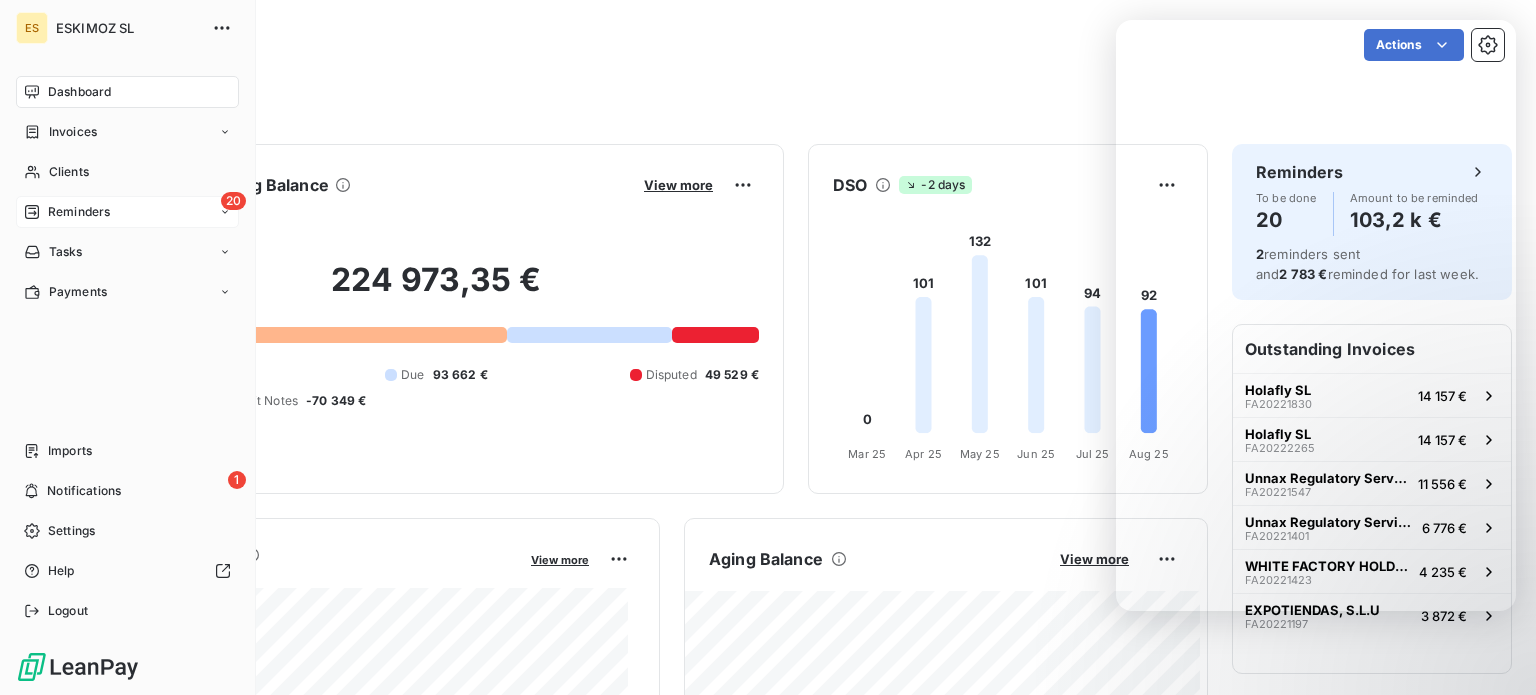 click on "20 Reminders" at bounding box center [127, 212] 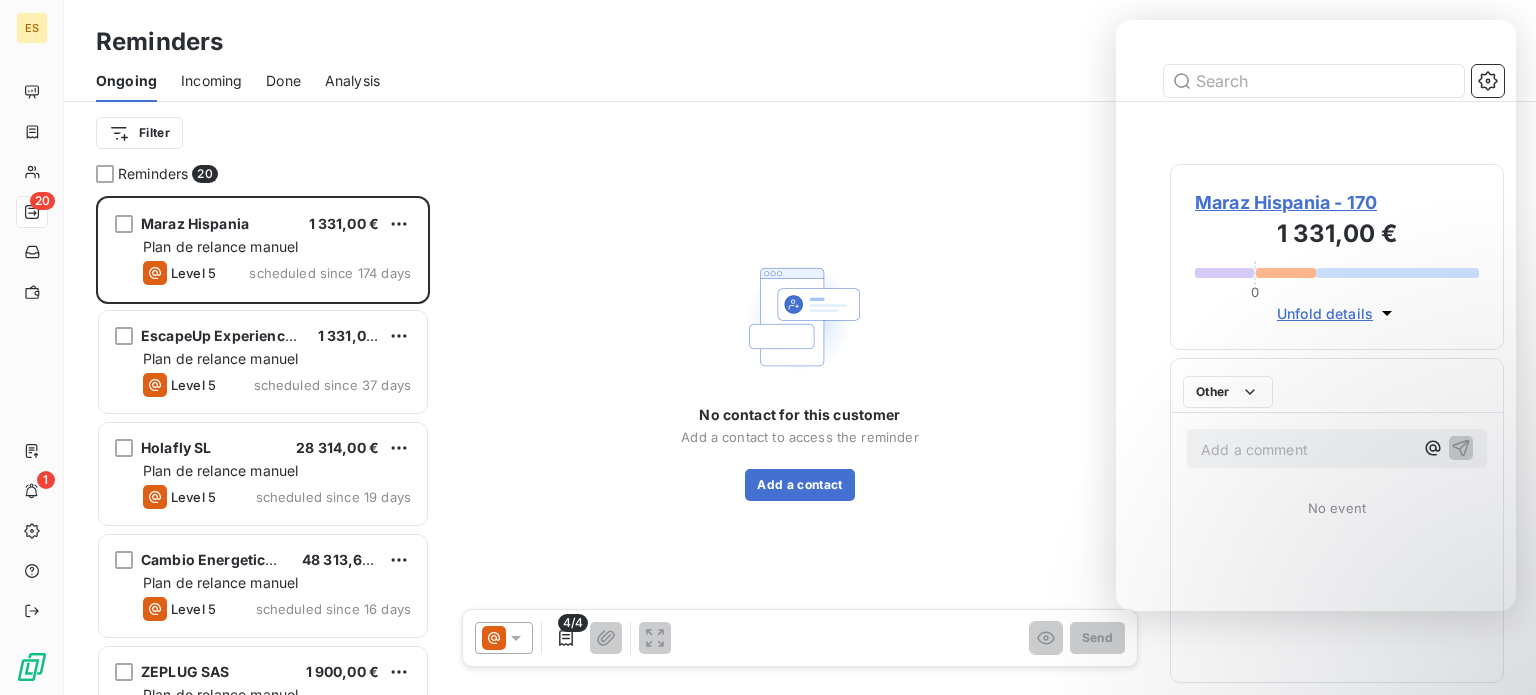 scroll, scrollTop: 16, scrollLeft: 16, axis: both 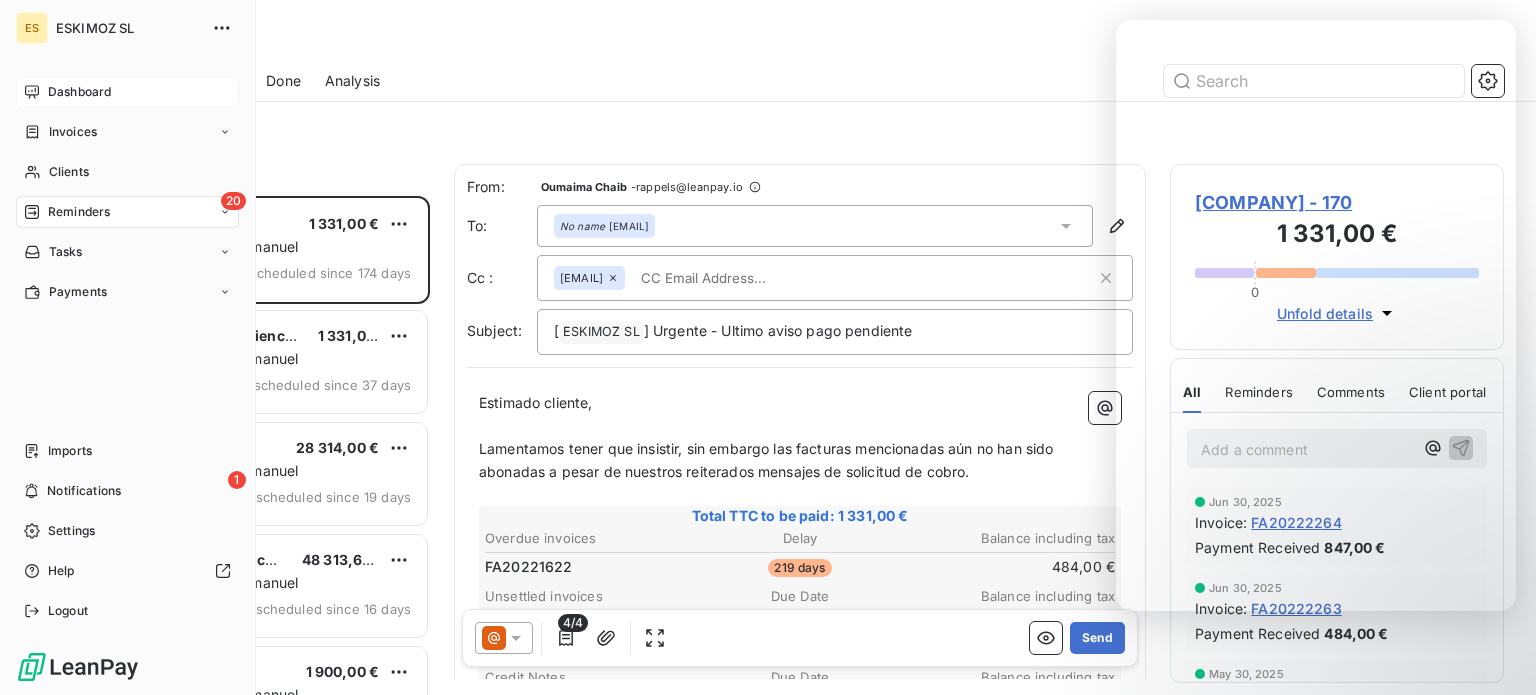 click on "Dashboard" at bounding box center (79, 92) 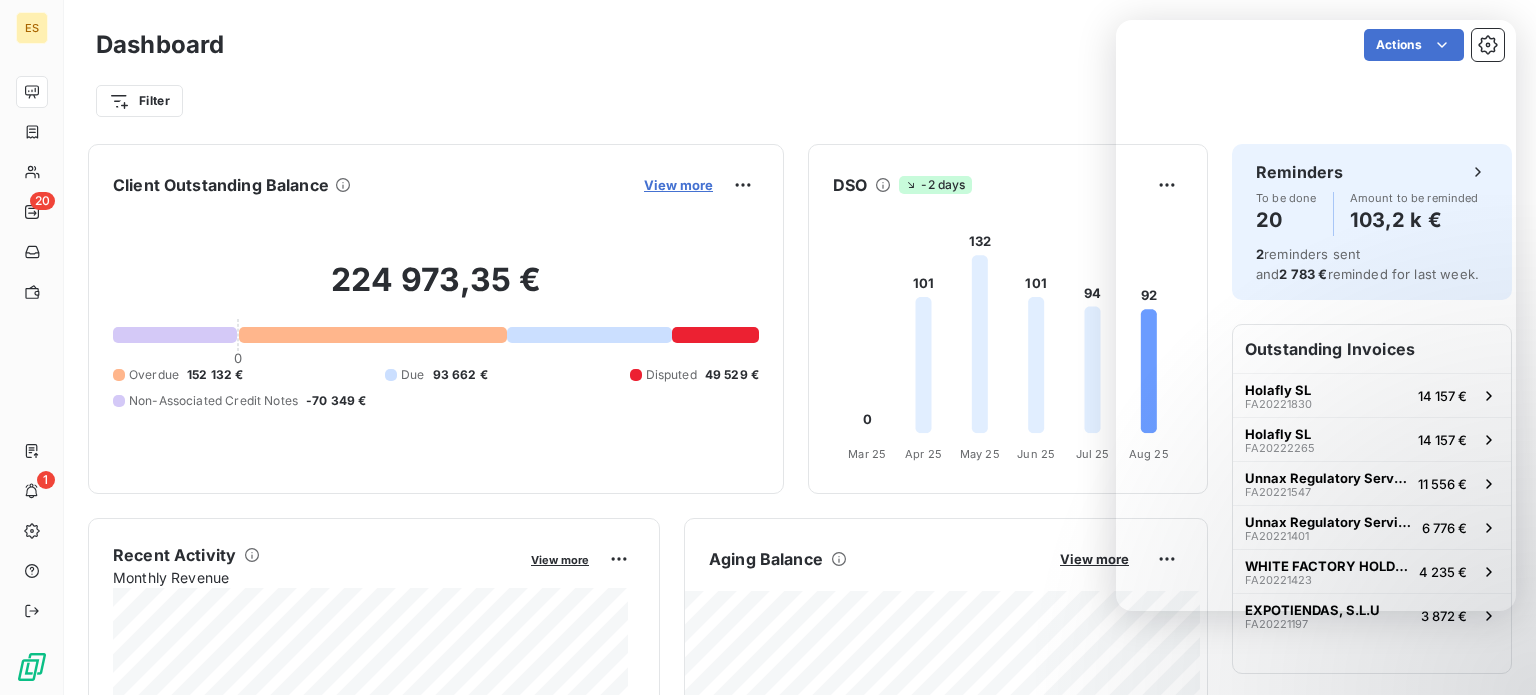 click on "View more" at bounding box center (678, 185) 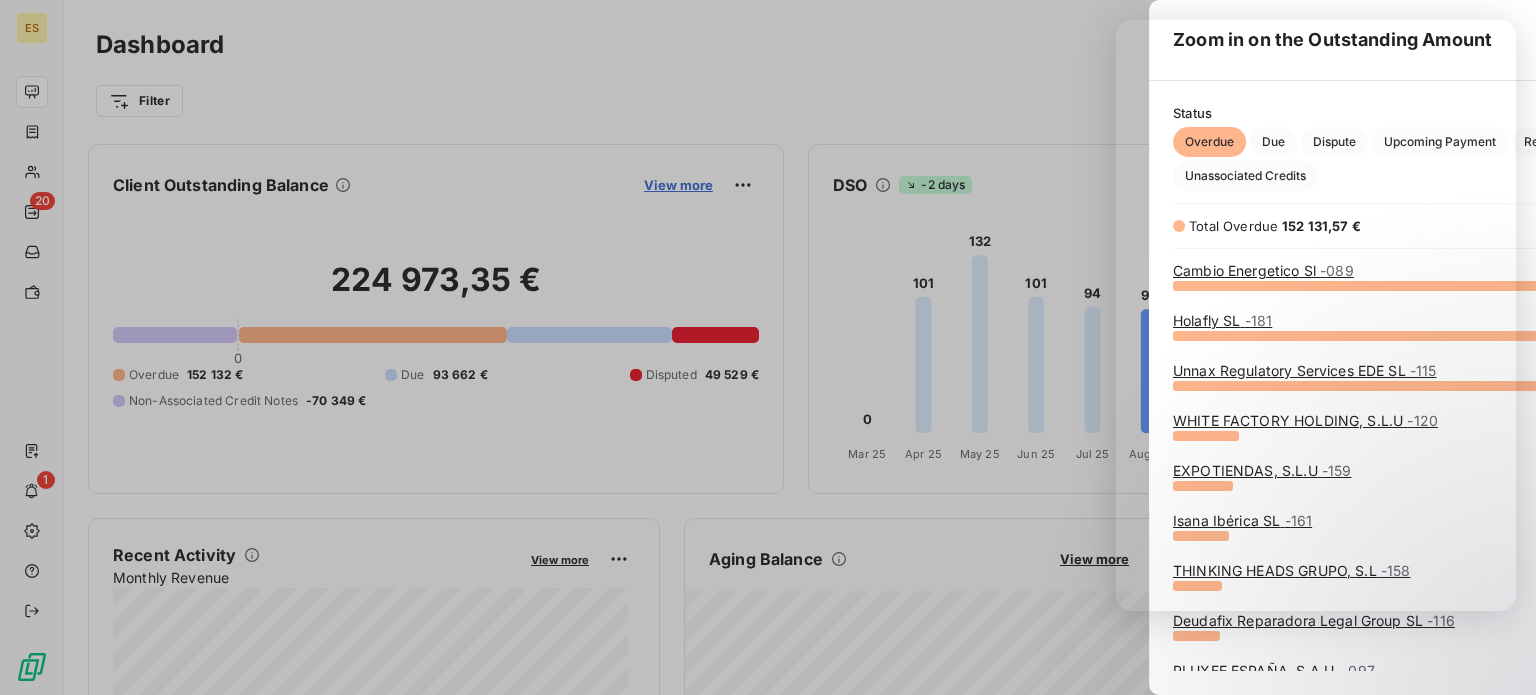 scroll, scrollTop: 16, scrollLeft: 16, axis: both 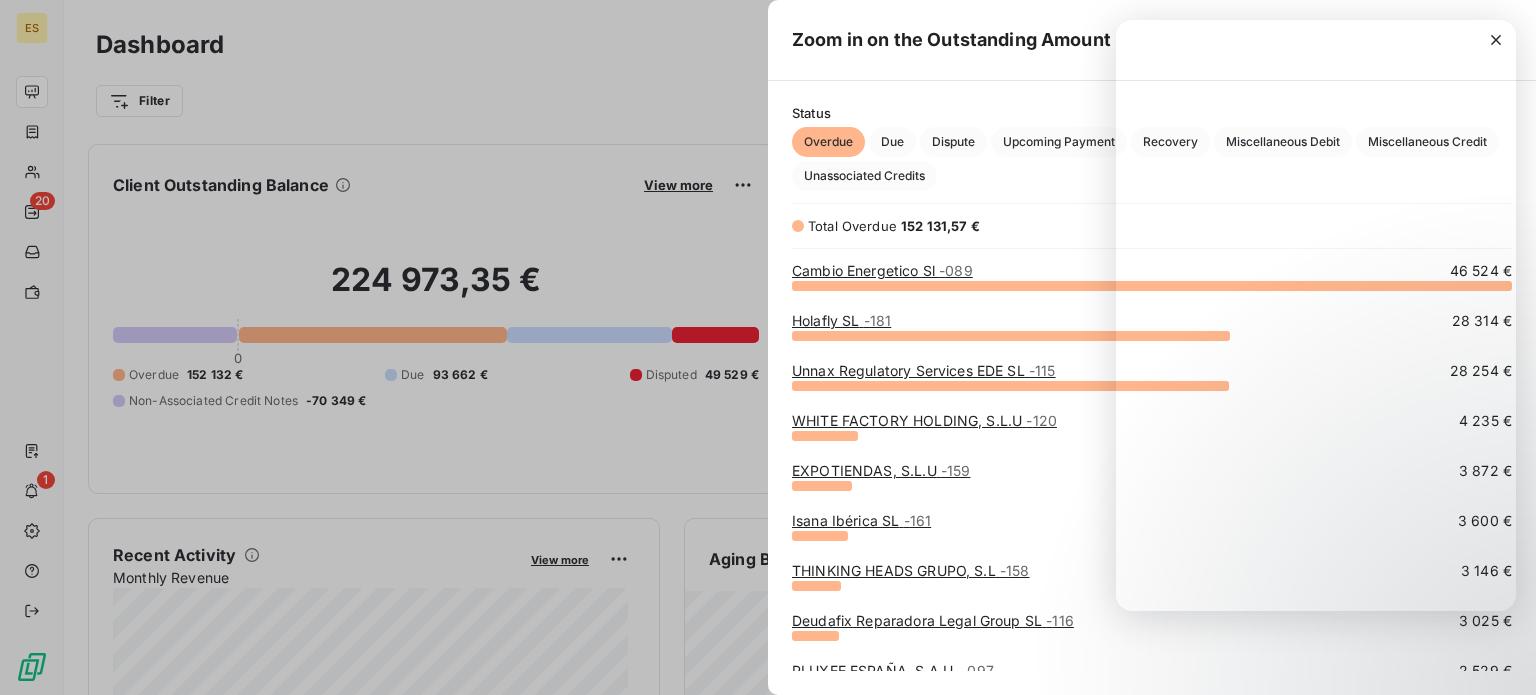 drag, startPoint x: 344, startPoint y: 361, endPoint x: 45, endPoint y: 26, distance: 449.02783 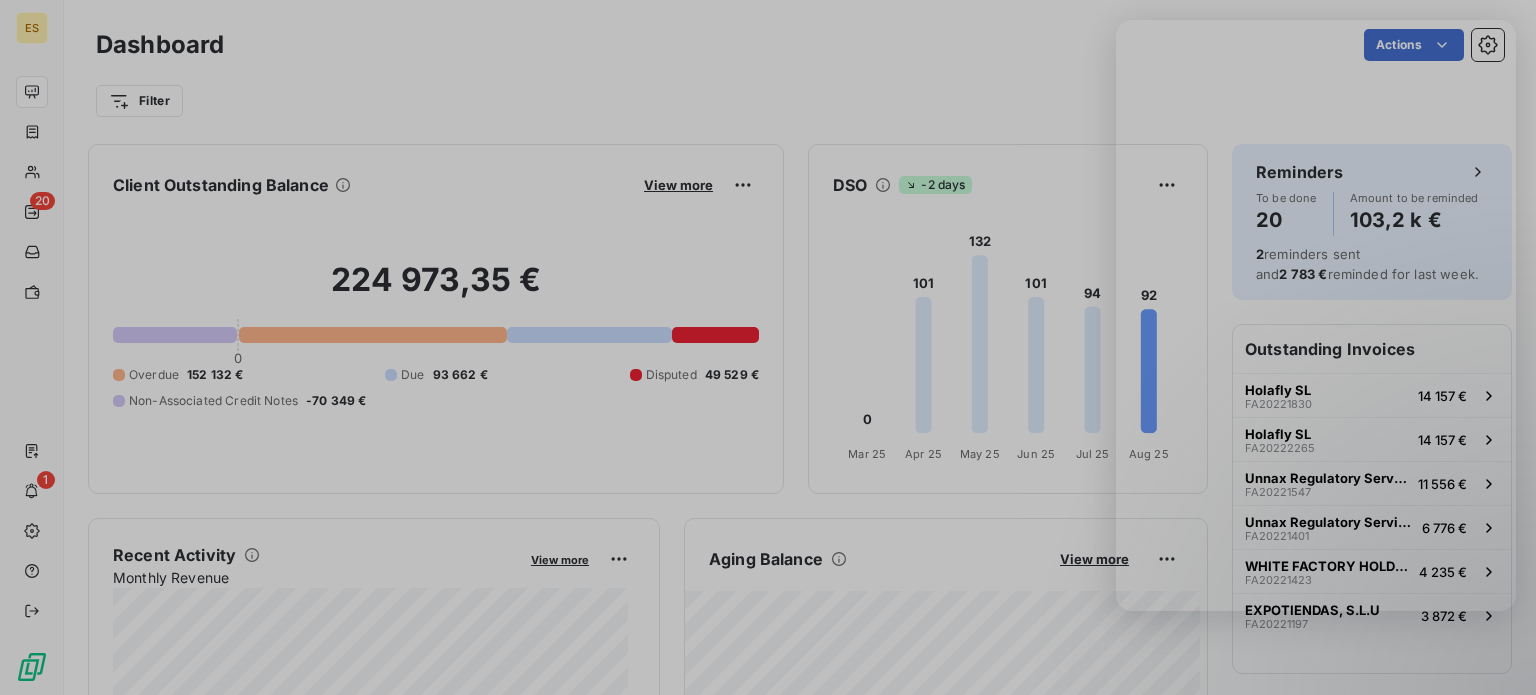 click at bounding box center [32, 92] 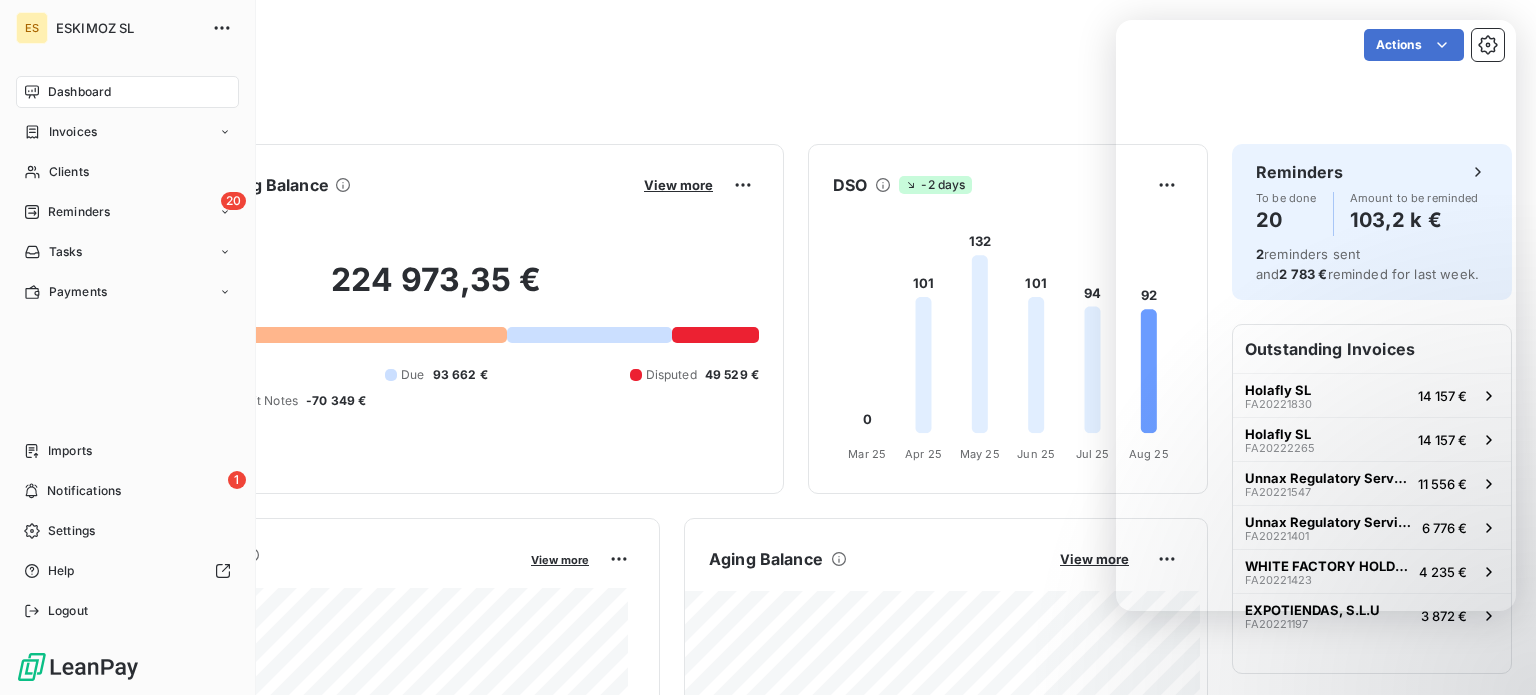 click on "Dashboard" at bounding box center (79, 92) 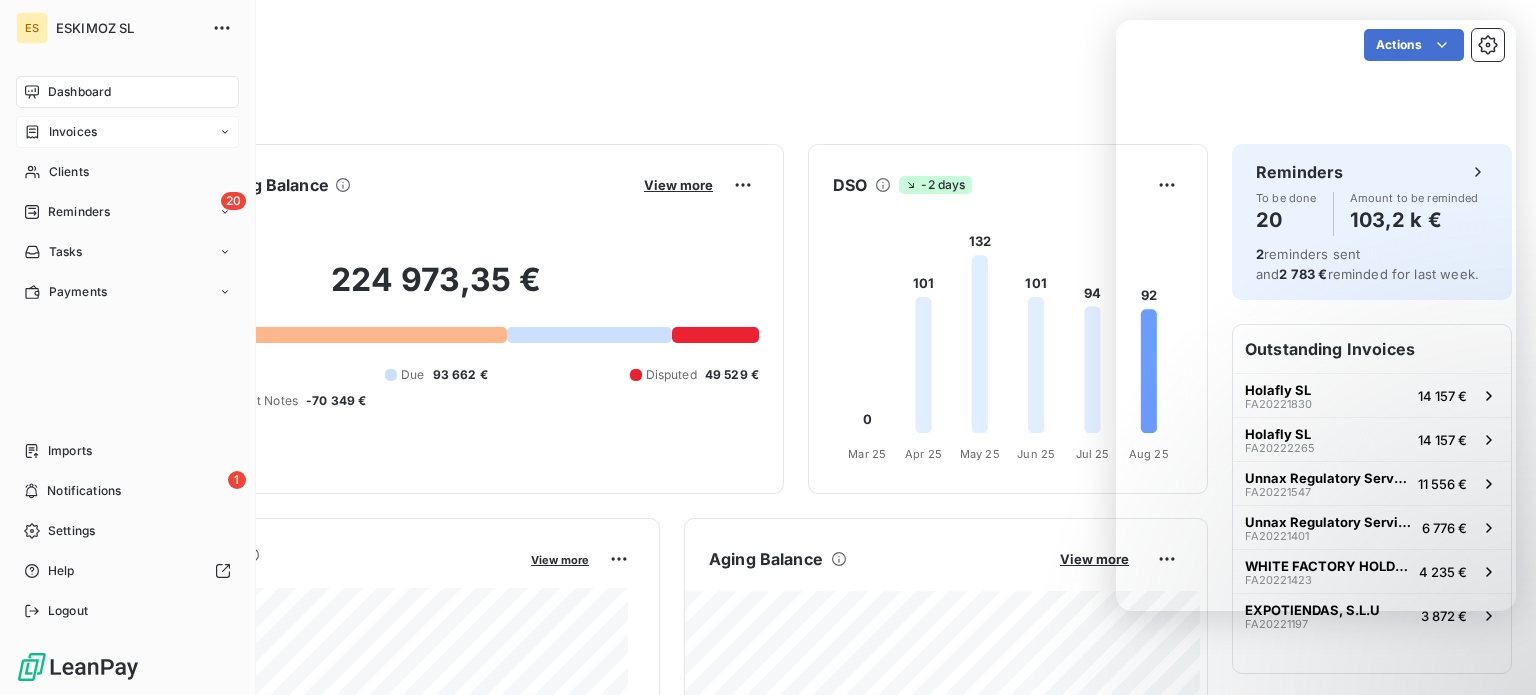 click on "Invoices" at bounding box center (73, 132) 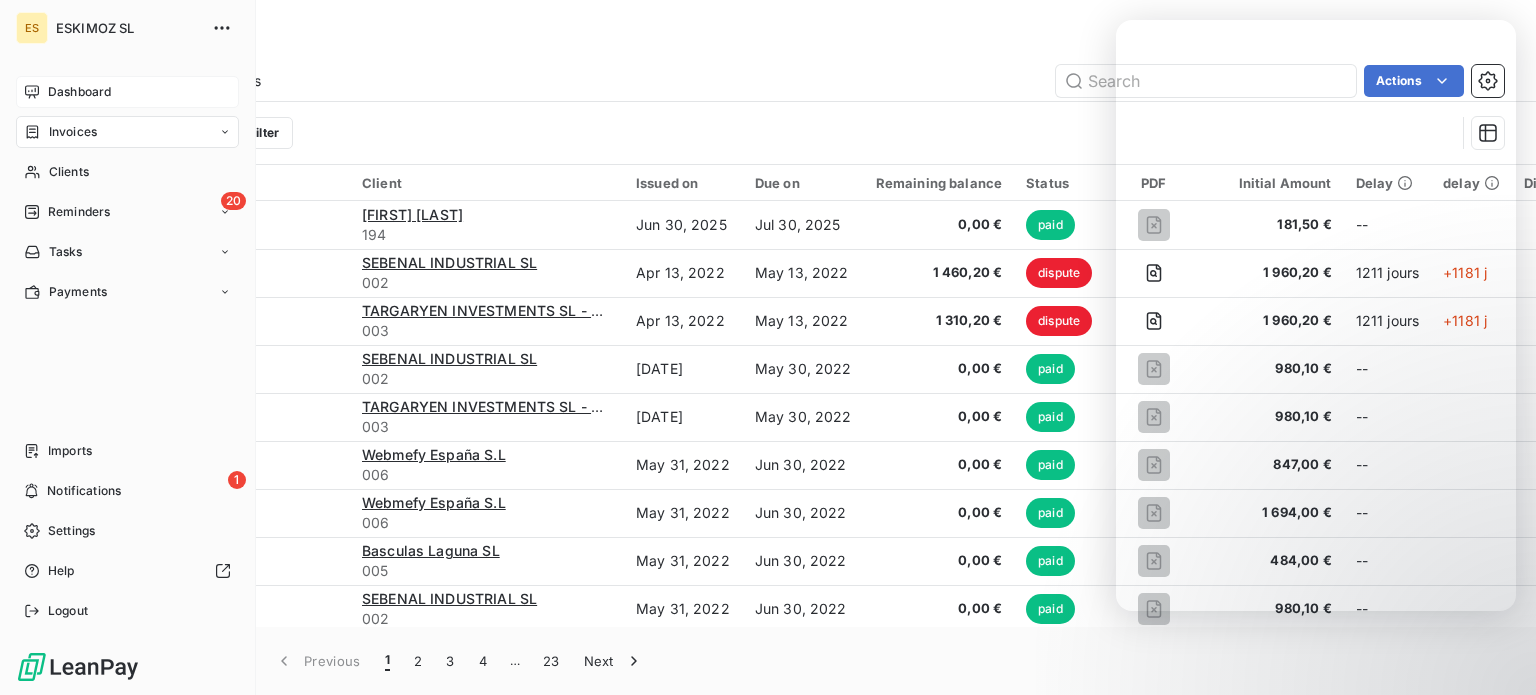 click on "Dashboard" at bounding box center [127, 92] 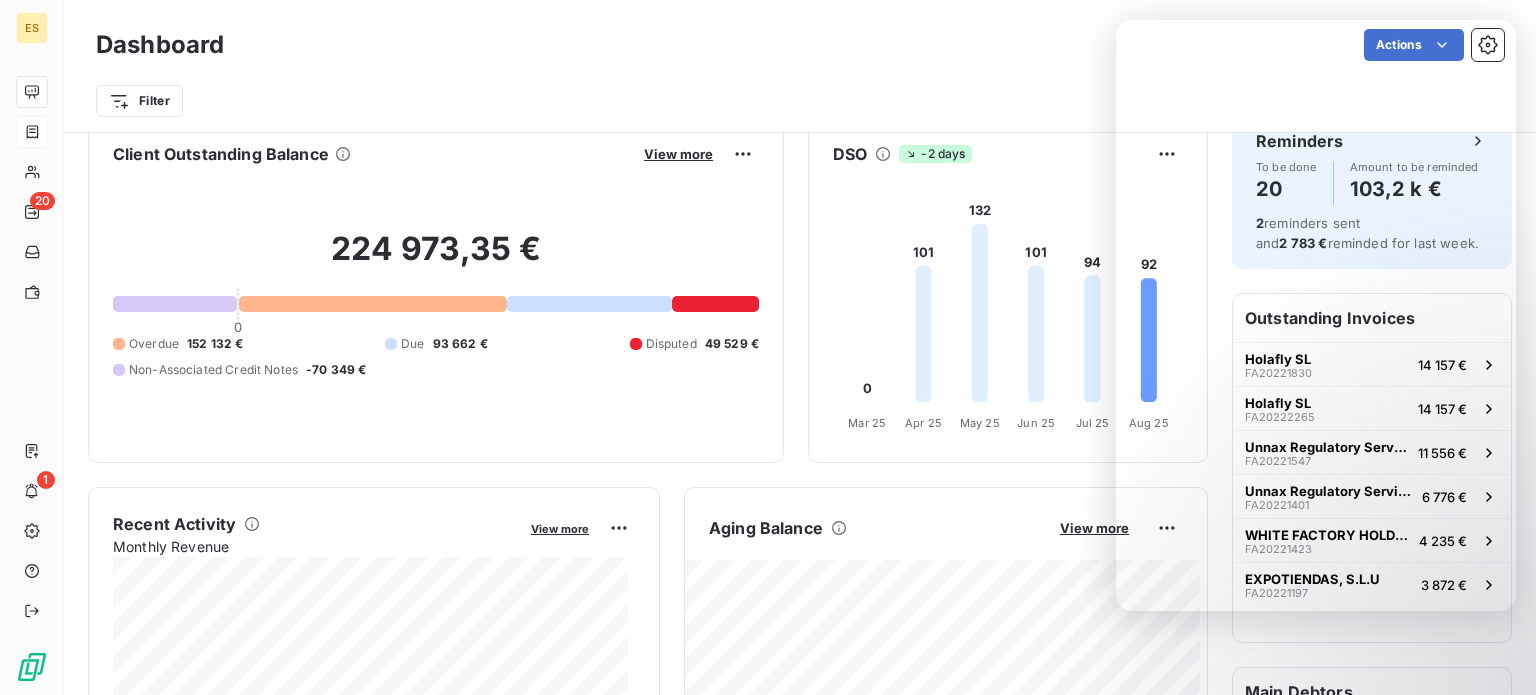 scroll, scrollTop: 0, scrollLeft: 0, axis: both 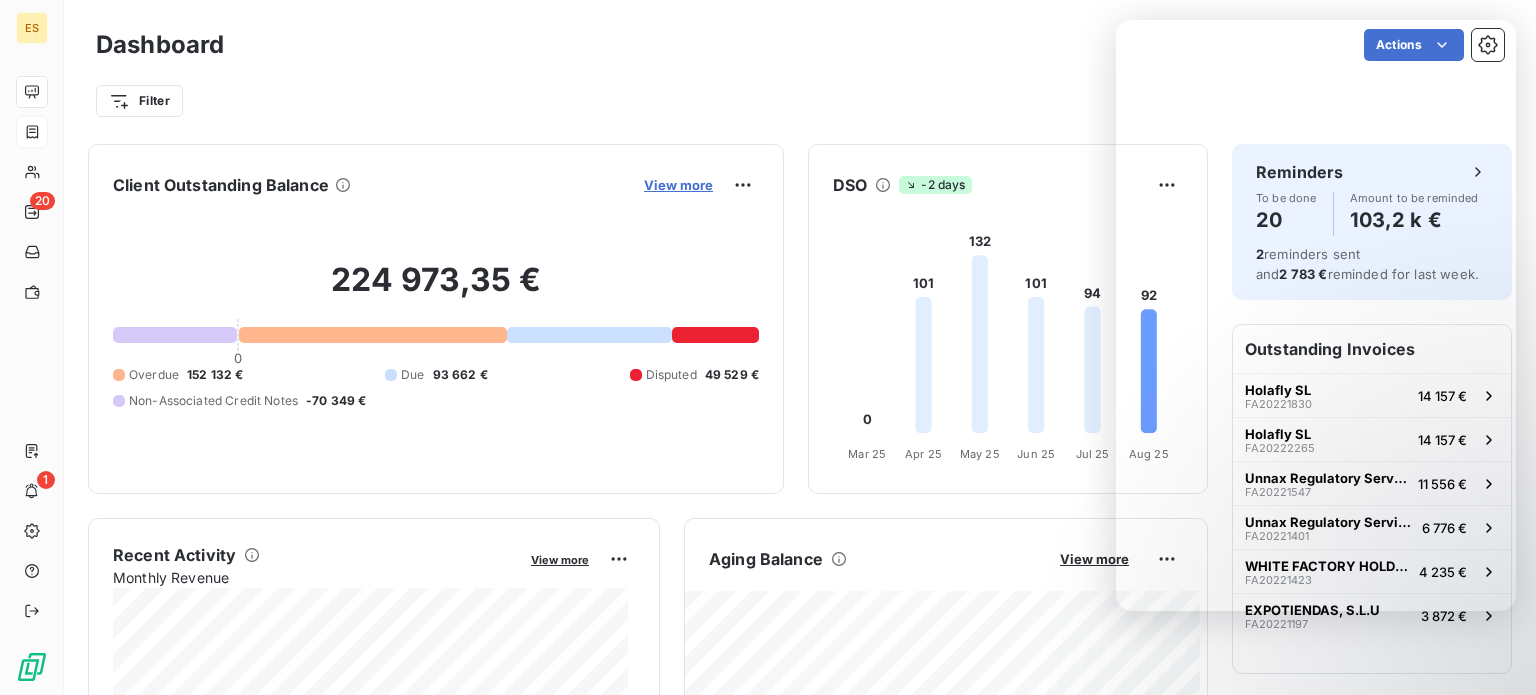 click on "View more" at bounding box center [678, 185] 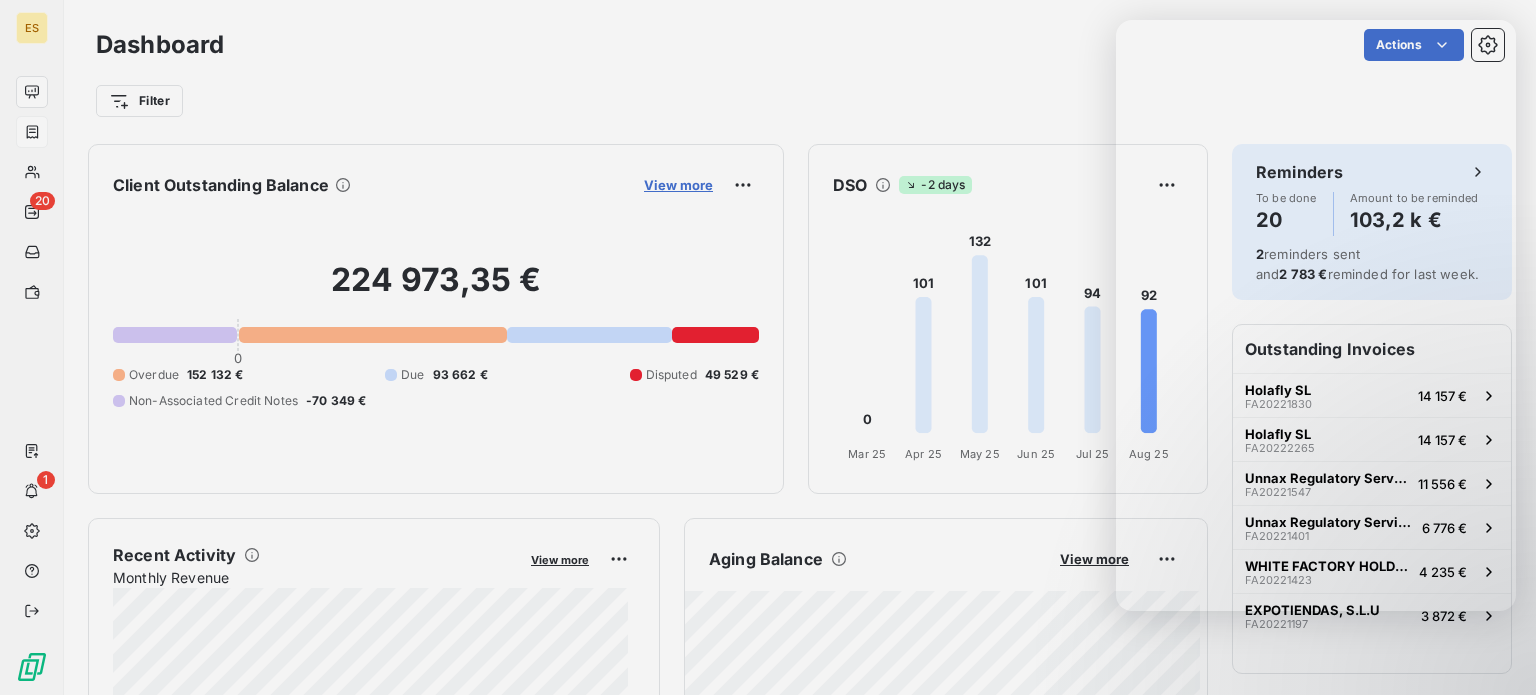 scroll, scrollTop: 680, scrollLeft: 752, axis: both 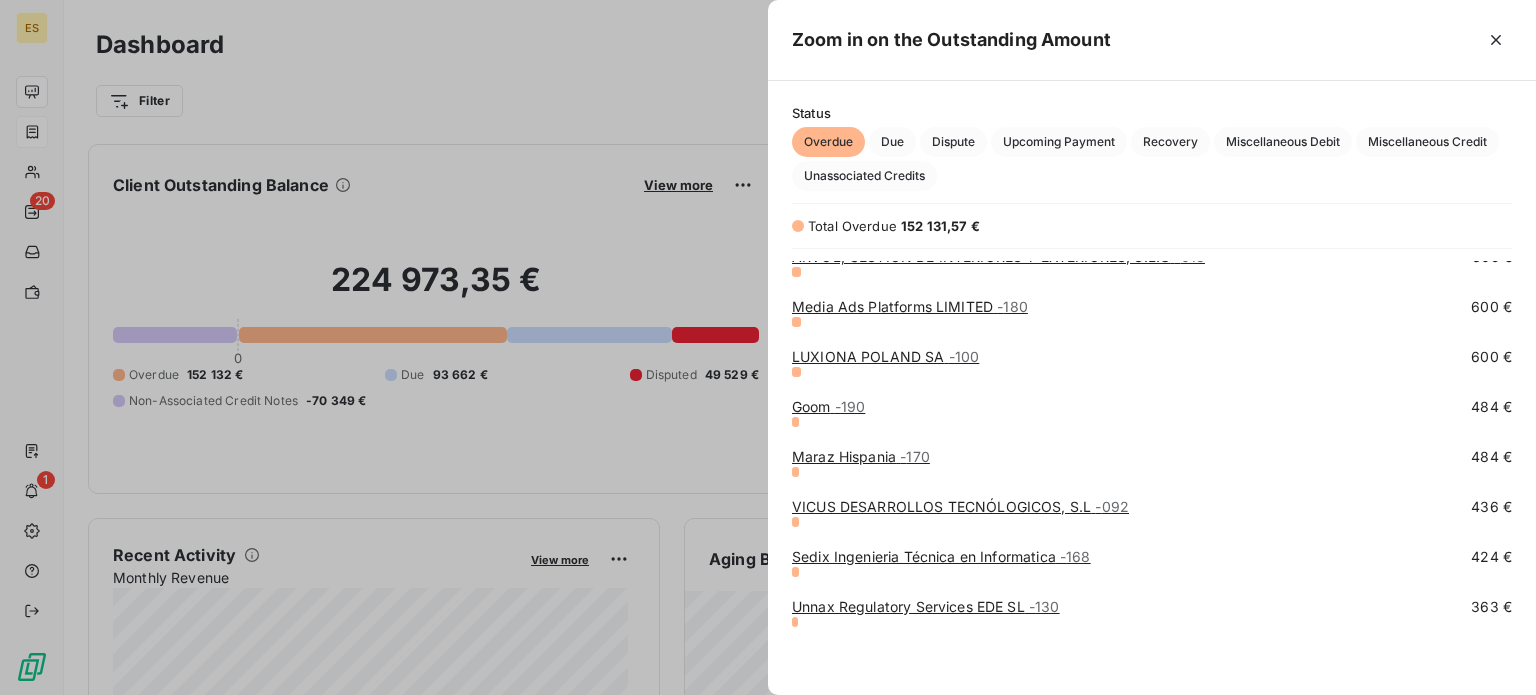 click at bounding box center [768, 347] 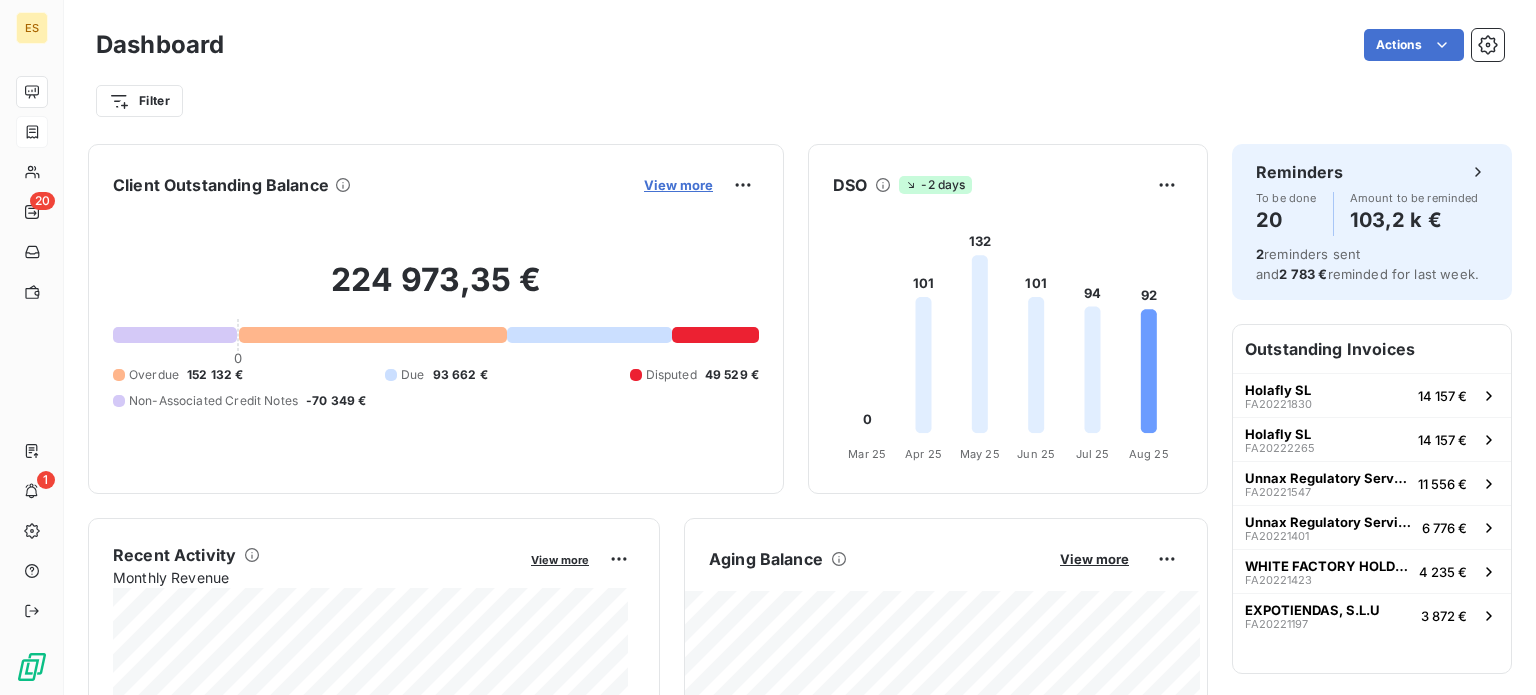 click on "View more" at bounding box center (678, 185) 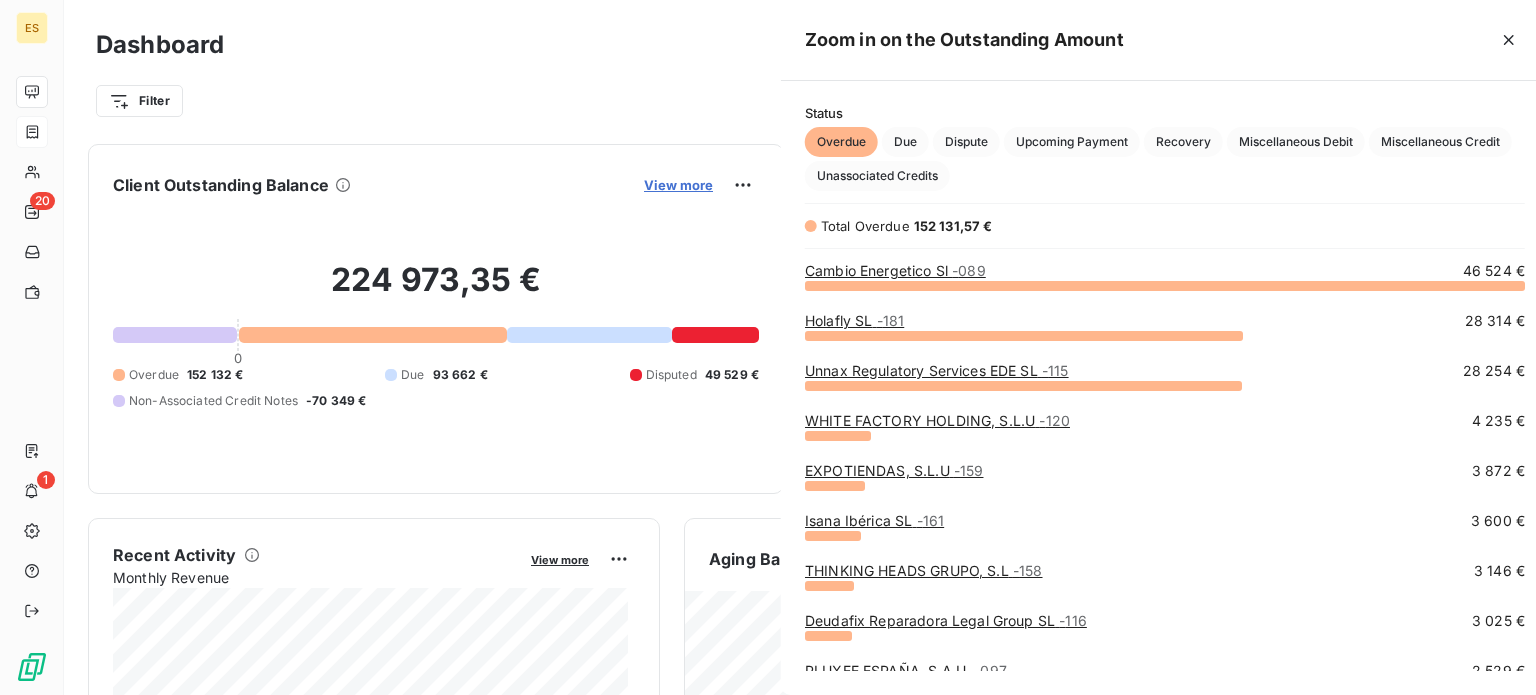 scroll, scrollTop: 16, scrollLeft: 16, axis: both 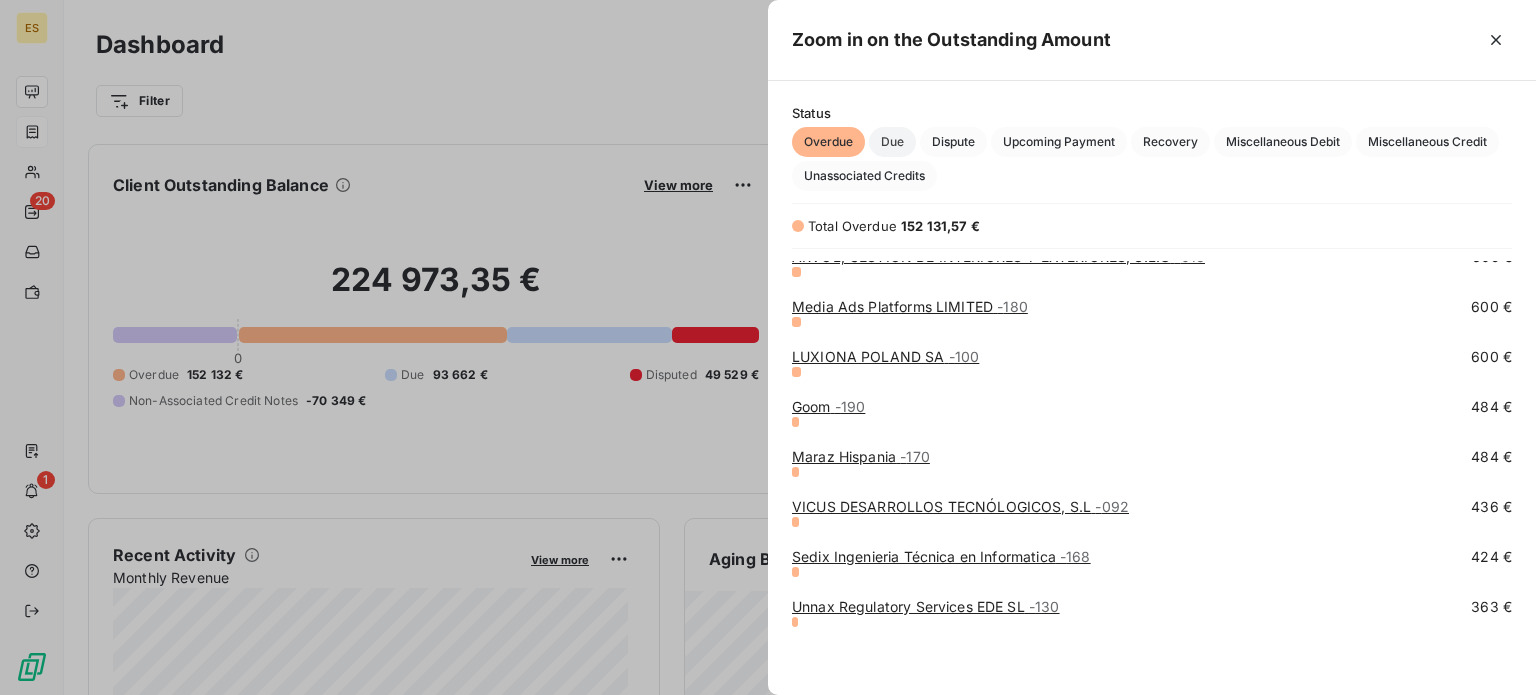 click on "Due" at bounding box center [892, 142] 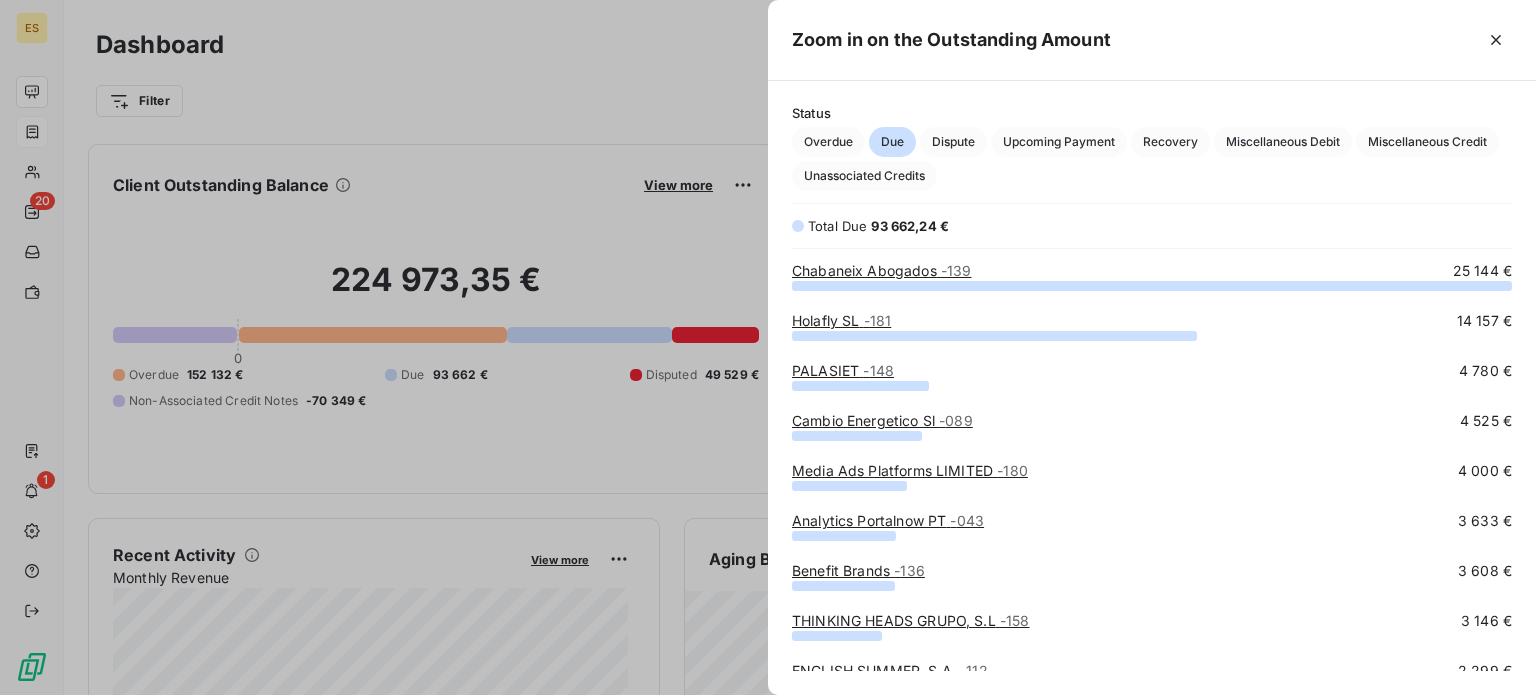 scroll, scrollTop: 16, scrollLeft: 16, axis: both 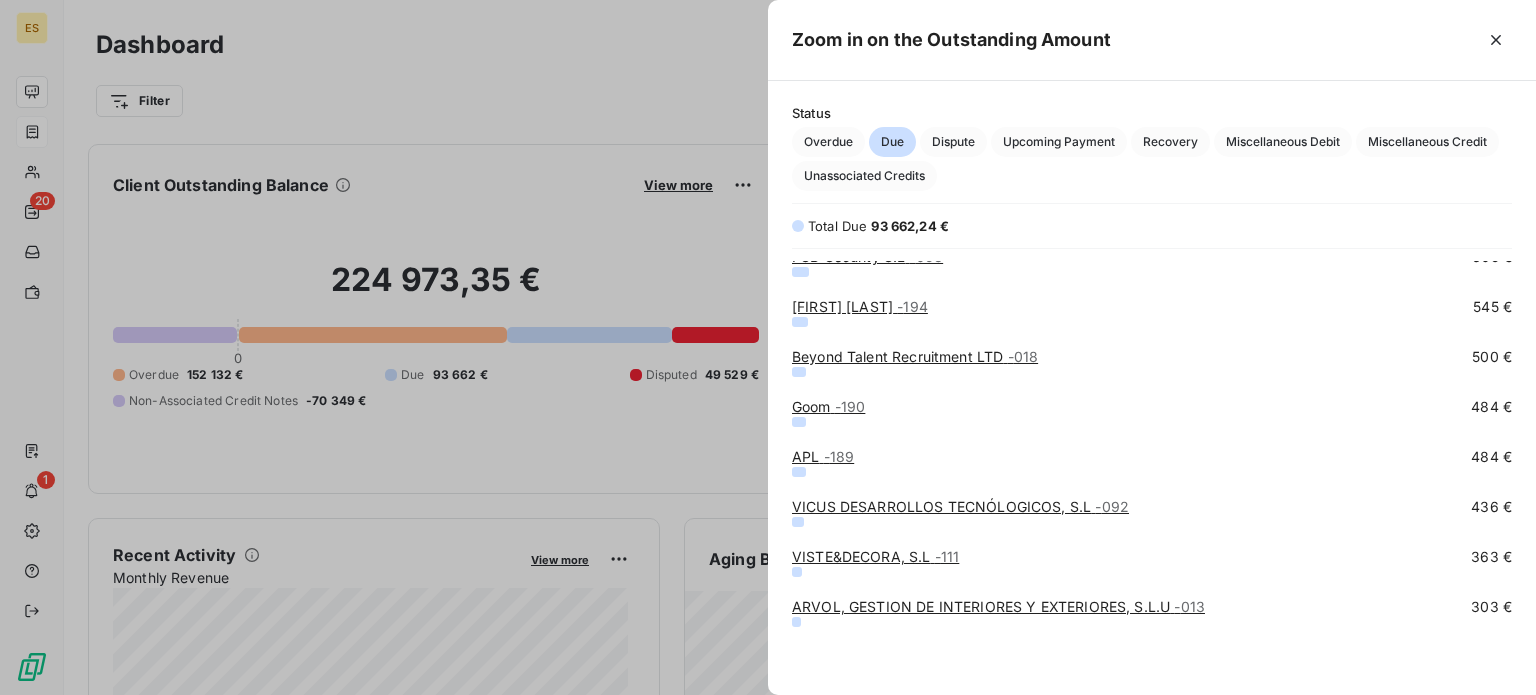 click at bounding box center [768, 347] 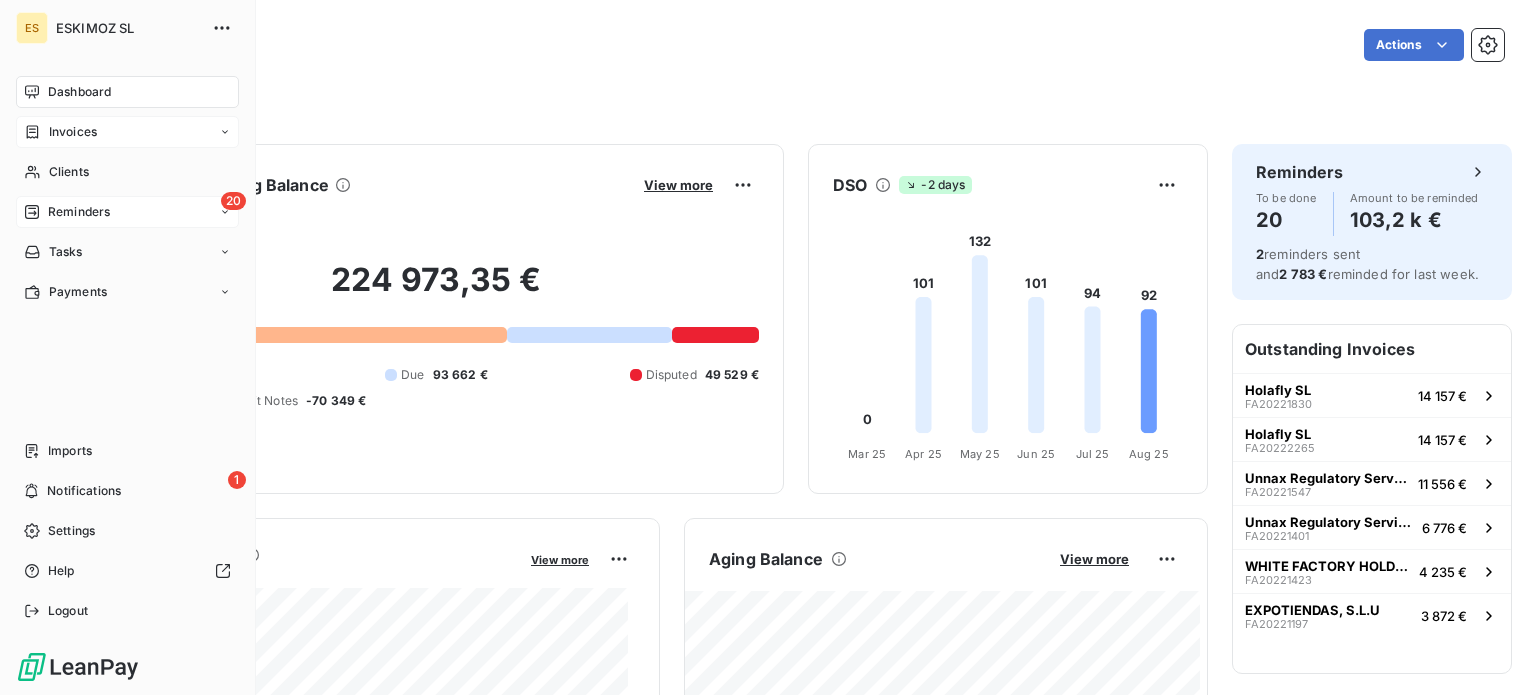 click on "Reminders" at bounding box center (79, 212) 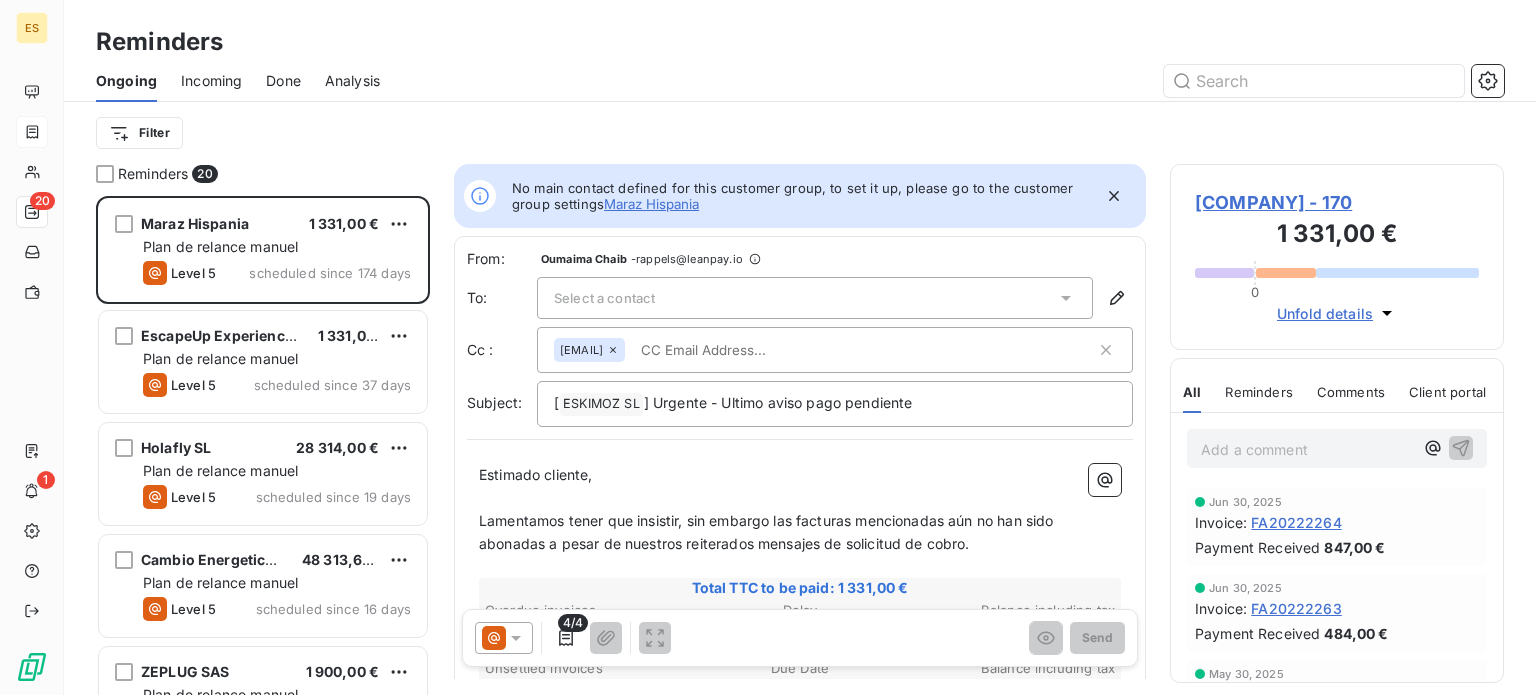 scroll, scrollTop: 16, scrollLeft: 16, axis: both 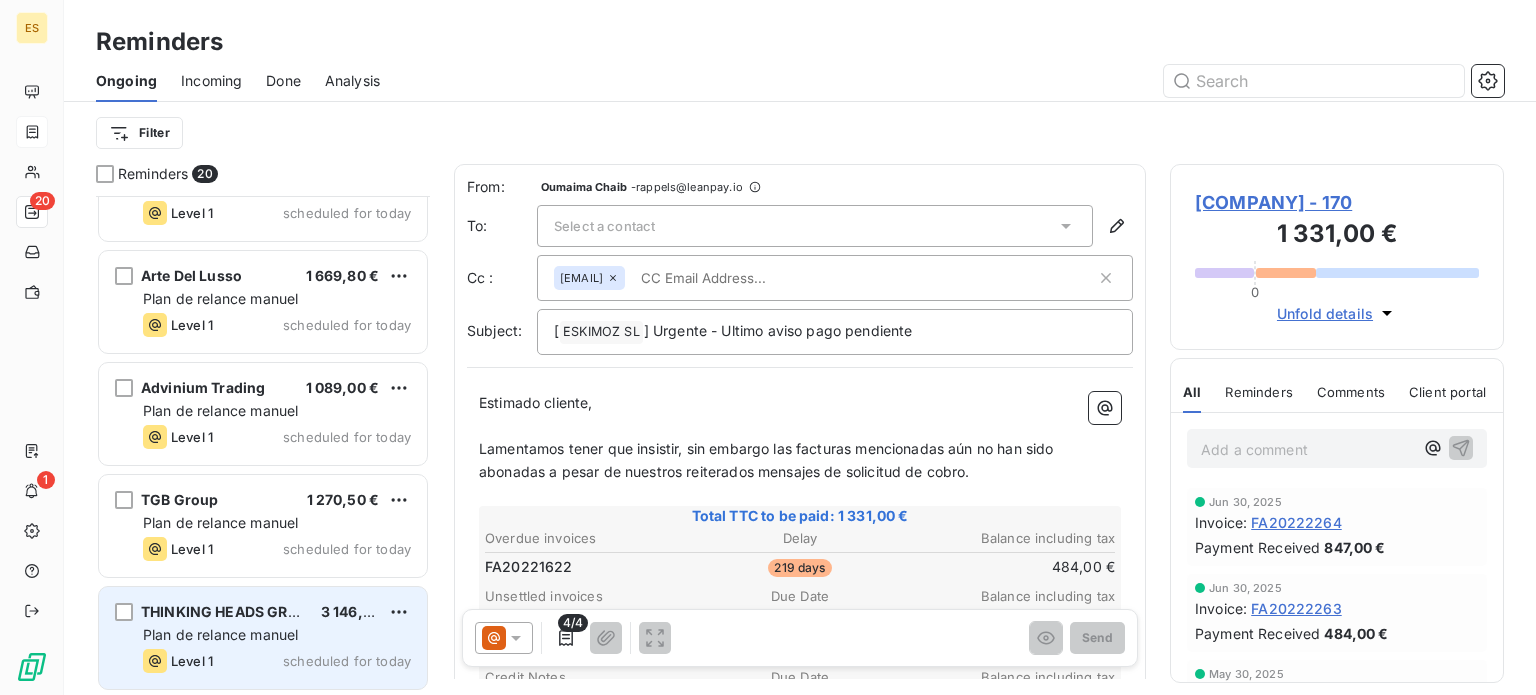 click on "THINKING HEADS GRUPO, S.L 3 146,00 € Plan de relance manuel Level 1 scheduled for today" at bounding box center (263, 638) 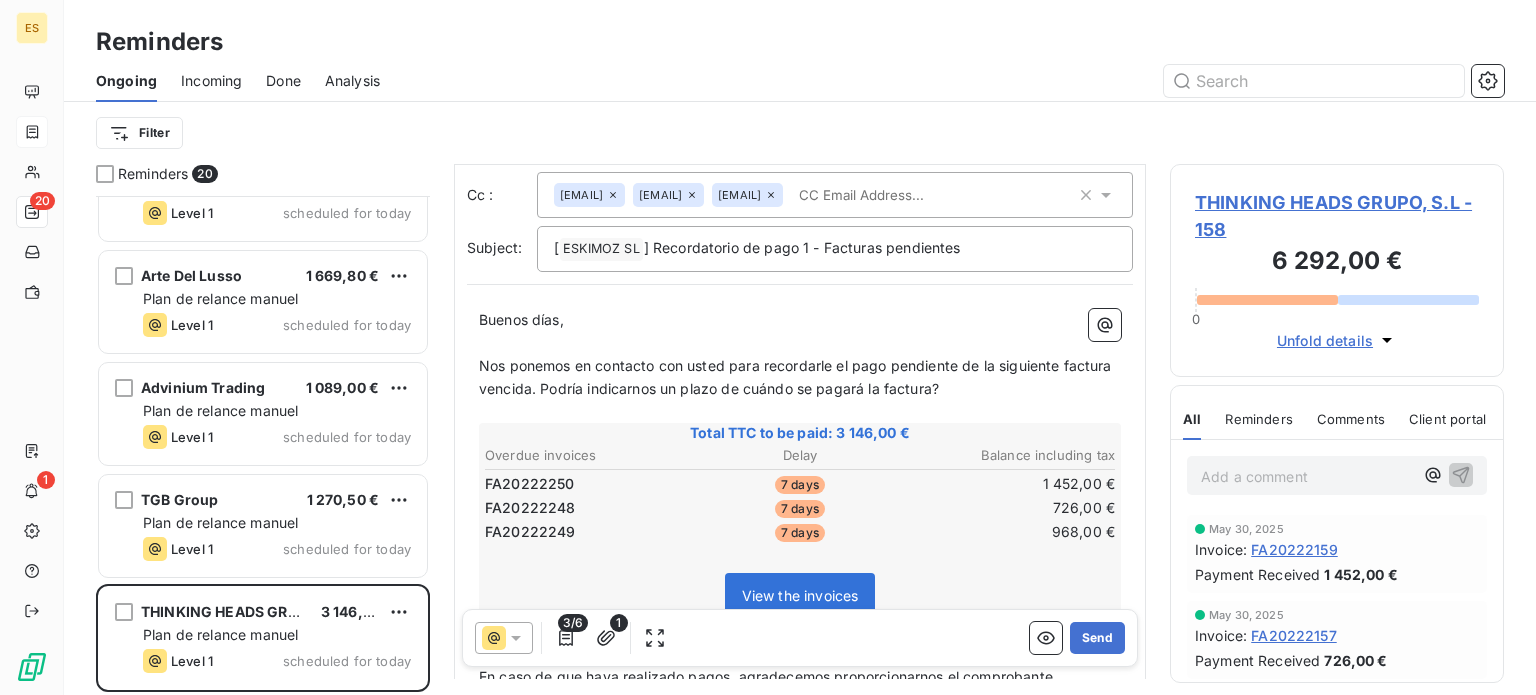 scroll, scrollTop: 0, scrollLeft: 0, axis: both 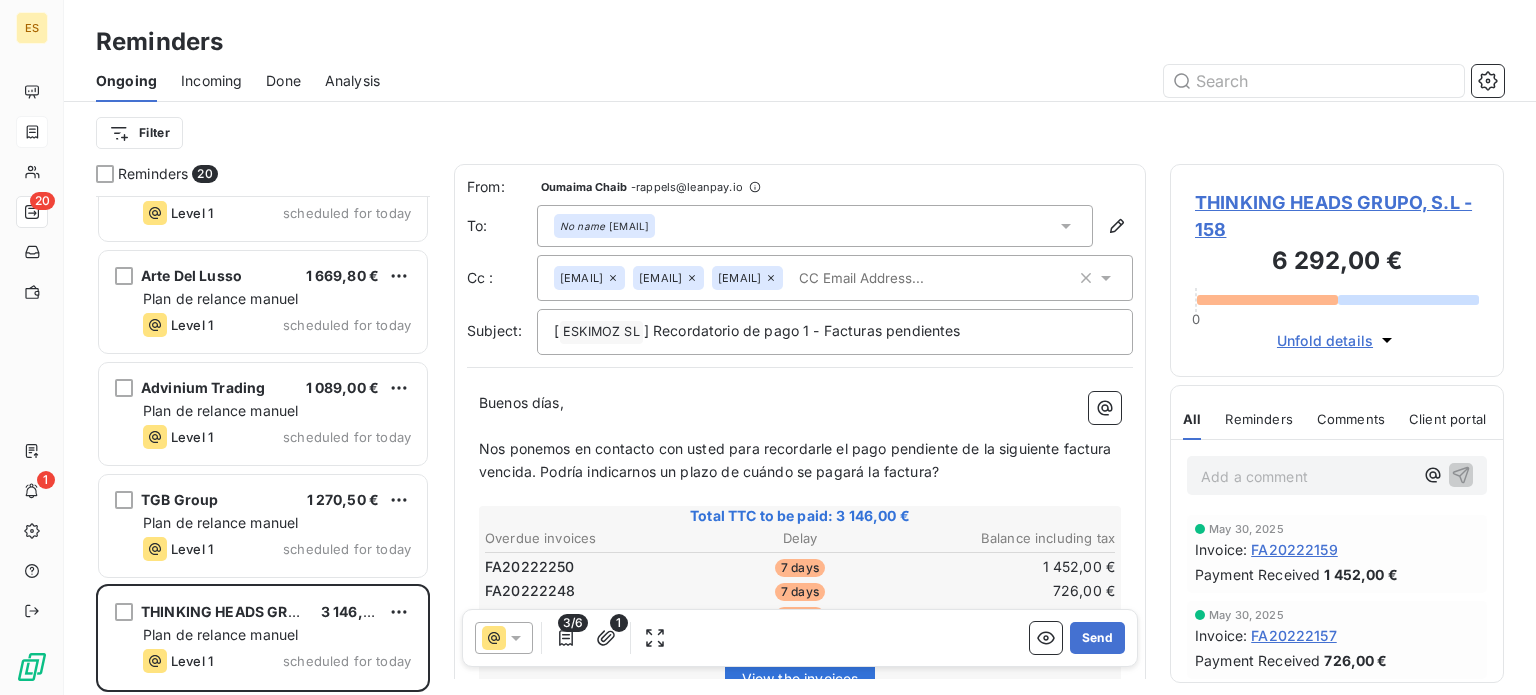 click at bounding box center (906, 278) 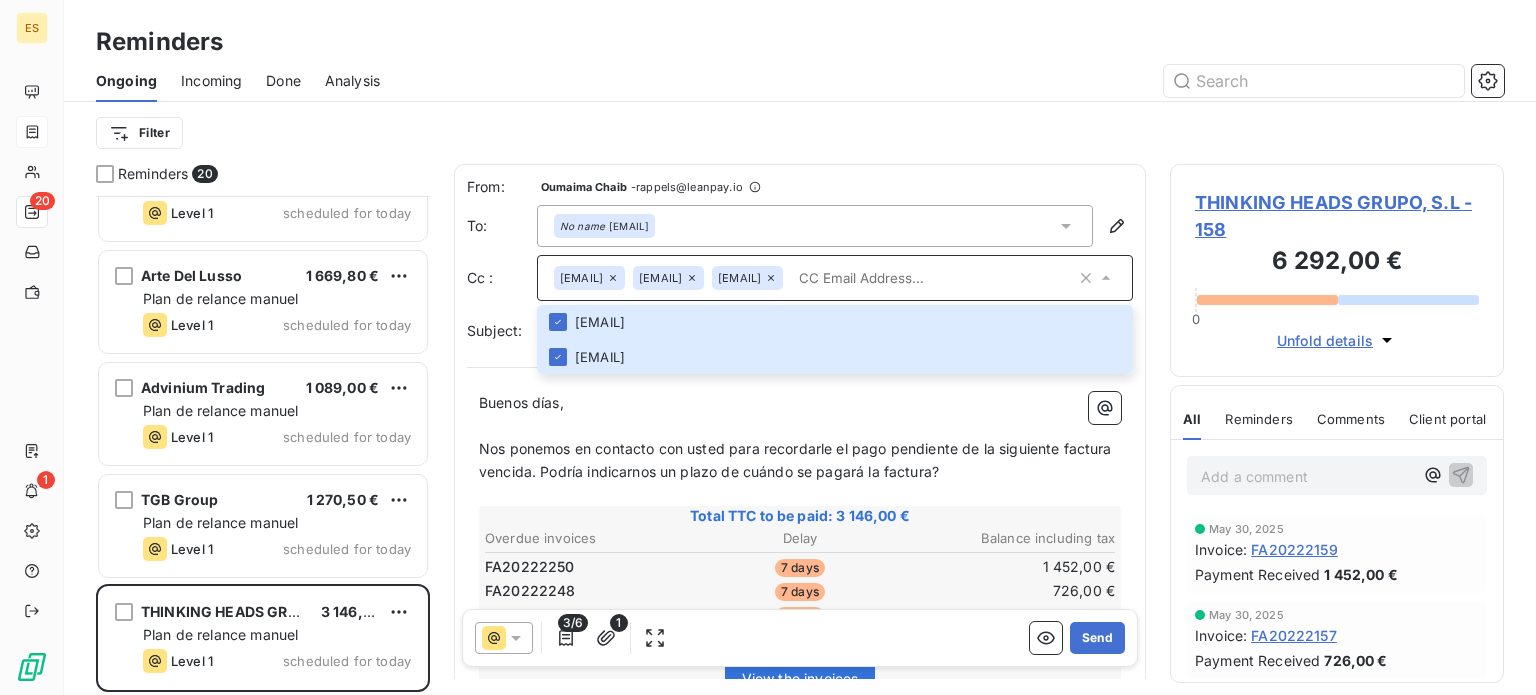 click at bounding box center (933, 278) 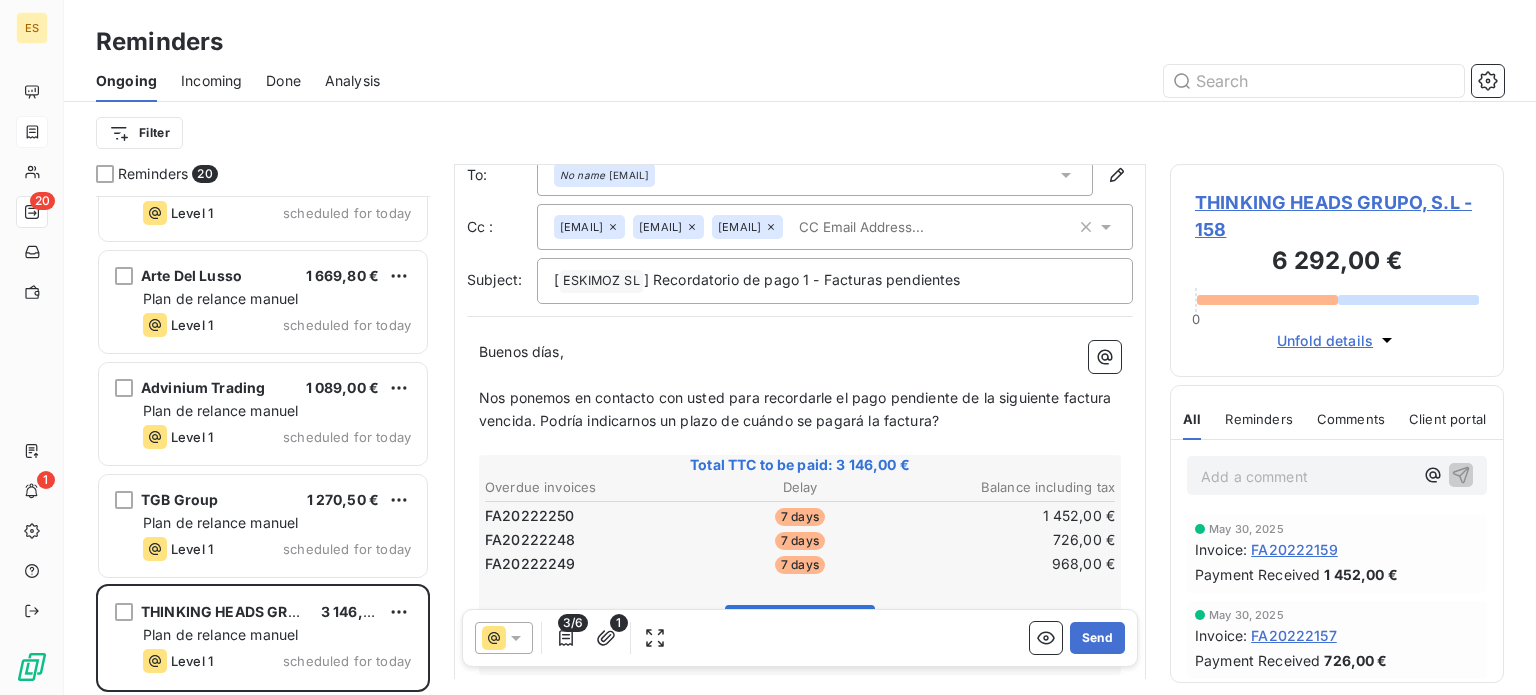scroll, scrollTop: 100, scrollLeft: 0, axis: vertical 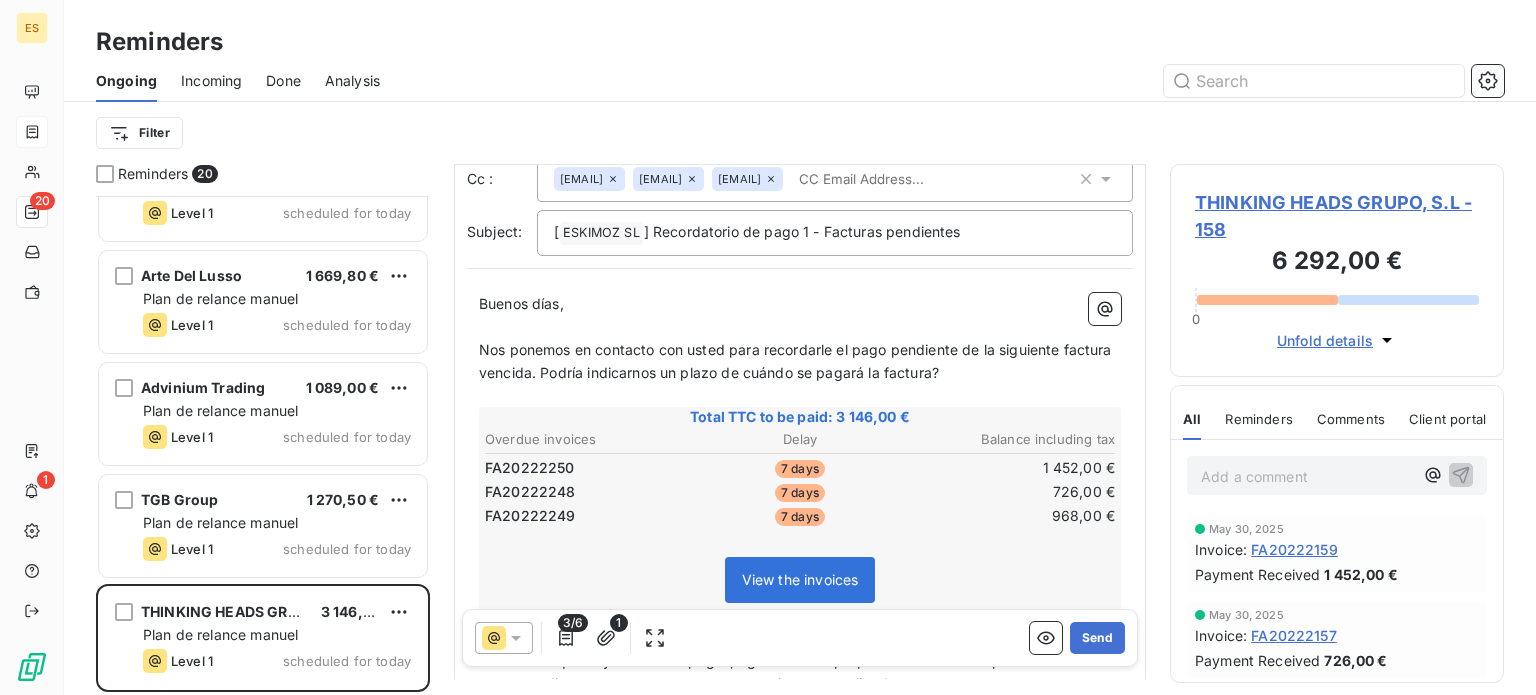 click on "Nos ponemos en contacto con usted para recordarle el pago pendiente de la siguiente factura vencida. Podría indicarnos un plazo de cuándo se pagará la factura?" at bounding box center (797, 361) 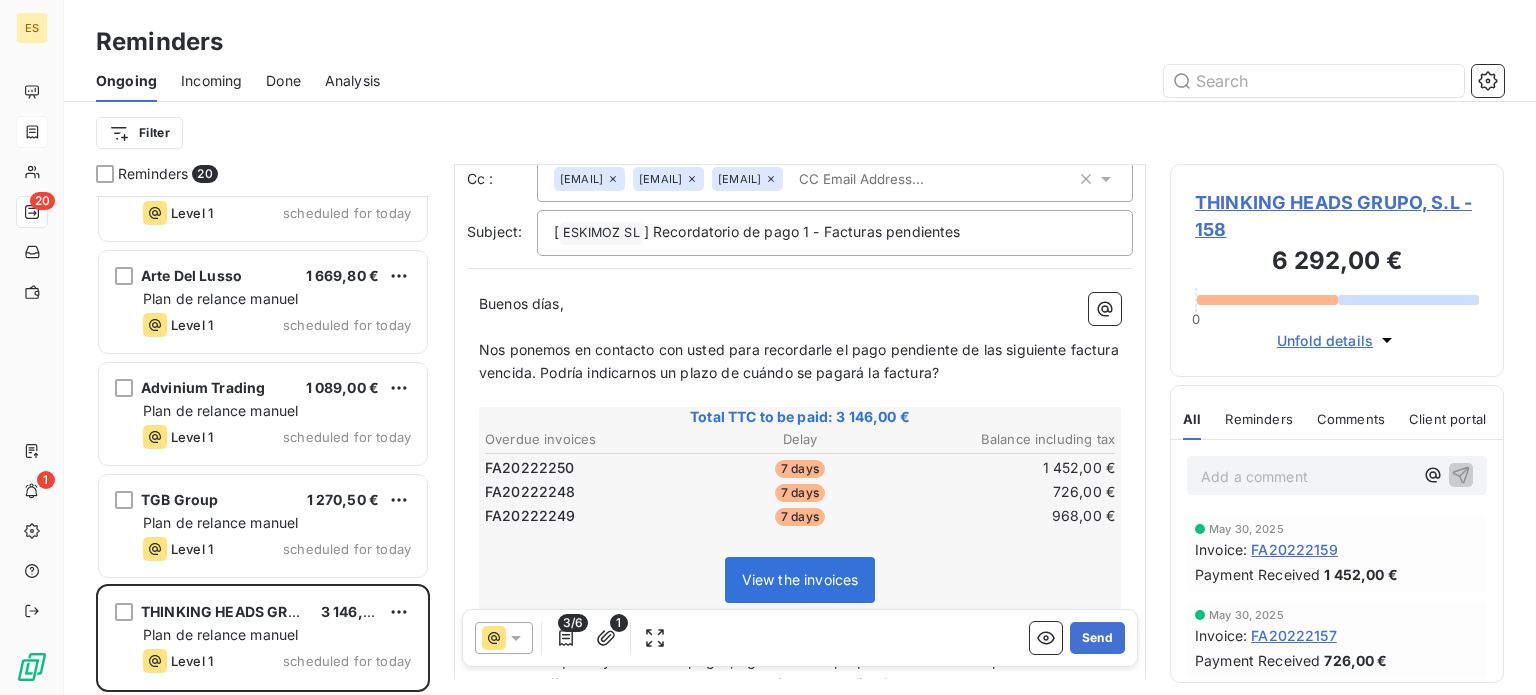 click on "Nos ponemos en contacto con usted para recordarle el pago pendiente de las siguiente factura vencida. Podría indicarnos un plazo de cuándo se pagará la factura?" at bounding box center (801, 361) 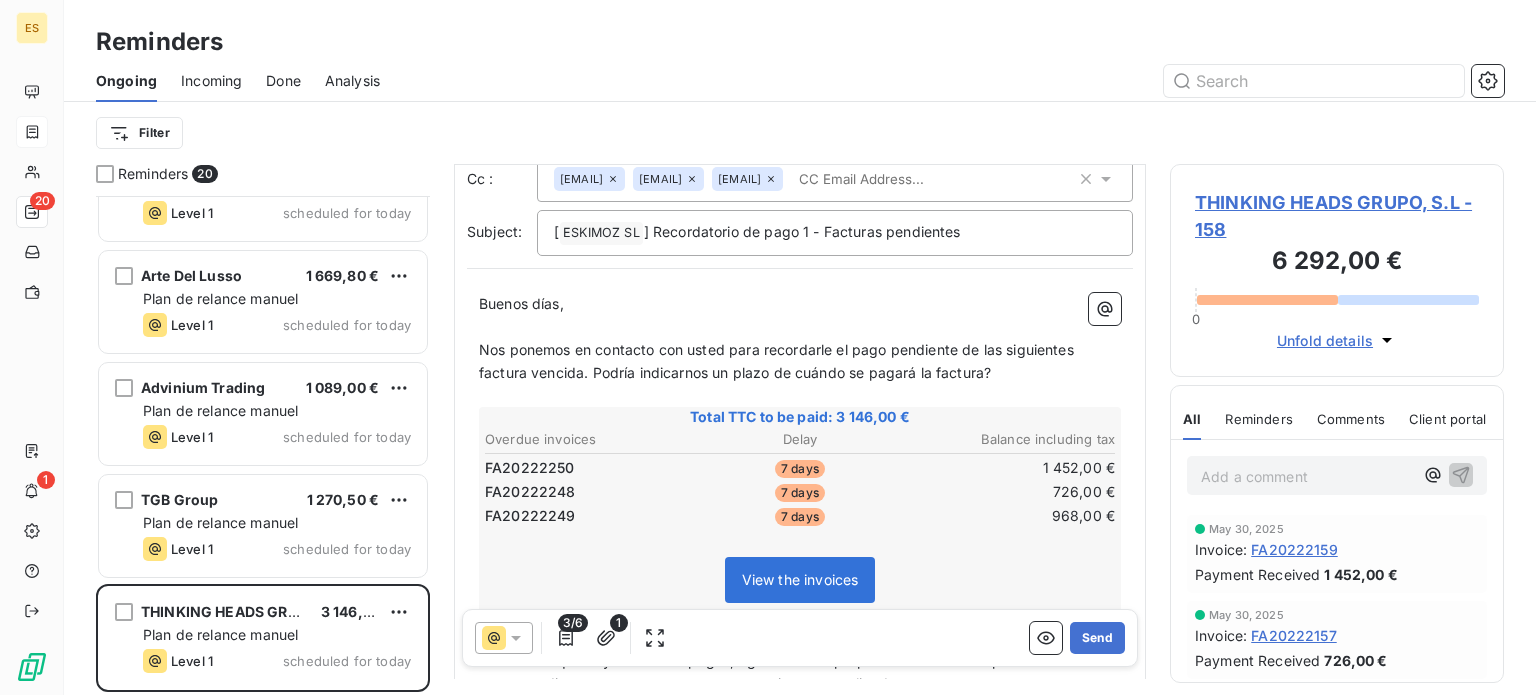 click on "Nos ponemos en contacto con usted para recordarle el pago pendiente de las siguientes factura vencida. Podría indicarnos un plazo de cuándo se pagará la factura?" at bounding box center (778, 361) 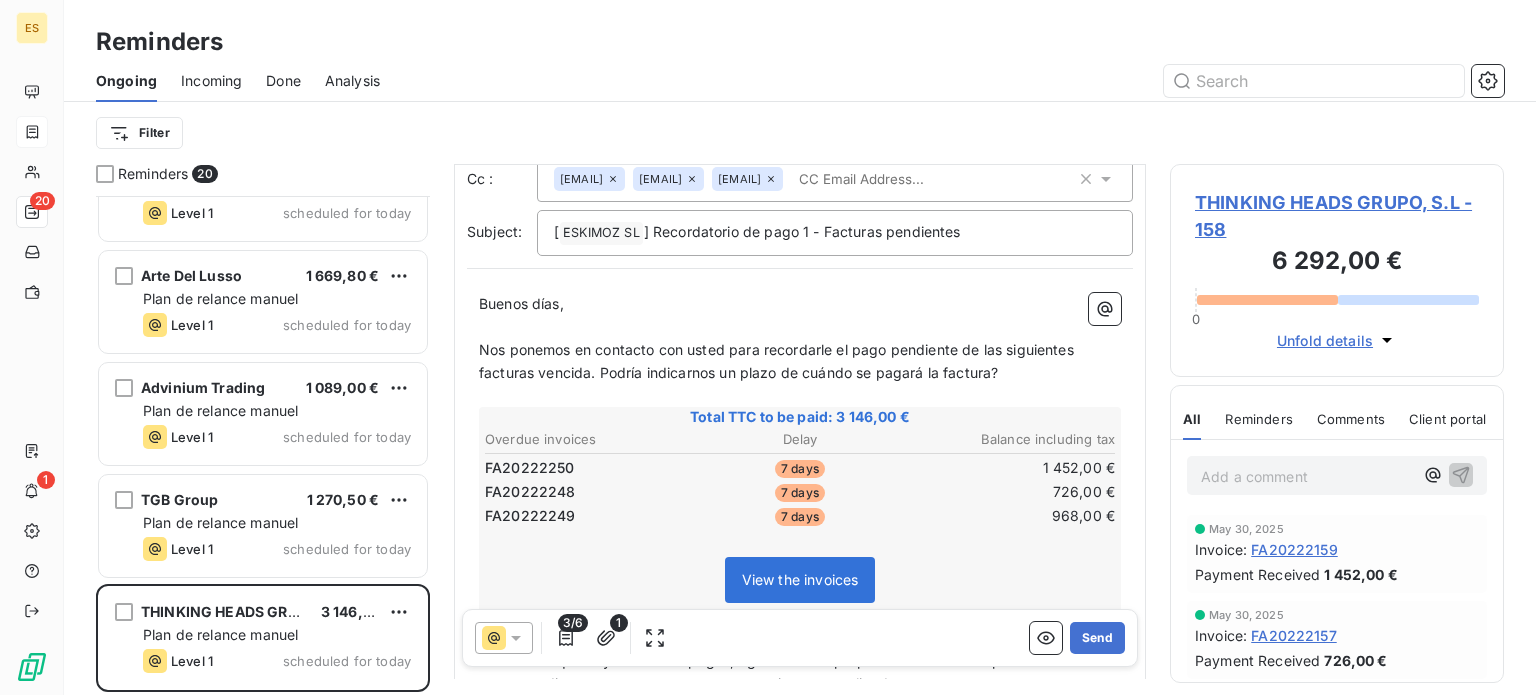 click on "Nos ponemos en contacto con usted para recordarle el pago pendiente de las siguientes facturas vencida. Podría indicarnos un plazo de cuándo se pagará la factura?" at bounding box center [778, 361] 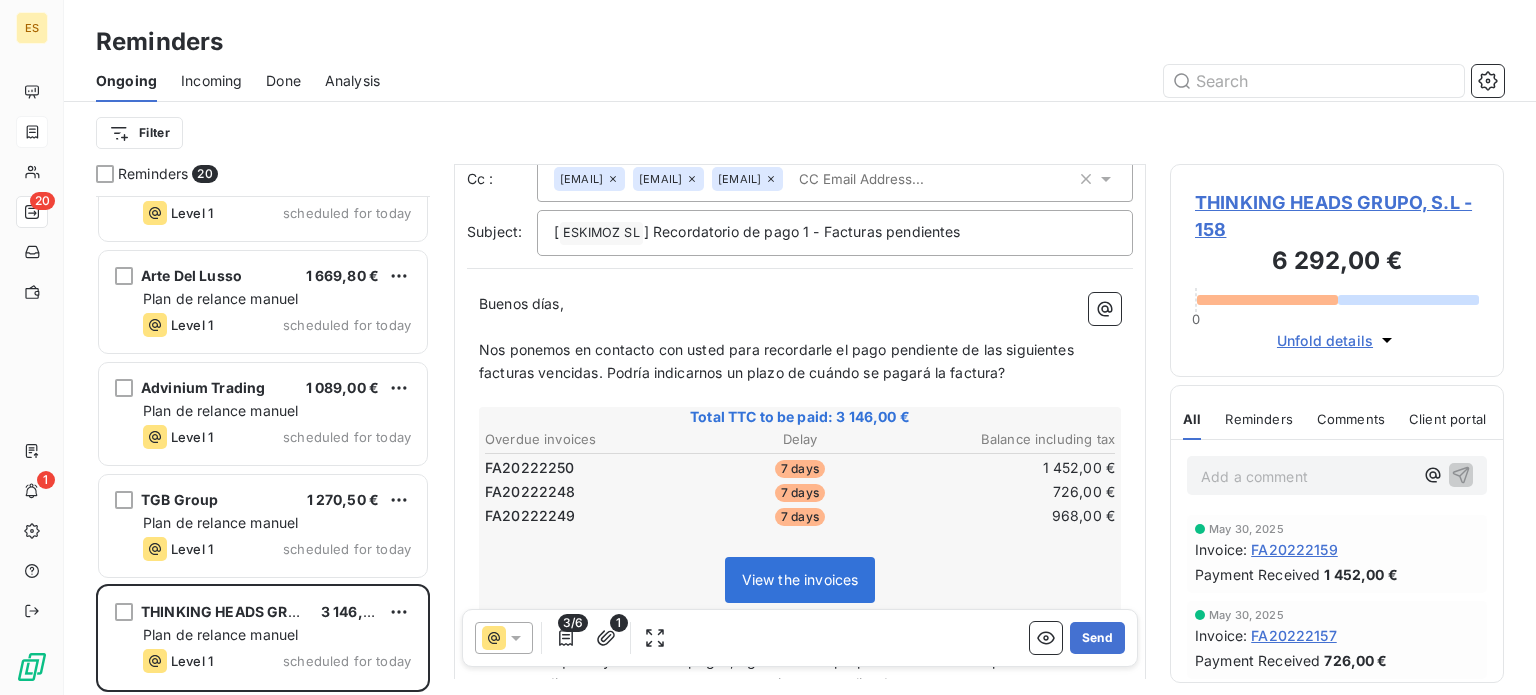 click on "Nos ponemos en contacto con usted para recordarle el pago pendiente de las siguientes facturas vencidas. Podría indicarnos un plazo de cuándo se pagará la factura?" at bounding box center (778, 361) 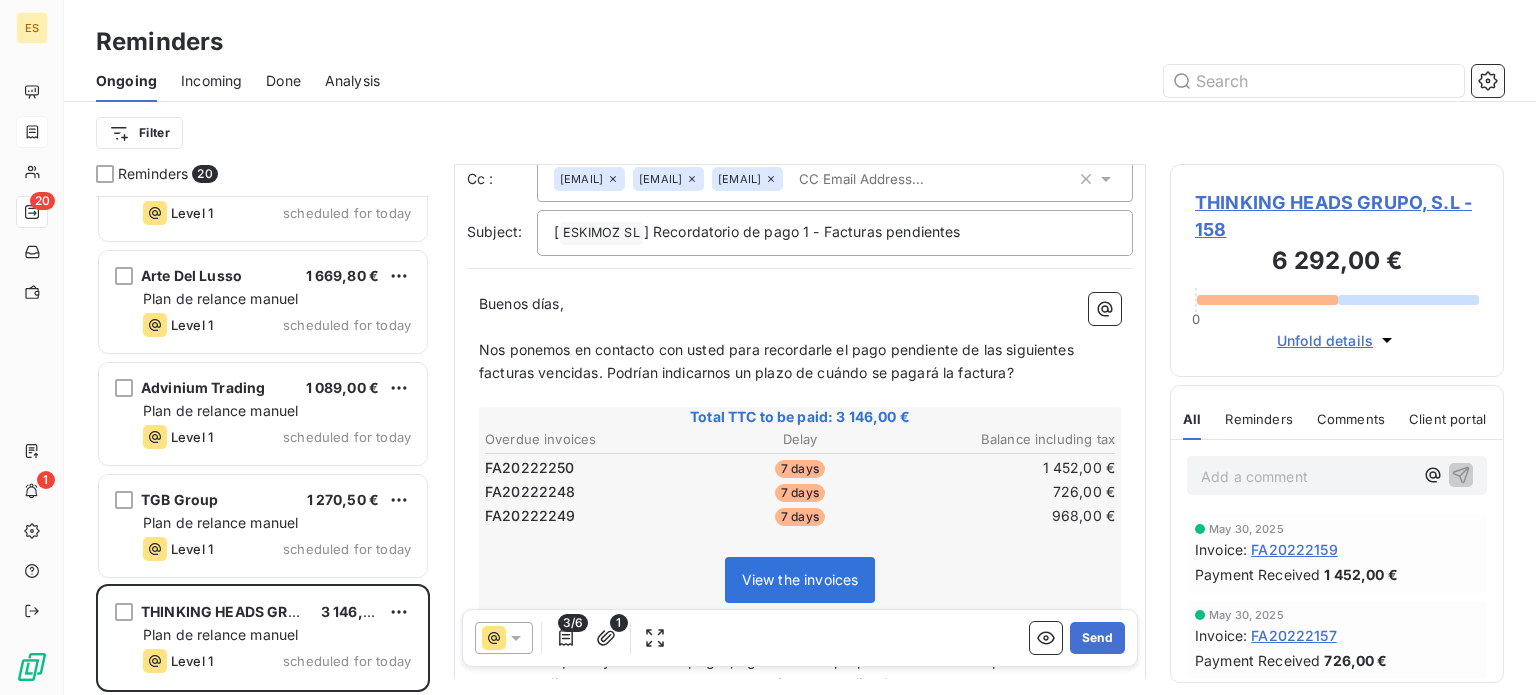 click on "Nos ponemos en contacto con usted para recordarle el pago pendiente de las siguientes facturas vencidas. Podrían indicarnos un plazo de cuándo se pagará la factura?" at bounding box center (778, 361) 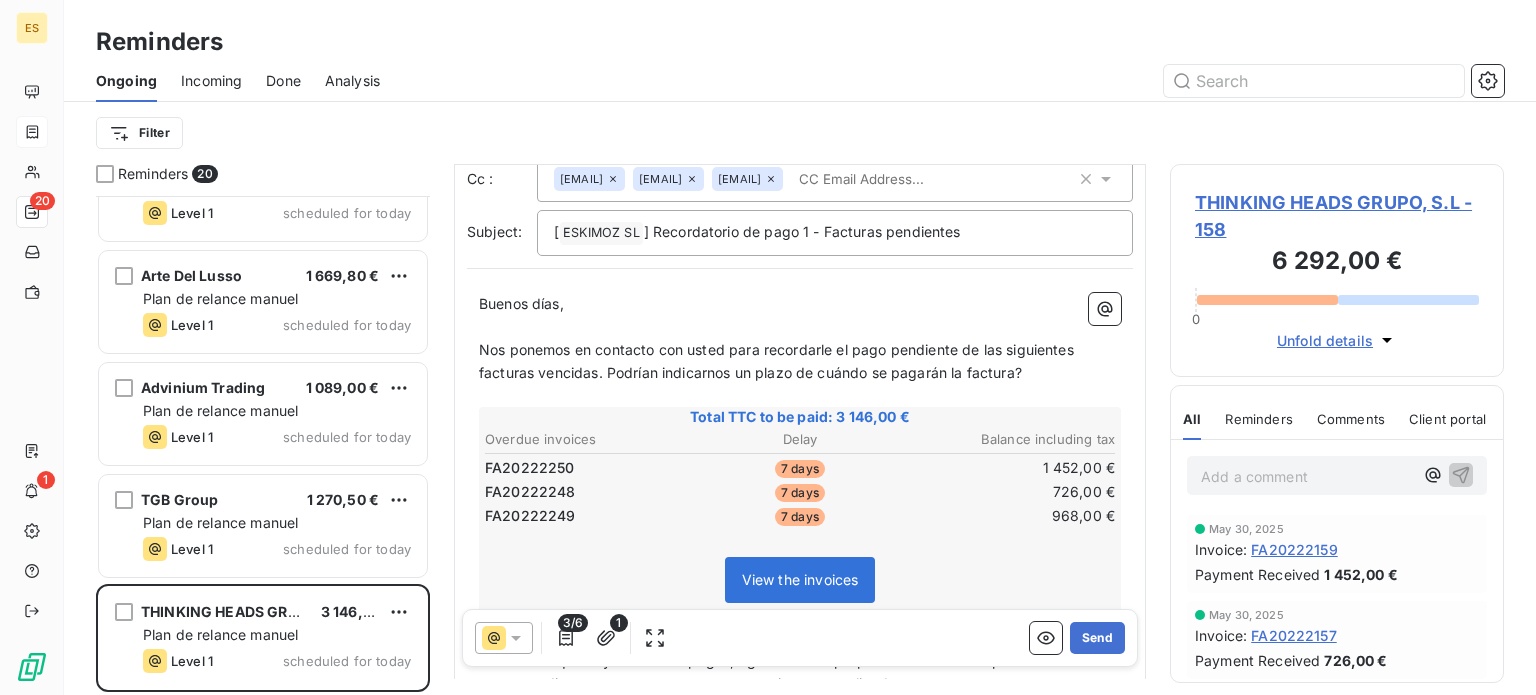 drag, startPoint x: 964, startPoint y: 399, endPoint x: 983, endPoint y: 415, distance: 24.839485 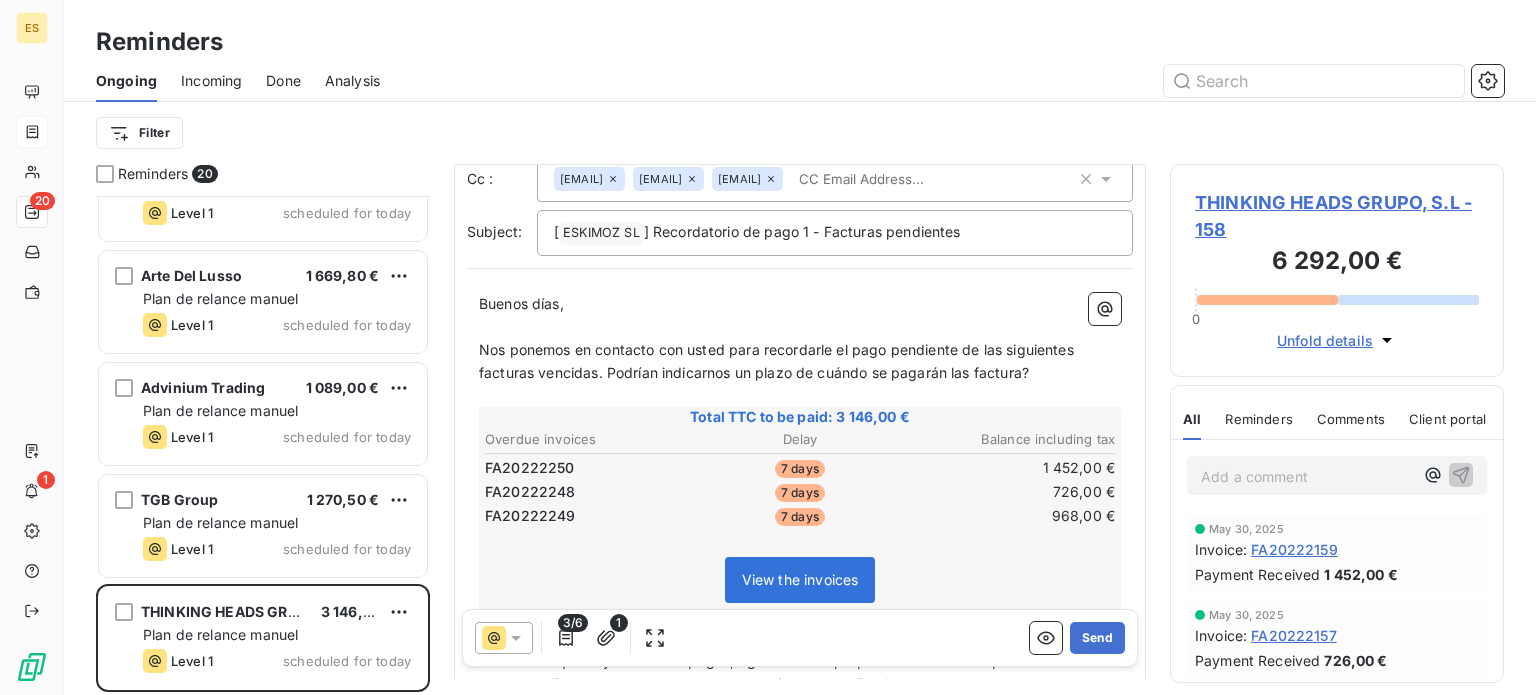 click on "Nos ponemos en contacto con usted para recordarle el pago pendiente de las siguientes facturas vencidas. Podrían indicarnos un plazo de cuándo se pagarán las factura?" at bounding box center (778, 361) 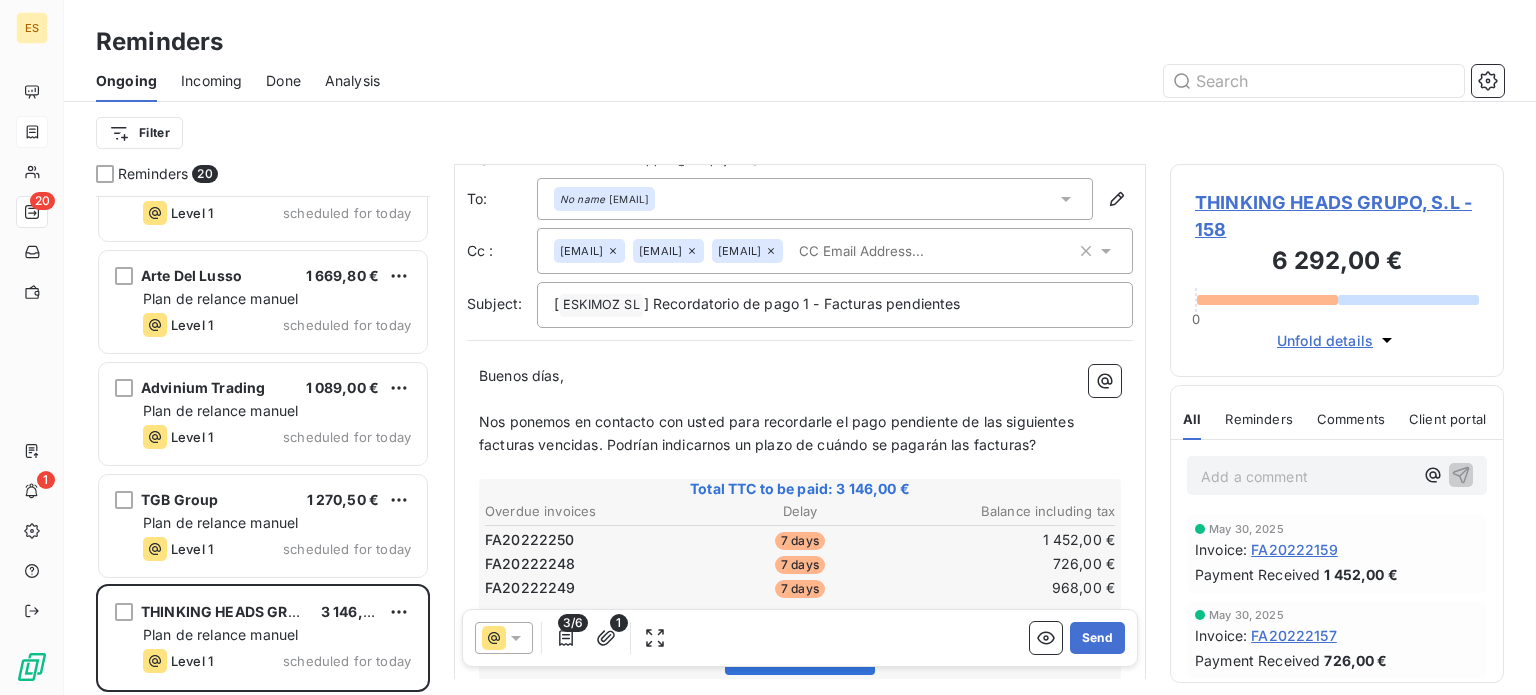 scroll, scrollTop: 0, scrollLeft: 0, axis: both 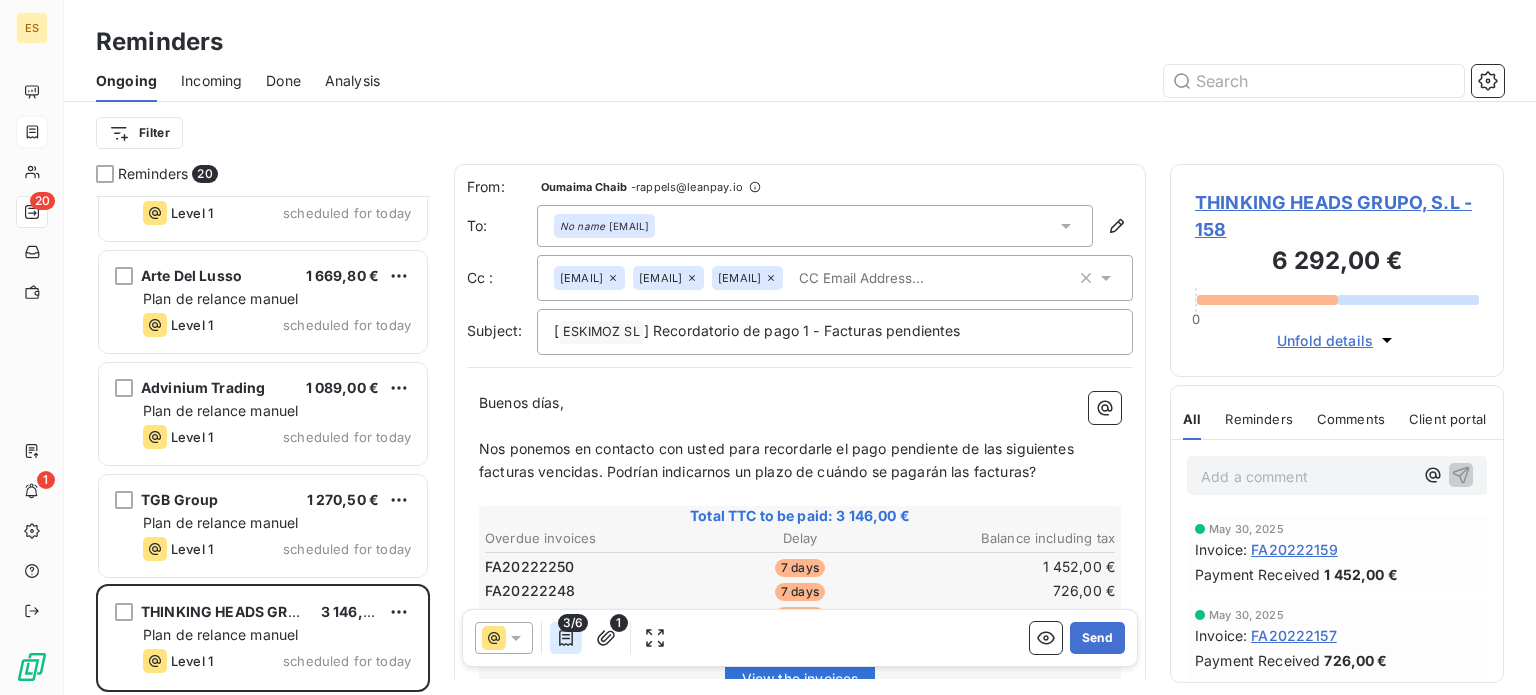 click 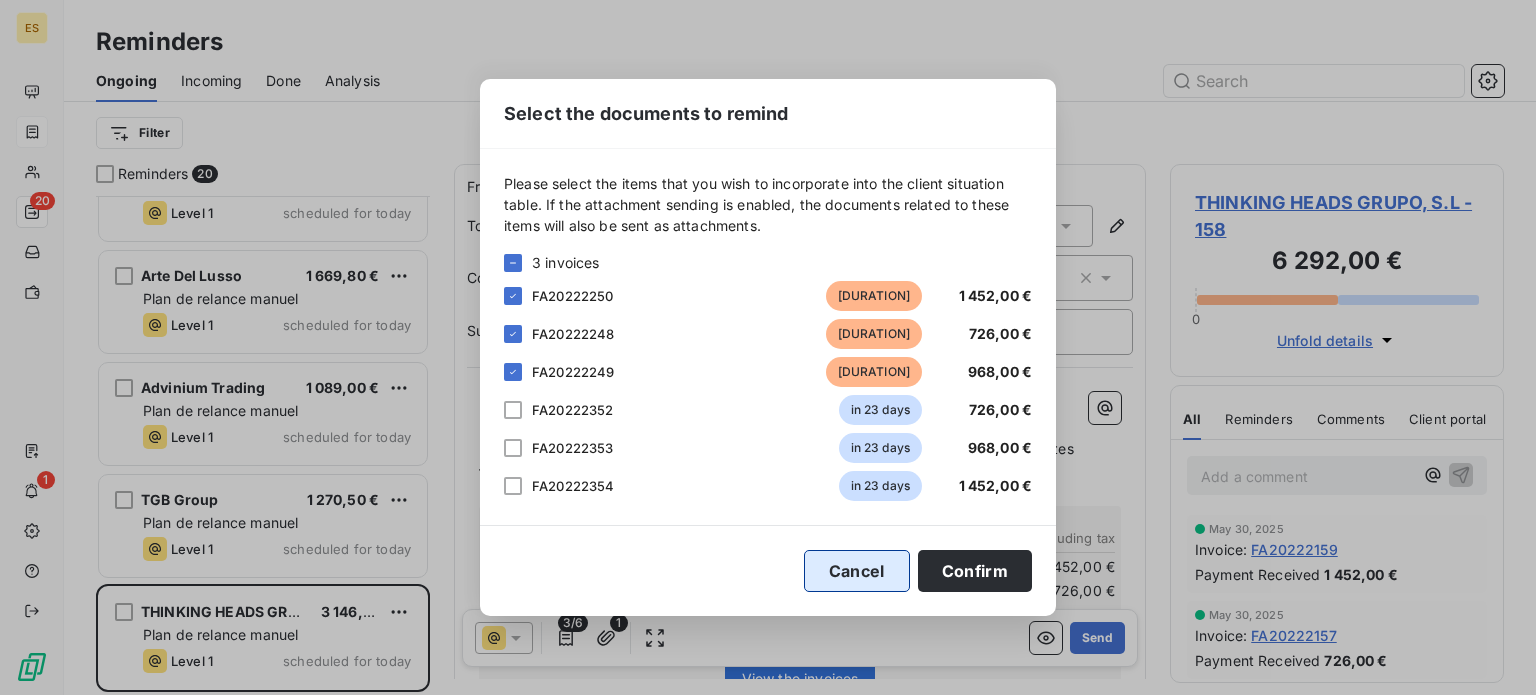 click on "Cancel" at bounding box center [857, 571] 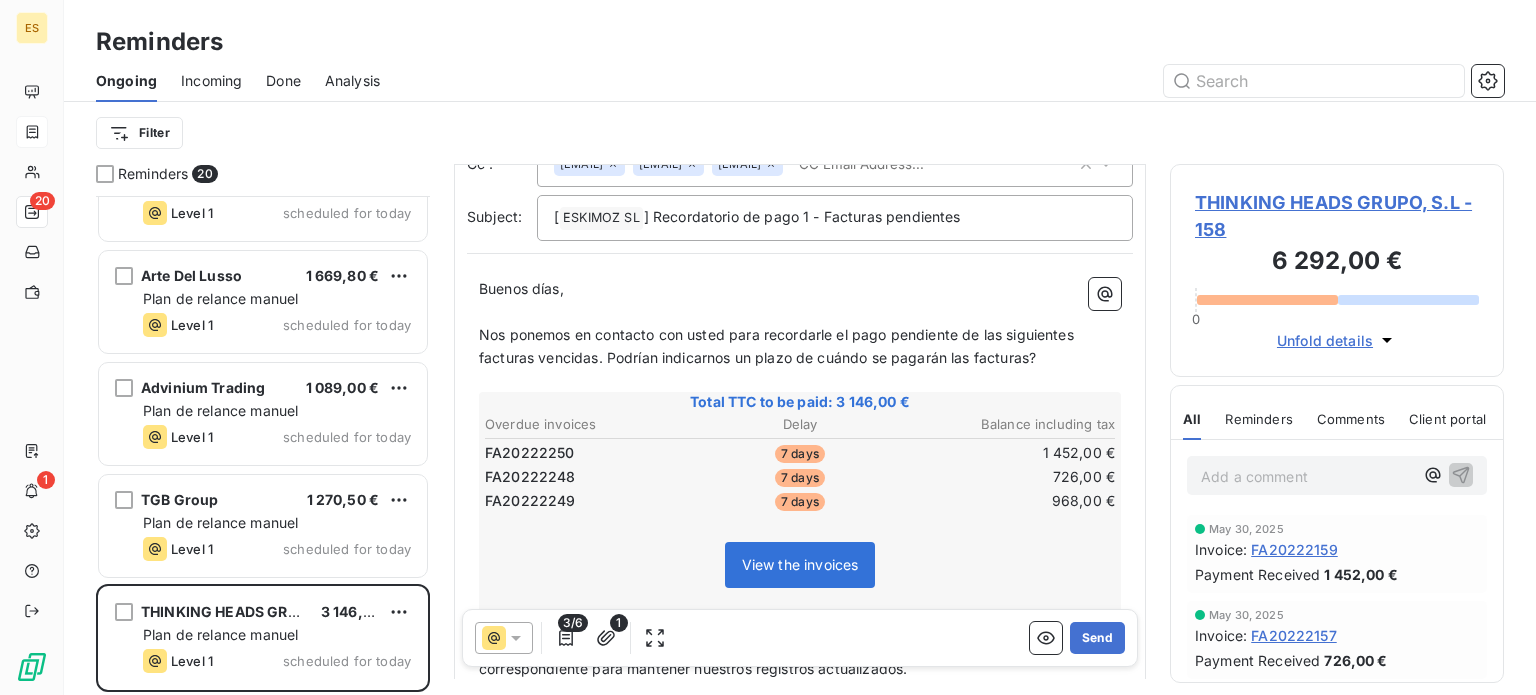 scroll, scrollTop: 200, scrollLeft: 0, axis: vertical 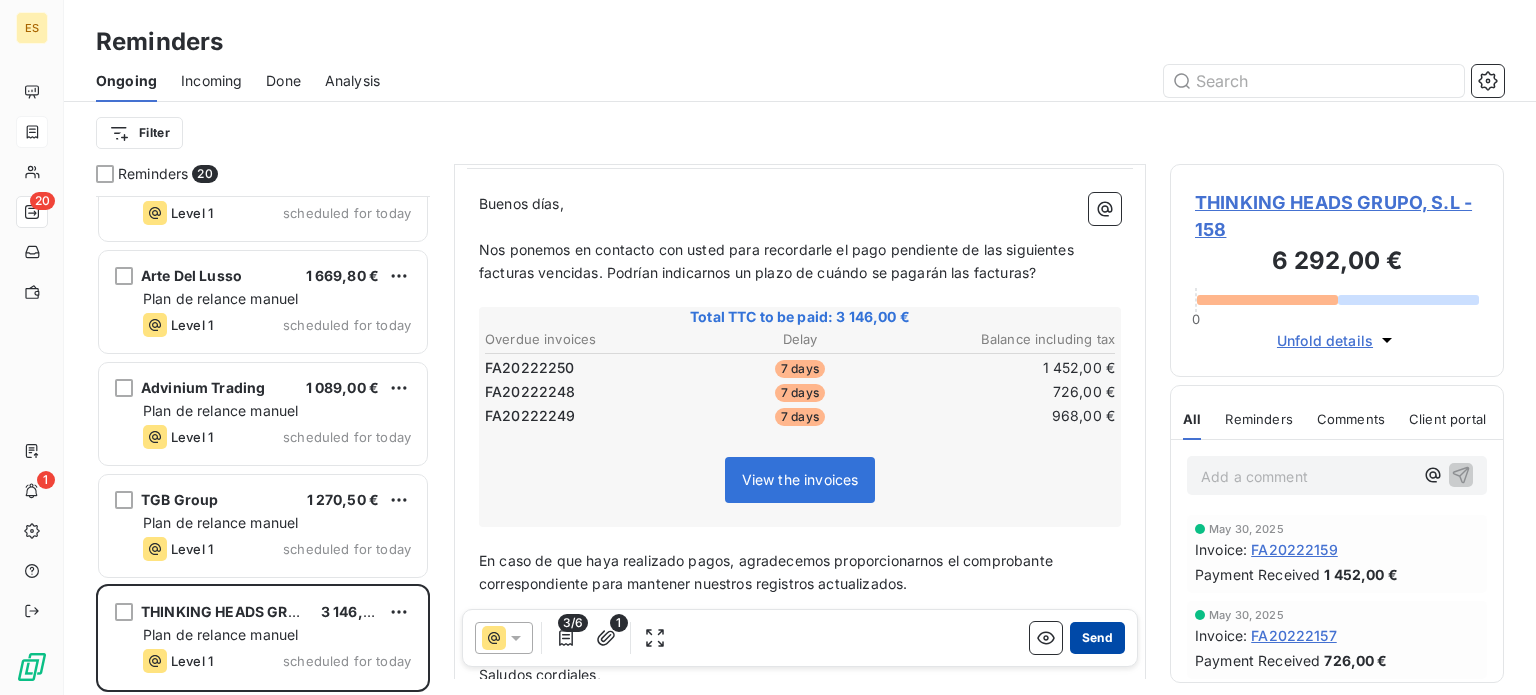 click on "Send" at bounding box center [1097, 638] 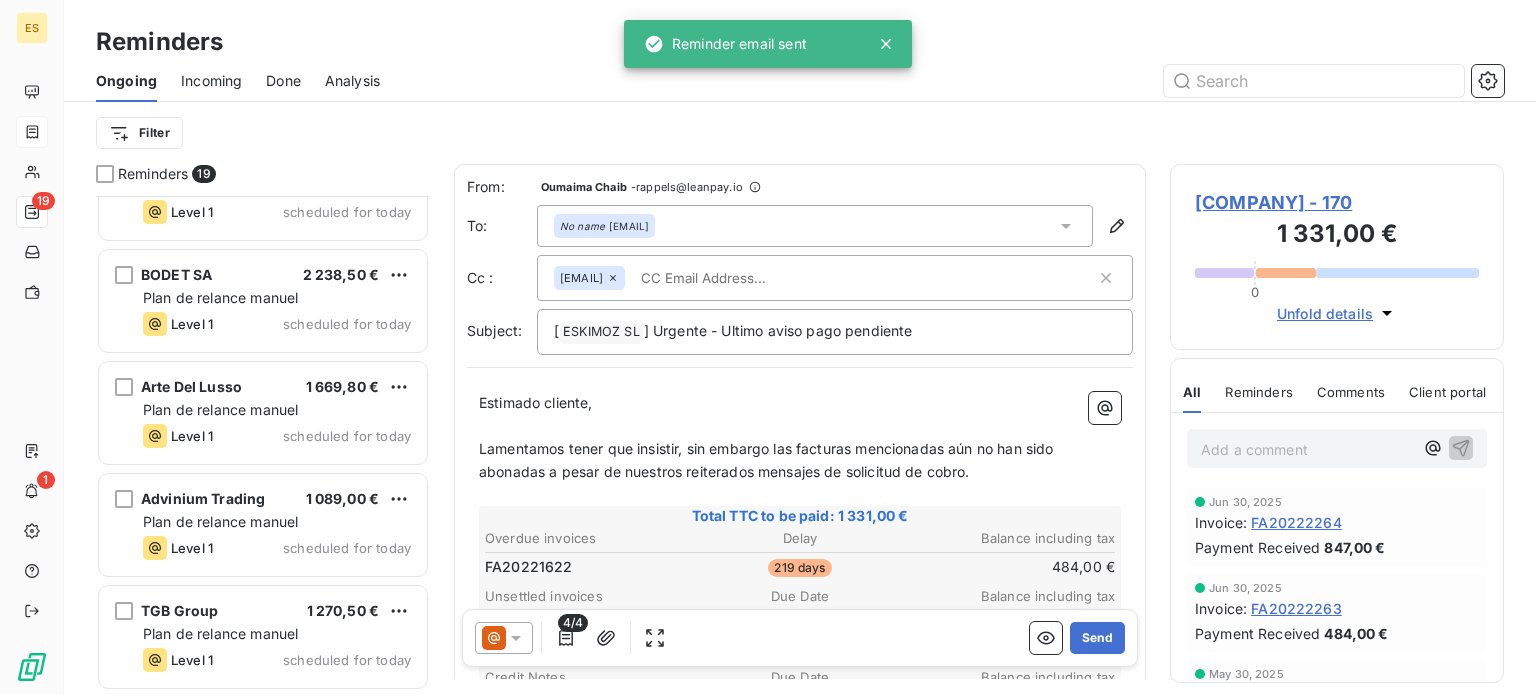 scroll, scrollTop: 1628, scrollLeft: 0, axis: vertical 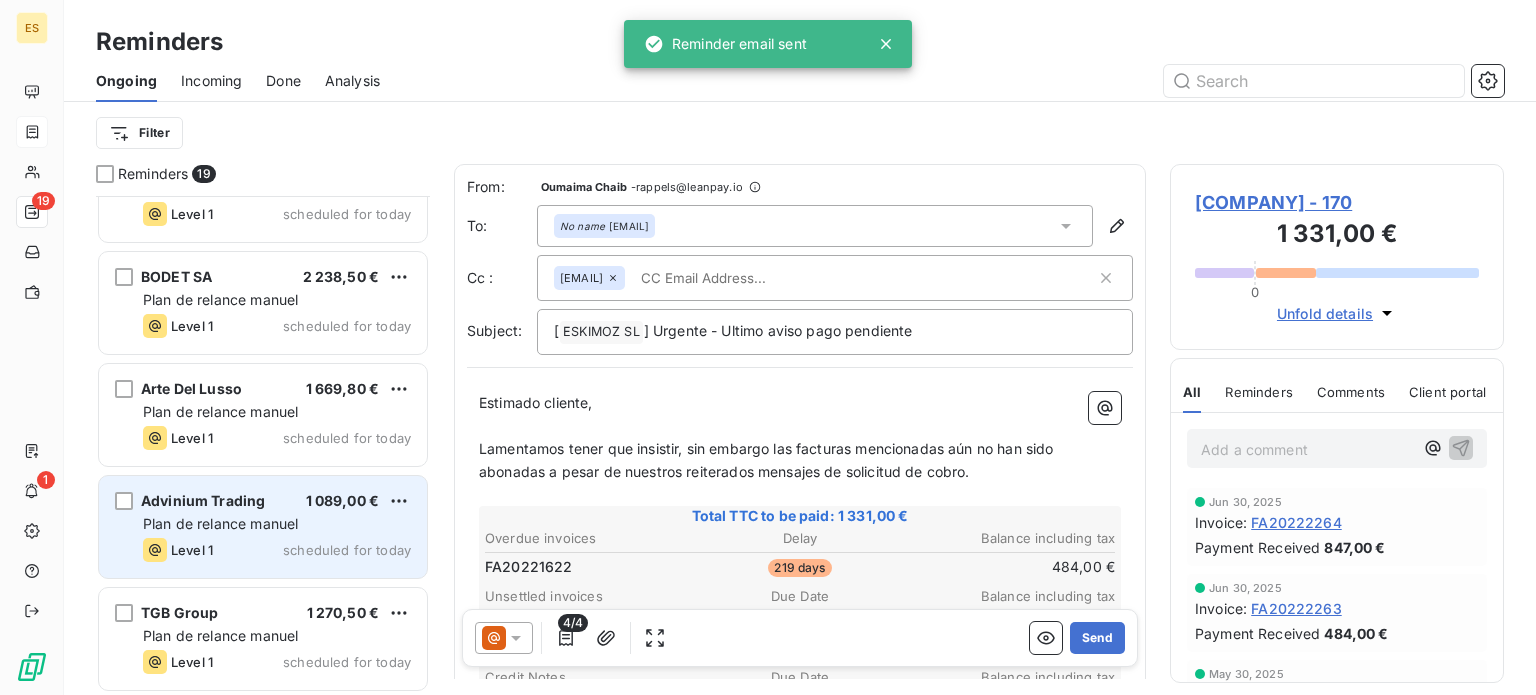 click on "Level 1 scheduled for today" at bounding box center [277, 550] 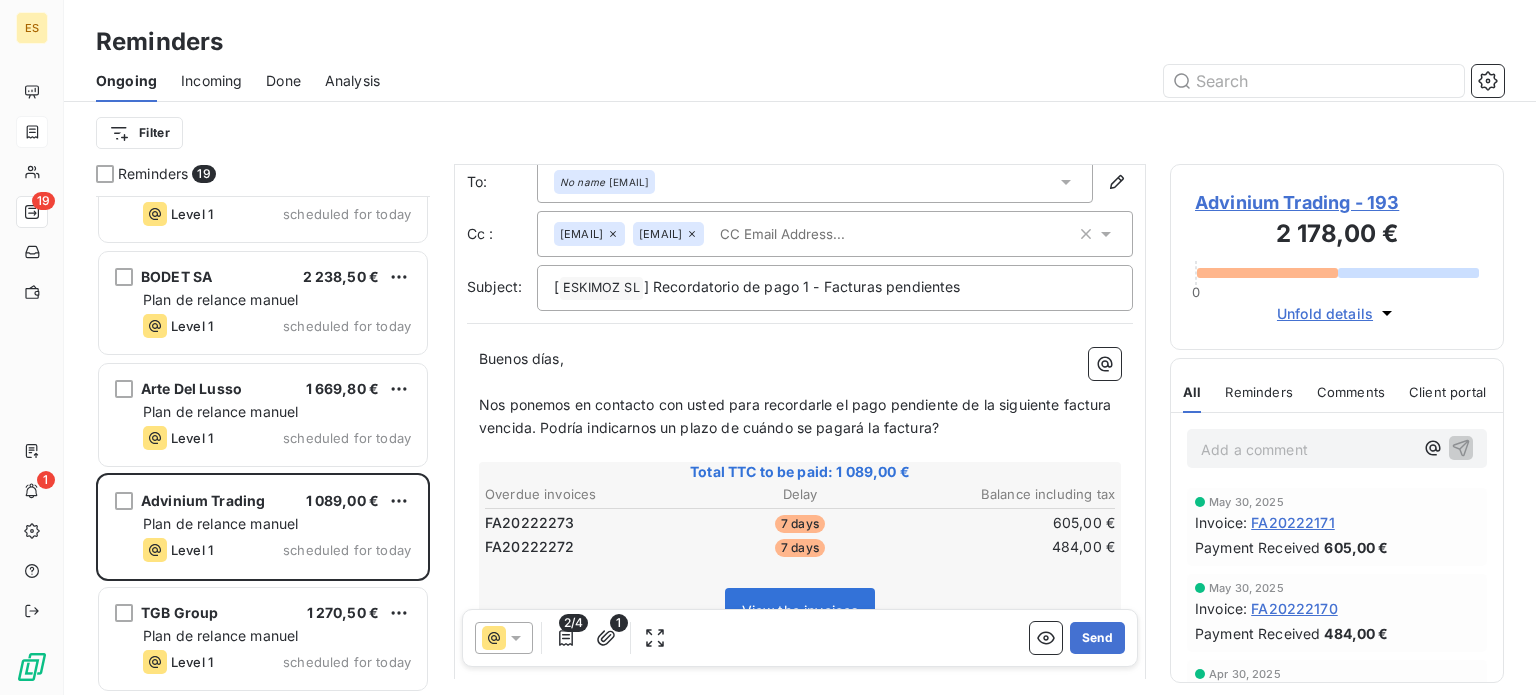 scroll, scrollTop: 0, scrollLeft: 0, axis: both 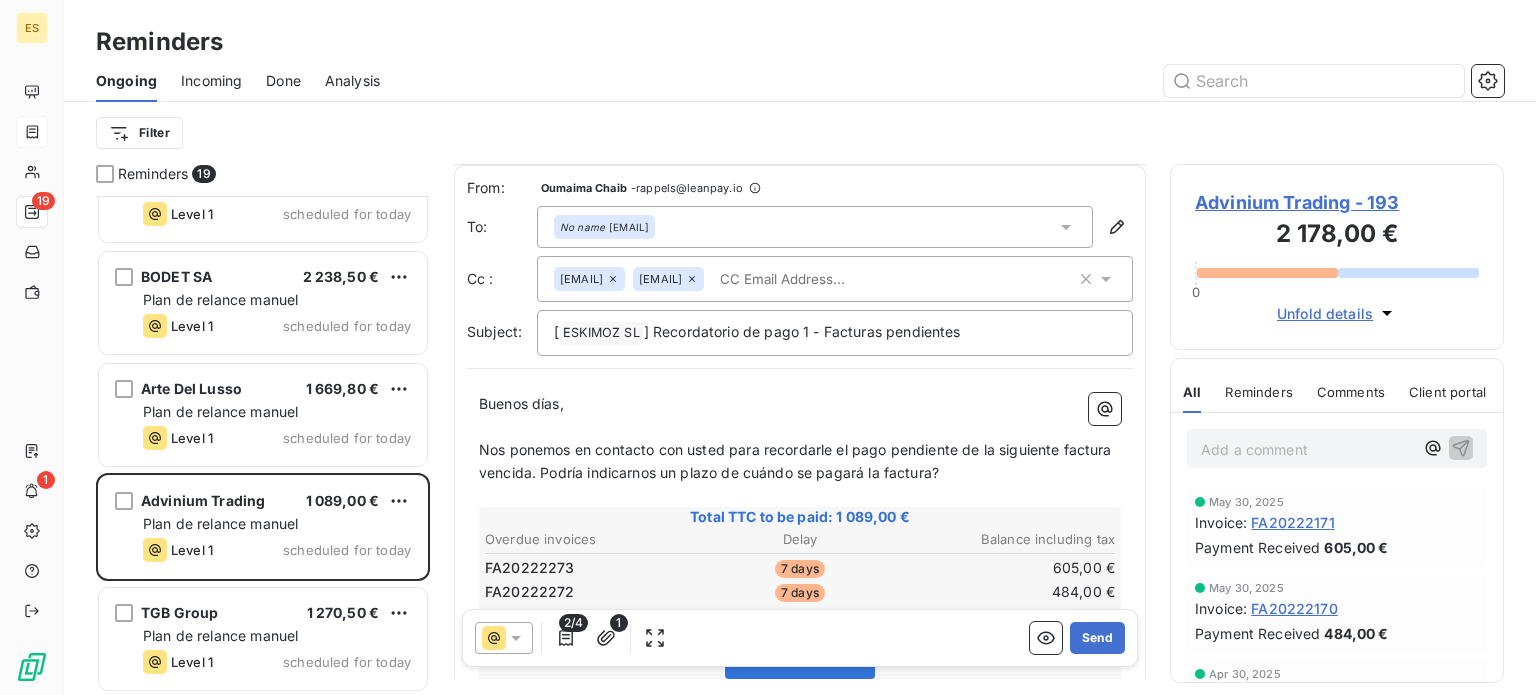 click on "Nos ponemos en contacto con usted para recordarle el pago pendiente de la siguiente factura vencida. Podría indicarnos un plazo de cuándo se pagará la factura?" at bounding box center [797, 461] 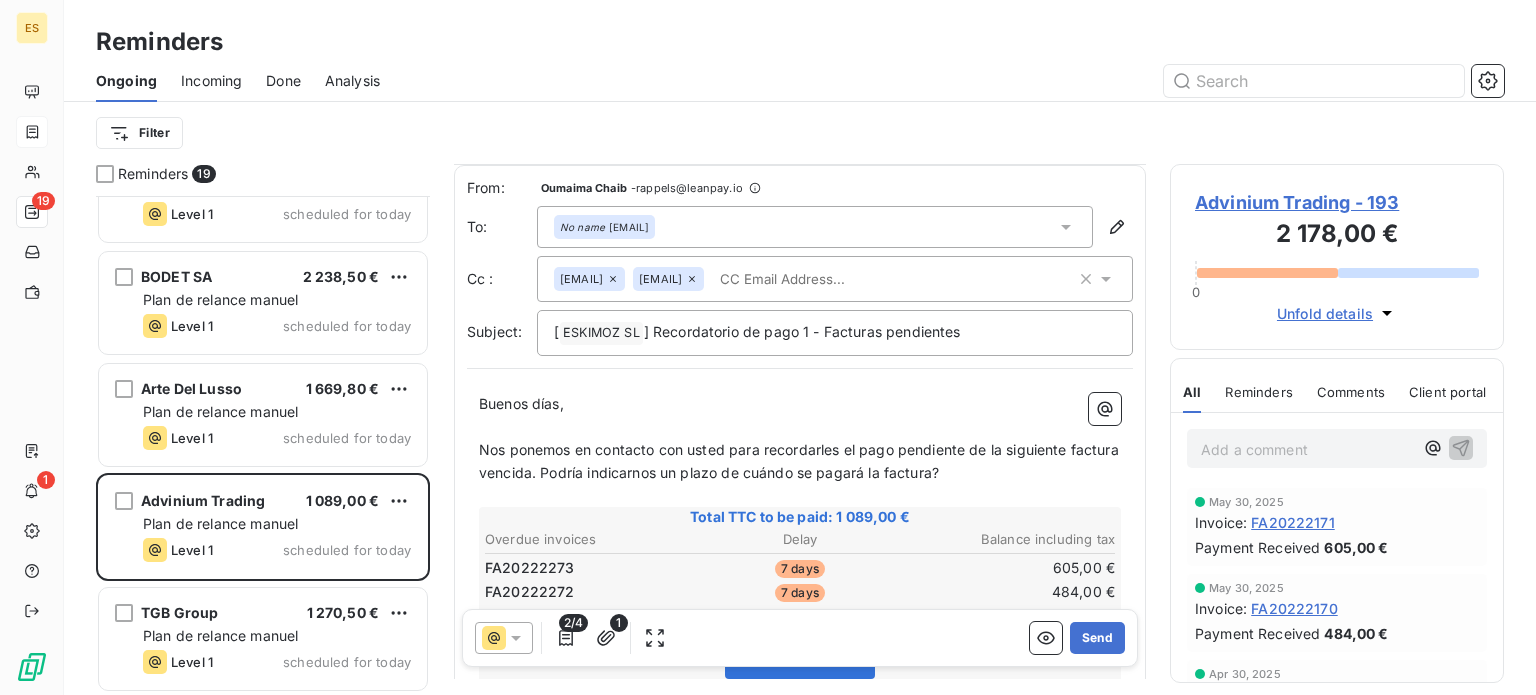 click on "Nos ponemos en contacto con usted para recordarles el pago pendiente de la siguiente factura vencida. Podría indicarnos un plazo de cuándo se pagará la factura?" at bounding box center (801, 461) 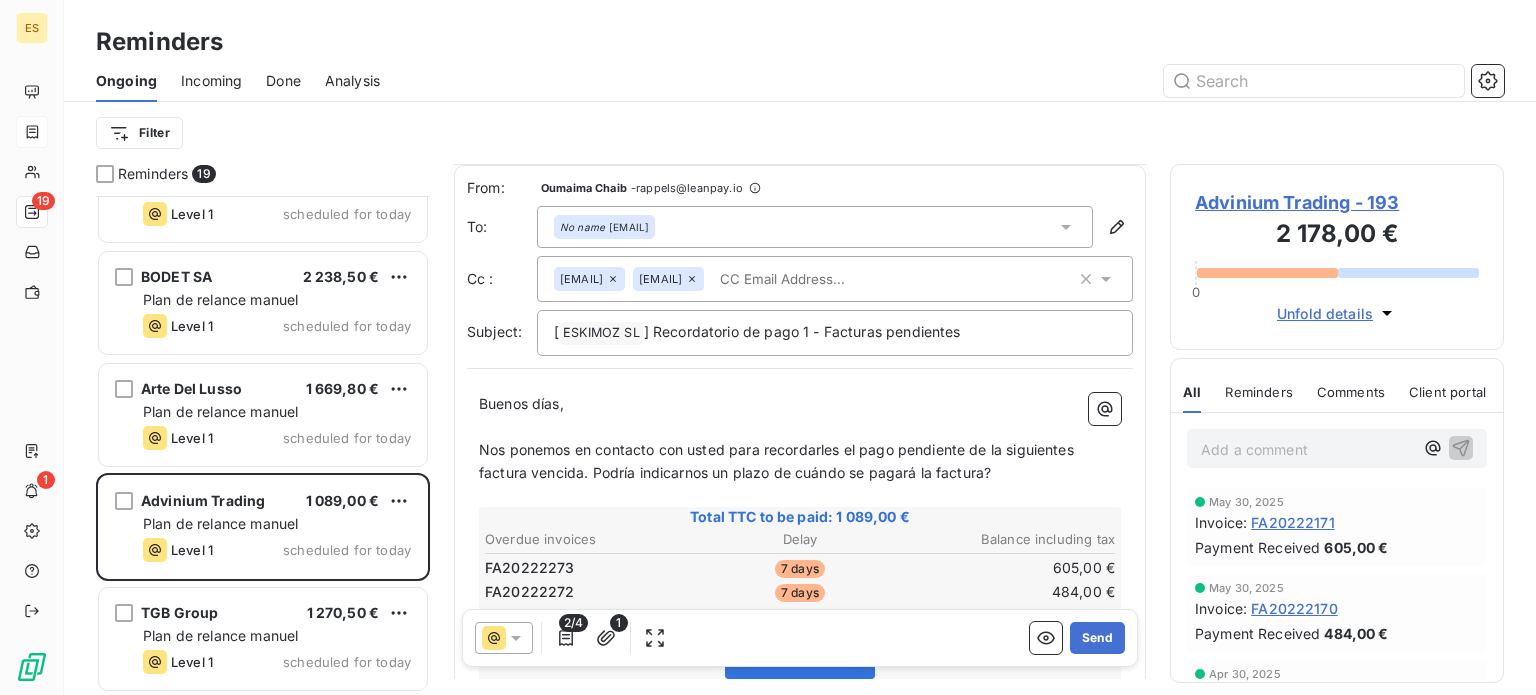 click on "Nos ponemos en contacto con usted para recordarles el pago pendiente de la siguientes factura vencida. Podría indicarnos un plazo de cuándo se pagará la factura?" at bounding box center (778, 461) 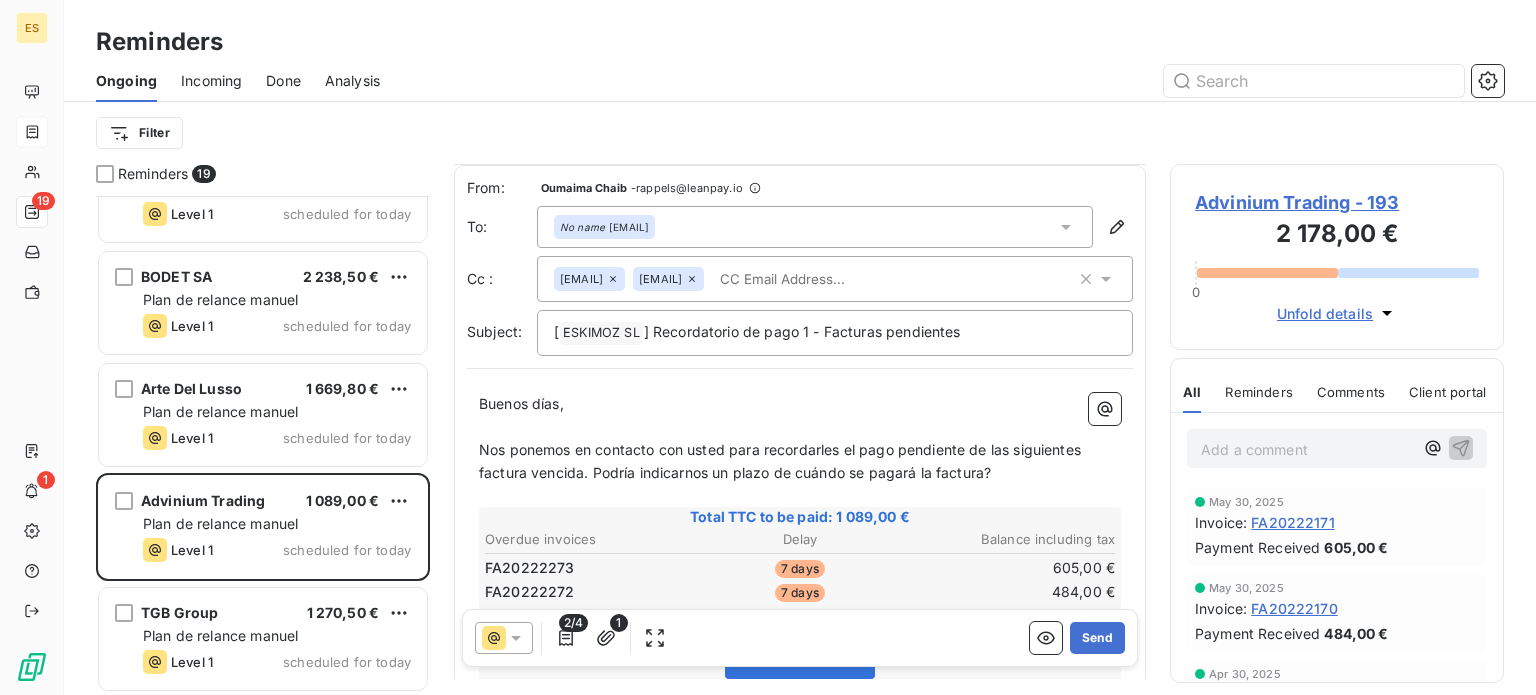 click on "Nos ponemos en contacto con usted para recordarles el pago pendiente de las siguientes factura vencida. Podría indicarnos un plazo de cuándo se pagará la factura?" at bounding box center [782, 461] 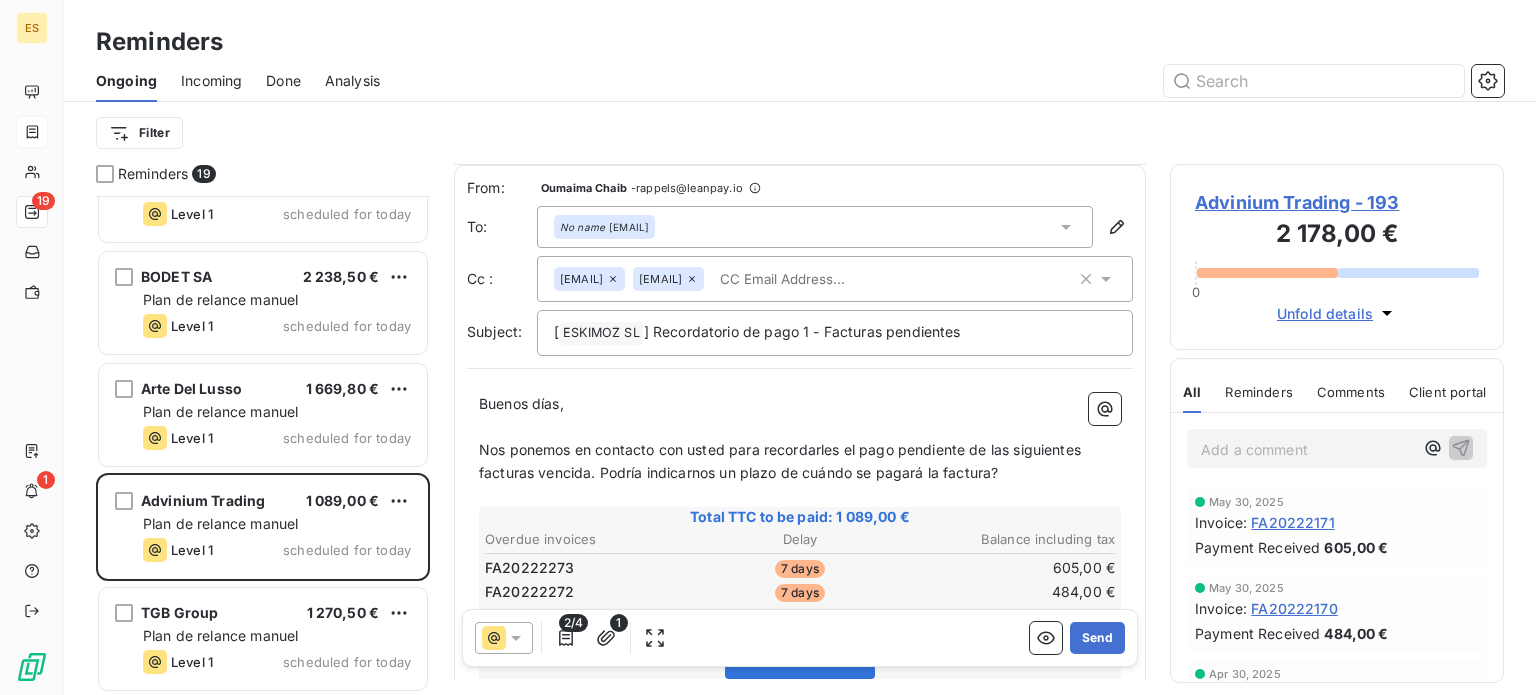 click on "Nos ponemos en contacto con usted para recordarles el pago pendiente de las siguientes facturas vencida. Podría indicarnos un plazo de cuándo se pagará la factura?" at bounding box center (782, 461) 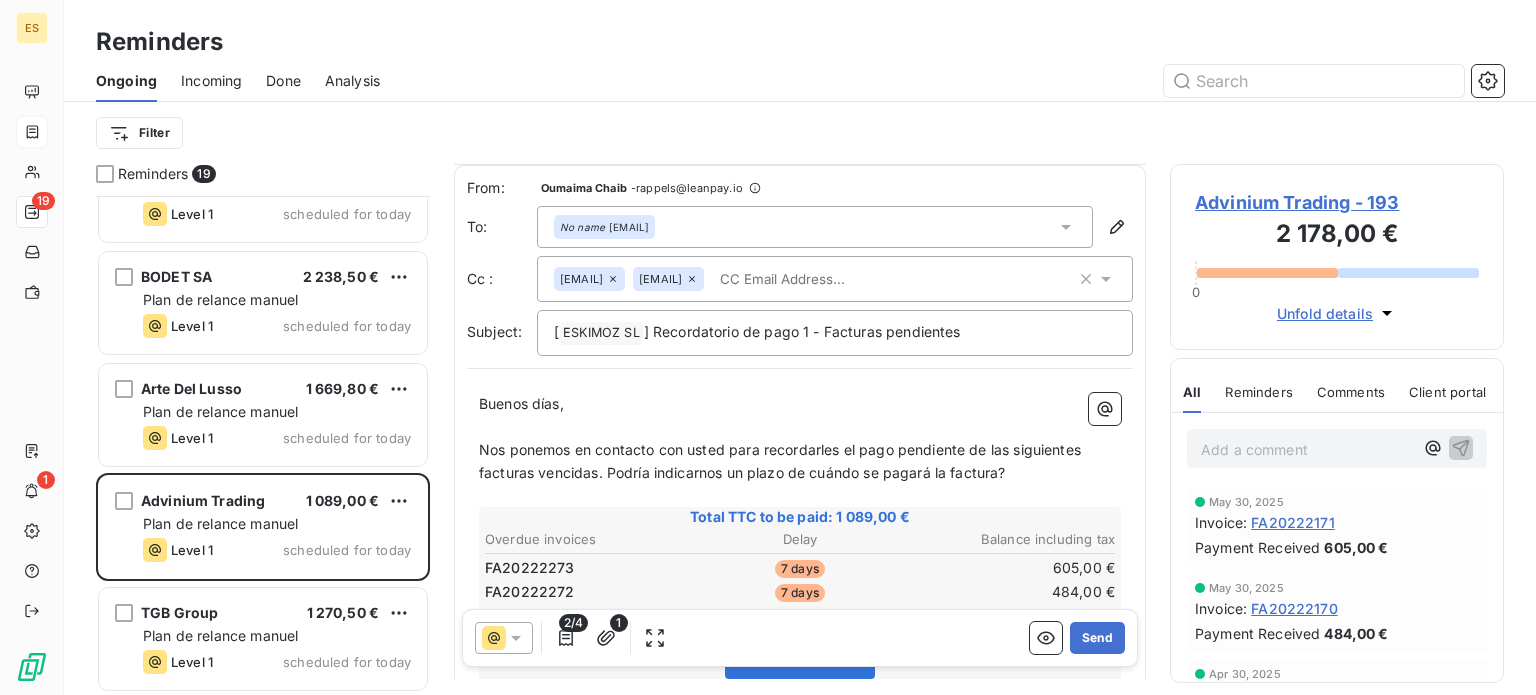 click on "Nos ponemos en contacto con usted para recordarles el pago pendiente de las siguientes facturas vencidas. Podría indicarnos un plazo de cuándo se pagará la factura?" at bounding box center [782, 461] 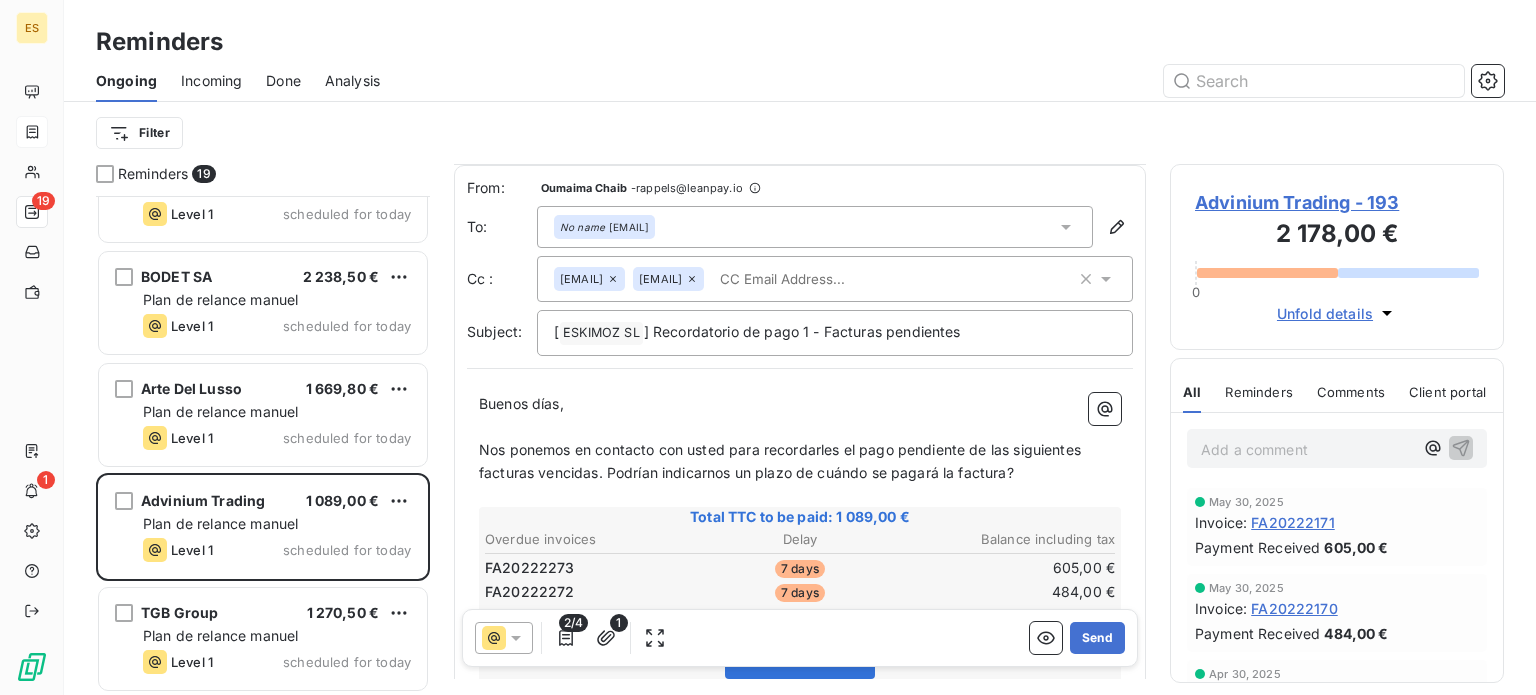 click on "Nos ponemos en contacto con usted para recordarles el pago pendiente de las siguientes facturas vencidas. Podrían indicarnos un plazo de cuándo se pagará la factura?" at bounding box center [782, 461] 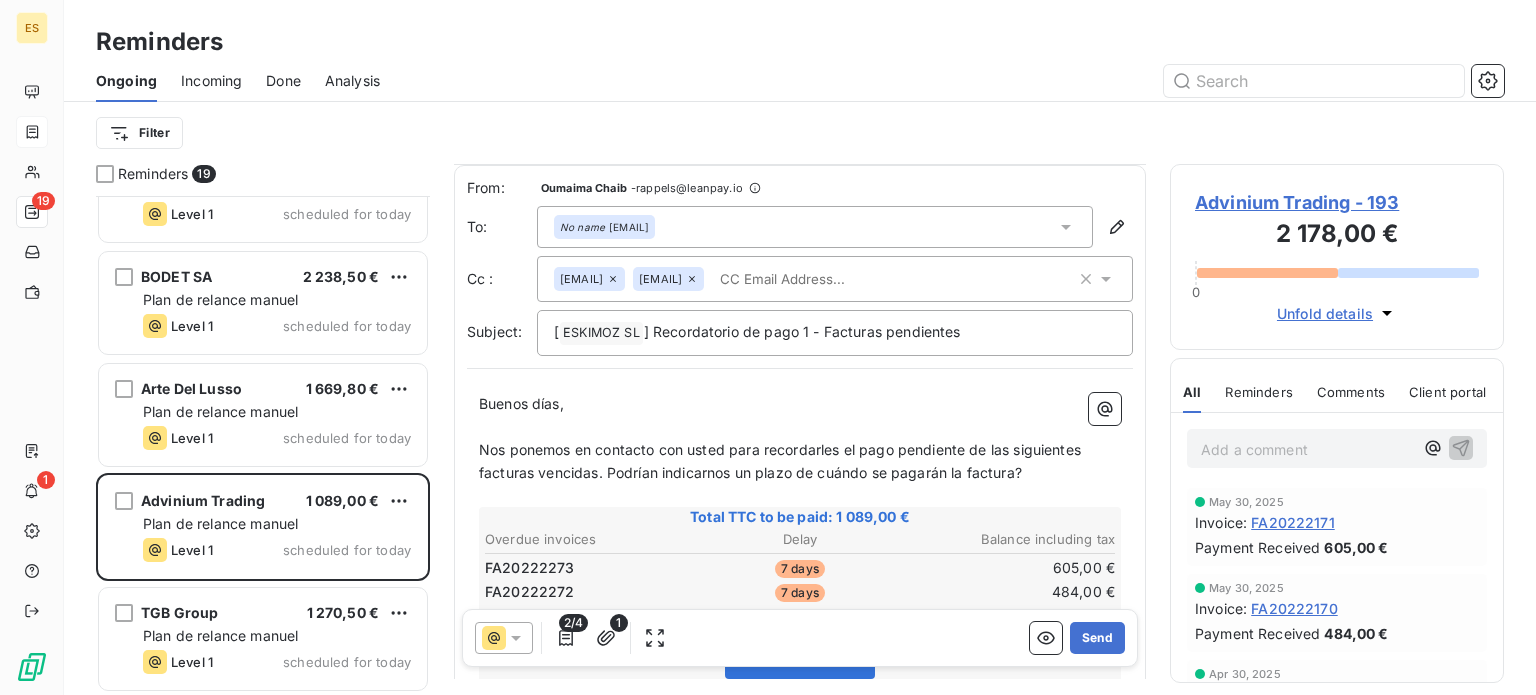click on "Nos ponemos en contacto con usted para recordarles el pago pendiente de las siguientes facturas vencidas. Podrían indicarnos un plazo de cuándo se pagarán la factura?" at bounding box center (782, 461) 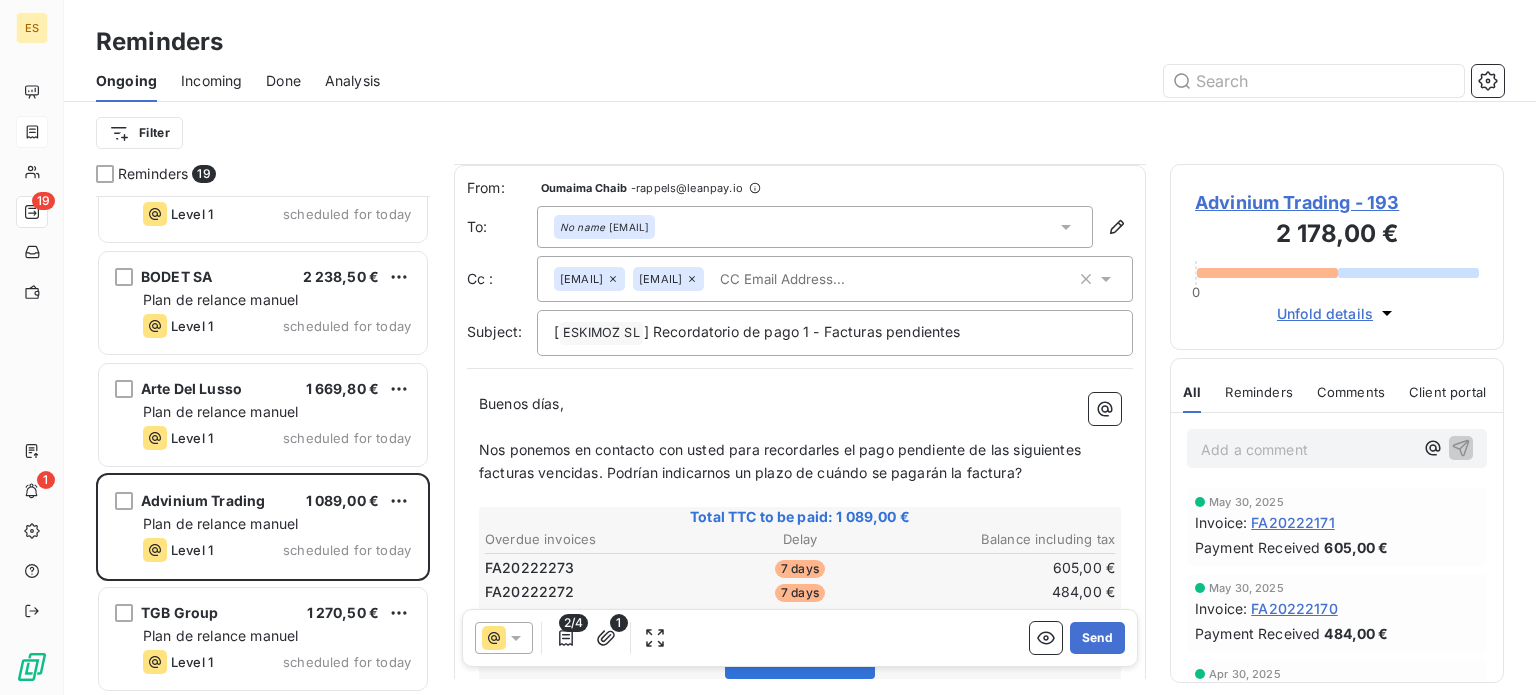 click on "Nos ponemos en contacto con usted para recordarles el pago pendiente de las siguientes facturas vencidas. Podrían indicarnos un plazo de cuándo se pagarán la factura?" at bounding box center (782, 461) 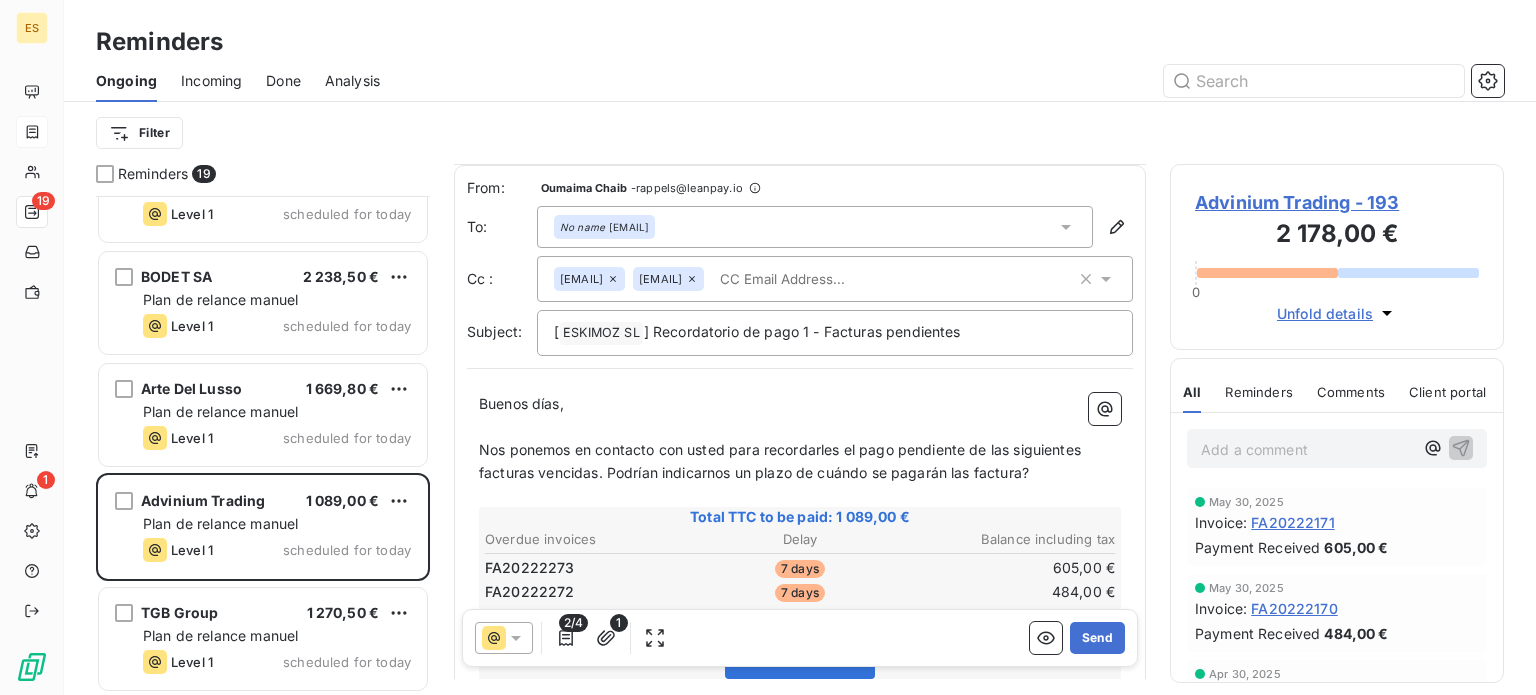 click on "Nos ponemos en contacto con usted para recordarles el pago pendiente de las siguientes facturas vencidas. Podrían indicarnos un plazo de cuándo se pagarán las factura?" at bounding box center [782, 461] 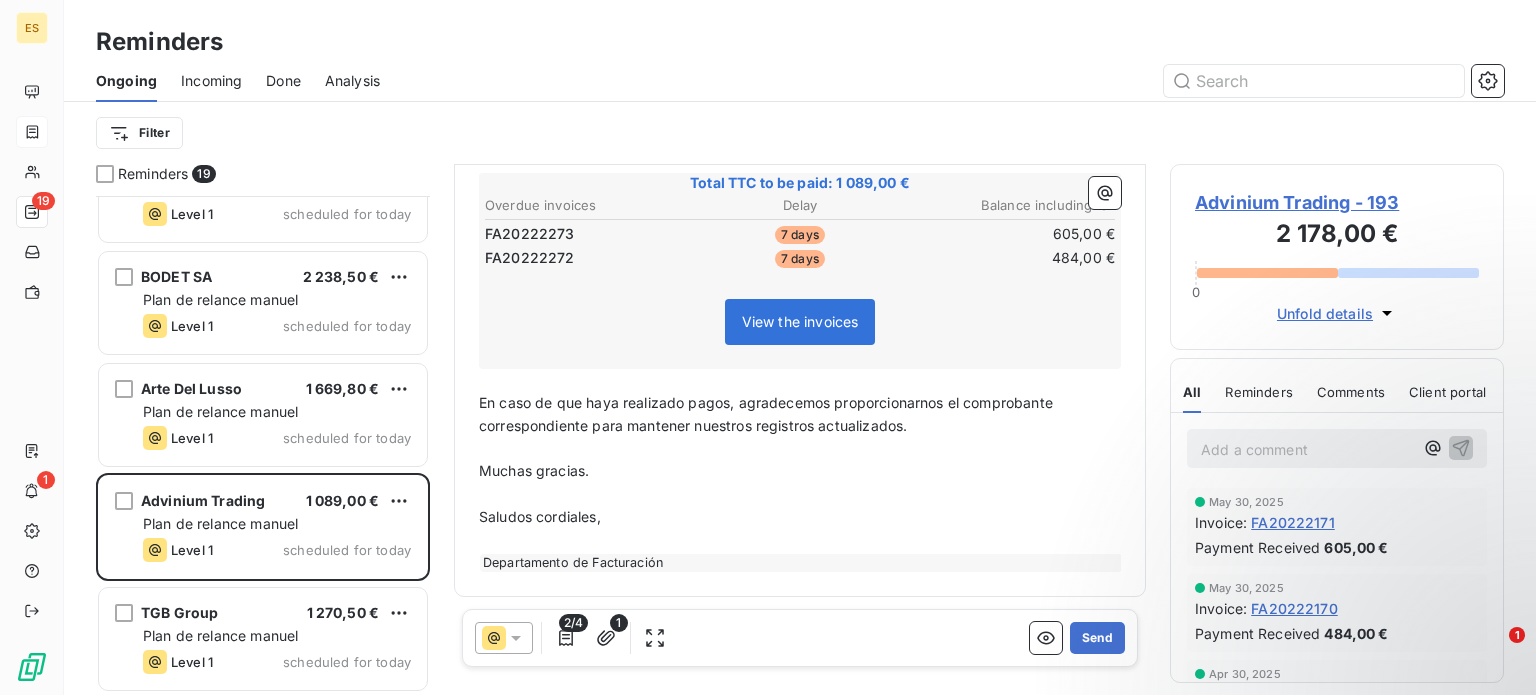 scroll, scrollTop: 360, scrollLeft: 0, axis: vertical 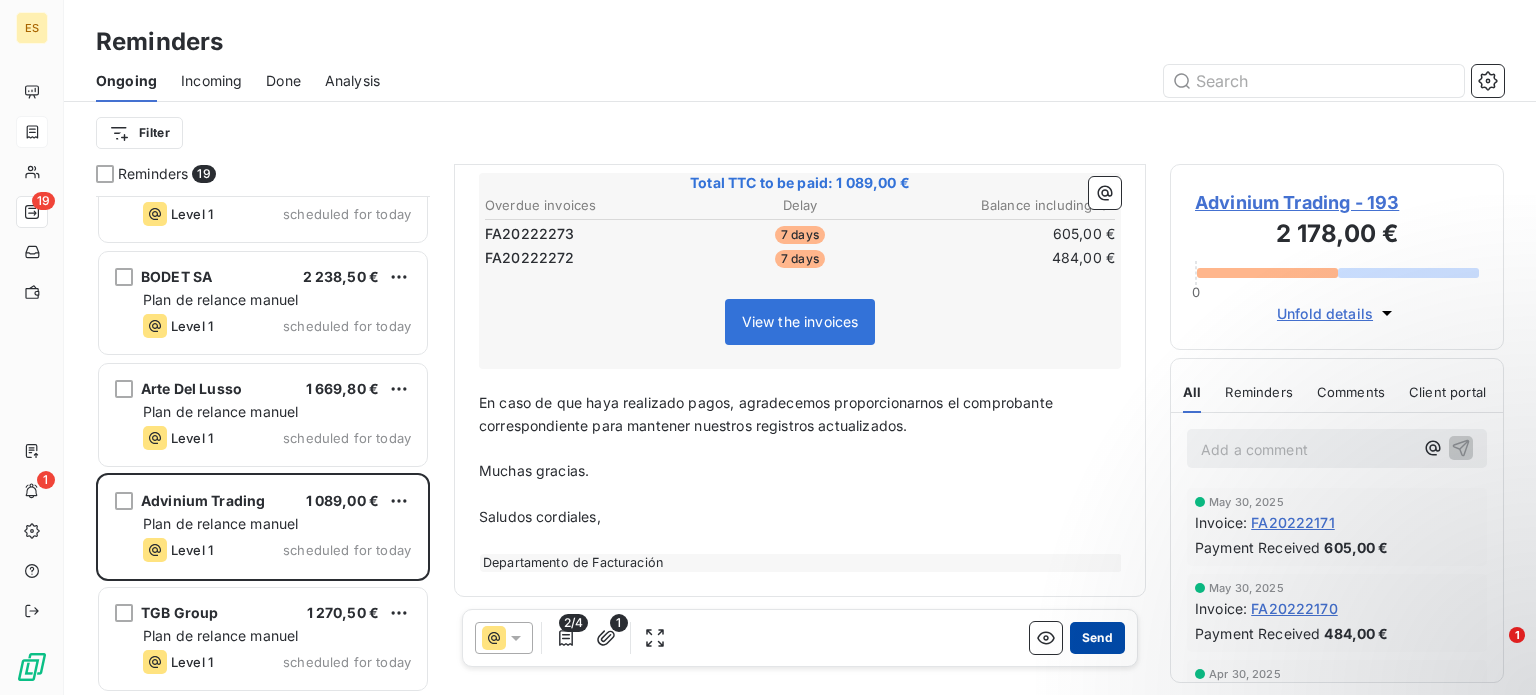 click on "Send" at bounding box center (1097, 638) 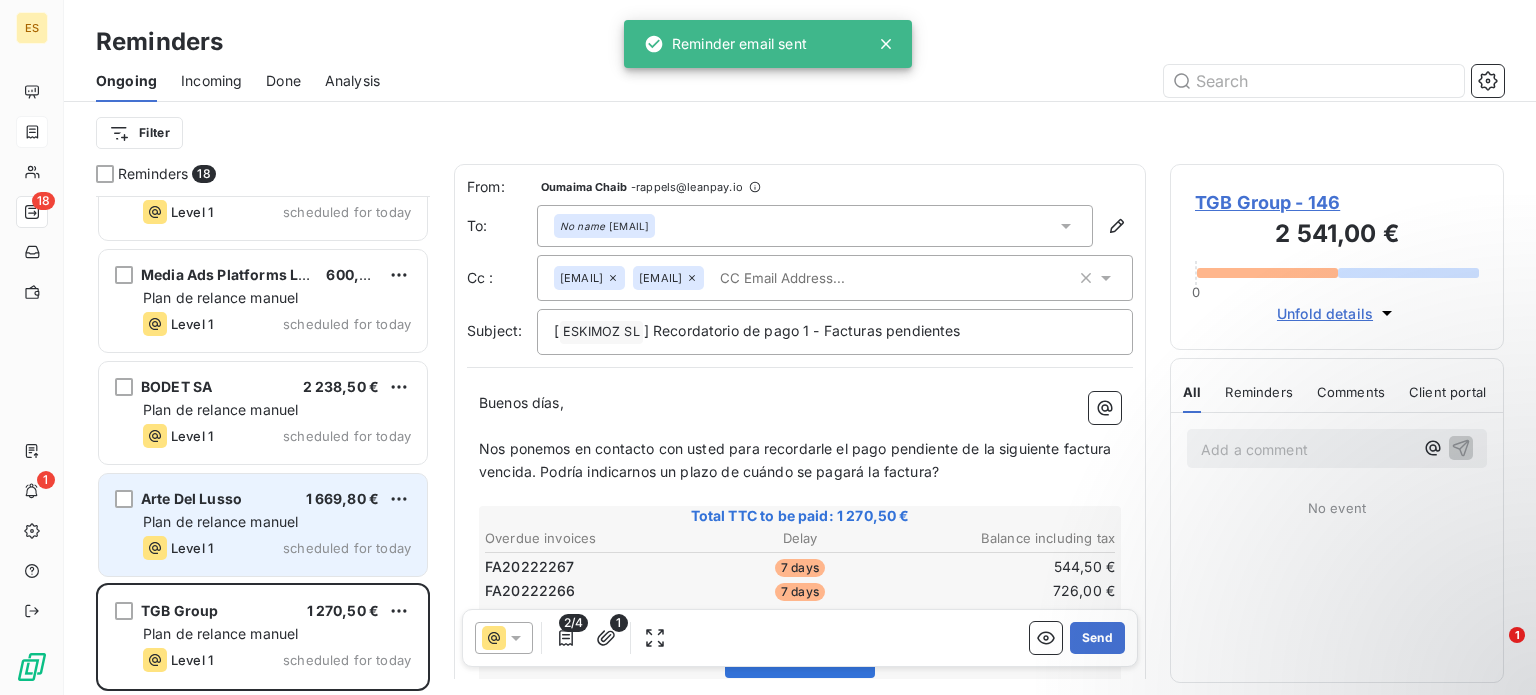 scroll, scrollTop: 1516, scrollLeft: 0, axis: vertical 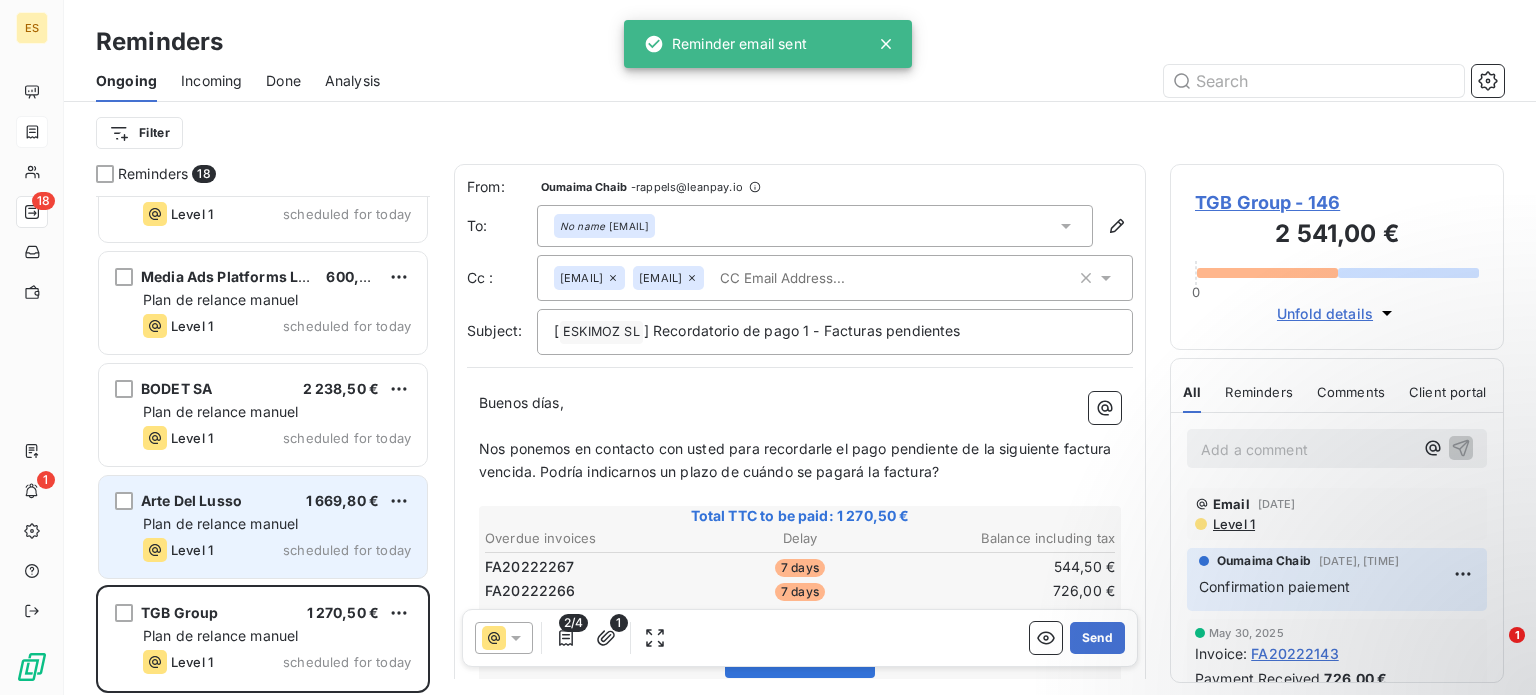 click on "Plan de relance manuel" at bounding box center [220, 523] 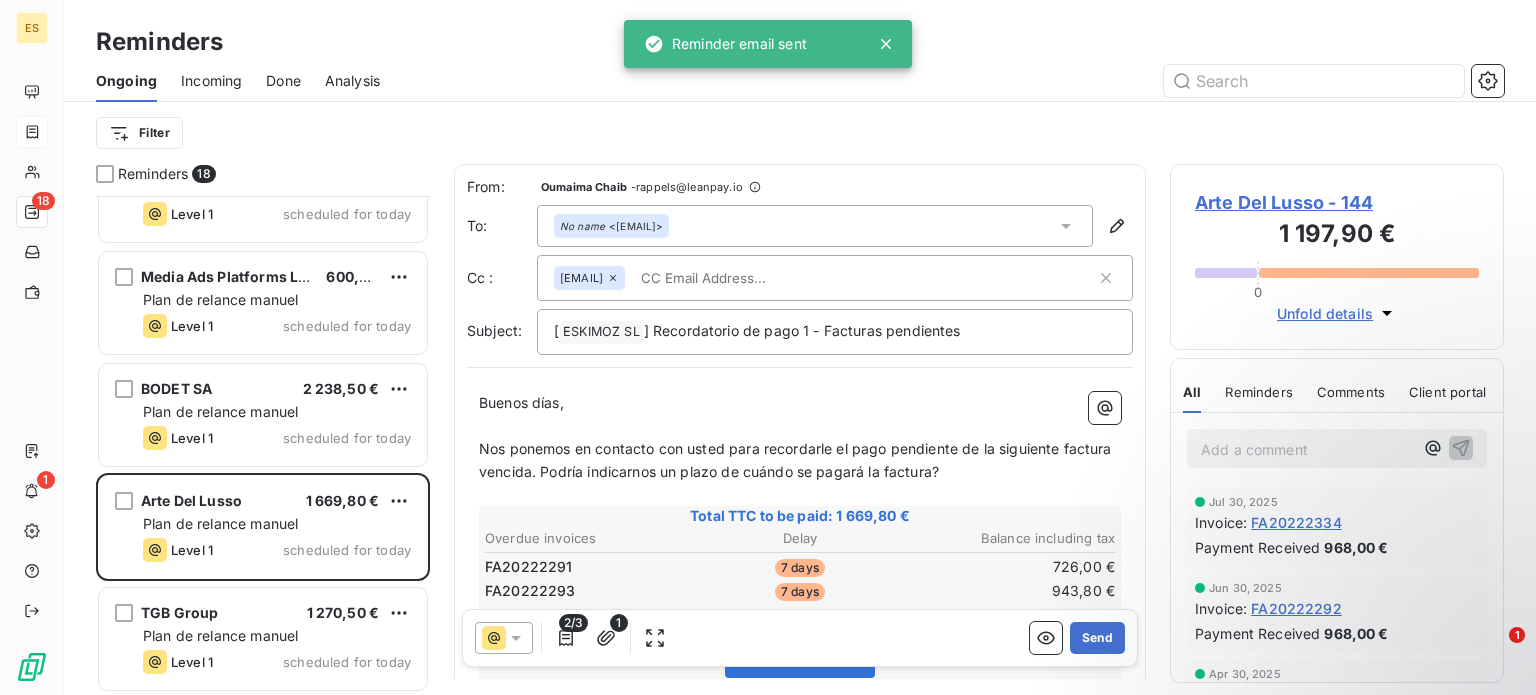 scroll, scrollTop: 200, scrollLeft: 0, axis: vertical 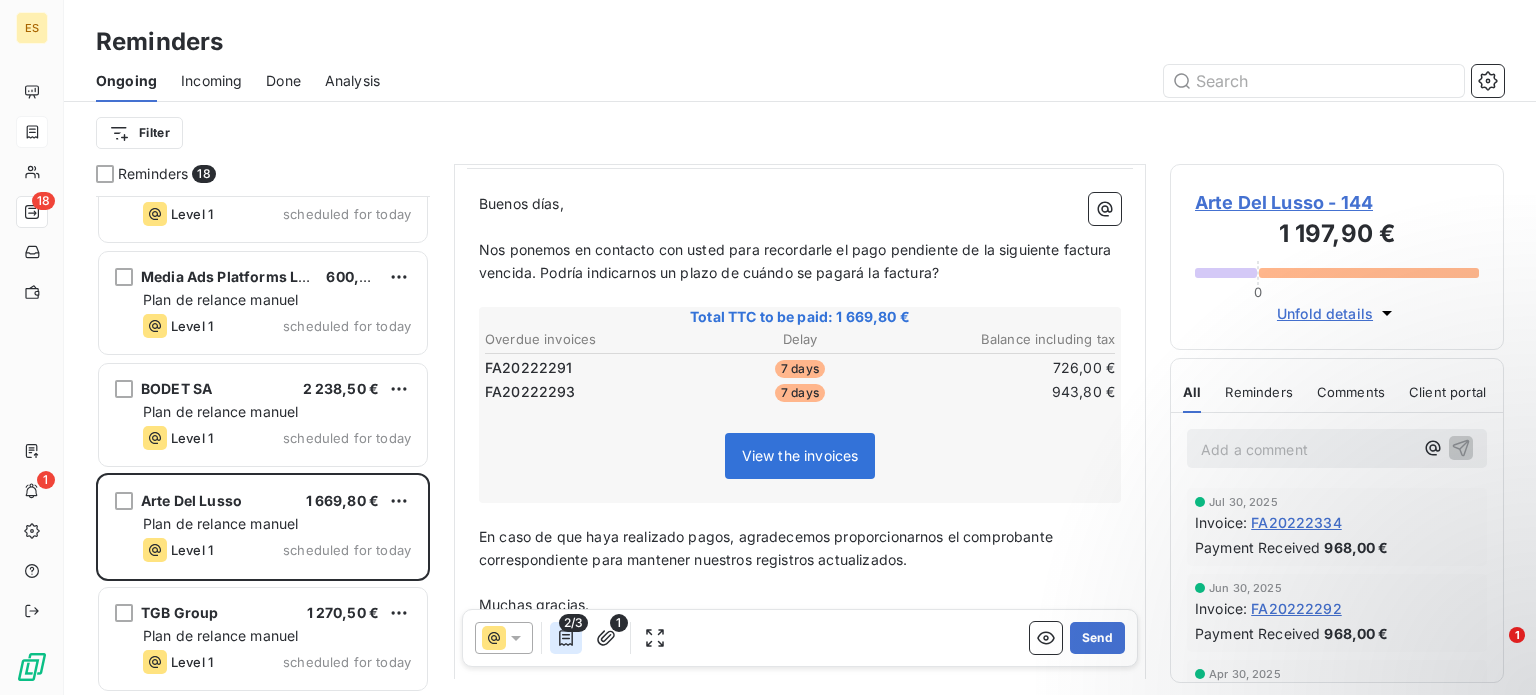 click 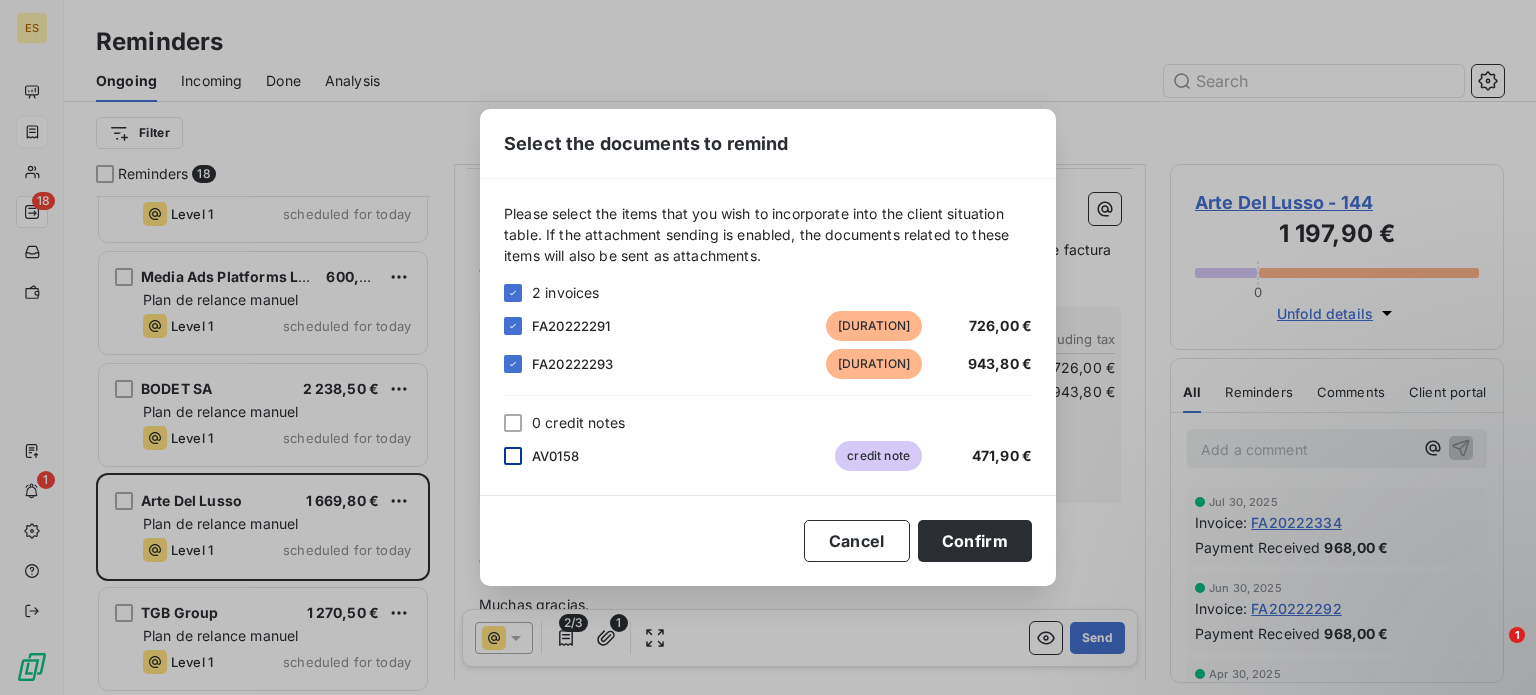 click at bounding box center [513, 456] 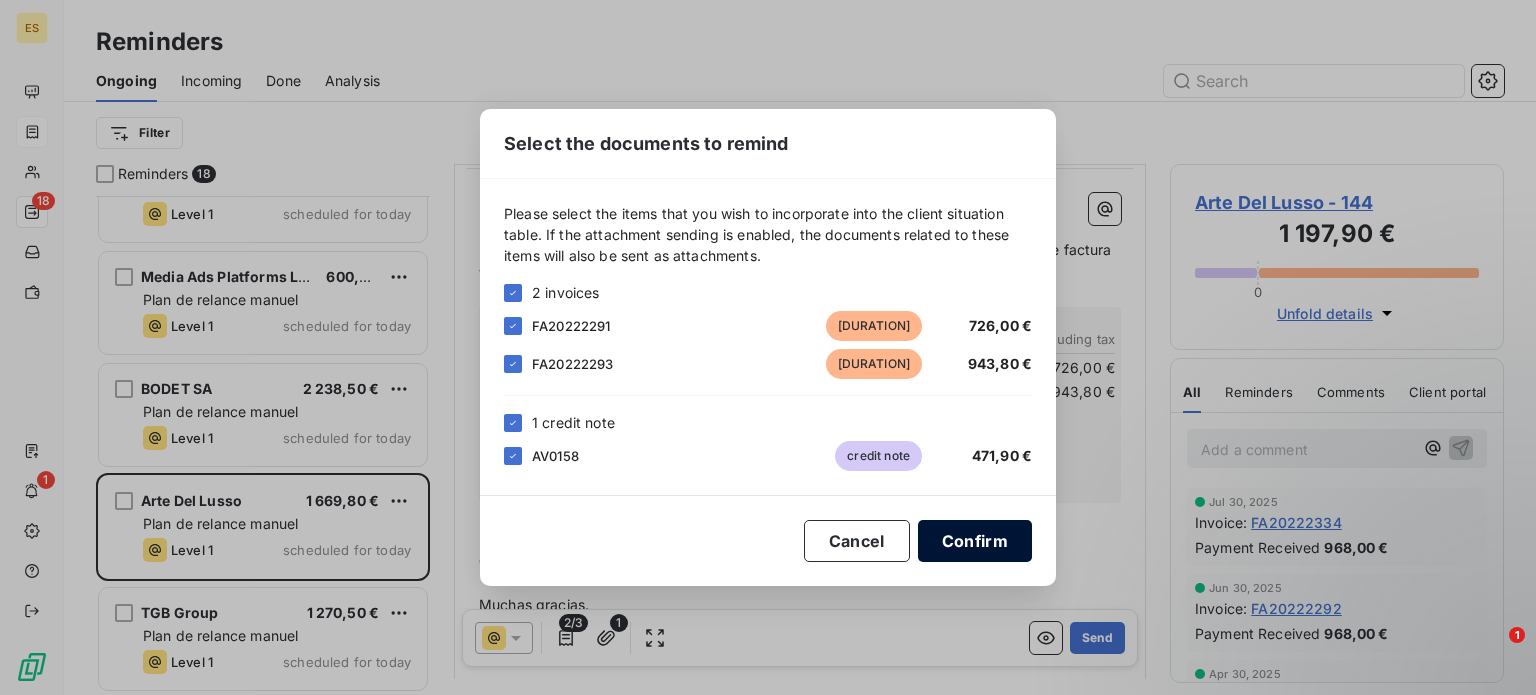 click on "Confirm" at bounding box center [975, 541] 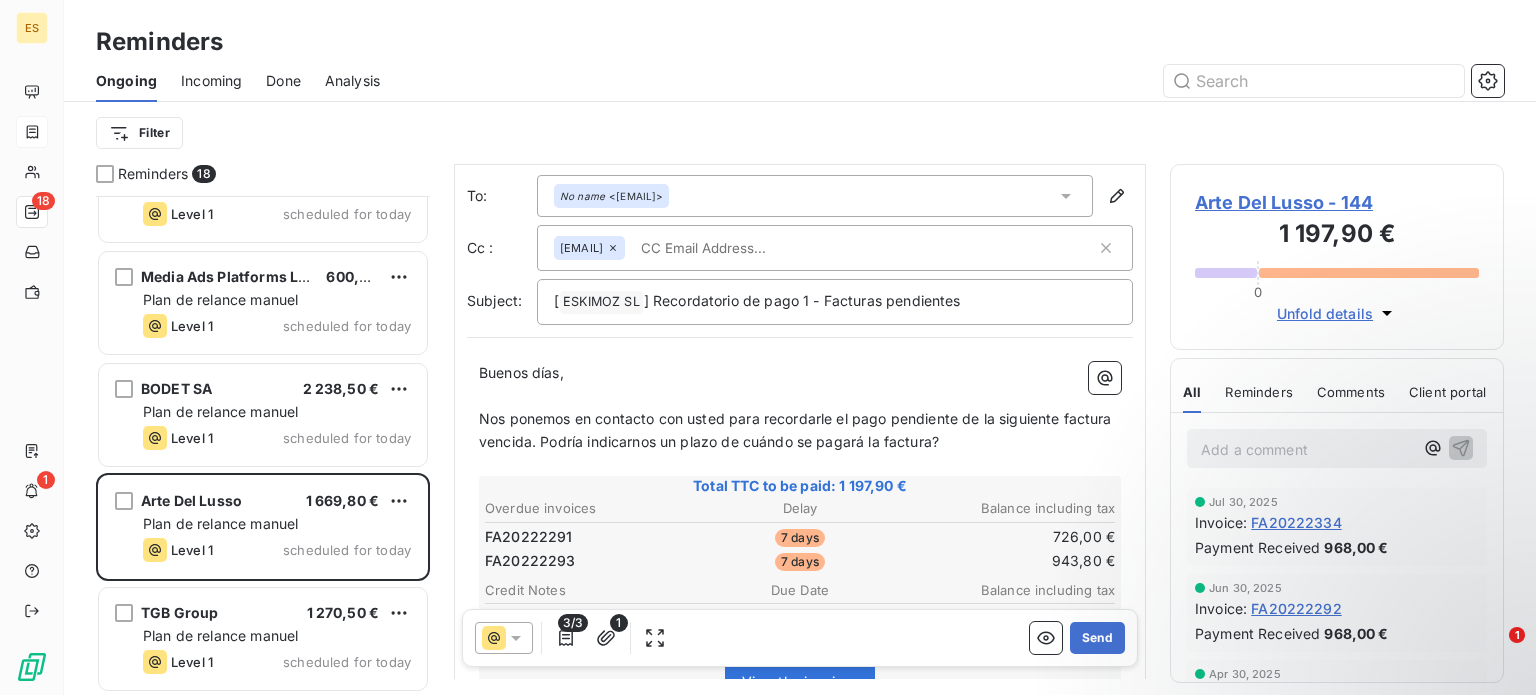 scroll, scrollTop: 0, scrollLeft: 0, axis: both 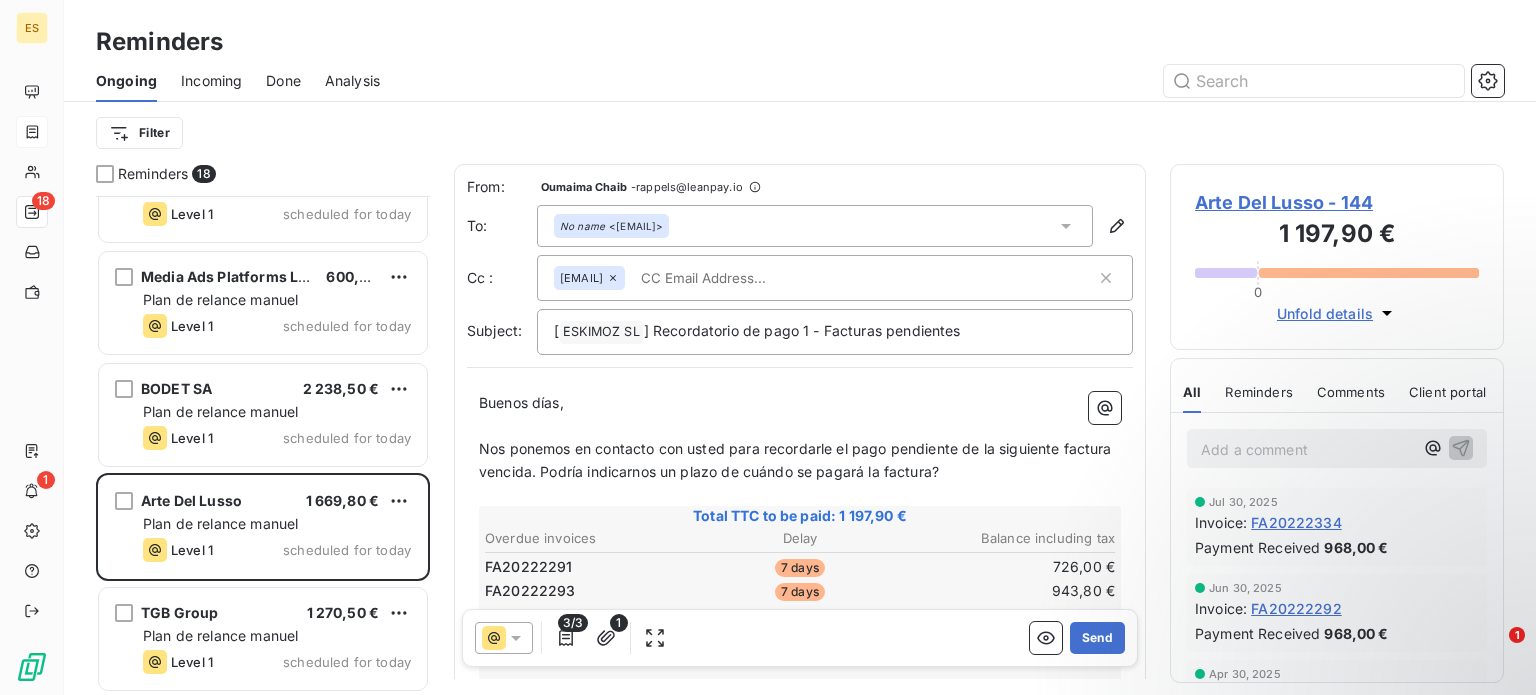 click at bounding box center [748, 278] 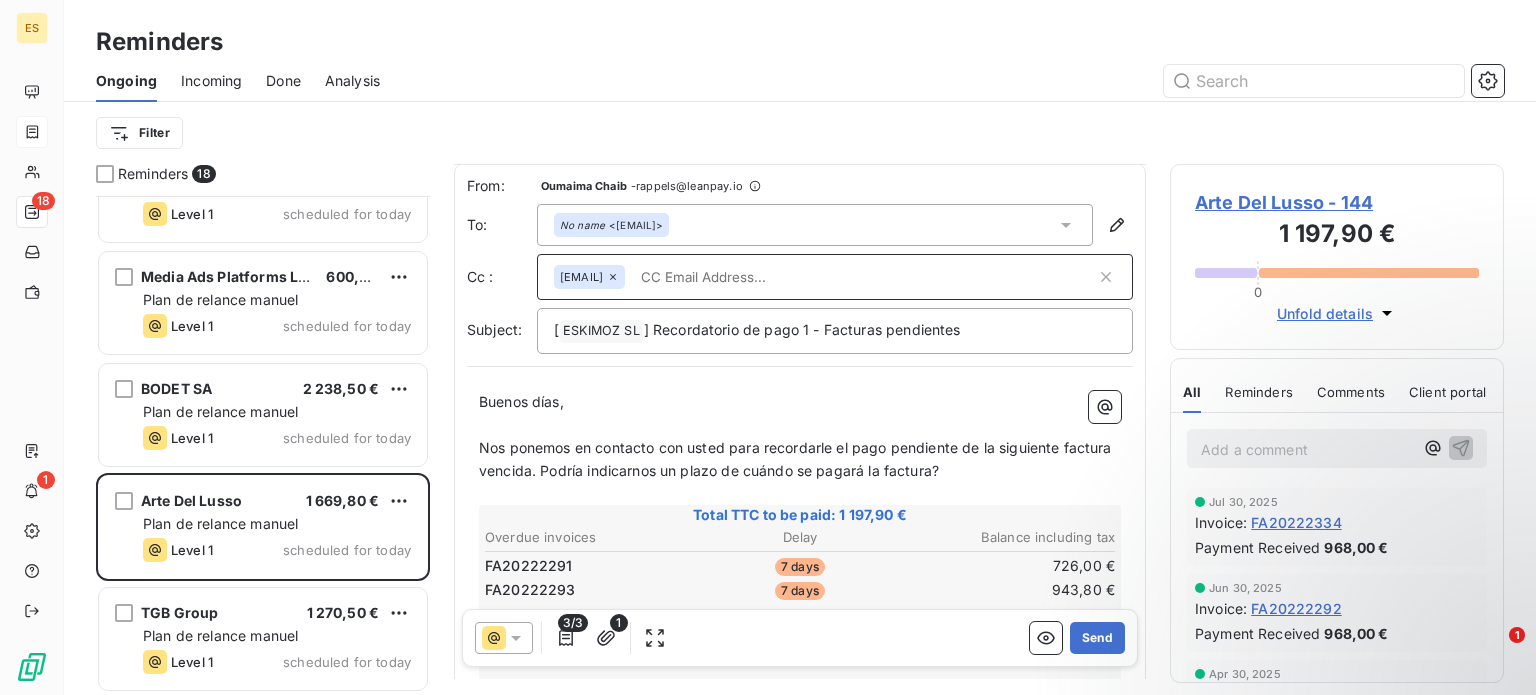 scroll, scrollTop: 102, scrollLeft: 0, axis: vertical 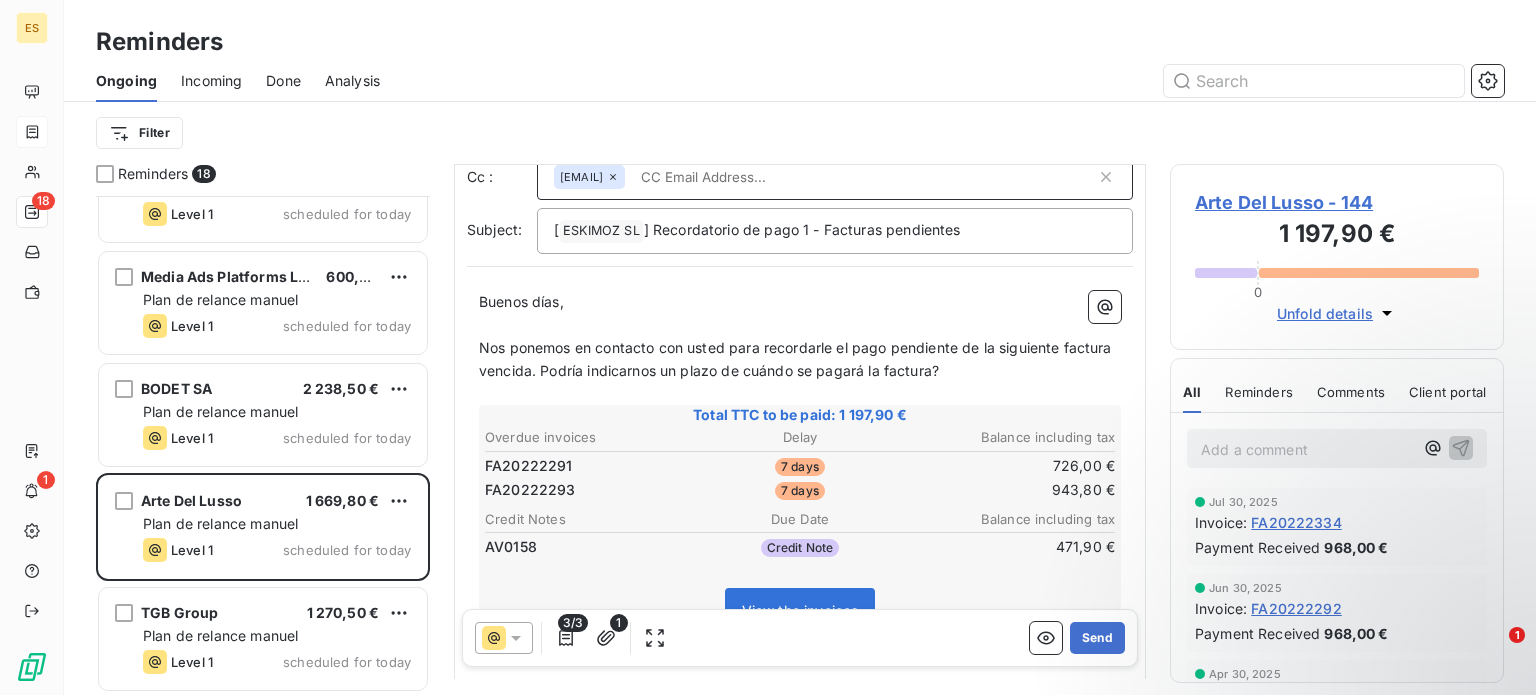 click on "Nos ponemos en contacto con usted para recordarle el pago pendiente de la siguiente factura vencida. Podría indicarnos un plazo de cuándo se pagará la factura?" at bounding box center [797, 359] 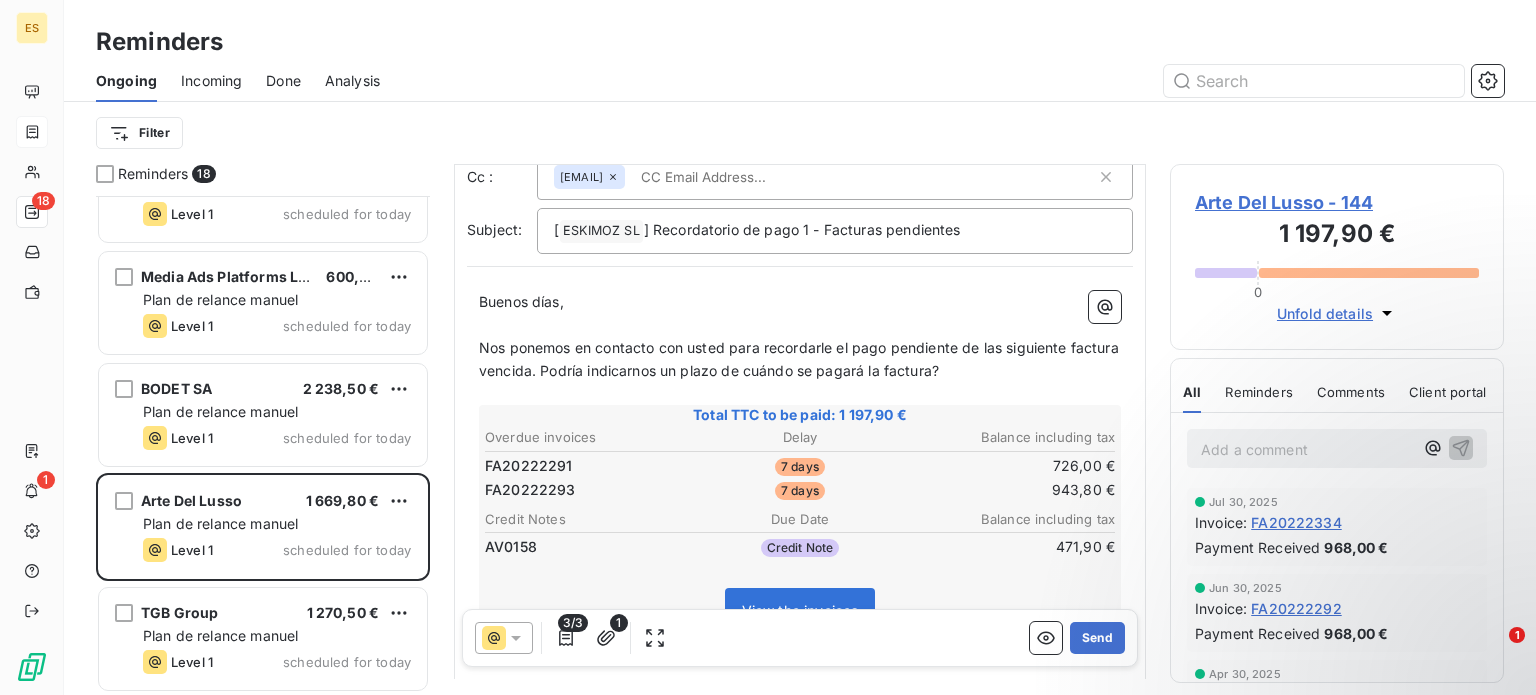 click on "Nos ponemos en contacto con usted para recordarle el pago pendiente de las siguiente factura vencida. Podría indicarnos un plazo de cuándo se pagará la factura?" at bounding box center (801, 359) 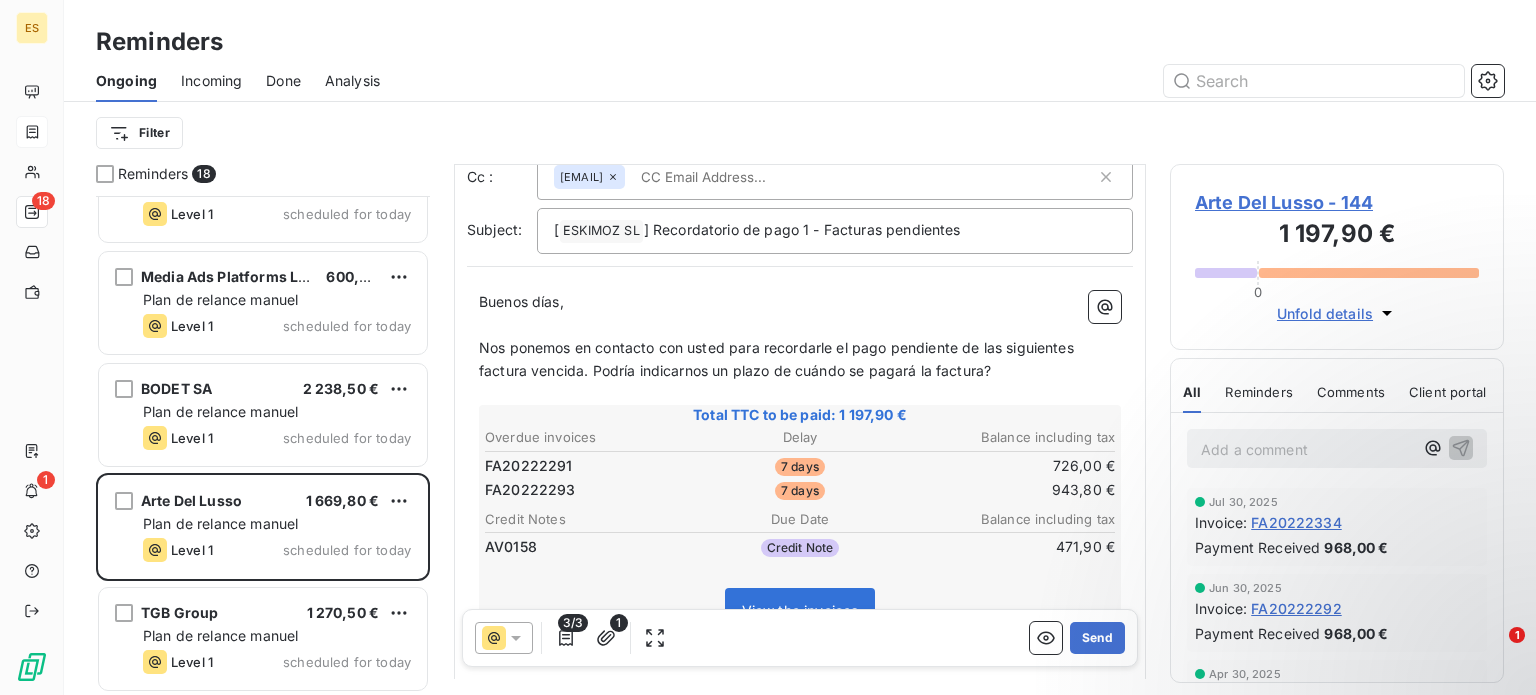 click on "Nos ponemos en contacto con usted para recordarle el pago pendiente de las siguientes factura vencida. Podría indicarnos un plazo de cuándo se pagará la factura?" at bounding box center [778, 359] 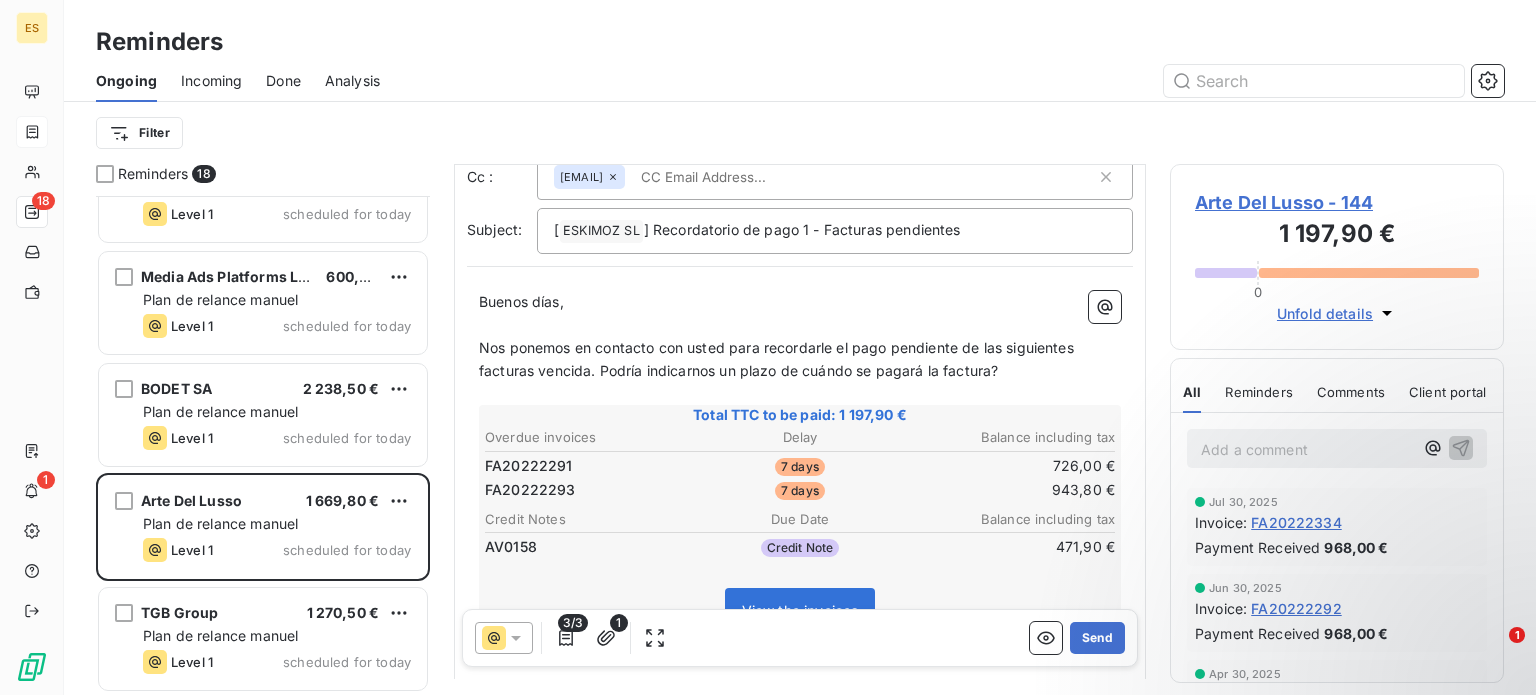 click on "Nos ponemos en contacto con usted para recordarle el pago pendiente de las siguientes facturas vencida. Podría indicarnos un plazo de cuándo se pagará la factura?" at bounding box center (778, 359) 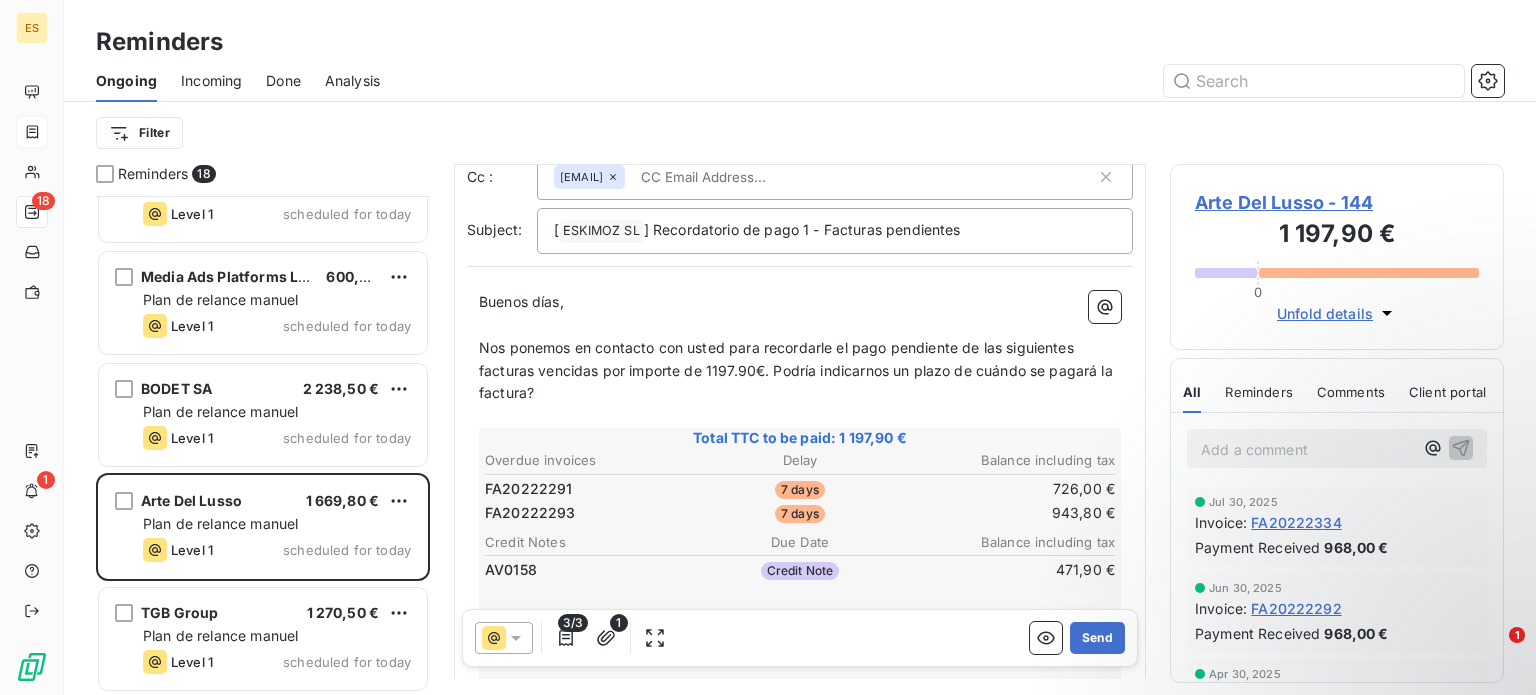 click on "Nos ponemos en contacto con usted para recordarle el pago pendiente de las siguientes facturas vencidas por importe de 1197.90€. Podría indicarnos un plazo de cuándo se pagará la factura?" at bounding box center [798, 370] 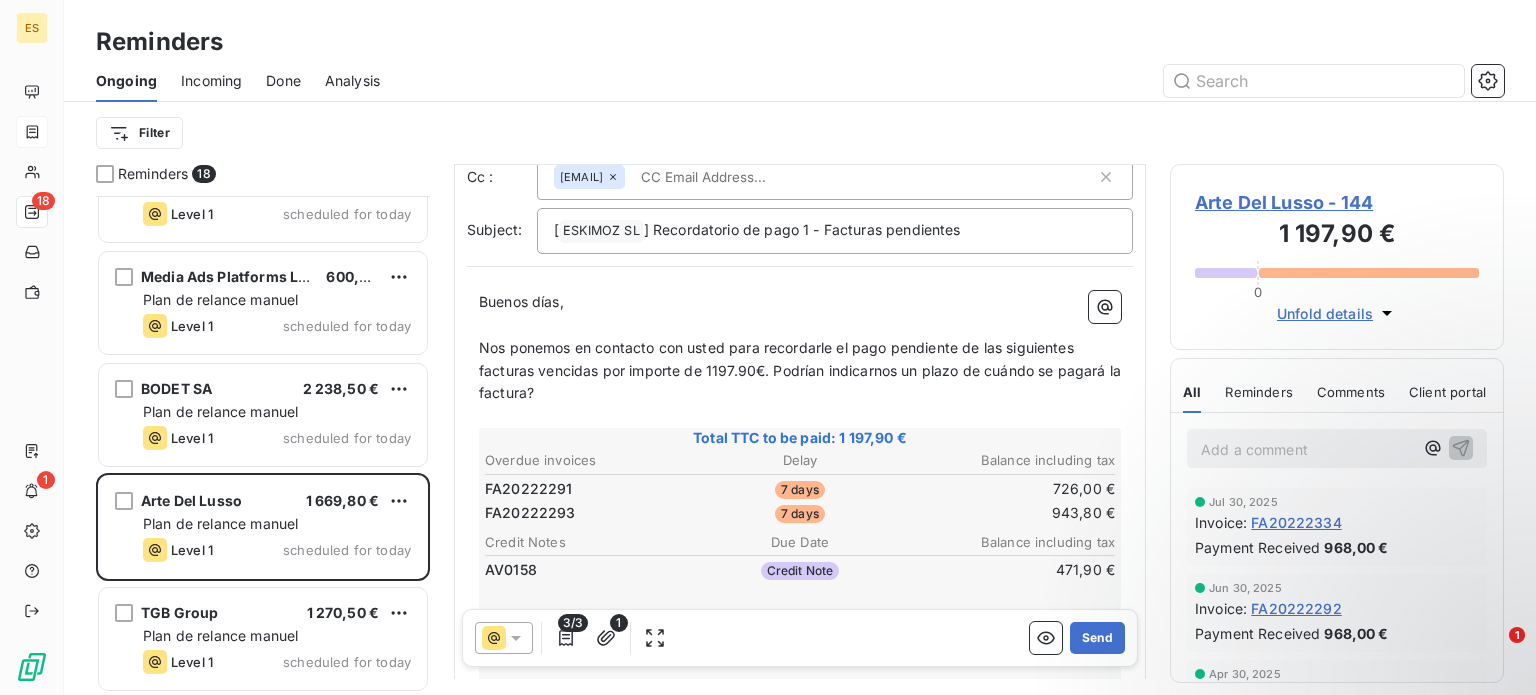 drag, startPoint x: 523, startPoint y: 383, endPoint x: 552, endPoint y: 393, distance: 30.675724 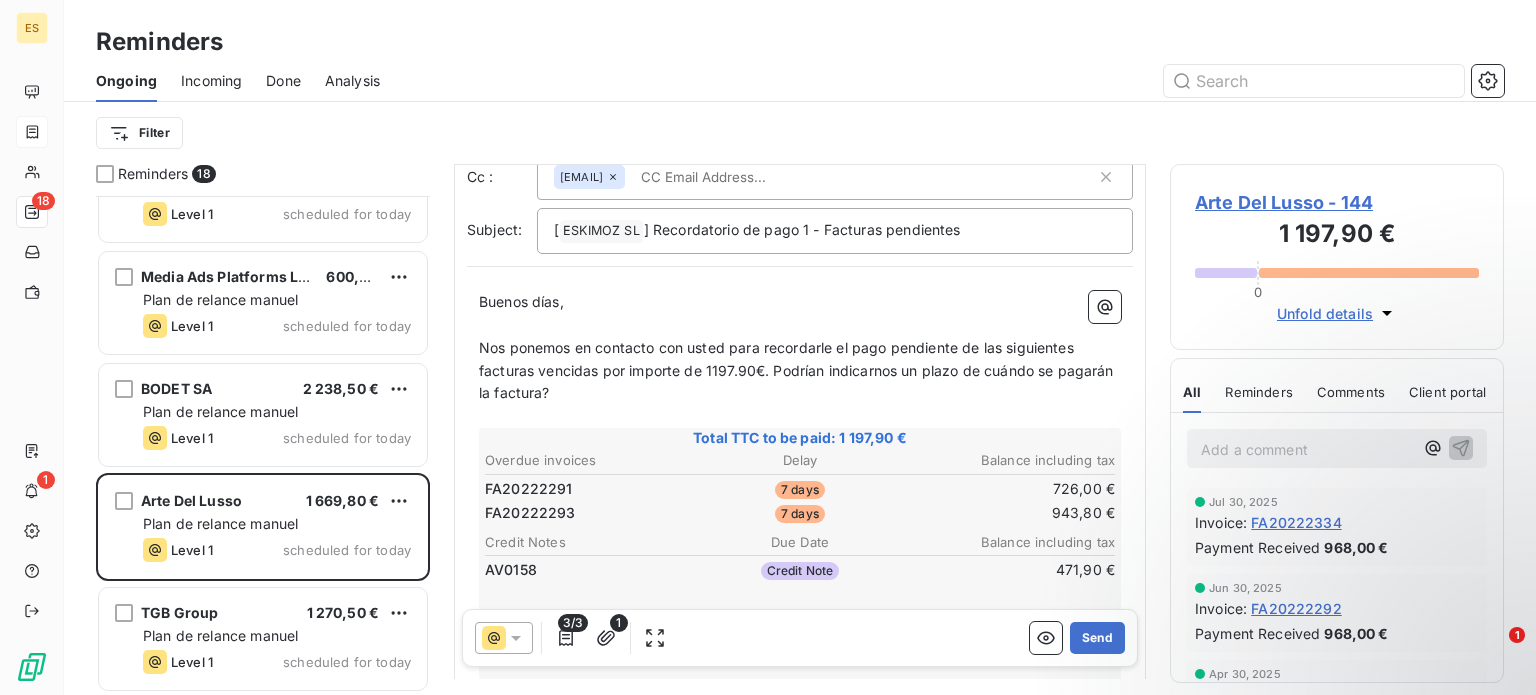 click on "Nos ponemos en contacto con usted para recordarle el pago pendiente de las siguientes facturas vencidas por importe de 1197.90€. Podrían indicarnos un plazo de cuándo se pagarán la factura?" at bounding box center [798, 370] 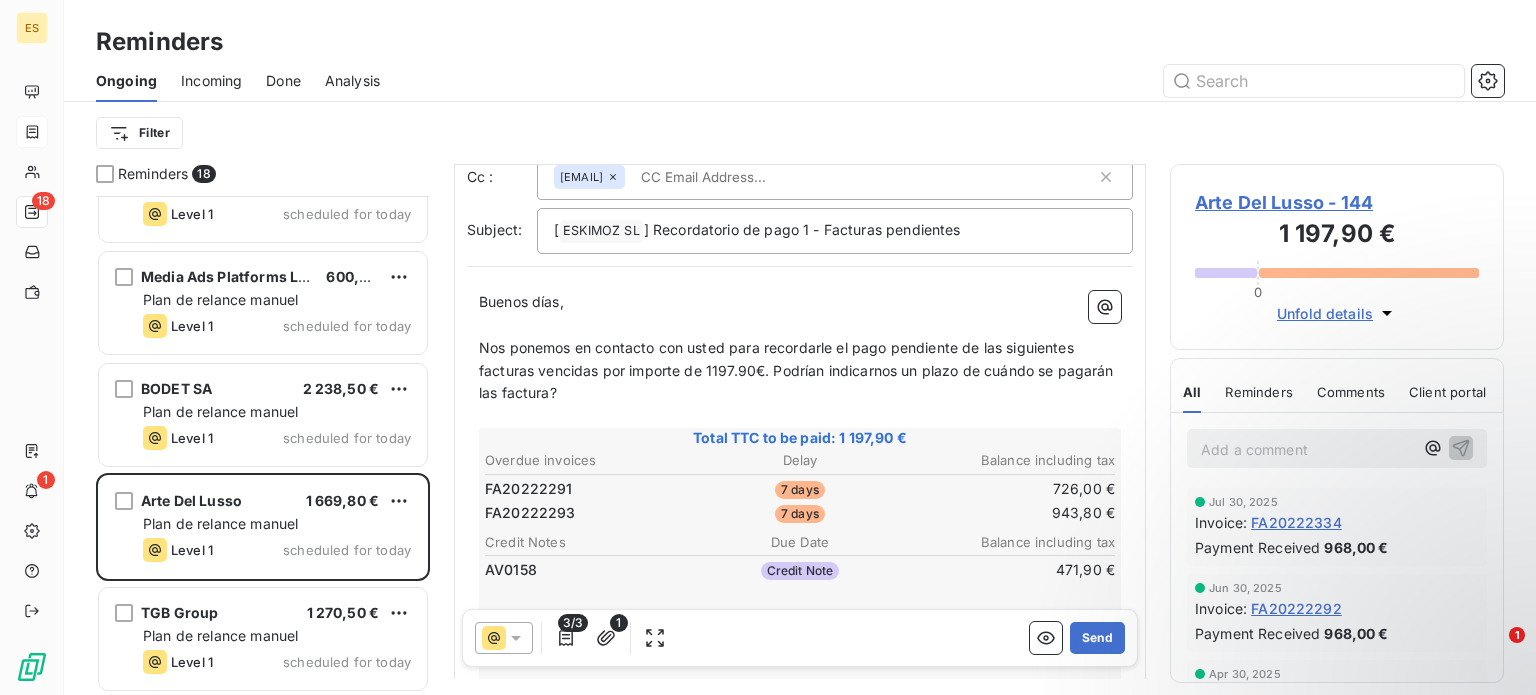 click on "Nos ponemos en contacto con usted para recordarle el pago pendiente de las siguientes facturas vencidas por importe de 1197.90€. Podrían indicarnos un plazo de cuándo se pagarán las factura?" at bounding box center [798, 370] 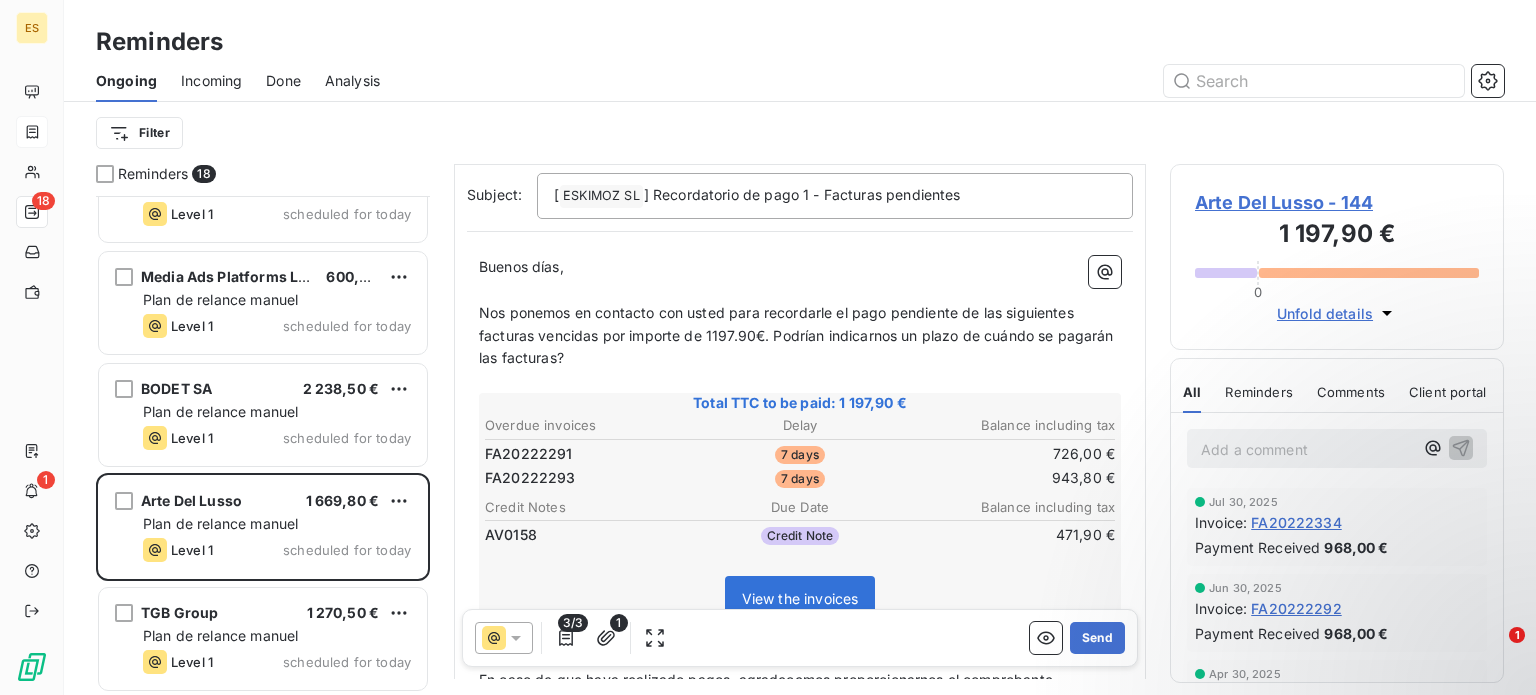 scroll, scrollTop: 110, scrollLeft: 0, axis: vertical 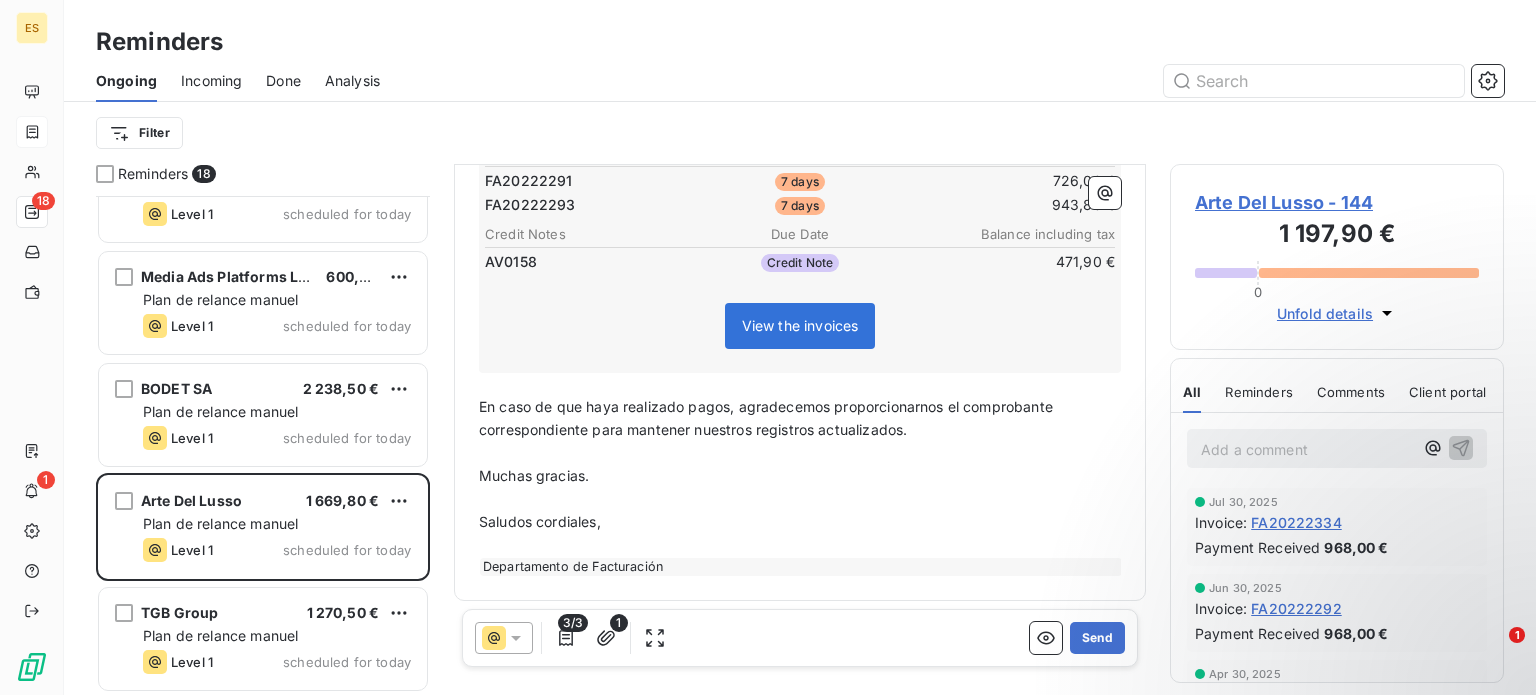 click on "3/3 1 Send" at bounding box center [800, 638] 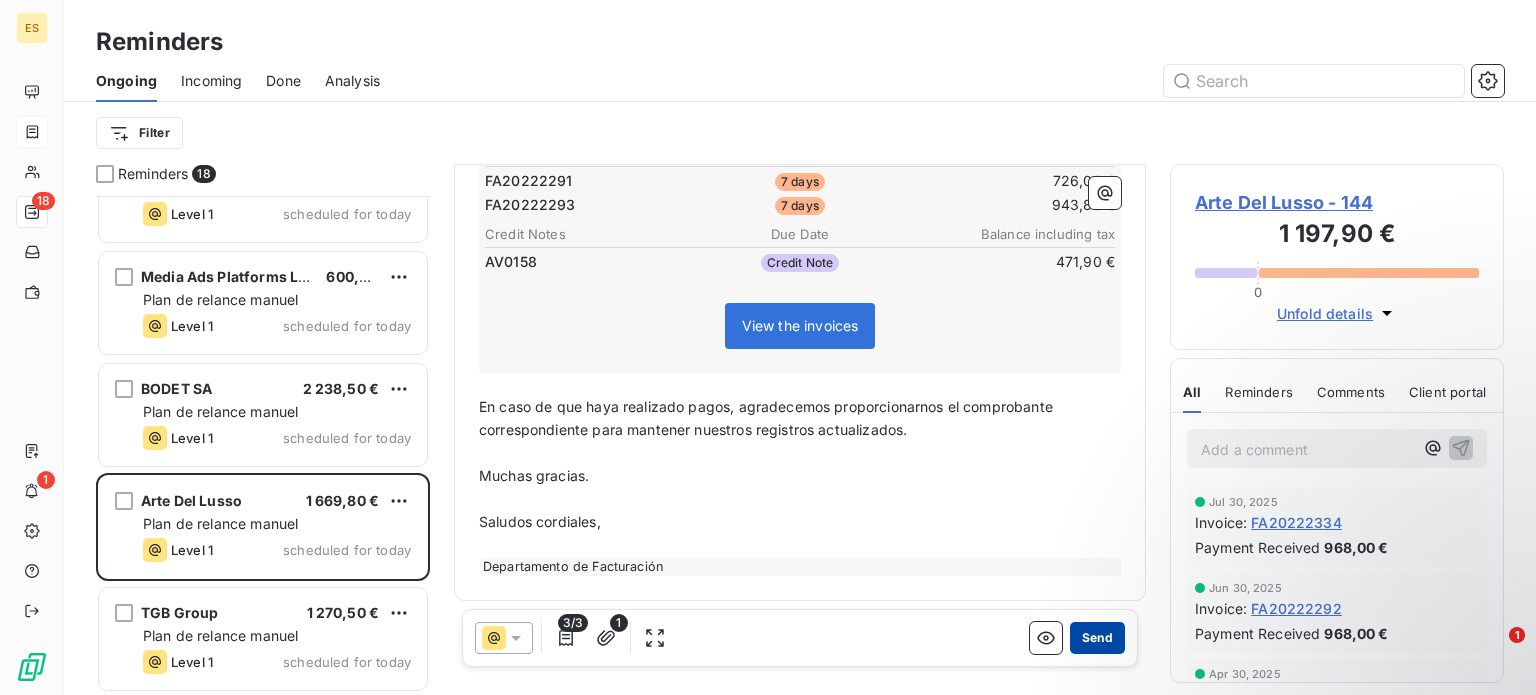 click on "Send" at bounding box center [1097, 638] 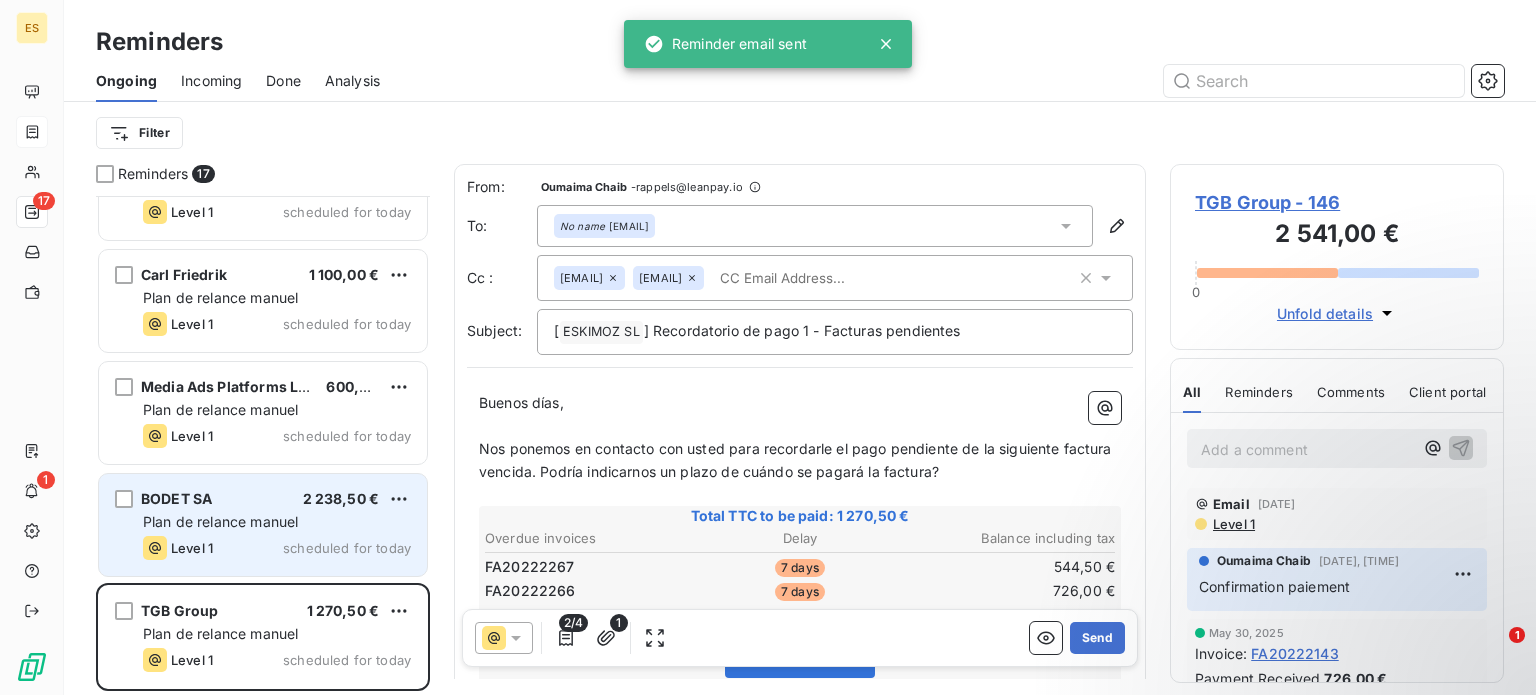 scroll, scrollTop: 1404, scrollLeft: 0, axis: vertical 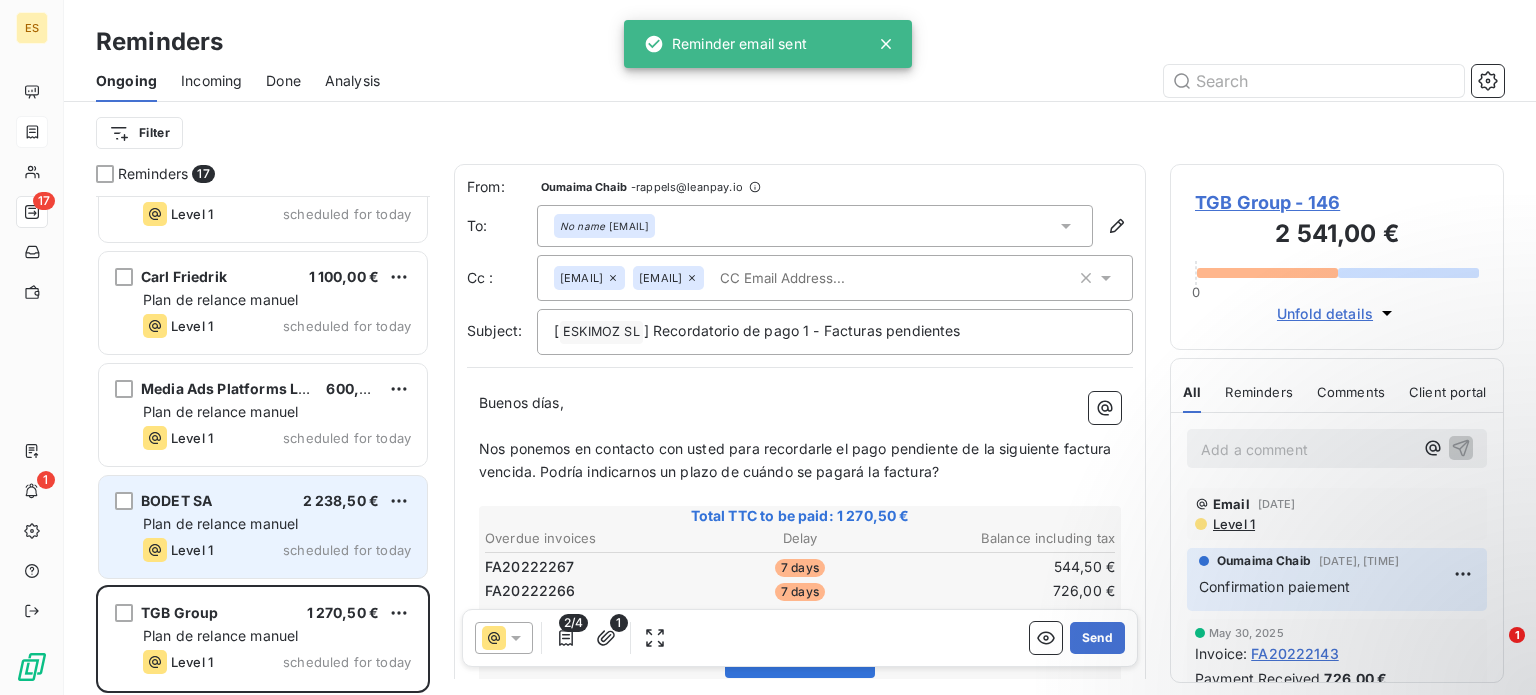 click on "BODET SA 2 238,50 € Plan de relance manuel Level 1 scheduled for today" at bounding box center (263, 527) 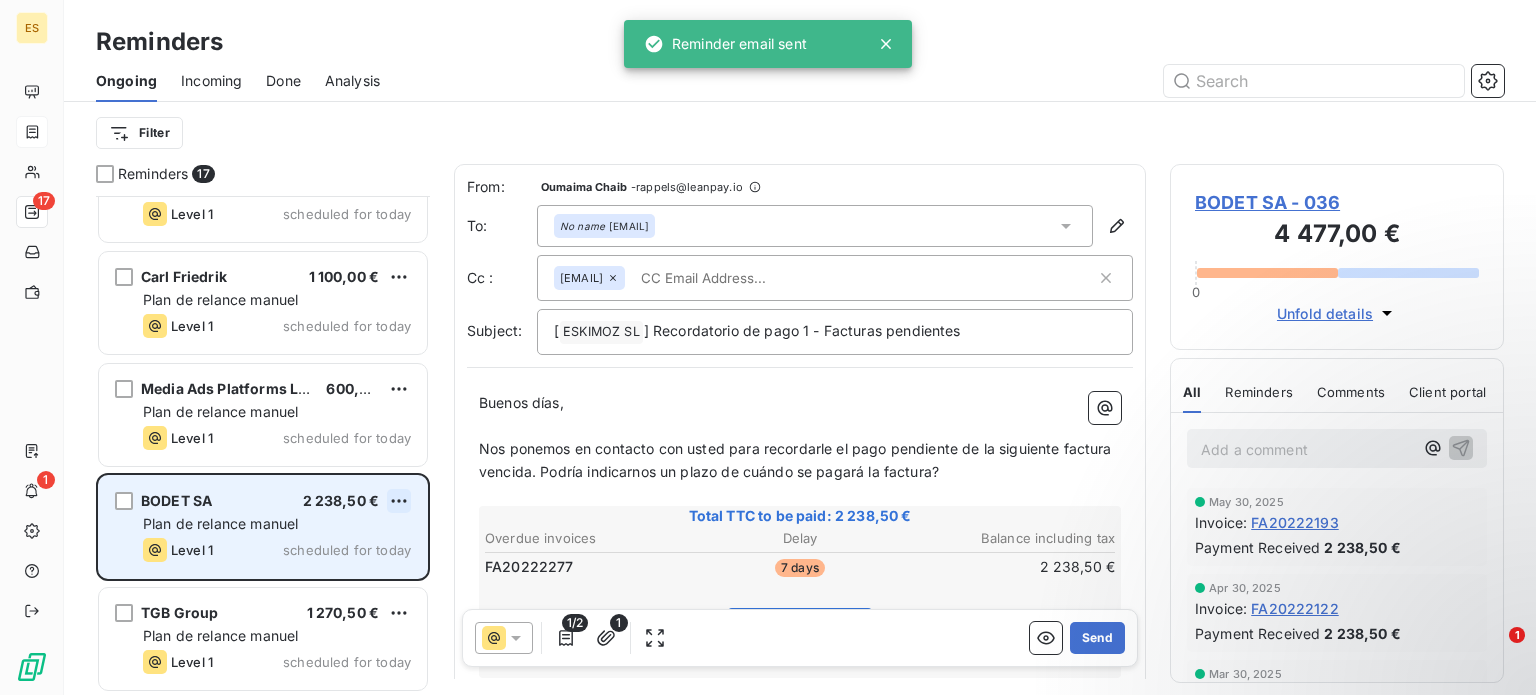 click on "ES 17 1 Reminders Ongoing Incoming Done Analysis Filter Reminders 17 Holafly SL 28 314,00 € Plan de relance manuel Level 5 scheduled since 19 days Cambio Energetico Sl 48 313,61 € Plan de relance manuel Level 5 scheduled since 16 days ZEPLUG SAS 1 900,00 € Plan de relance manuel Level 4 scheduled since 7 days Innoqubit Software 1 996,50 € Plan de relance manuel Level 4 scheduled since 7 days ARVOL, GESTION DE INTERIORES Y EXTERIORES, S.L.U 907,50 € Plan de relance manuel Level 4 scheduled since 7 days Snapshift España SL 1 815,00 € Plan de relance manuel Level 4 scheduled since 2 days Innova Advanced Consulting 968,00 € Plan de relance manuel Level 4 scheduled since 2 days Isana Ibérica SL 3 599,75 € Plan de relance manuel Level 3 scheduled since yesterday Thais Amich 726,00 € Plan de relance manuel Level 1 scheduled for today Goom 484,00 € Plan de relance manuel Level 1 scheduled for today VICUS DESARROLLOS TECNÓLOGICOS, S.L 435,60 € Level 1 Level 1" at bounding box center [768, 347] 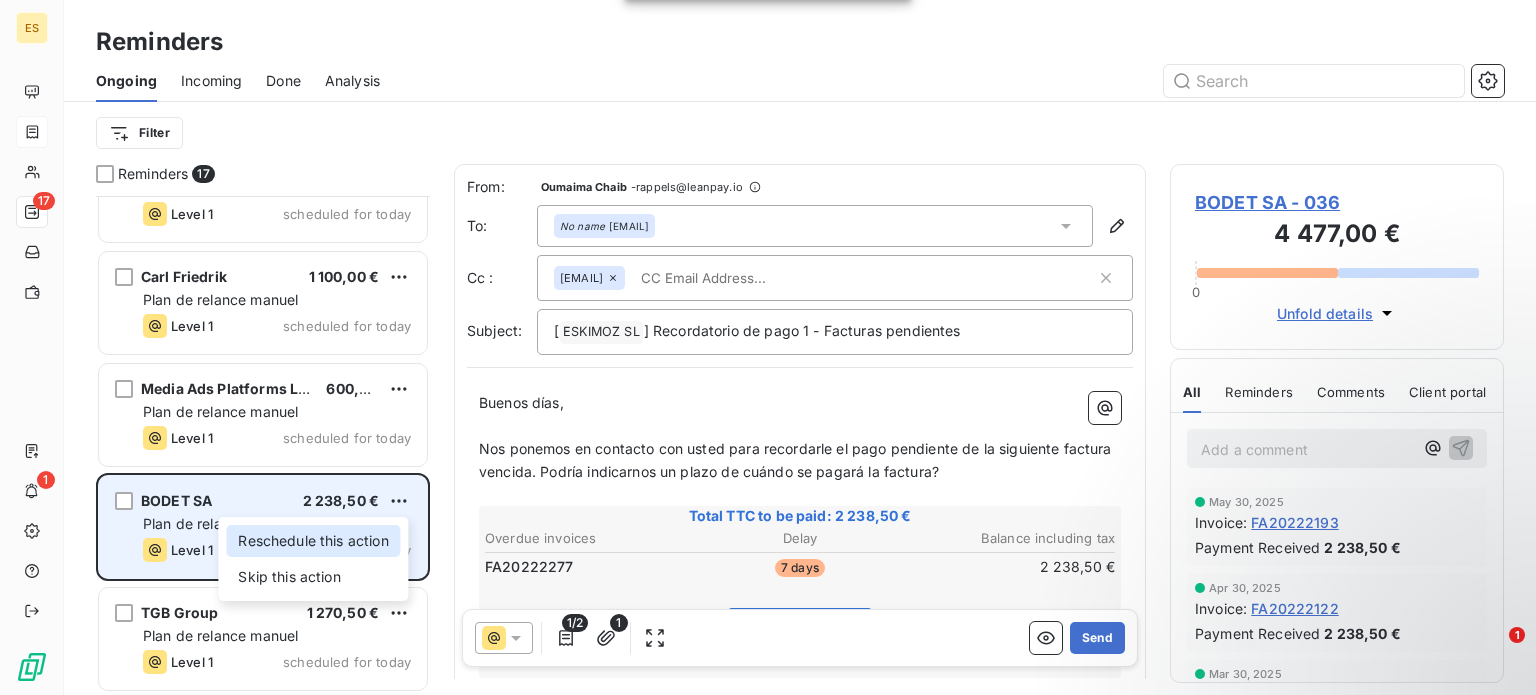 click on "Reschedule this action" at bounding box center (313, 541) 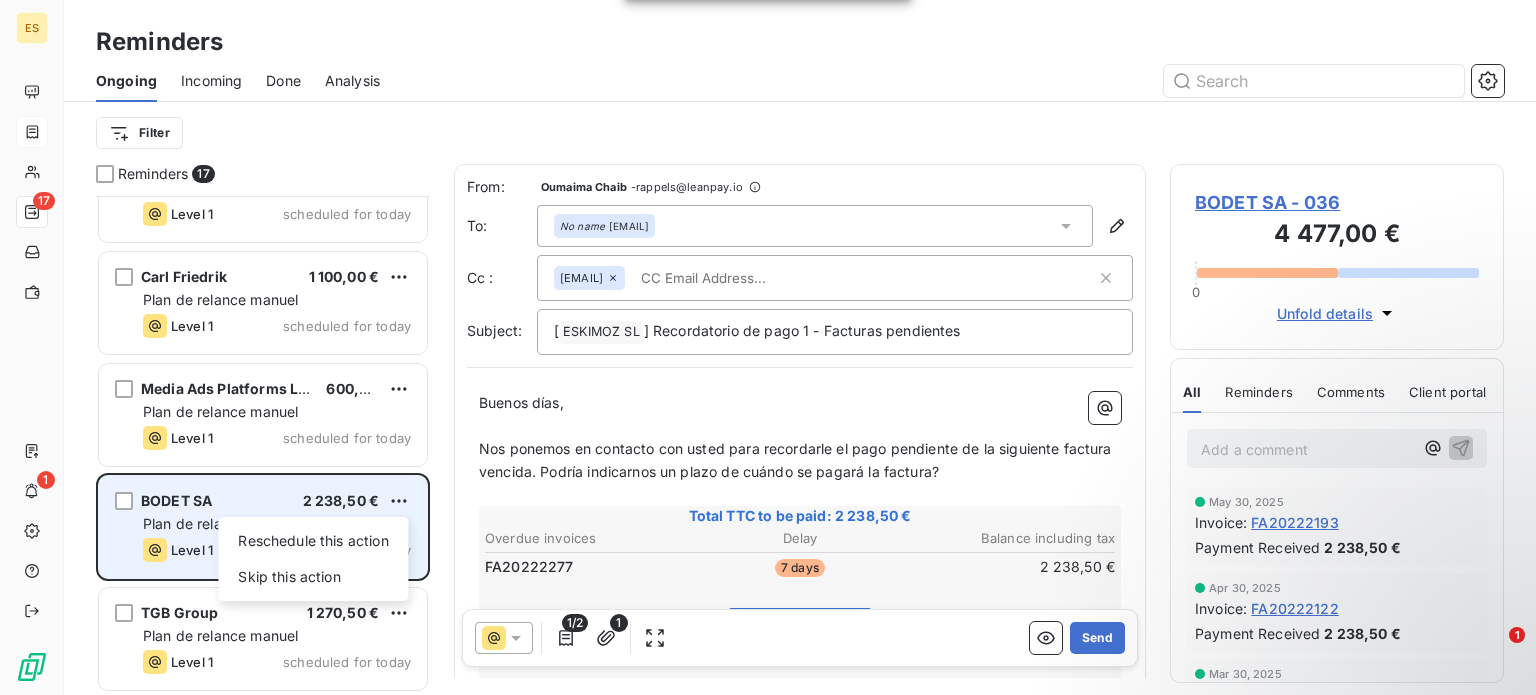 select on "7" 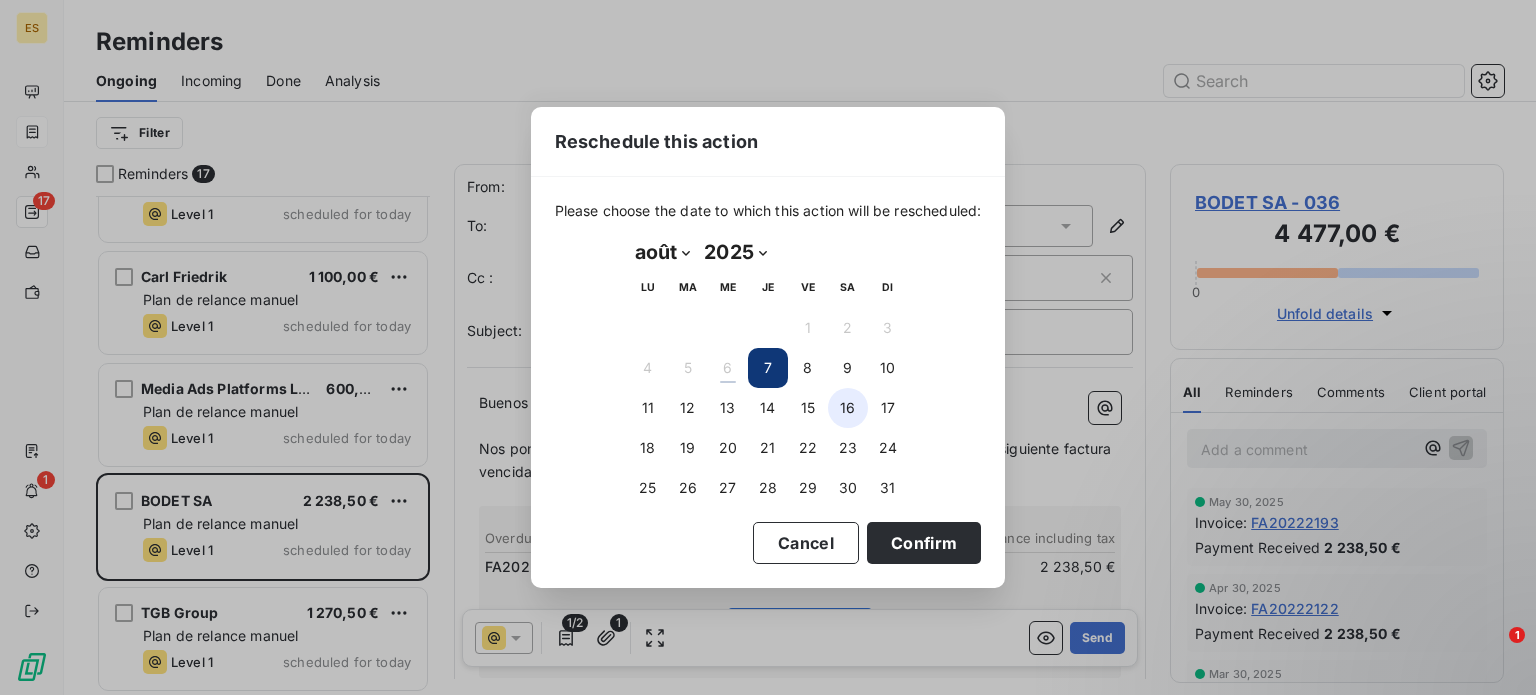 click on "16" at bounding box center [848, 408] 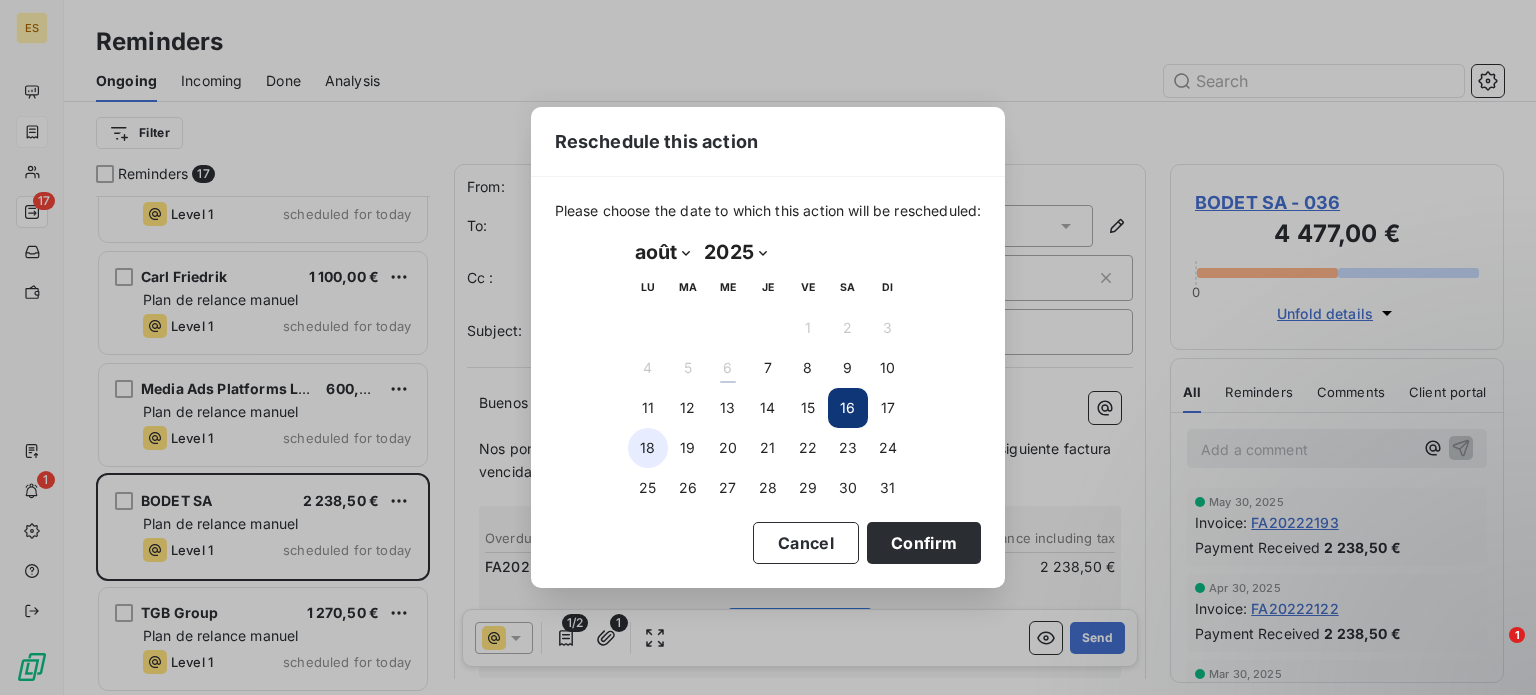 click on "18" at bounding box center (648, 448) 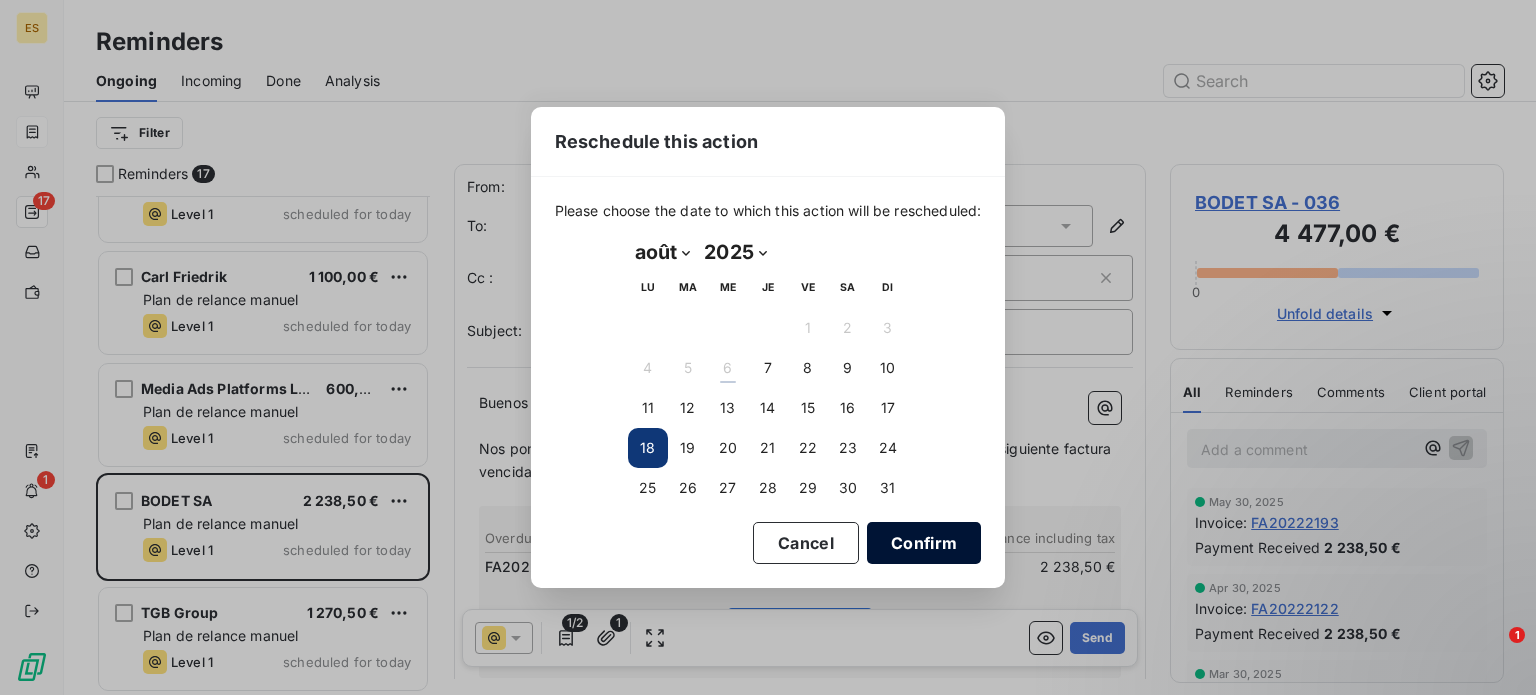 click on "Confirm" at bounding box center (924, 543) 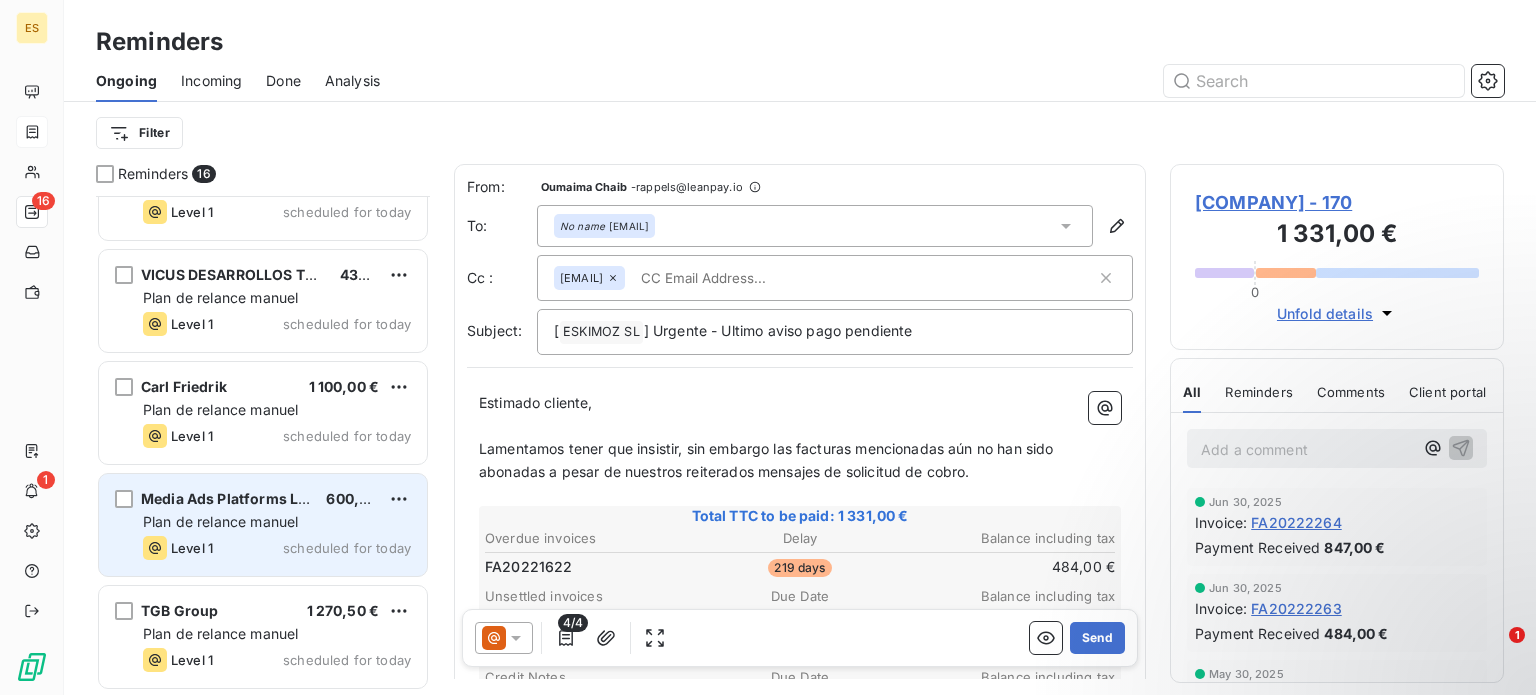 scroll, scrollTop: 1292, scrollLeft: 0, axis: vertical 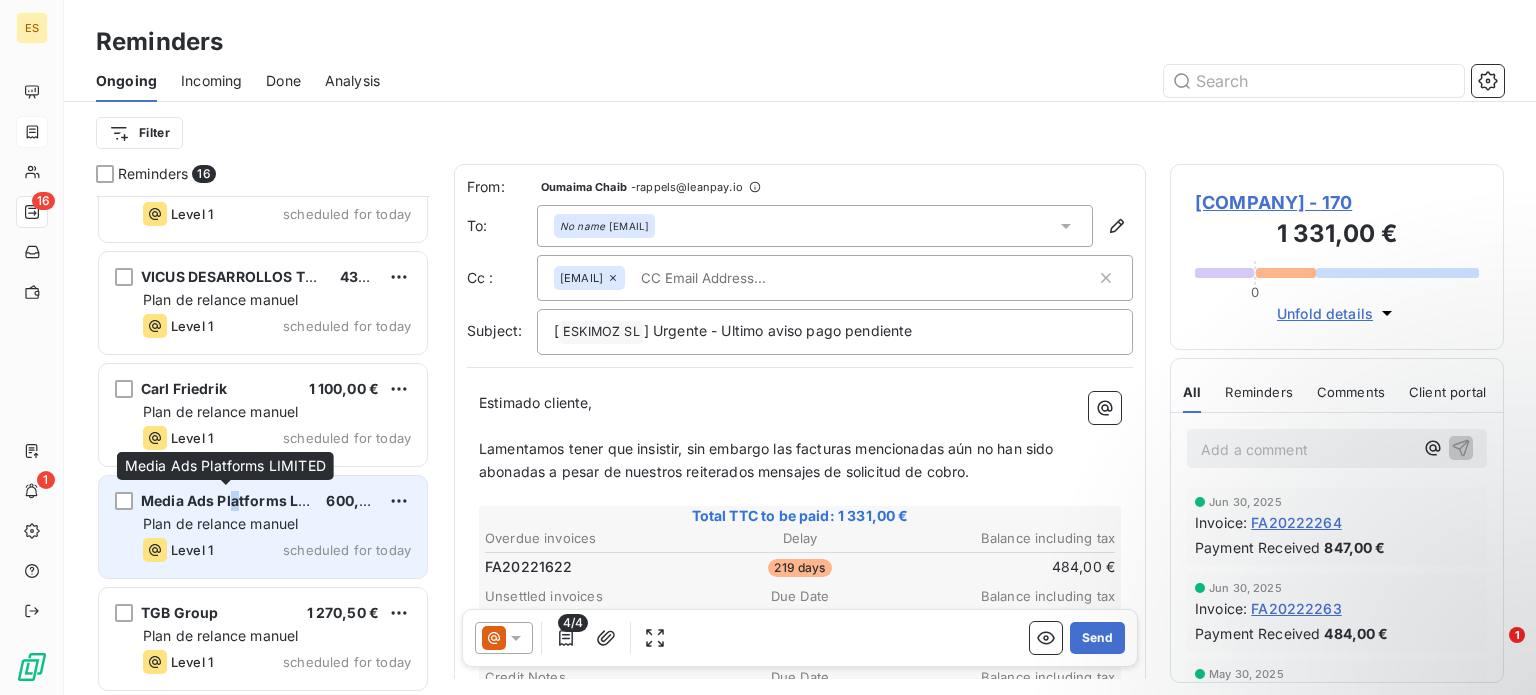 click on "Media Ads Platforms LIMITED" at bounding box center [244, 500] 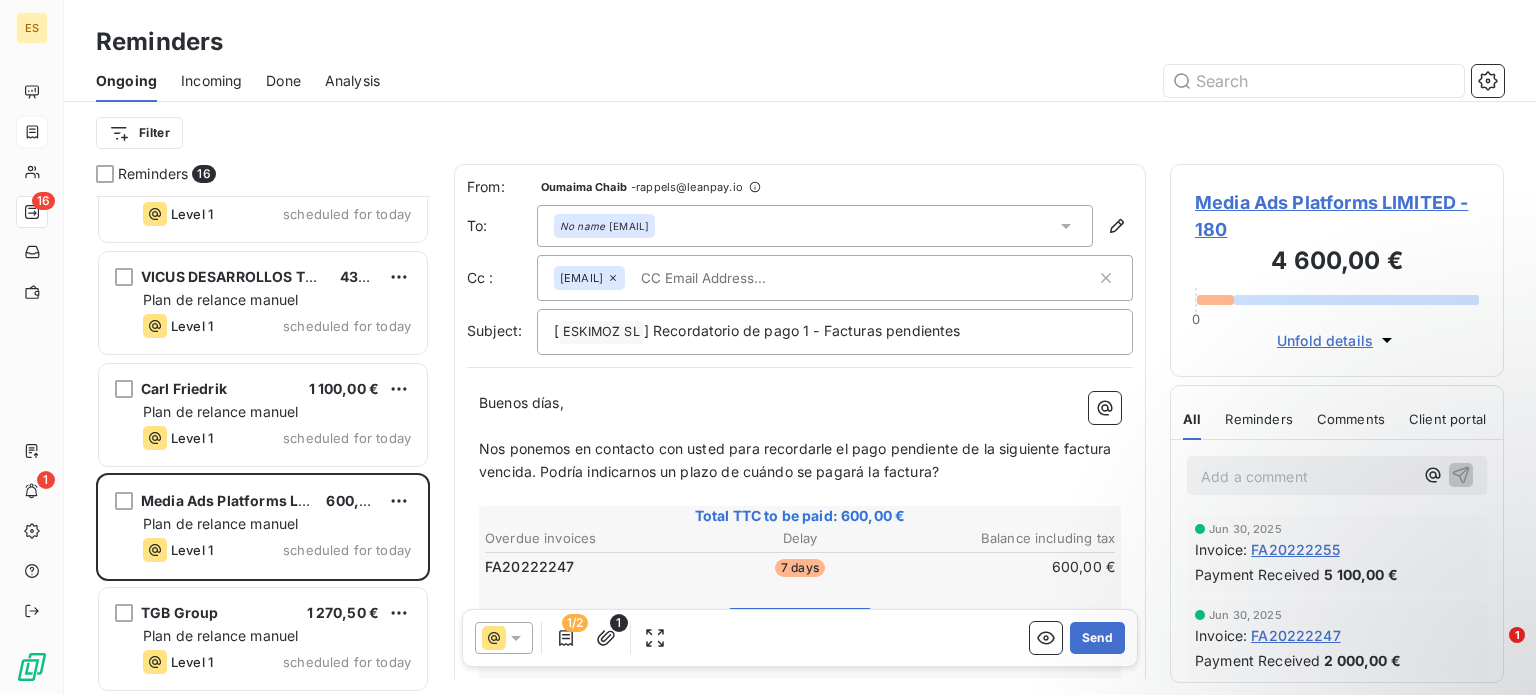 click at bounding box center (748, 278) 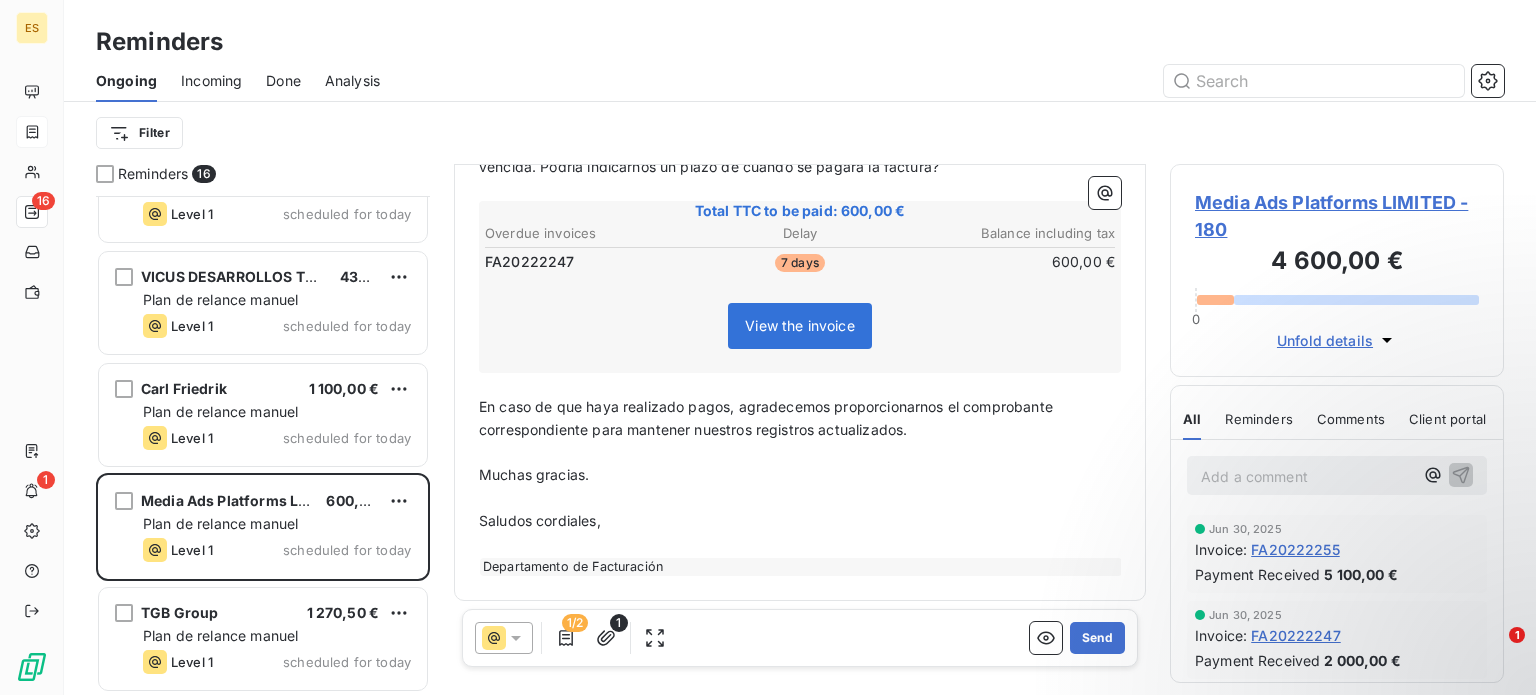 scroll, scrollTop: 307, scrollLeft: 0, axis: vertical 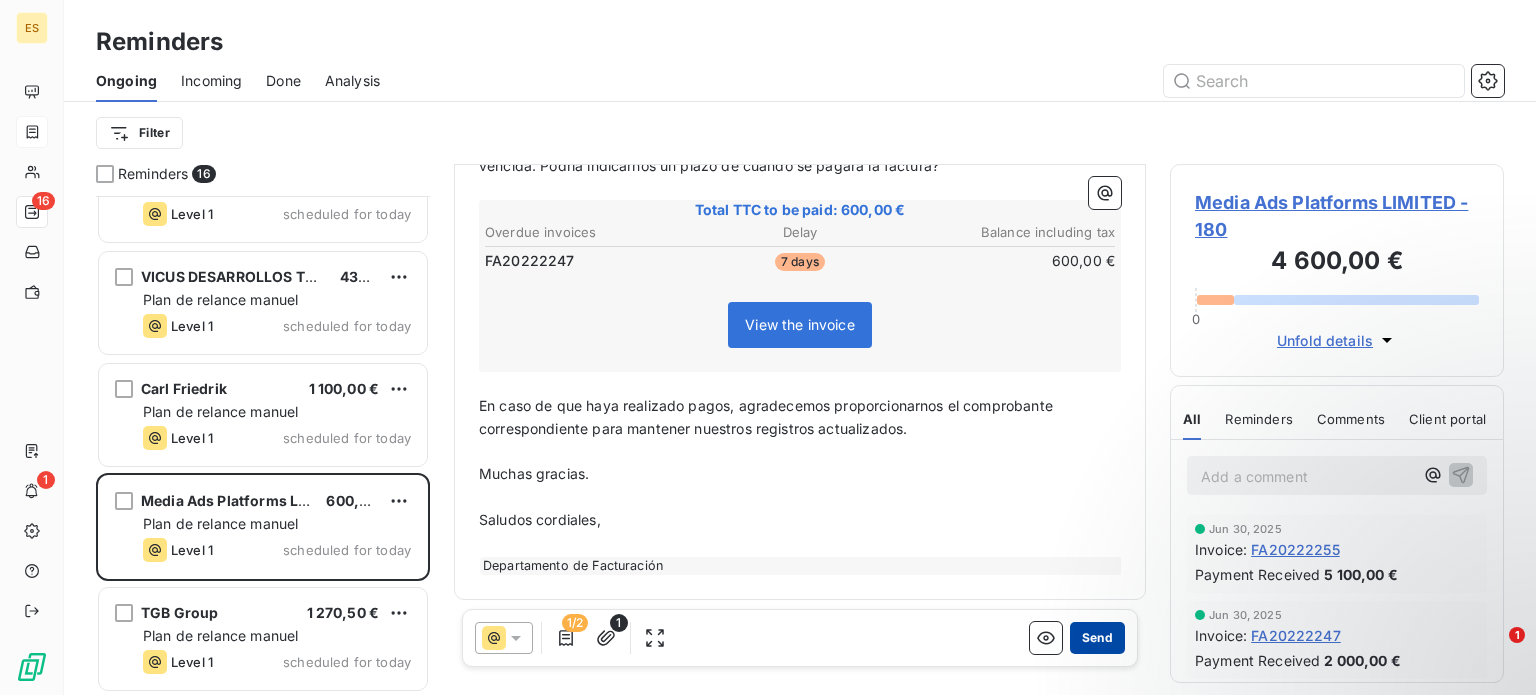 click on "Send" at bounding box center (1097, 638) 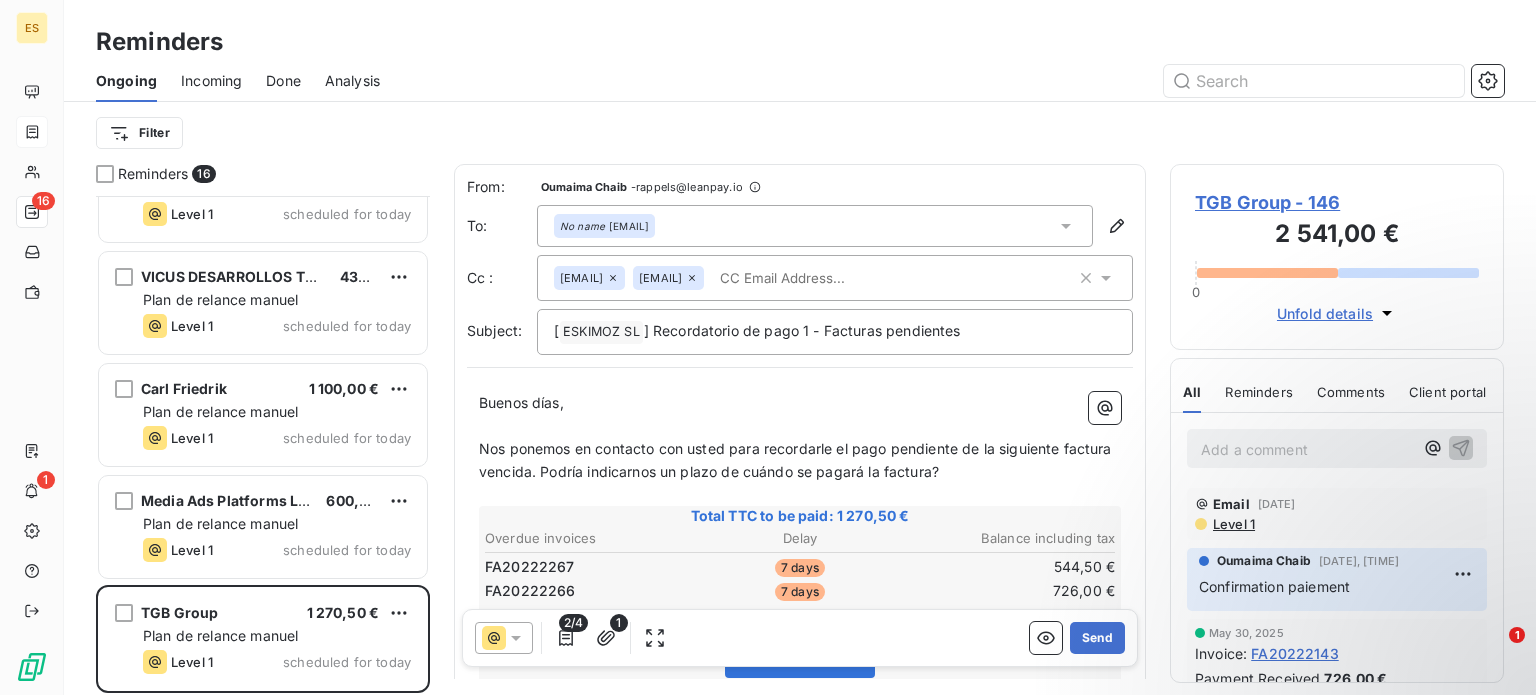 scroll, scrollTop: 1180, scrollLeft: 0, axis: vertical 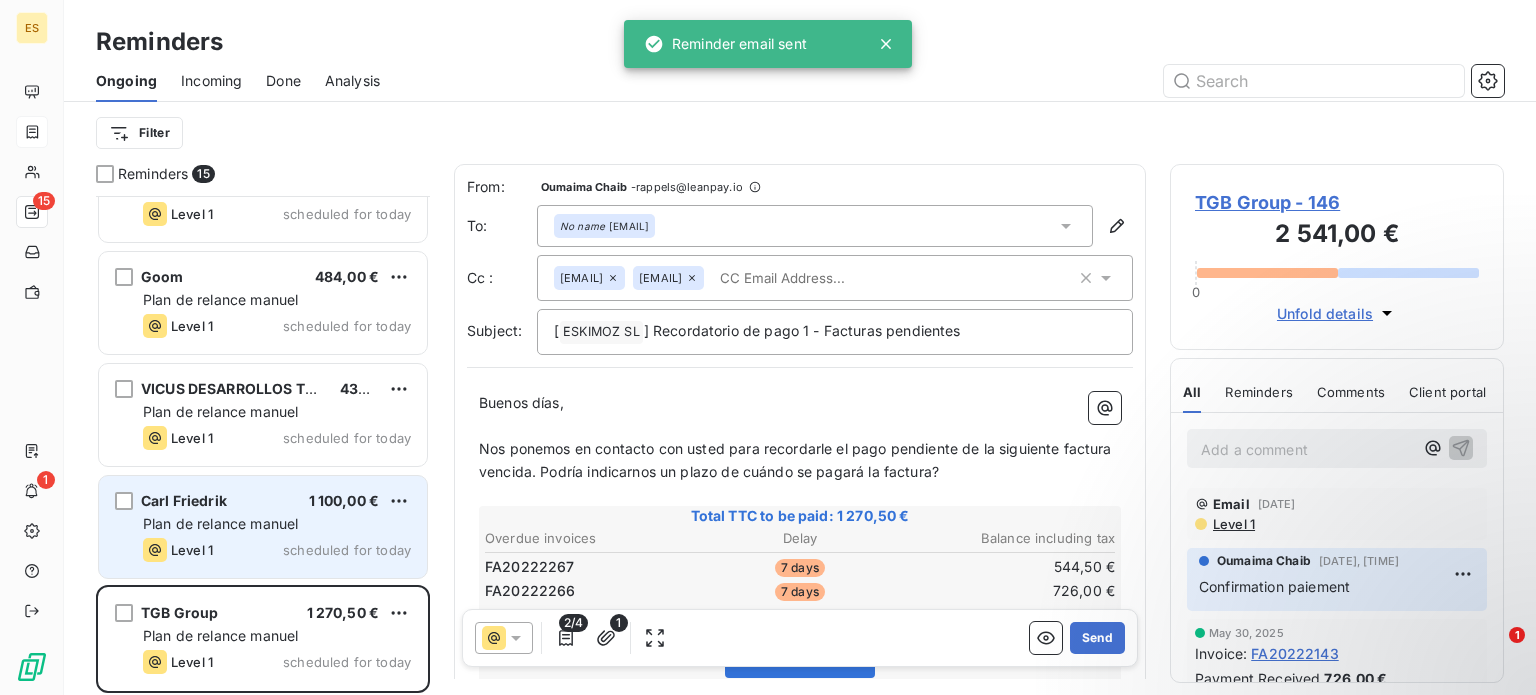 click on "Level 1" at bounding box center [192, 550] 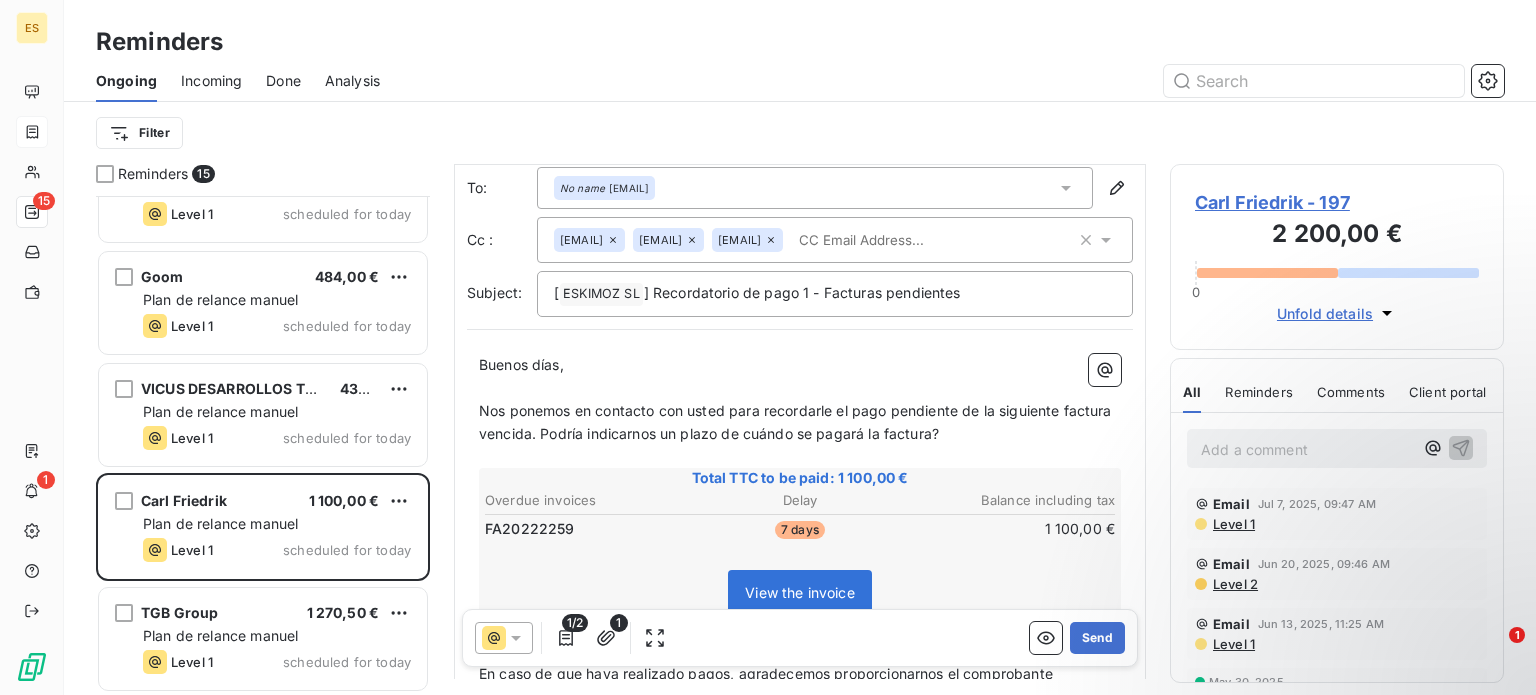 scroll, scrollTop: 36, scrollLeft: 0, axis: vertical 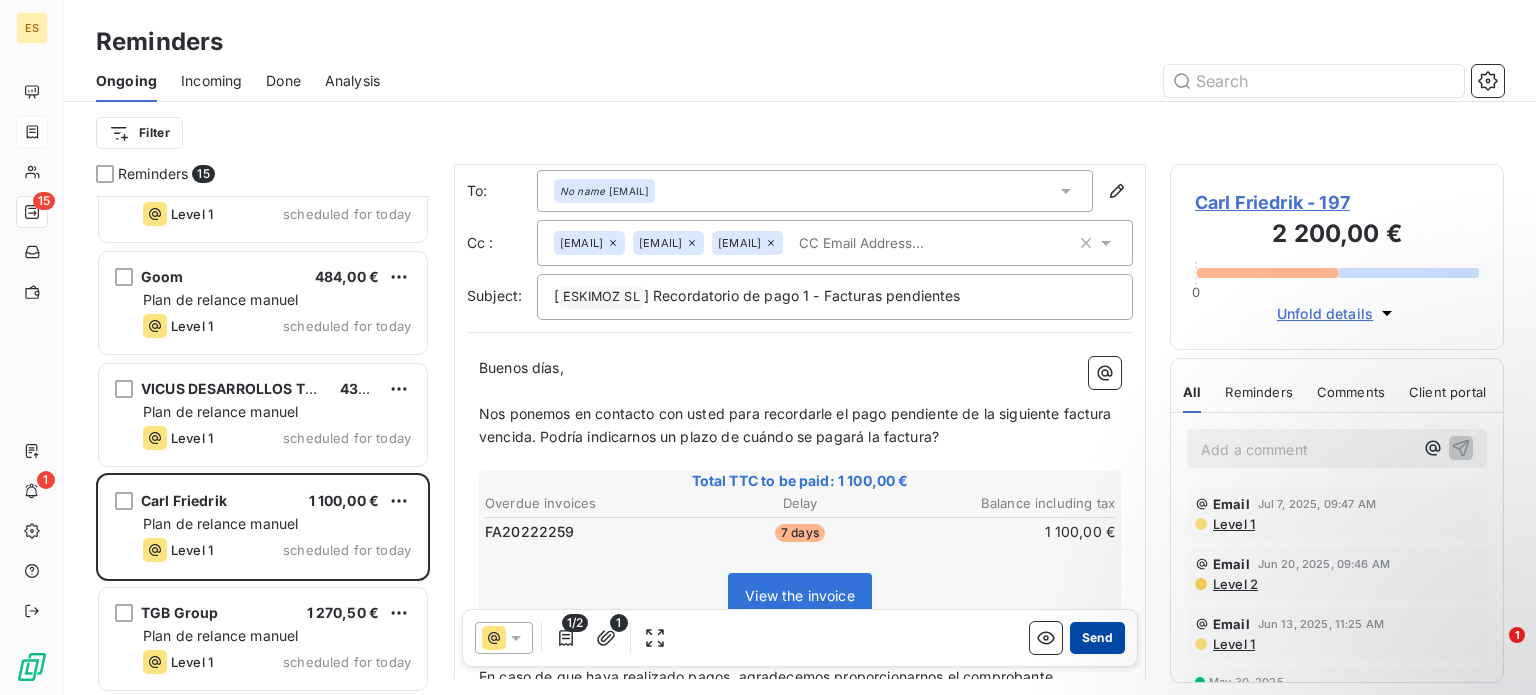 click on "Send" at bounding box center [1097, 638] 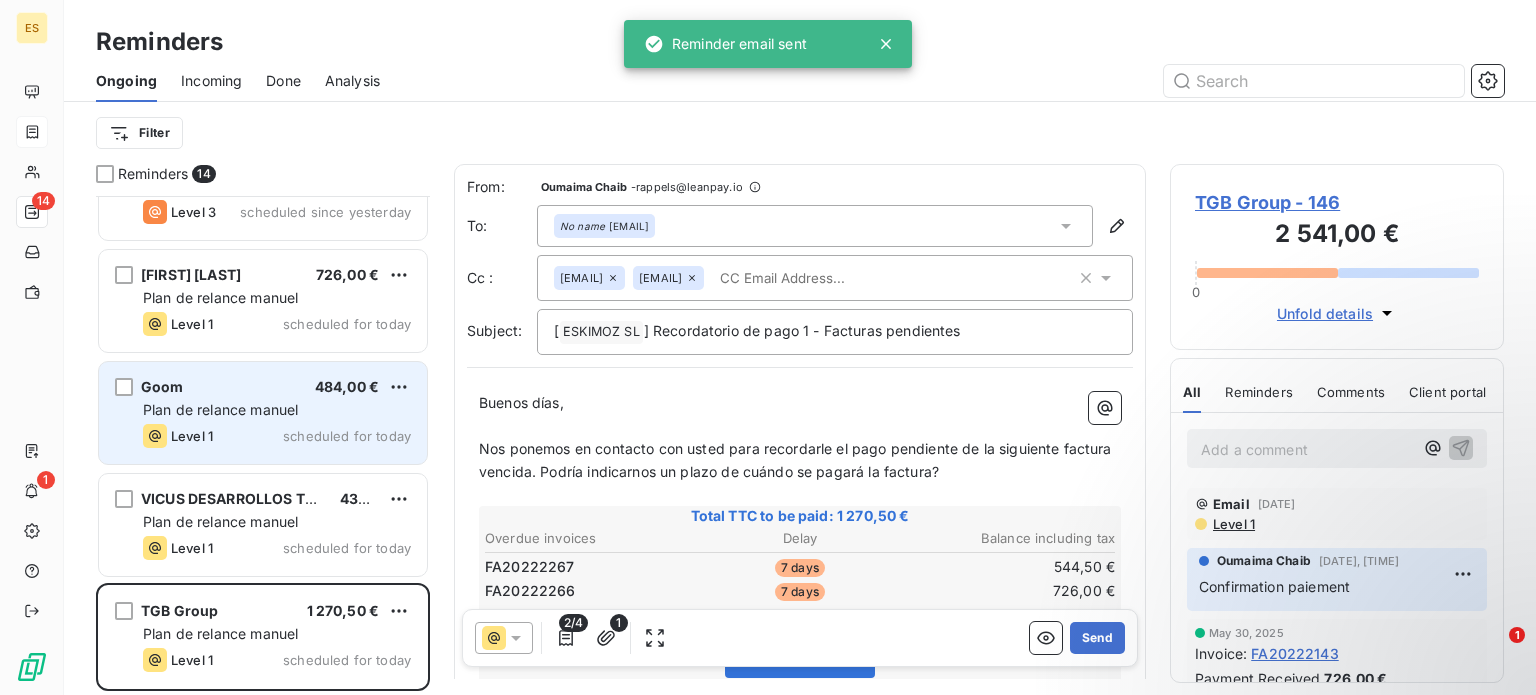 scroll, scrollTop: 1068, scrollLeft: 0, axis: vertical 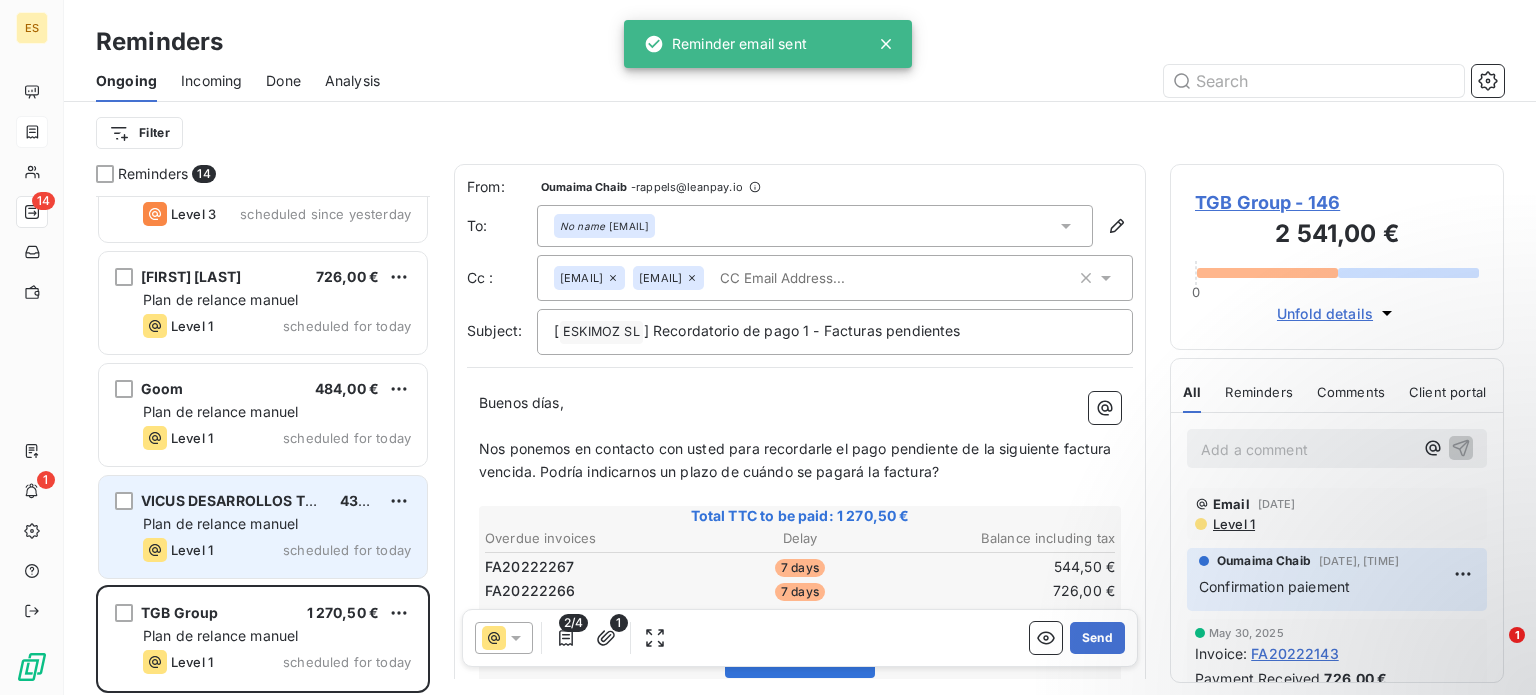 click on "VICUS DESARROLLOS TECNÓLOGICOS, S.L" at bounding box center [291, 500] 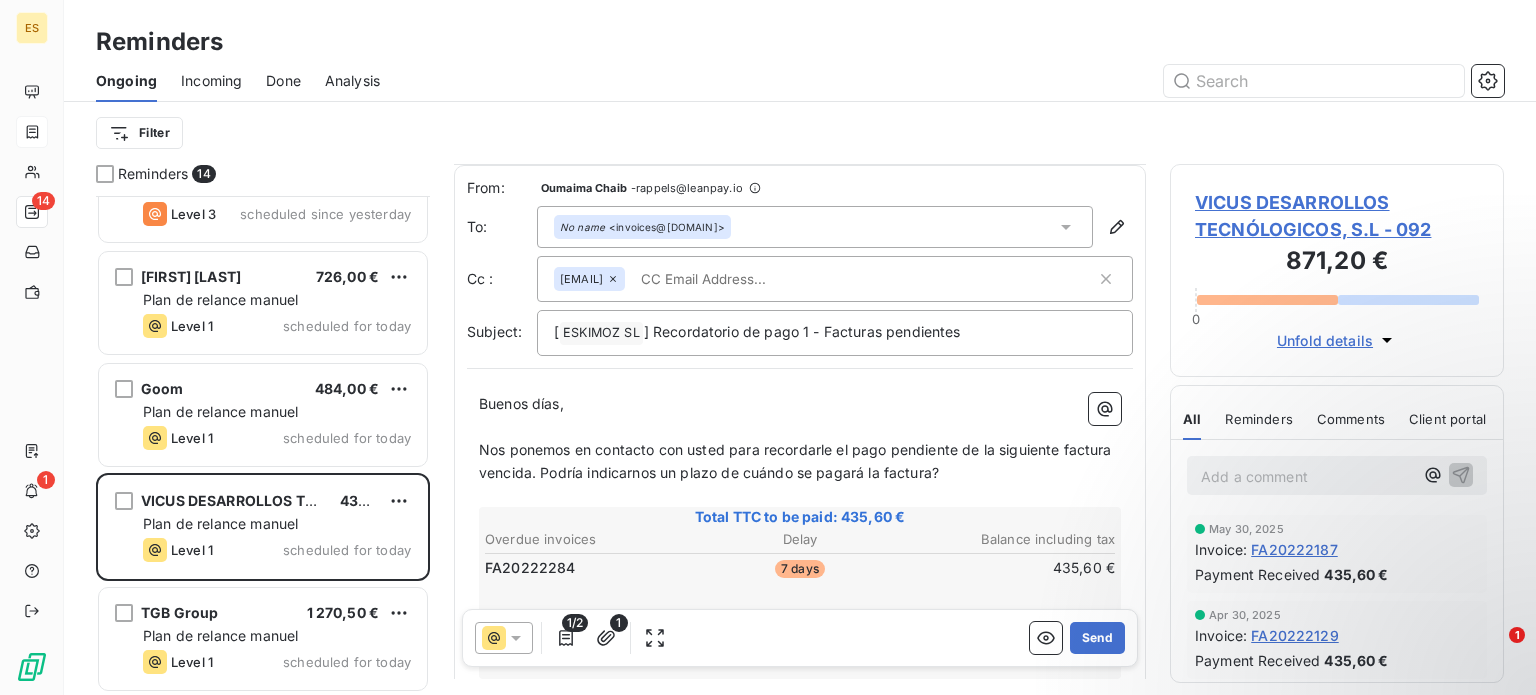 scroll, scrollTop: 0, scrollLeft: 0, axis: both 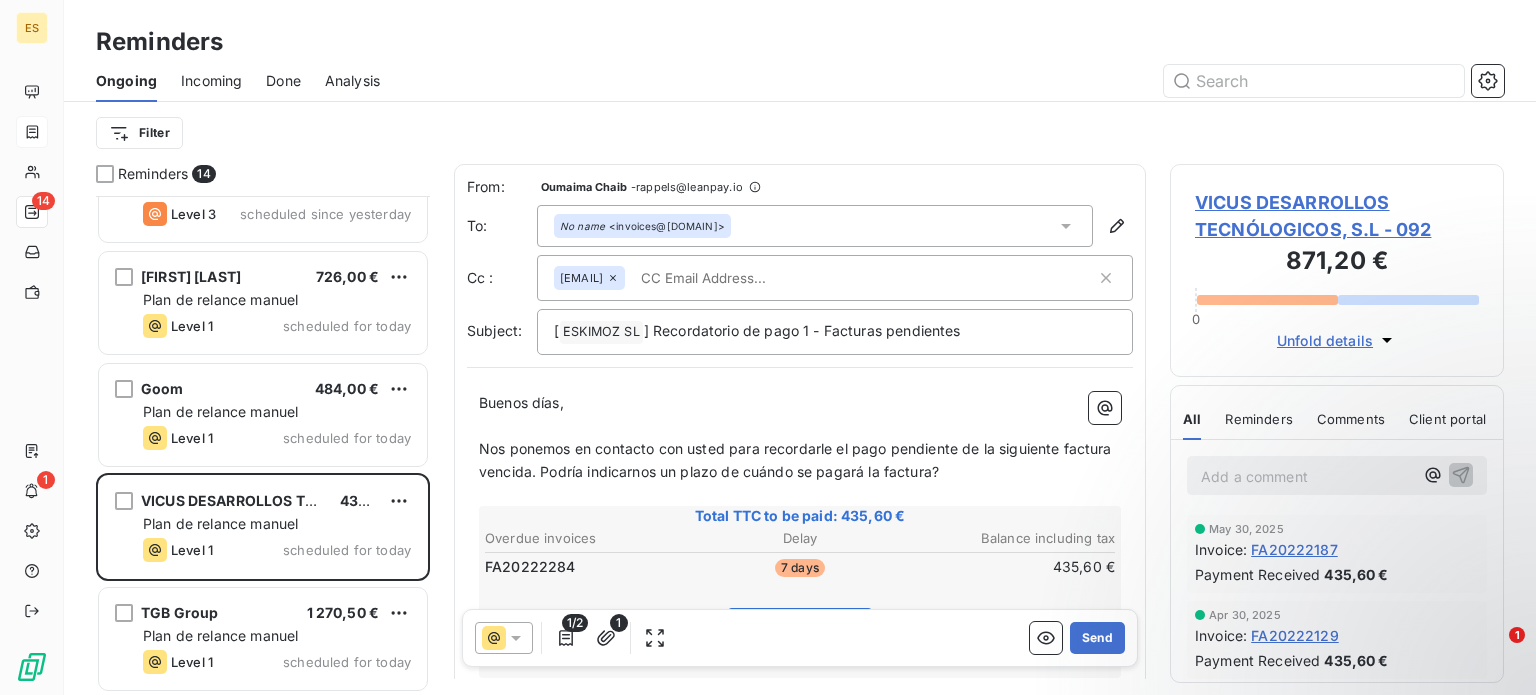 click at bounding box center (748, 278) 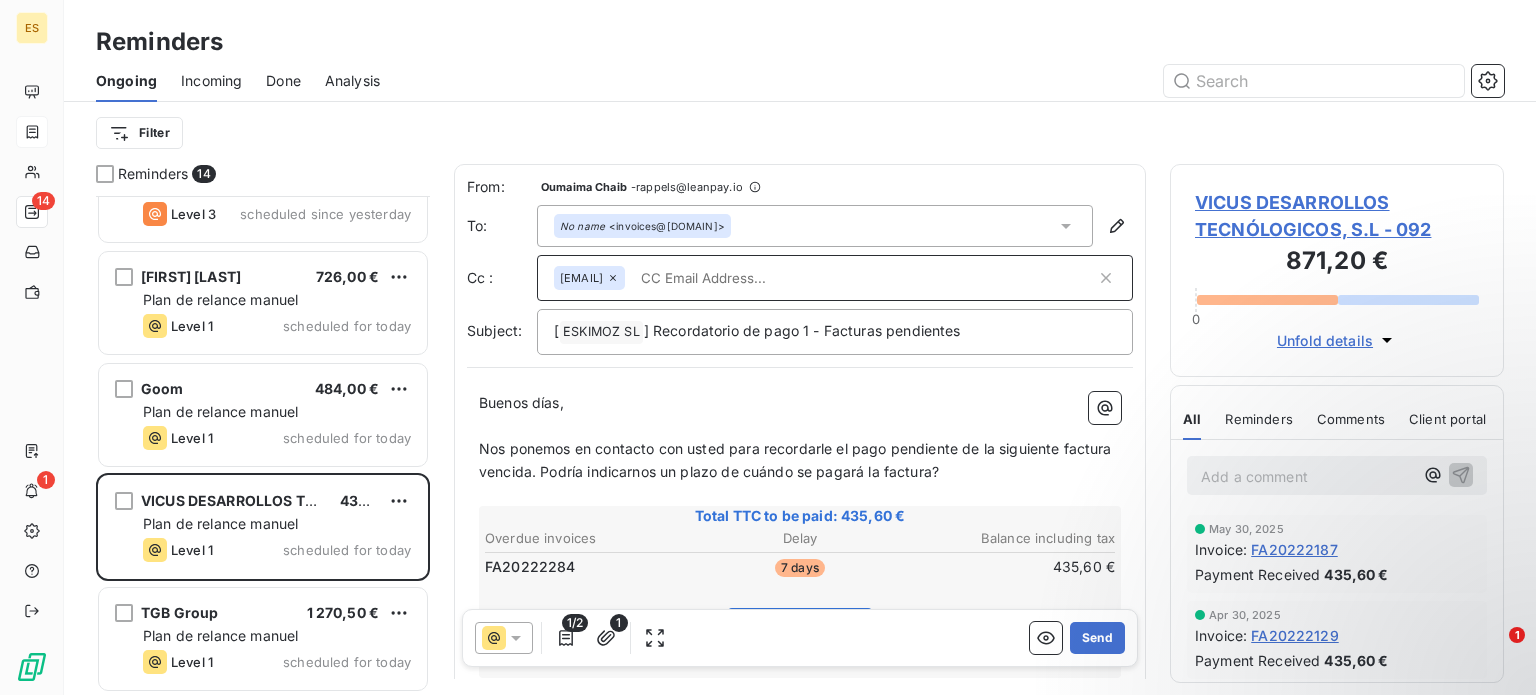 drag, startPoint x: 764, startPoint y: 278, endPoint x: 716, endPoint y: 408, distance: 138.57849 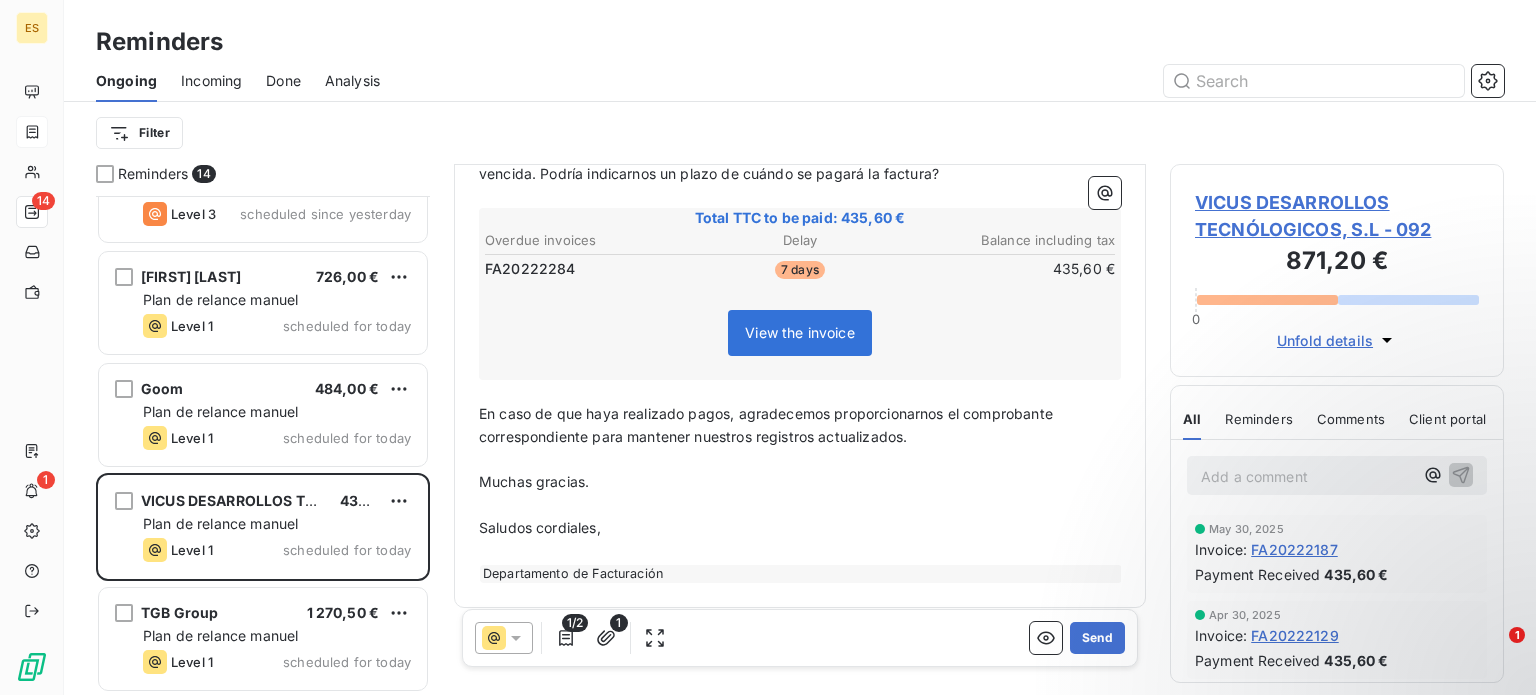 scroll, scrollTop: 307, scrollLeft: 0, axis: vertical 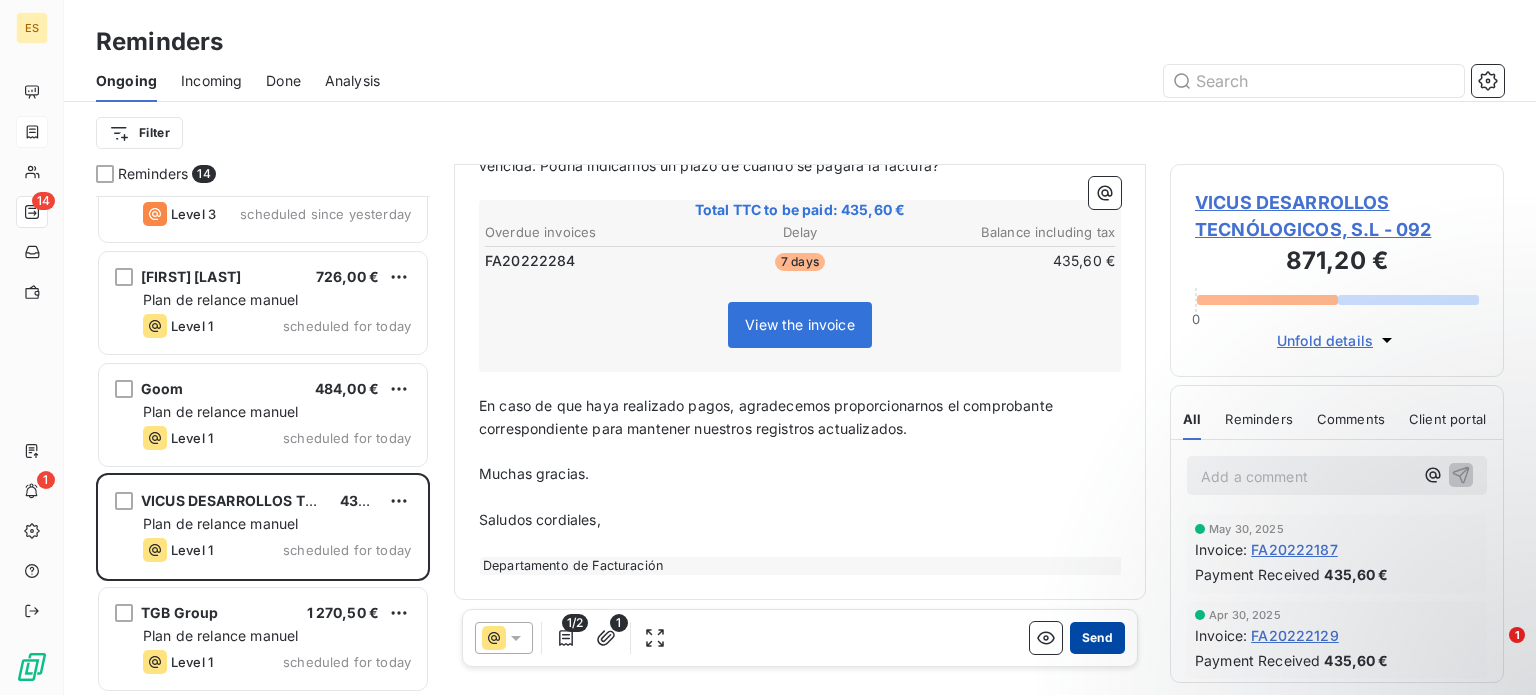click on "Send" at bounding box center [1097, 638] 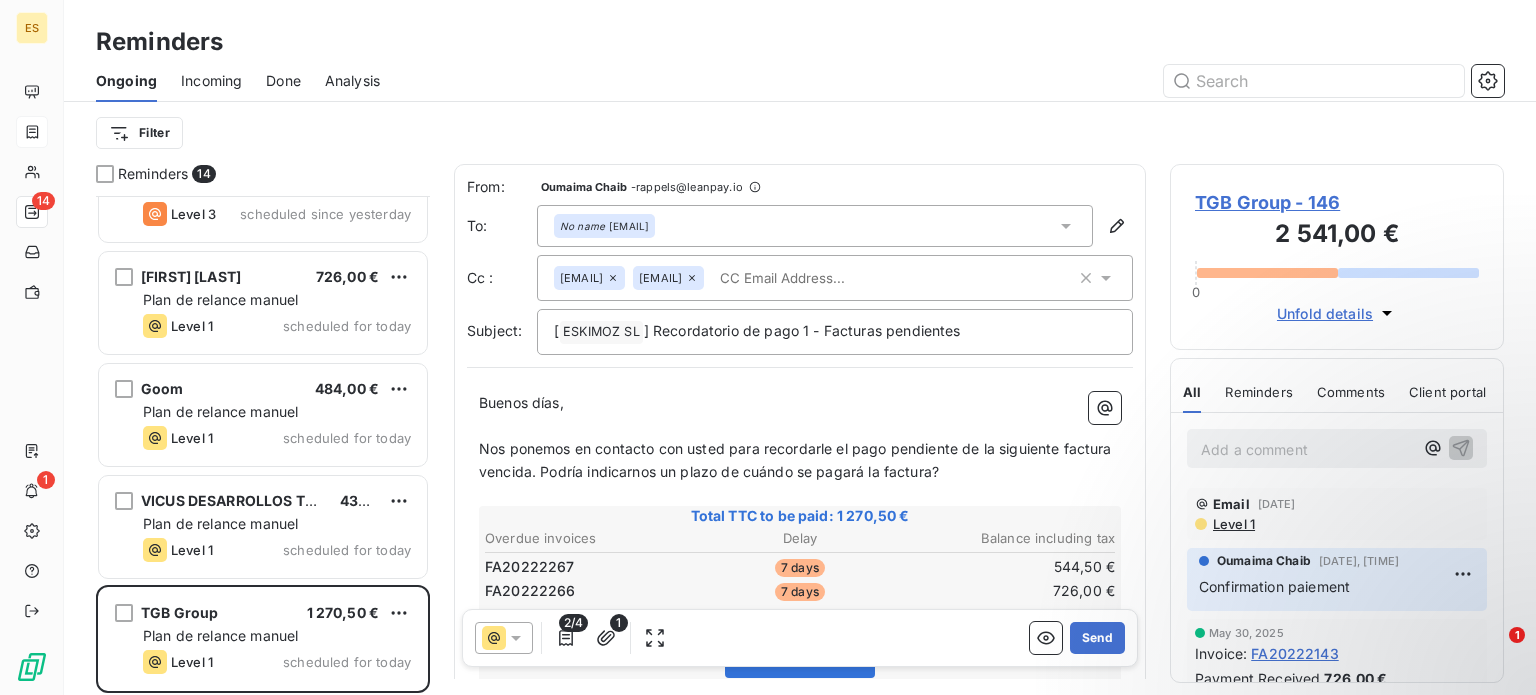 scroll, scrollTop: 956, scrollLeft: 0, axis: vertical 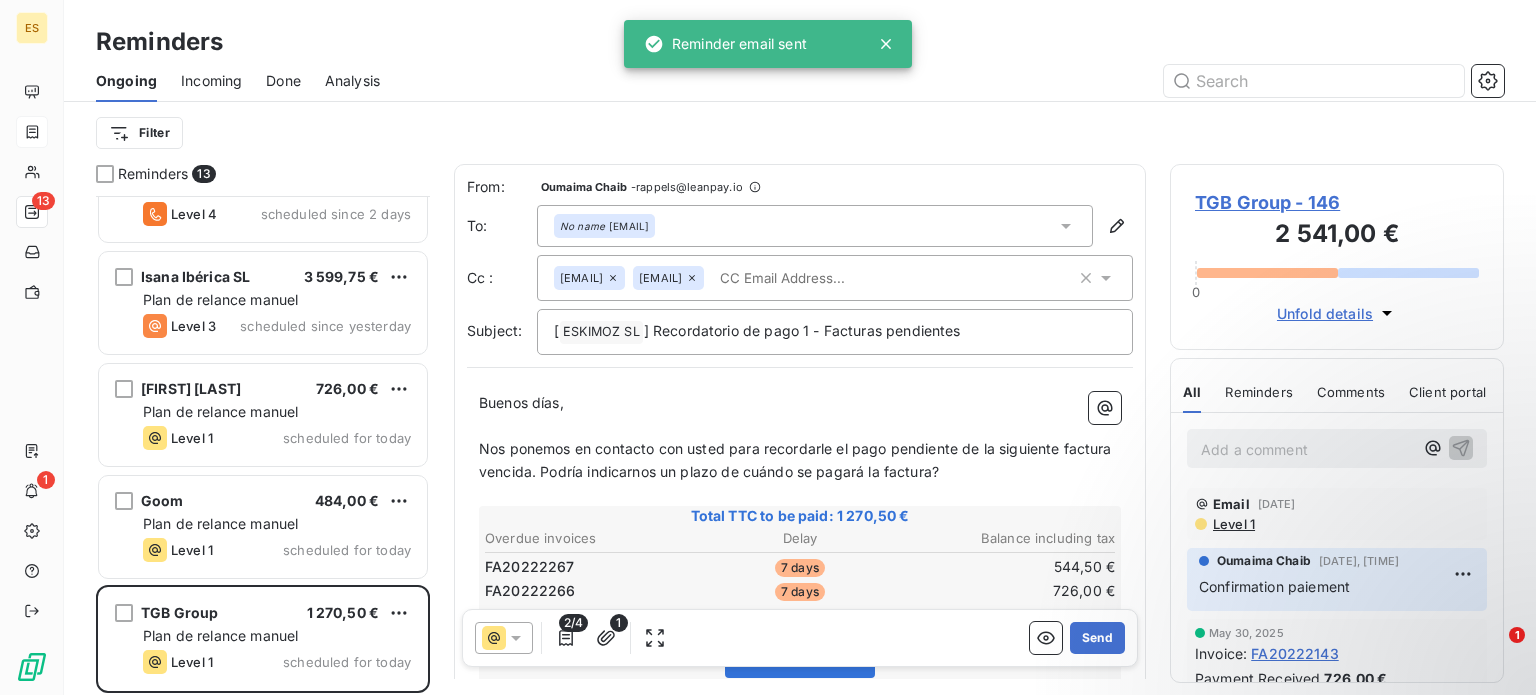 click on "Maraz Hispania 1 331,00 € Plan de relance manuel Level 5 scheduled since 174 days EscapeUp Experiences S.L 1 331,00 € Plan de relance manuel Level 5 scheduled since 37 days Holafly SL 28 314,00 € Plan de relance manuel Level 5 scheduled since 19 days Cambio Energetico Sl 48 313,61 € Plan de relance manuel Level 5 scheduled since 16 days ZEPLUG SAS 1 900,00 € Plan de relance manuel Level 4 scheduled since 7 days Innoqubit Software 1 996,50 € Plan de relance manuel Level 4 scheduled since 7 days ARVOL, GESTION DE INTERIORES Y EXTERIORES, S.L.U 907,50 € Plan de relance manuel Level 4 scheduled since 7 days Snapshift España SL 1 815,00 € Plan de relance manuel Level 4 scheduled since 2 days Innova Advanced Consulting 968,00 € Plan de relance manuel Level 4 scheduled since 2 days Isana Ibérica SL 3 599,75 € Plan de relance manuel Level 3 scheduled since yesterday Thais Amich 726,00 € Plan de relance manuel Level 1 scheduled for today Goom 484,00 € Level 1 TGB Group" at bounding box center [263, 445] 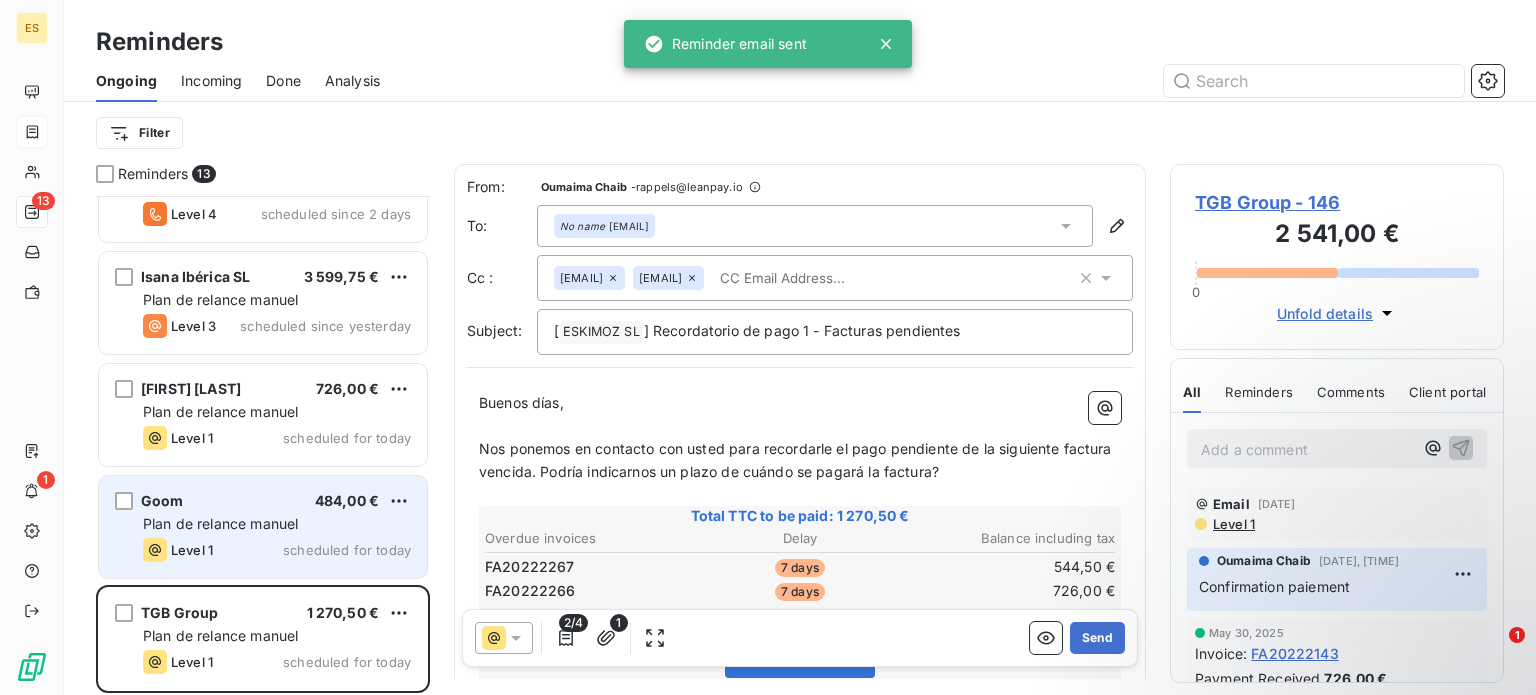 click on "Goom 484,00 €" at bounding box center [277, 501] 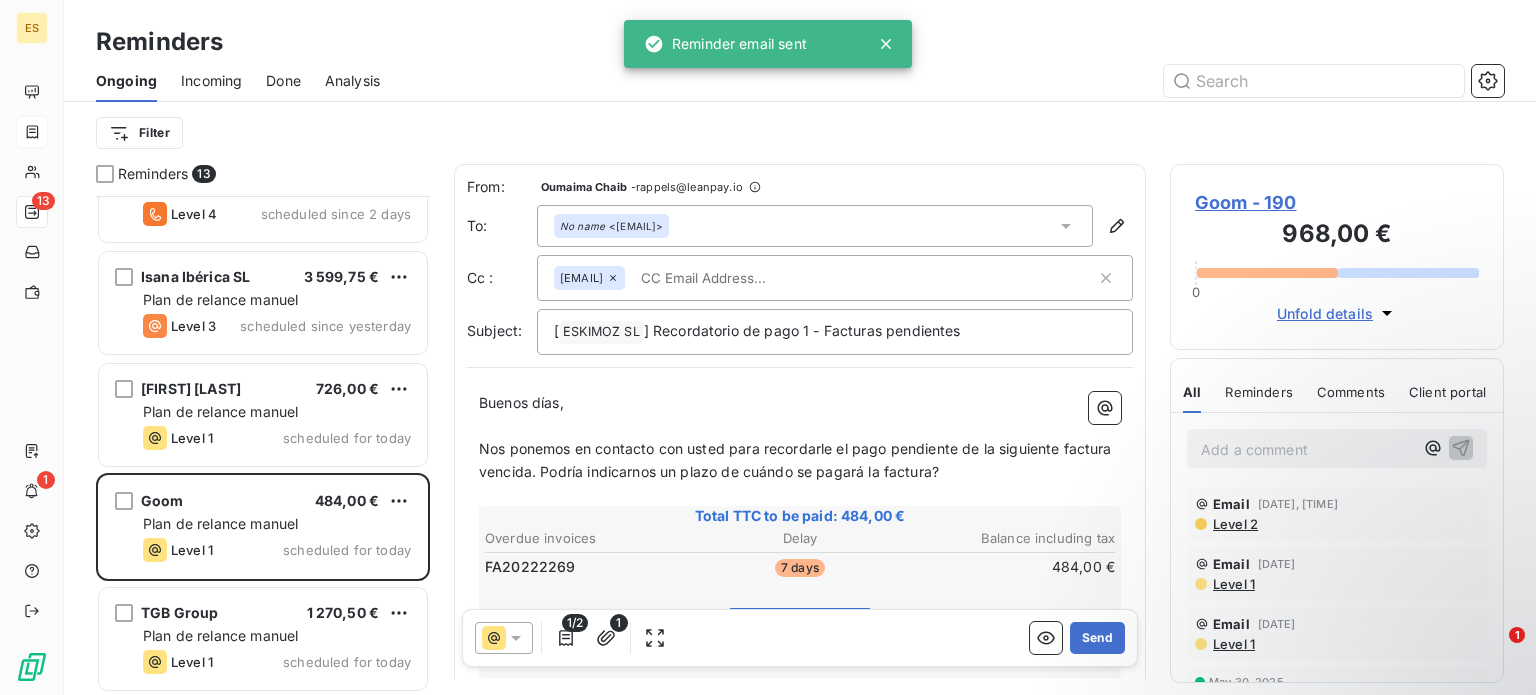 click at bounding box center (748, 278) 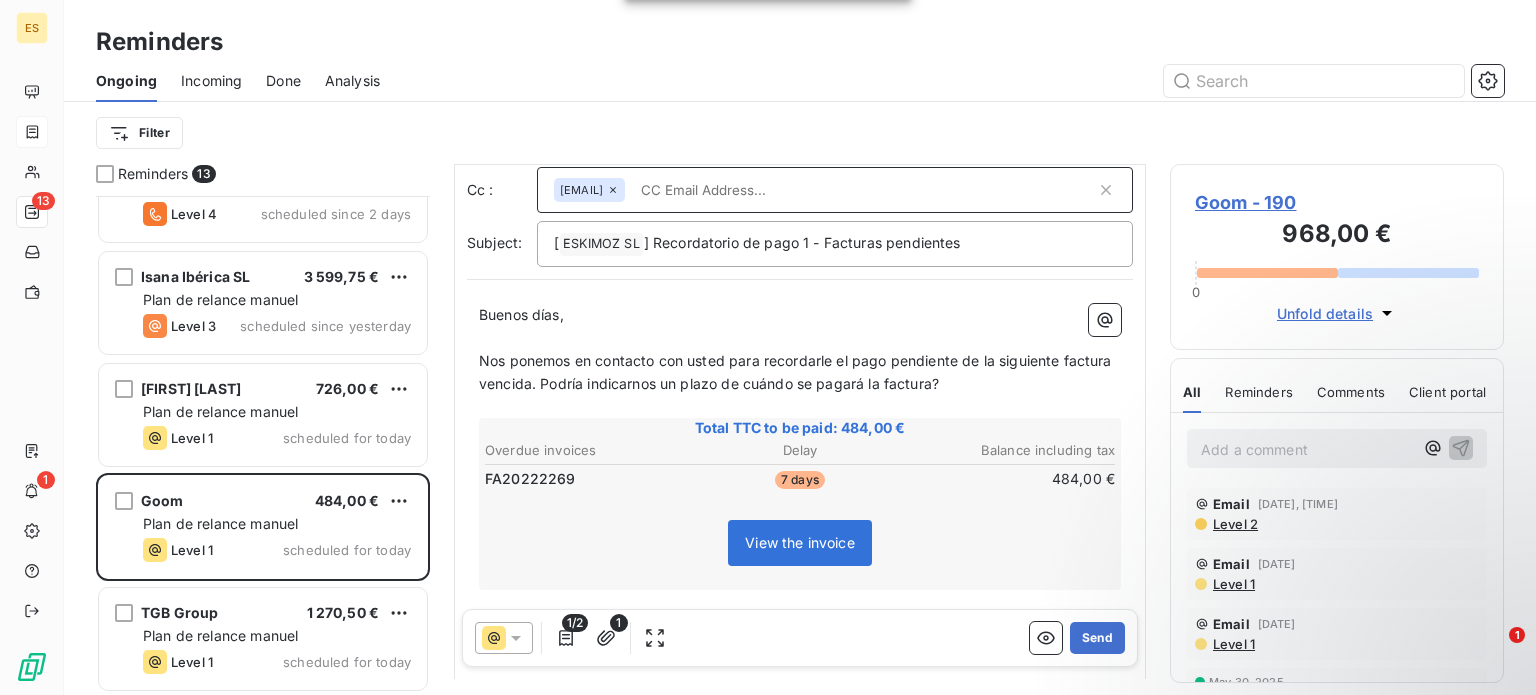 scroll, scrollTop: 307, scrollLeft: 0, axis: vertical 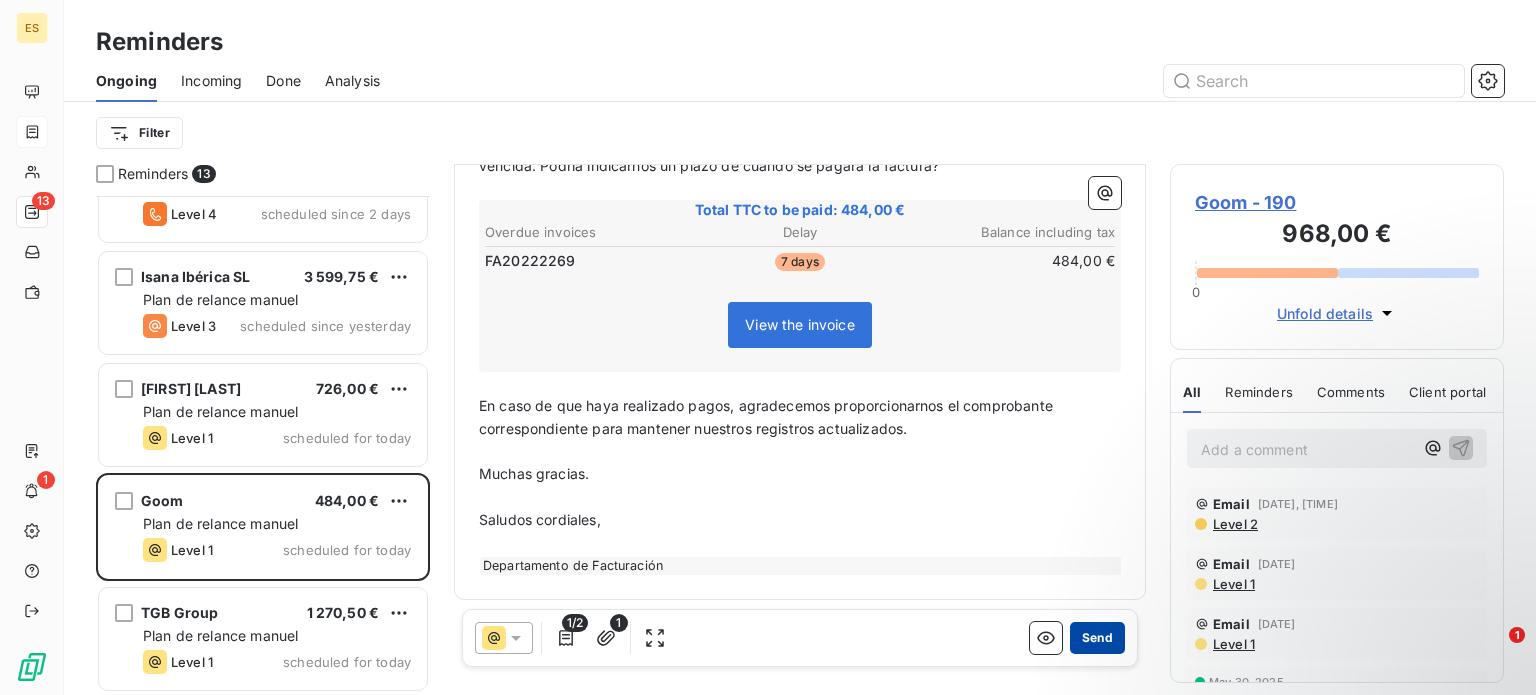 click on "Send" at bounding box center [1097, 638] 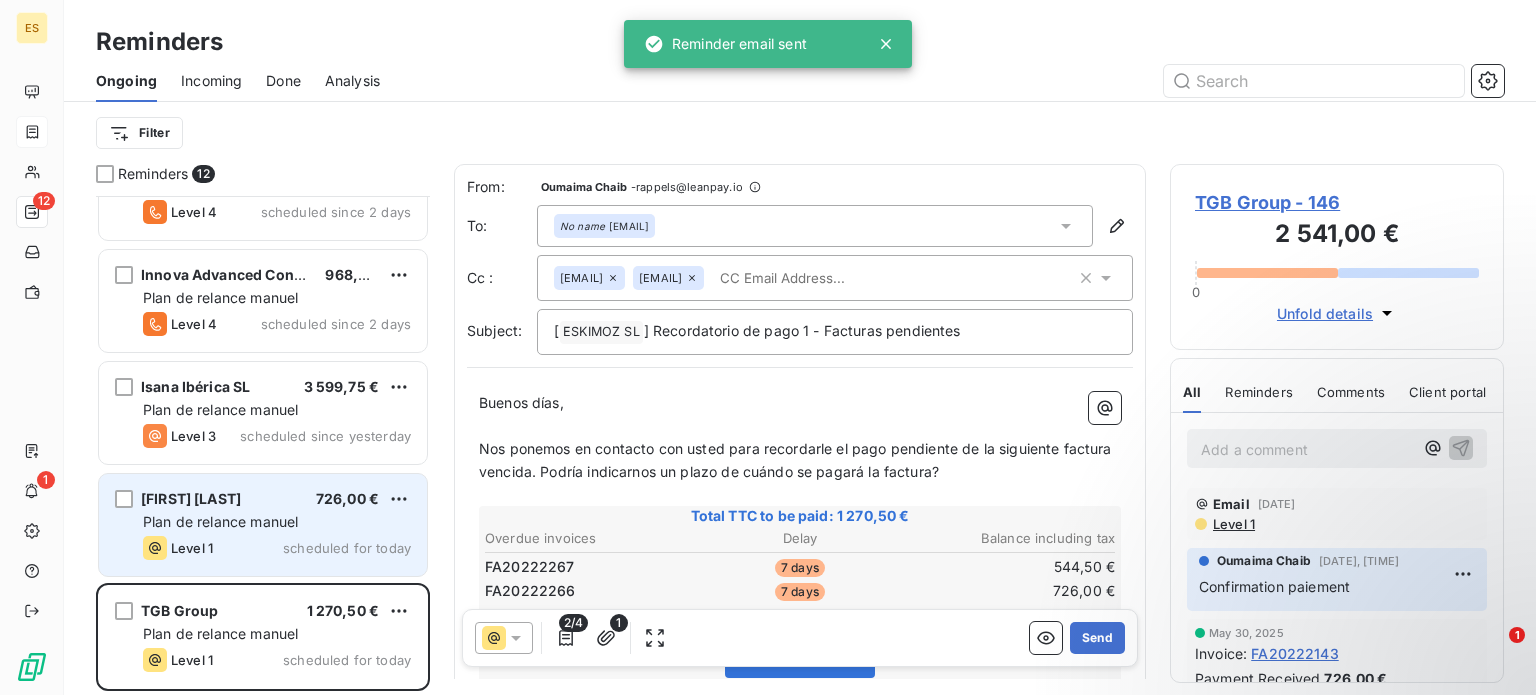 scroll, scrollTop: 844, scrollLeft: 0, axis: vertical 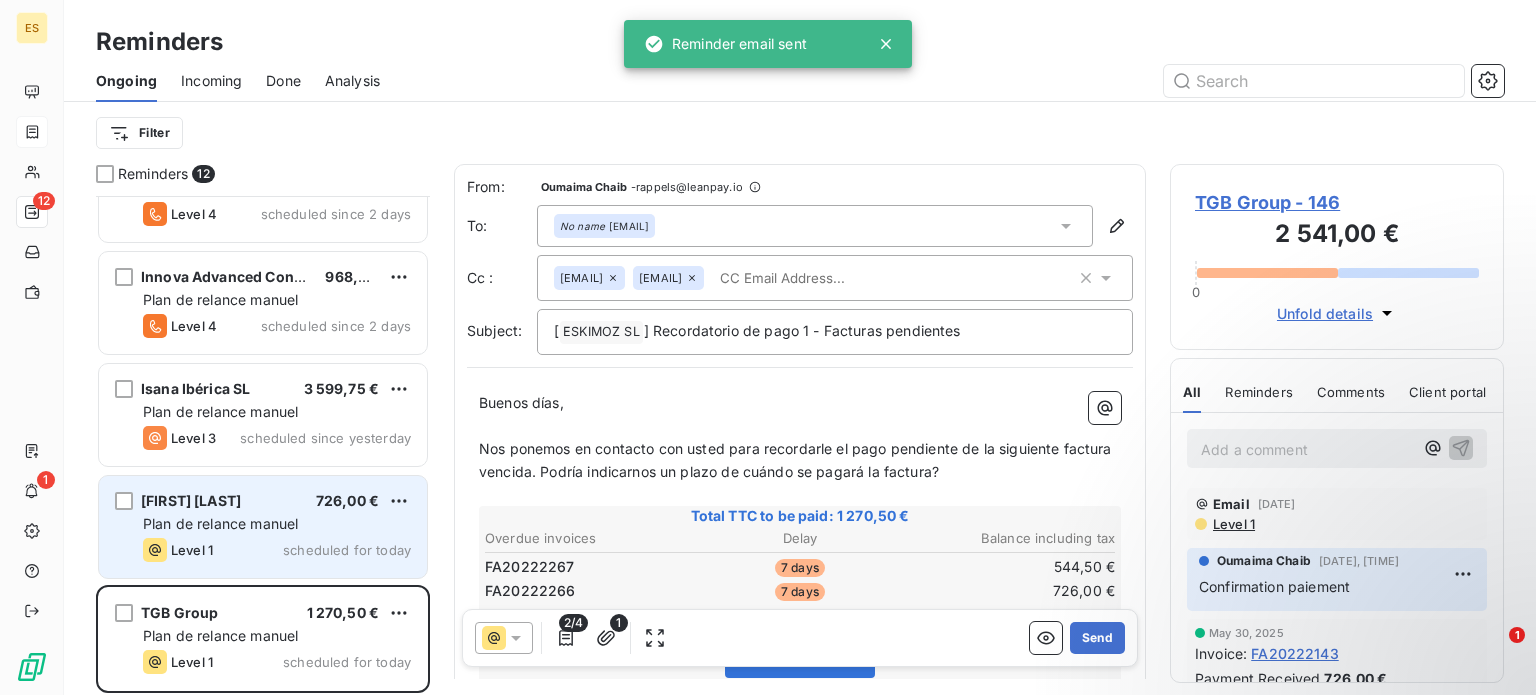 click on "Level 1 scheduled for today" at bounding box center (277, 550) 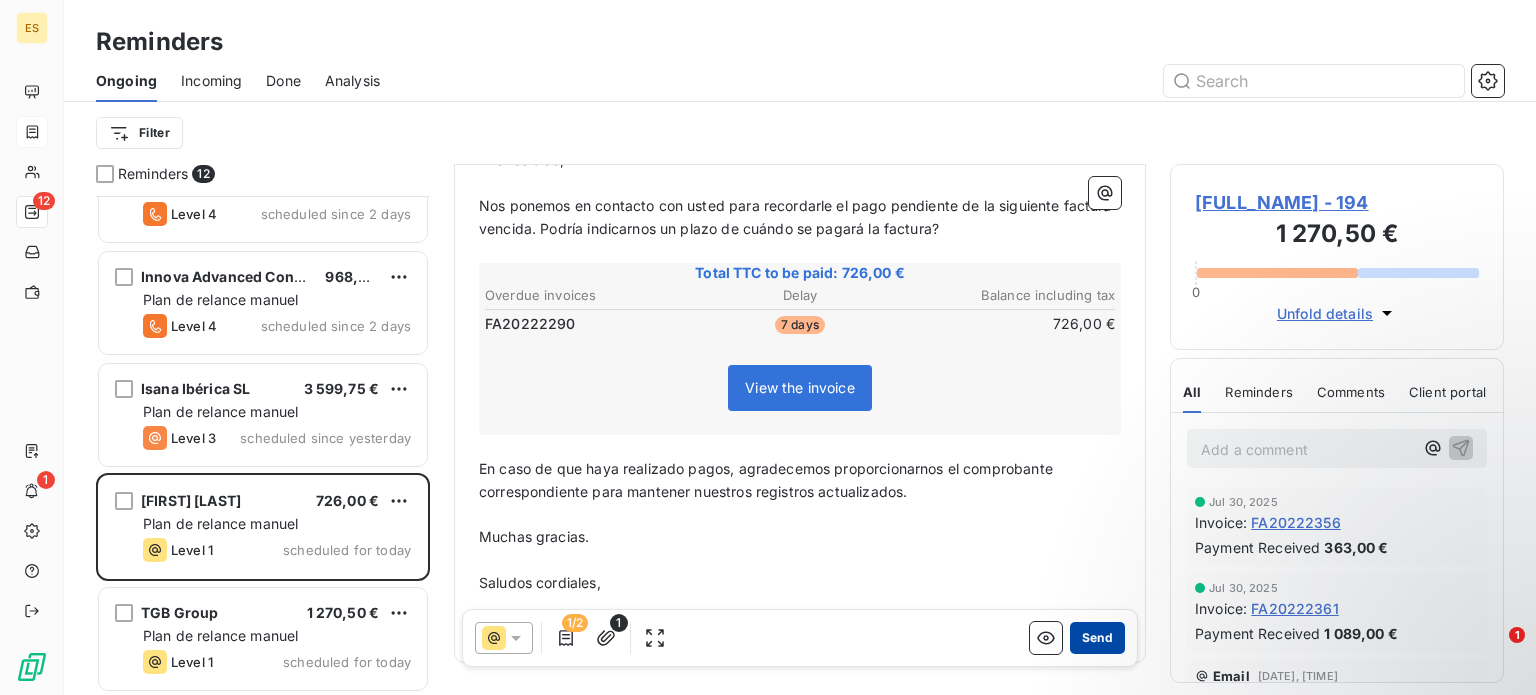 scroll, scrollTop: 300, scrollLeft: 0, axis: vertical 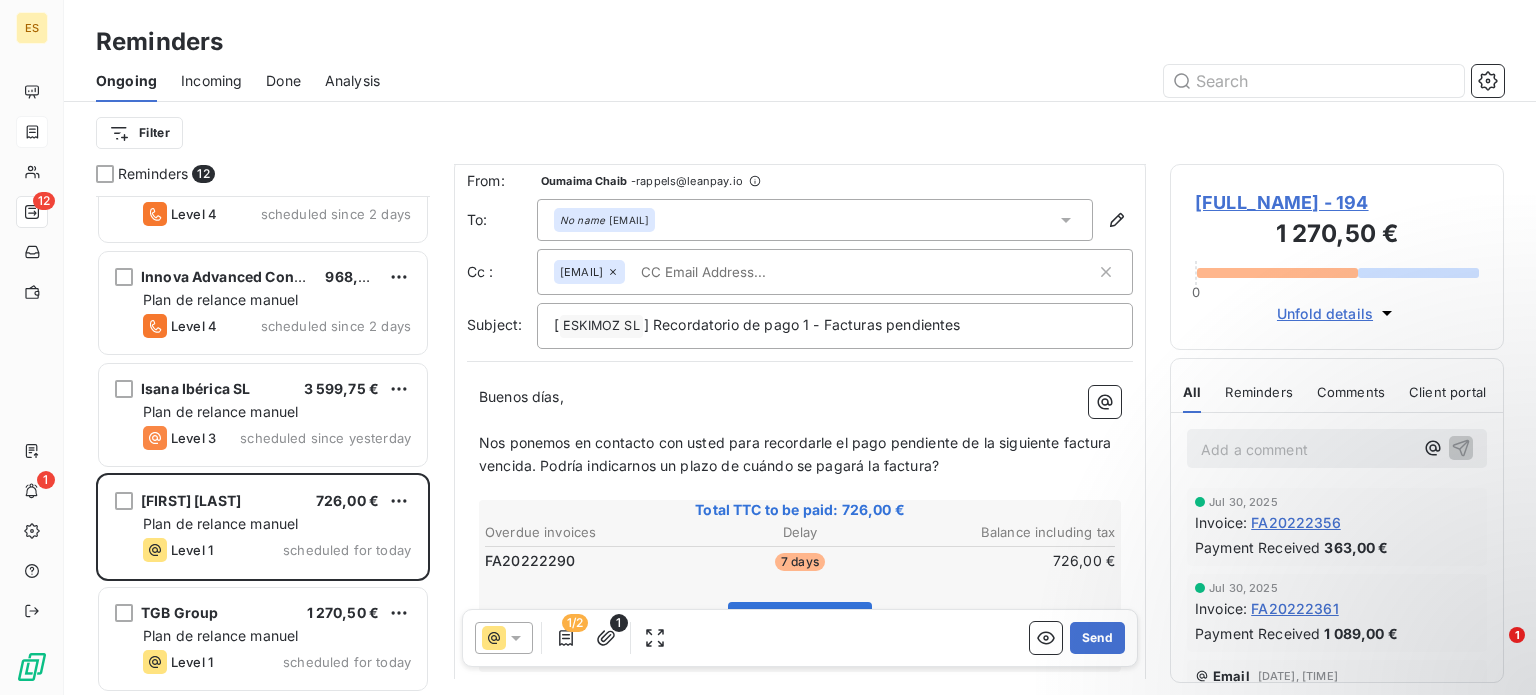 click 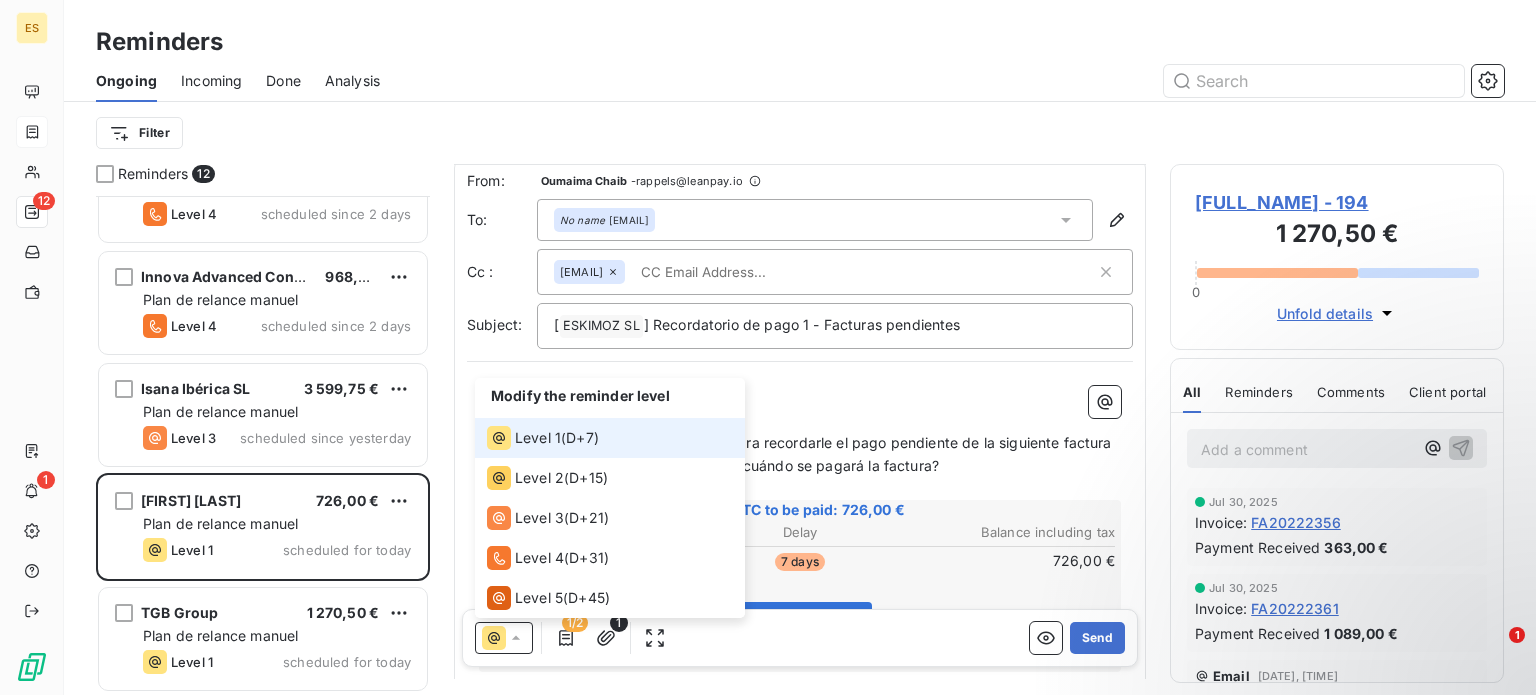 click 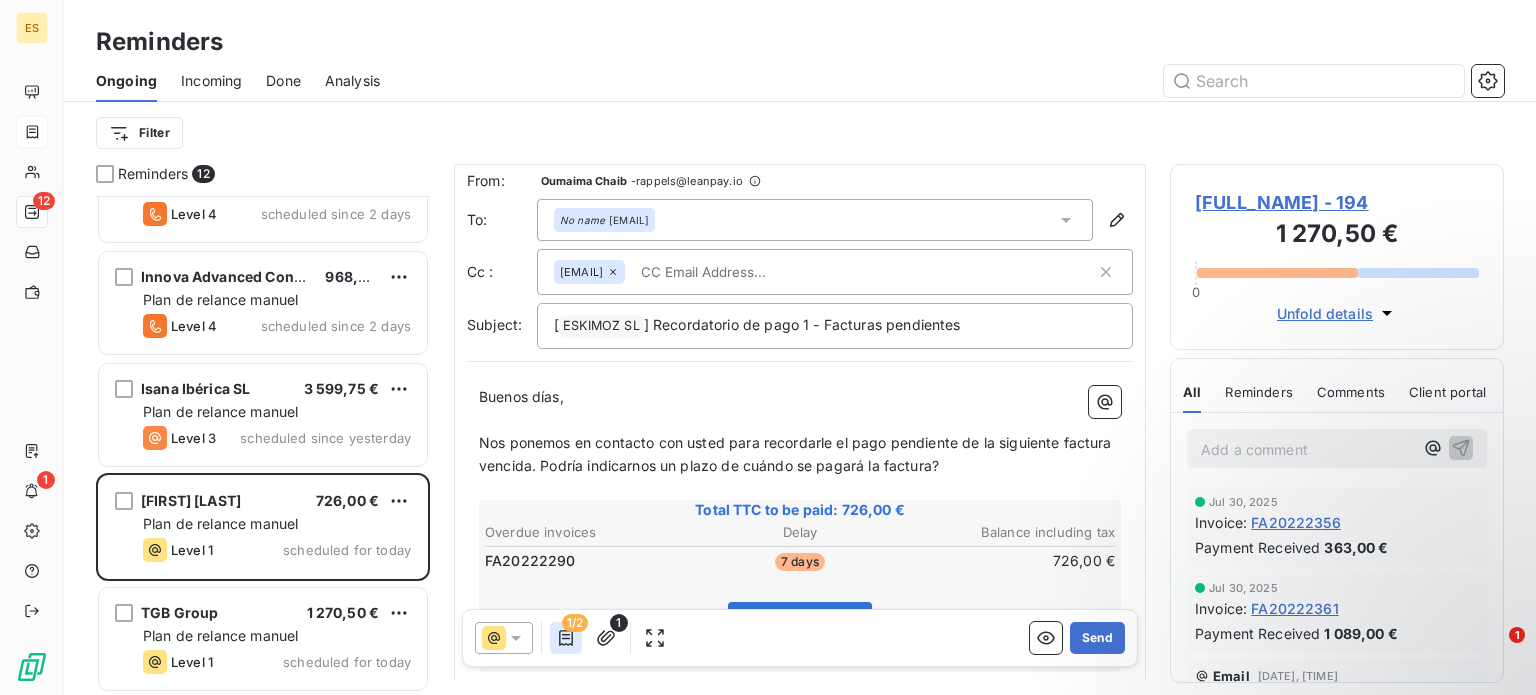 click 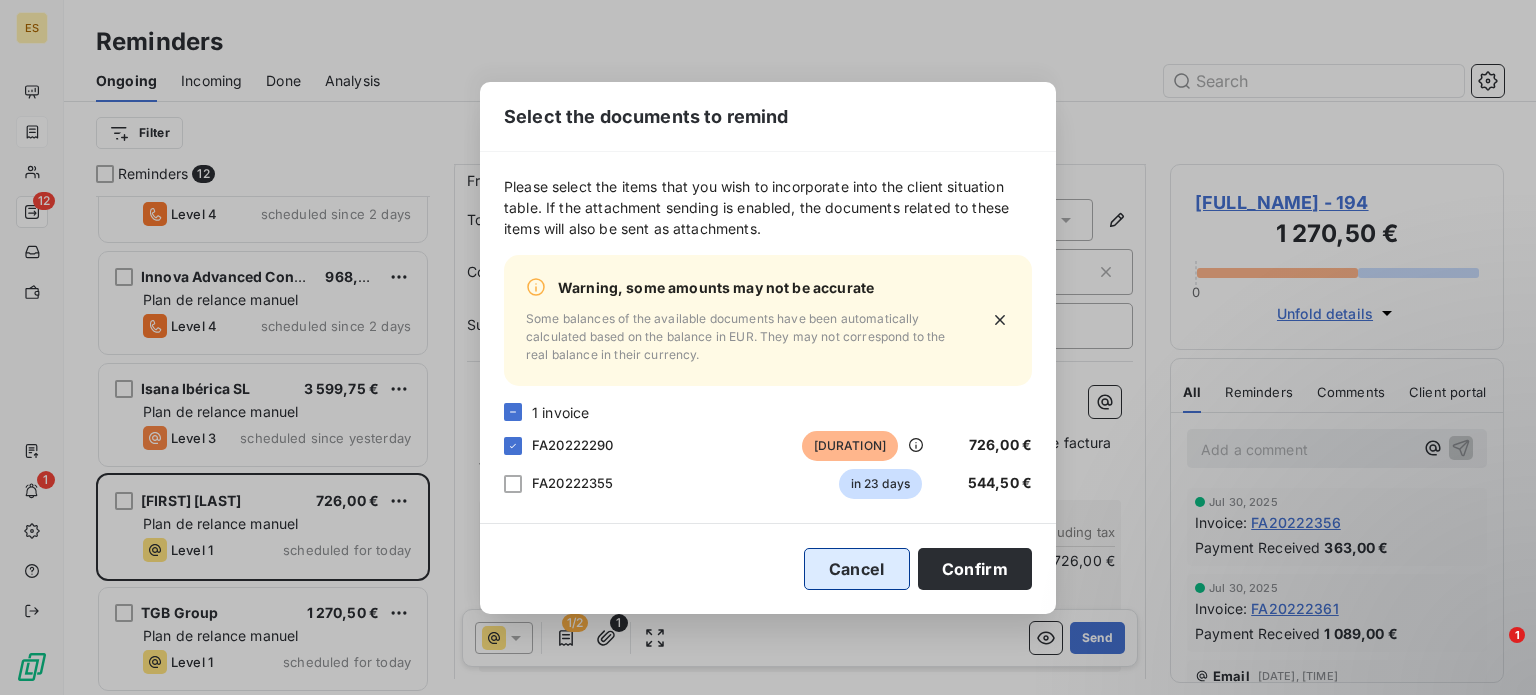 click on "Cancel" at bounding box center (857, 569) 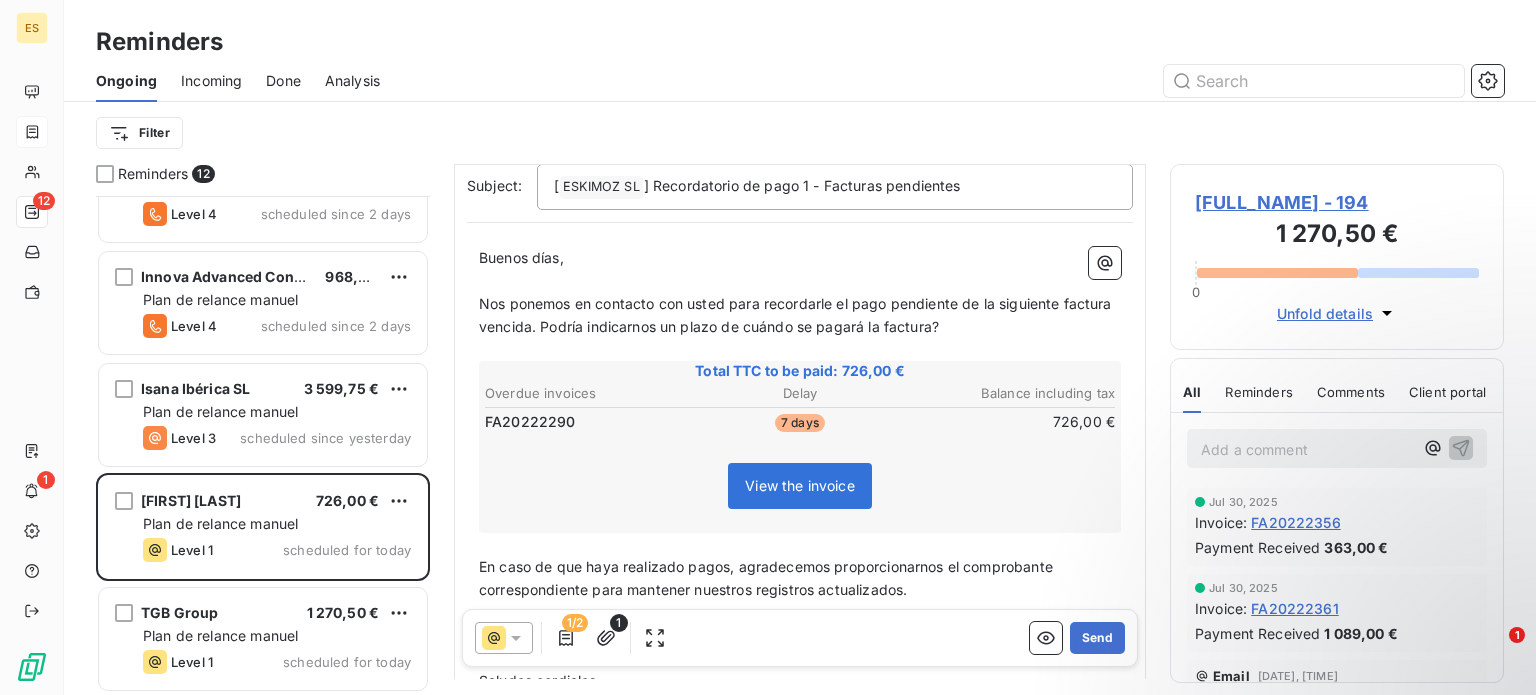 scroll, scrollTop: 207, scrollLeft: 0, axis: vertical 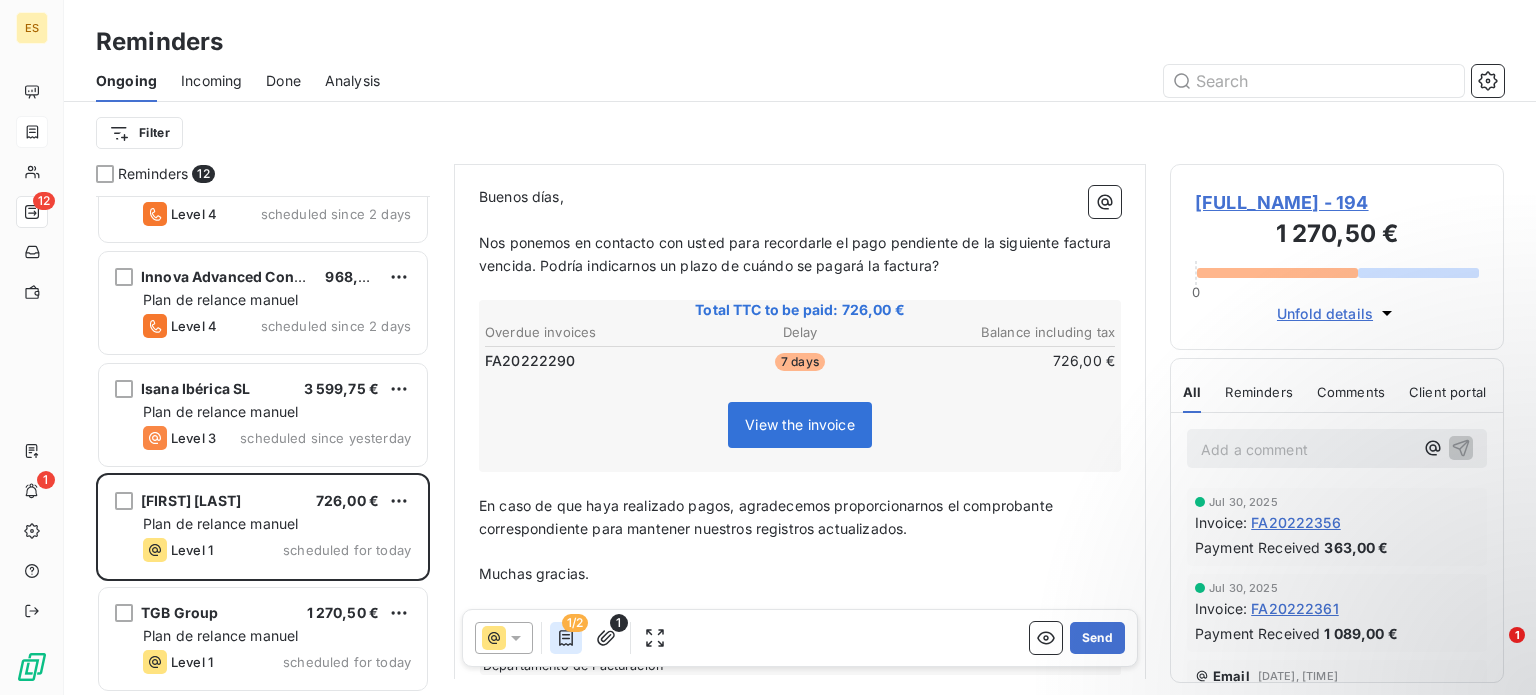 click 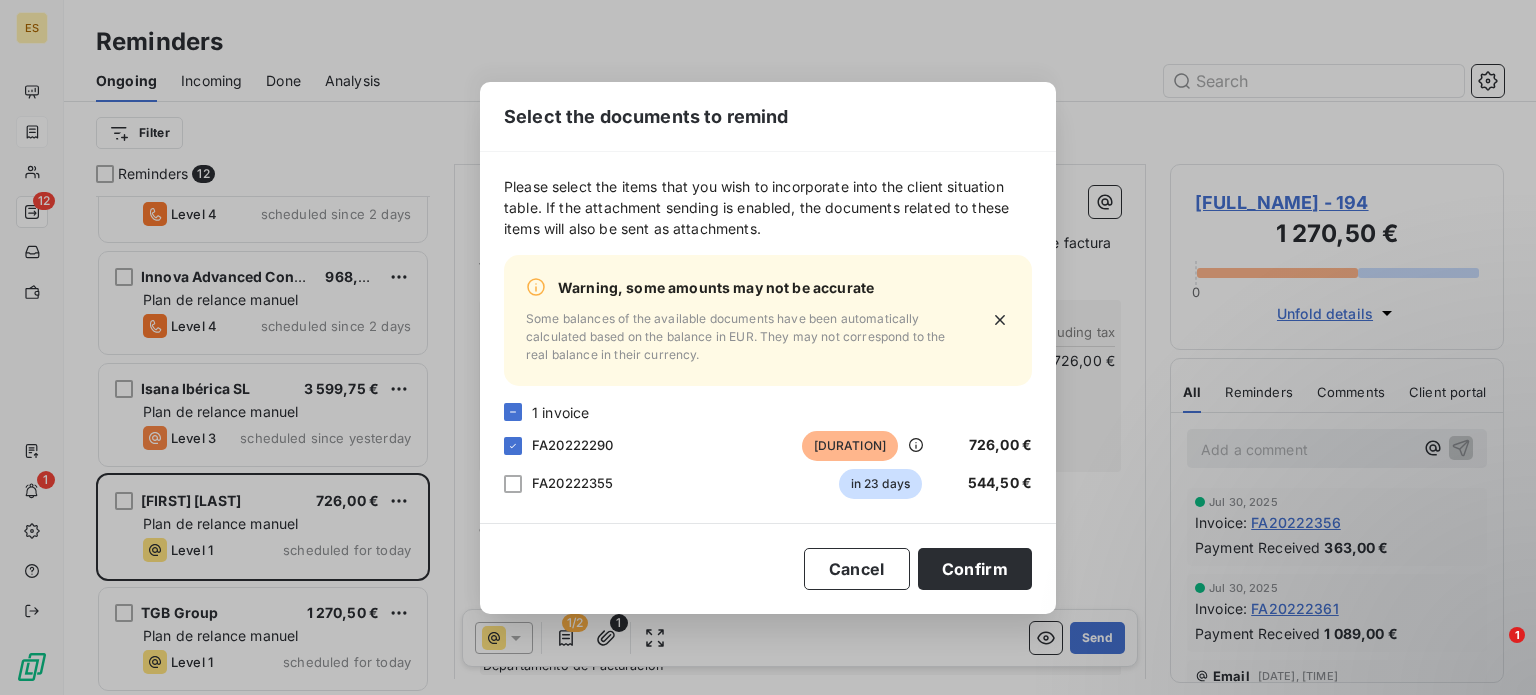 click on "FA20222355" at bounding box center (573, 483) 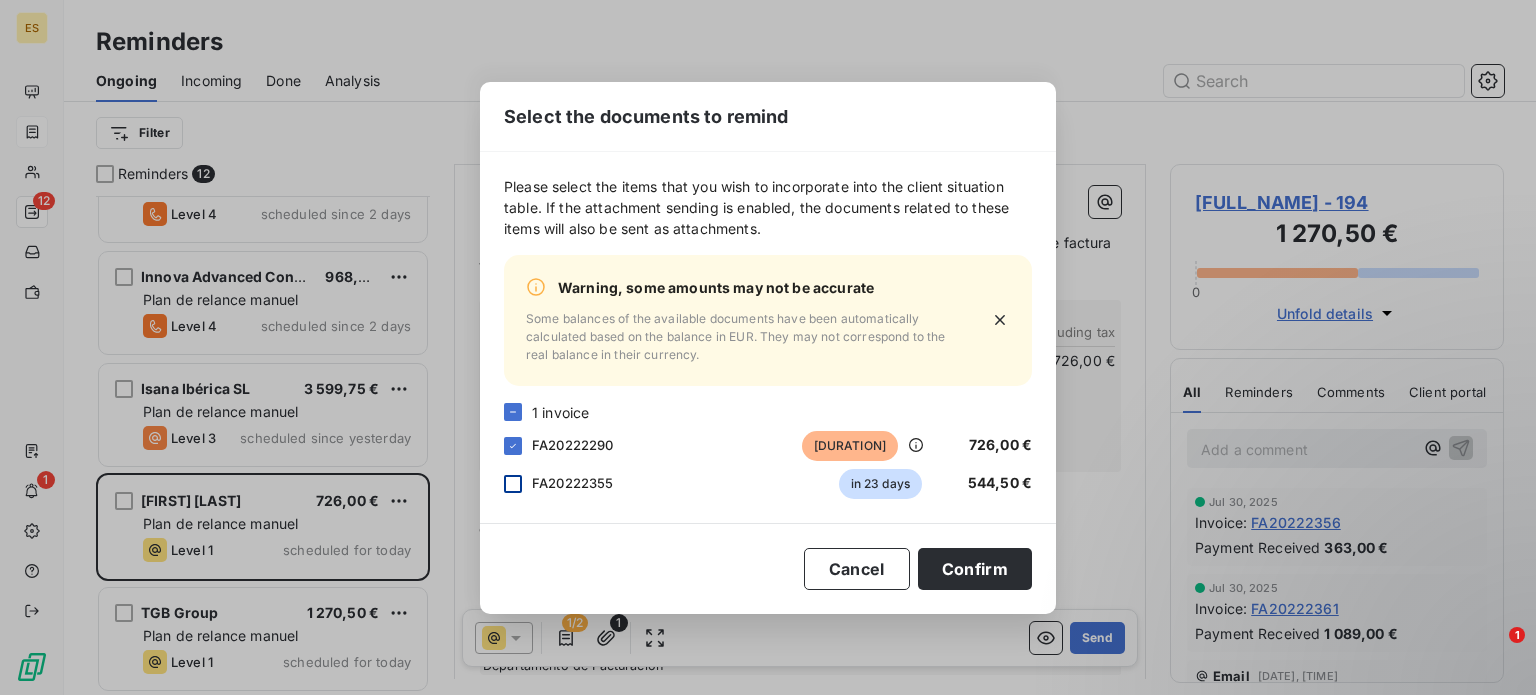 click at bounding box center [513, 484] 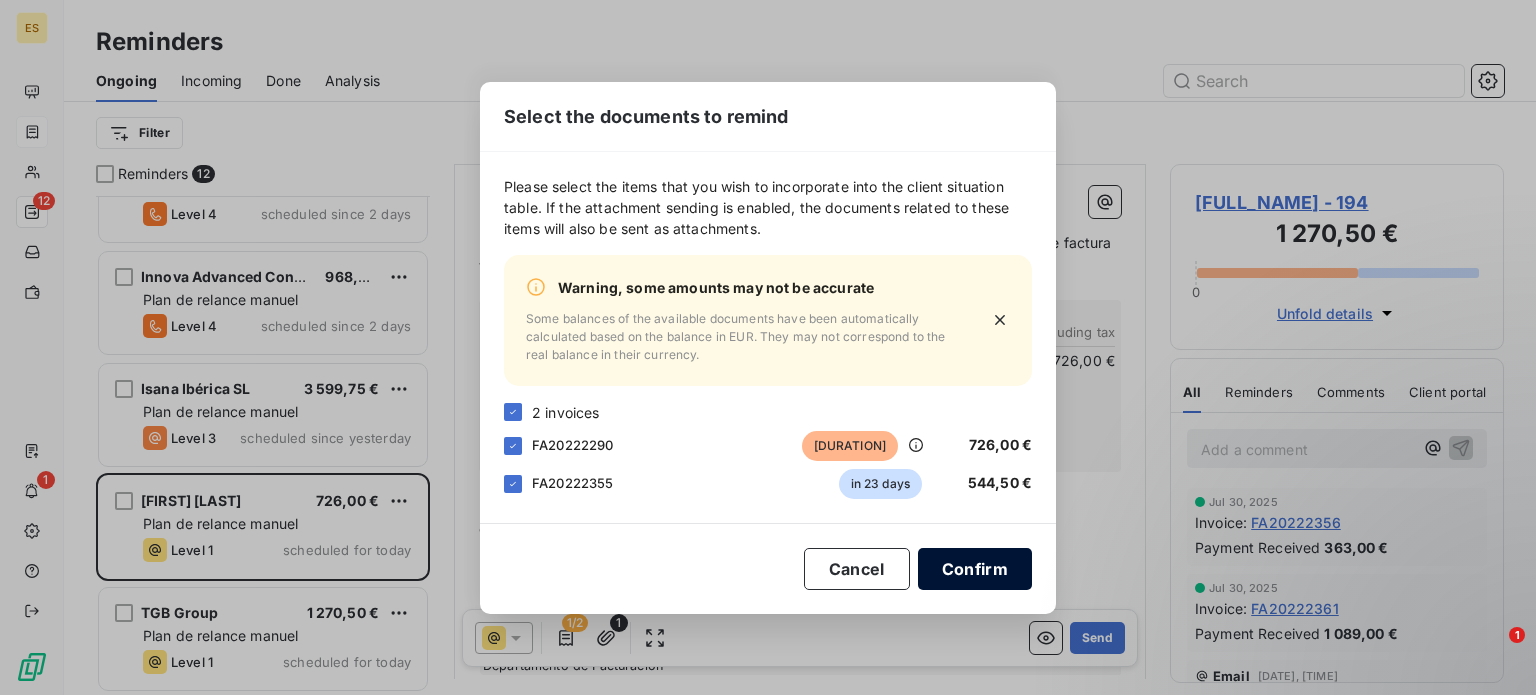 click on "Confirm" at bounding box center [975, 569] 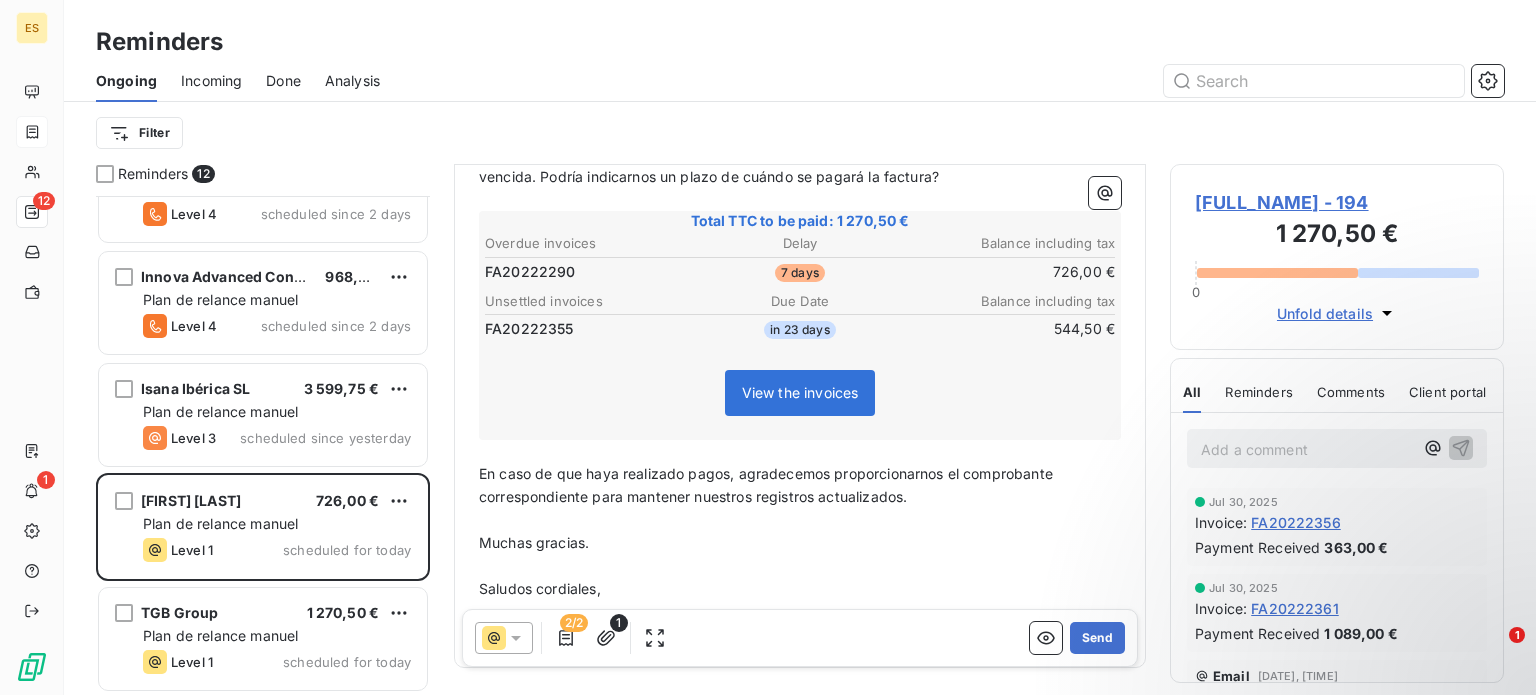 scroll, scrollTop: 263, scrollLeft: 0, axis: vertical 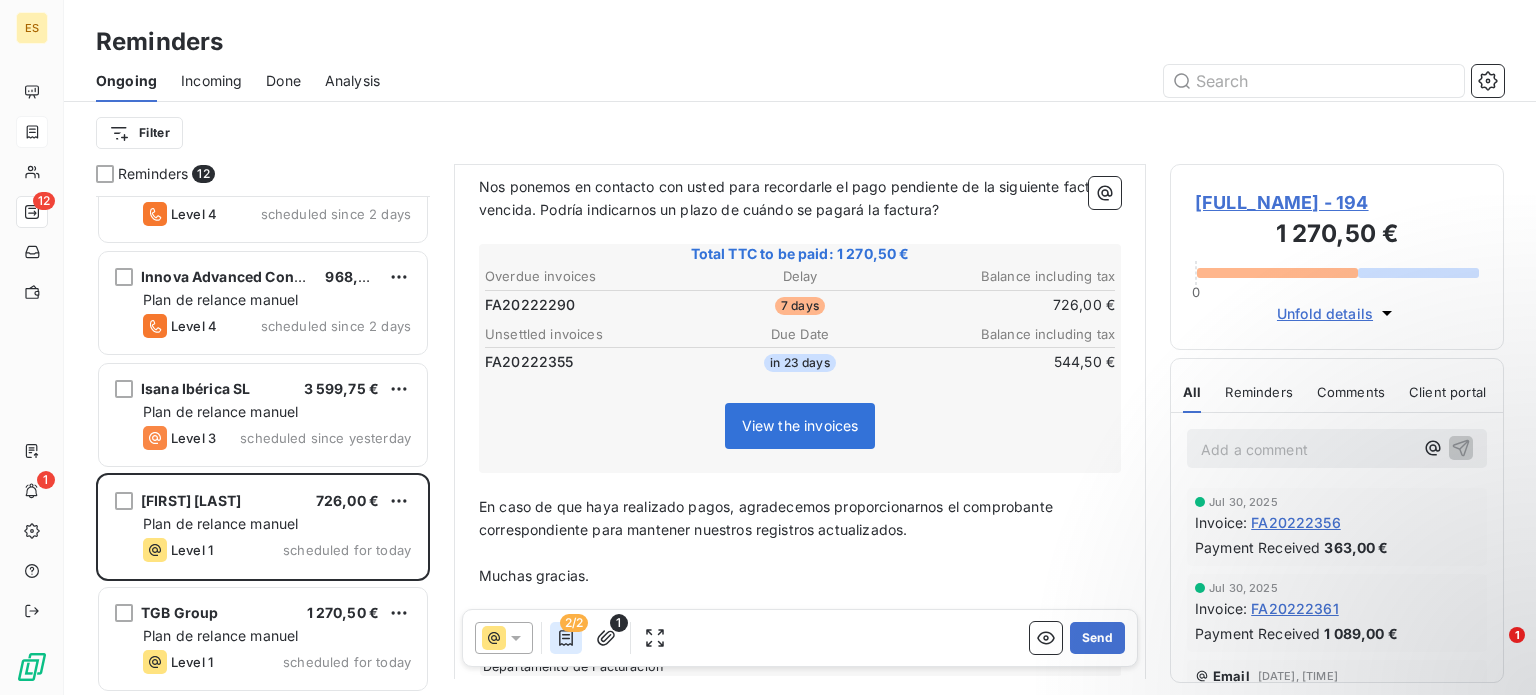click at bounding box center (566, 638) 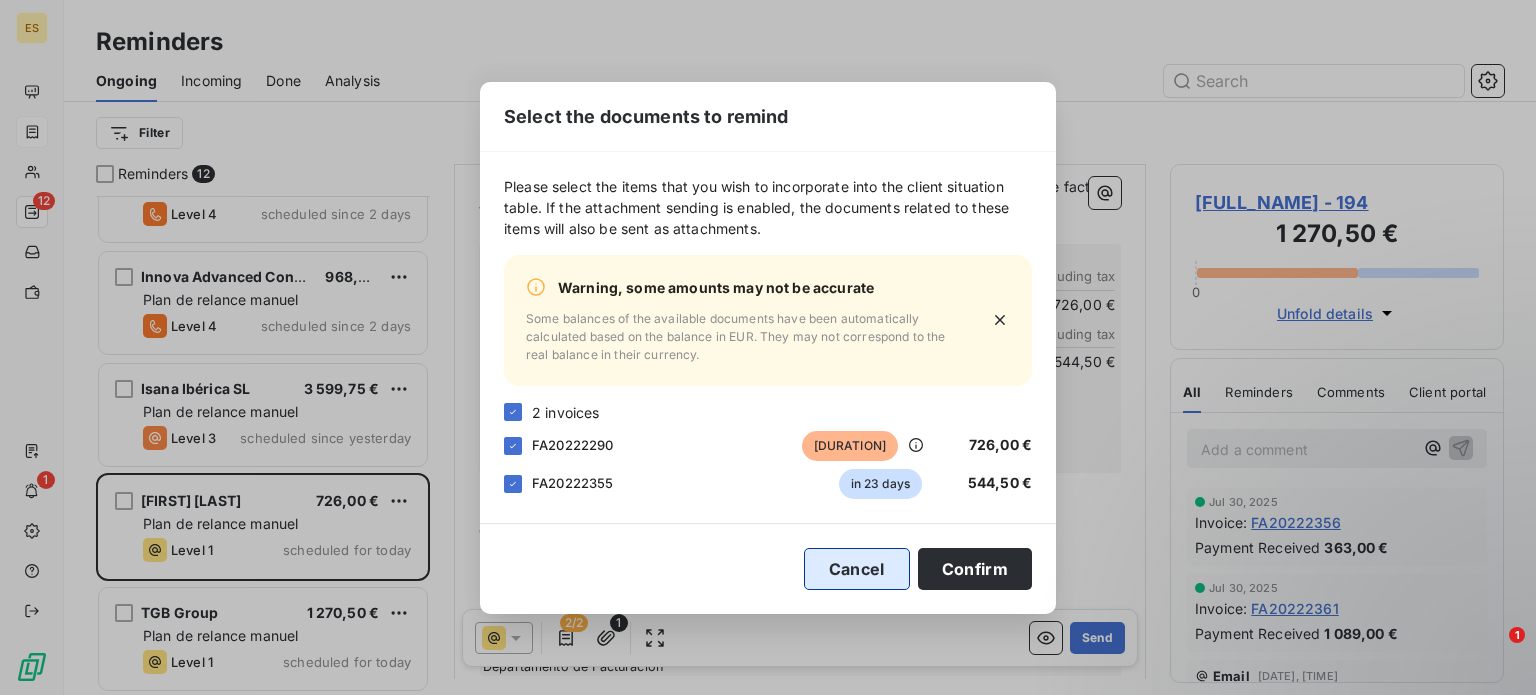 click on "Cancel" at bounding box center (857, 569) 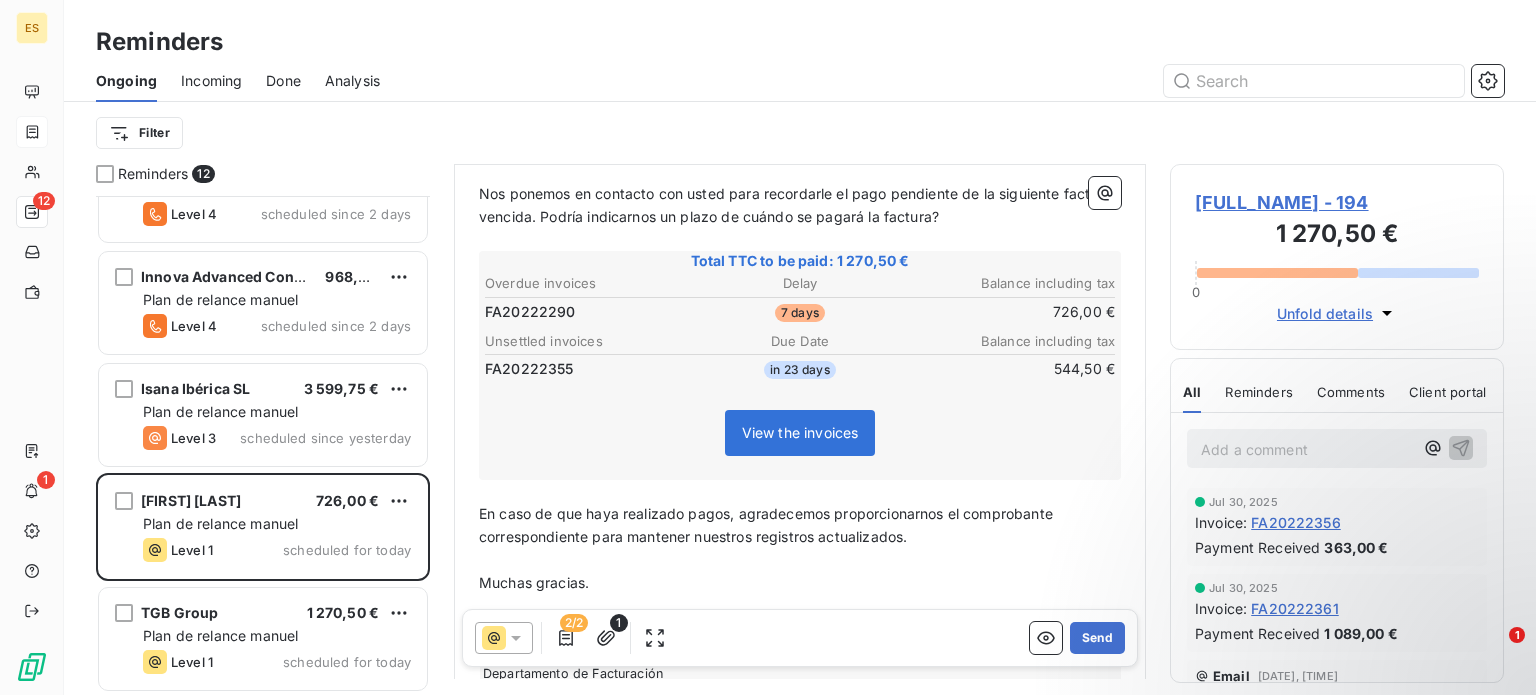 scroll, scrollTop: 363, scrollLeft: 0, axis: vertical 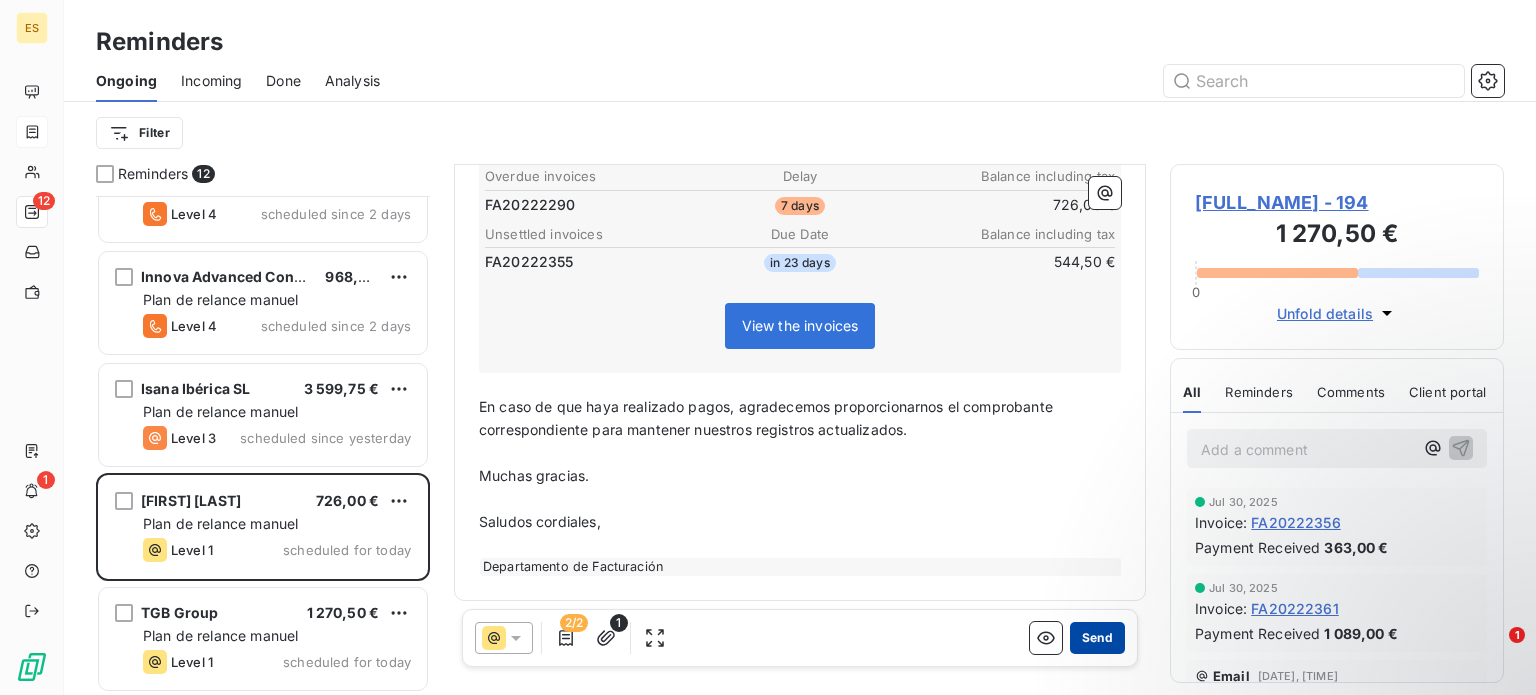 click on "Send" at bounding box center (1097, 638) 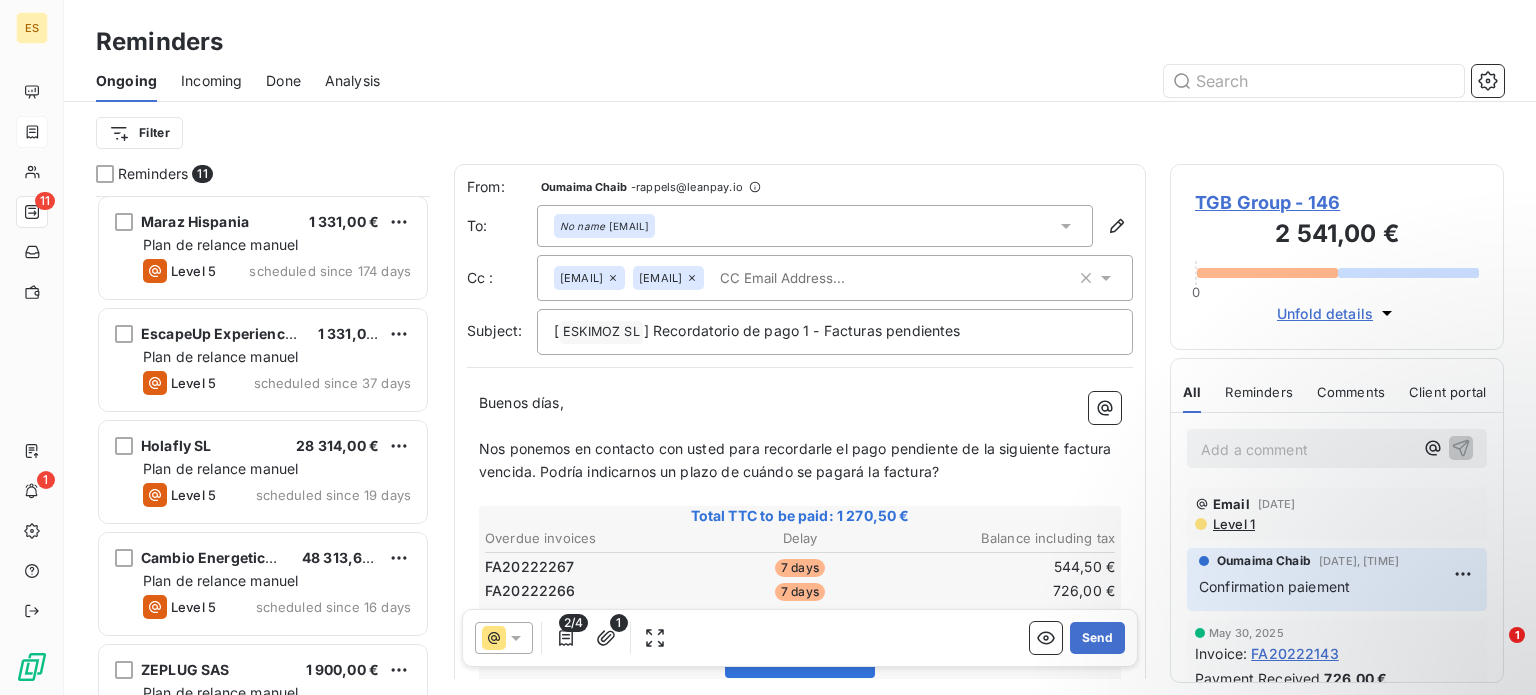 scroll, scrollTop: 0, scrollLeft: 0, axis: both 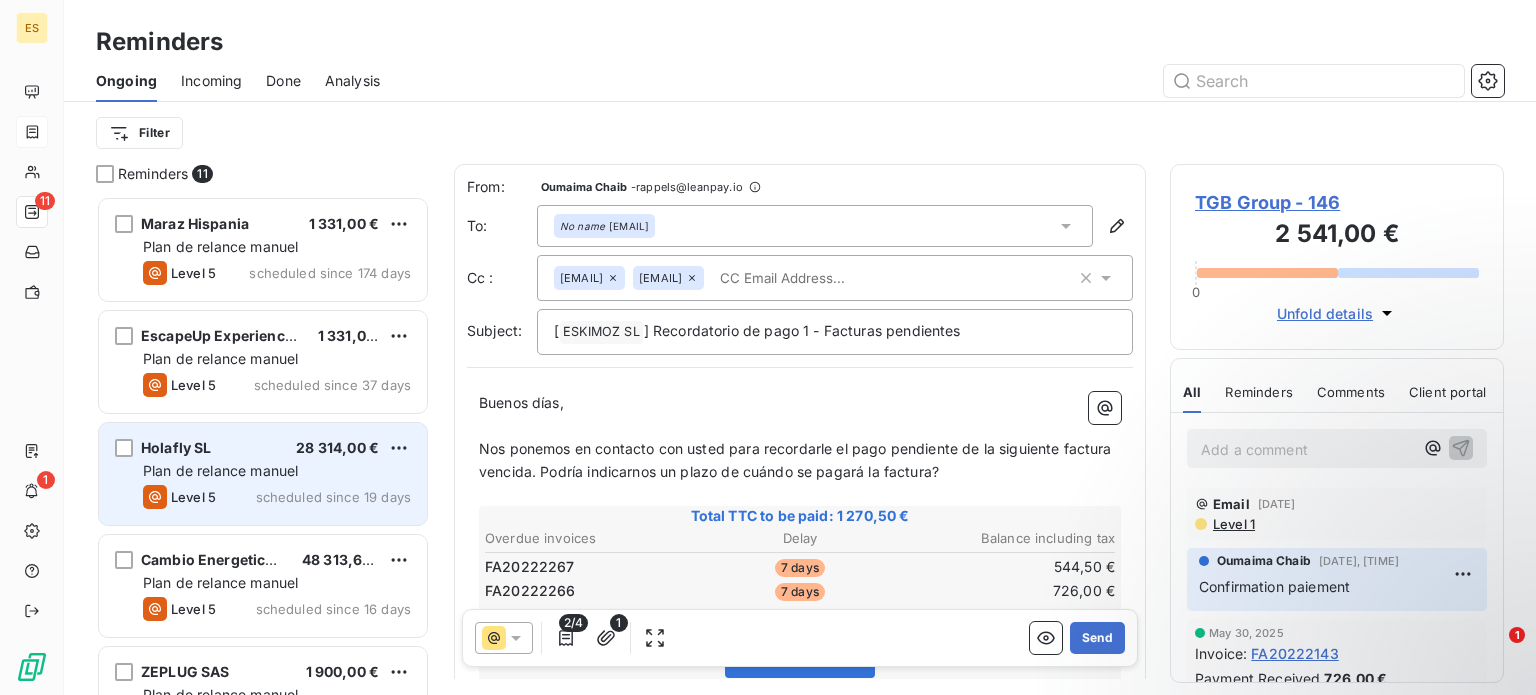 click on "scheduled since 19 days" at bounding box center (333, 497) 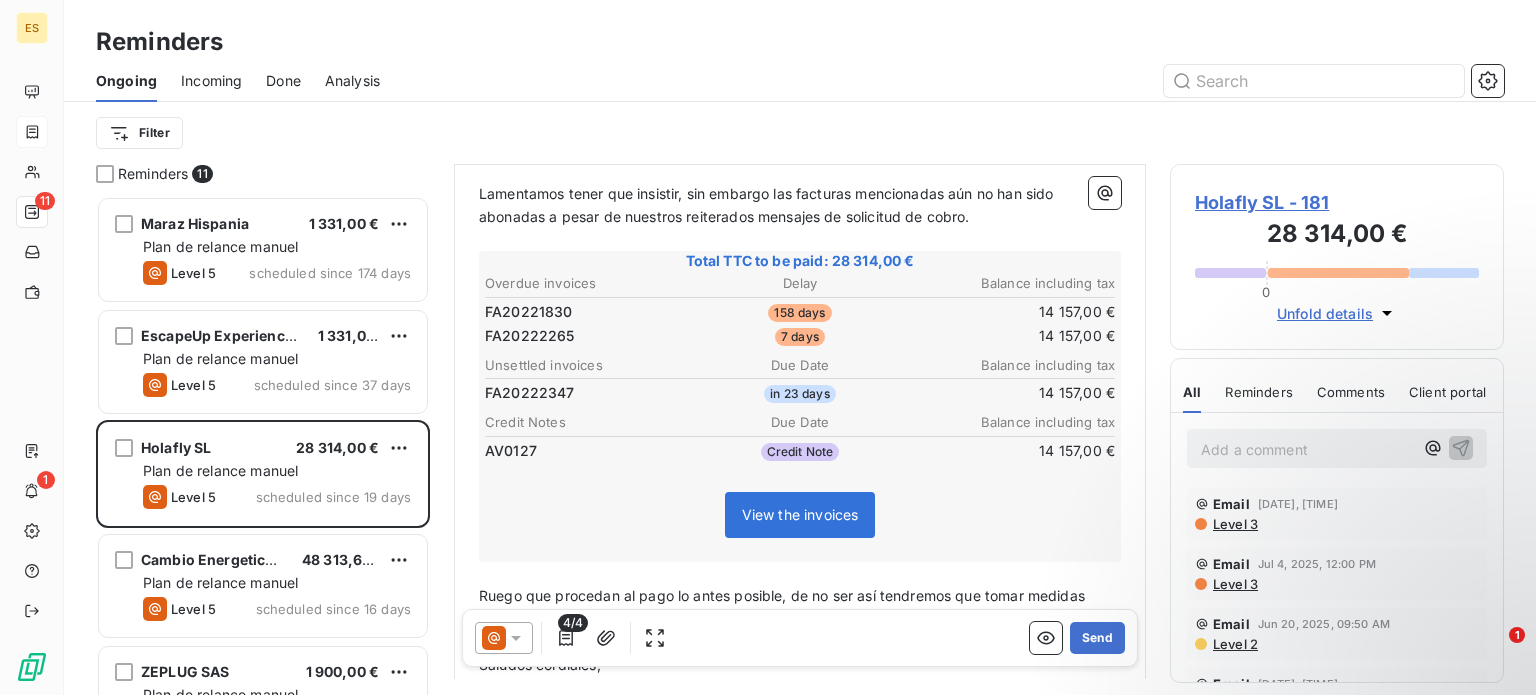 scroll, scrollTop: 300, scrollLeft: 0, axis: vertical 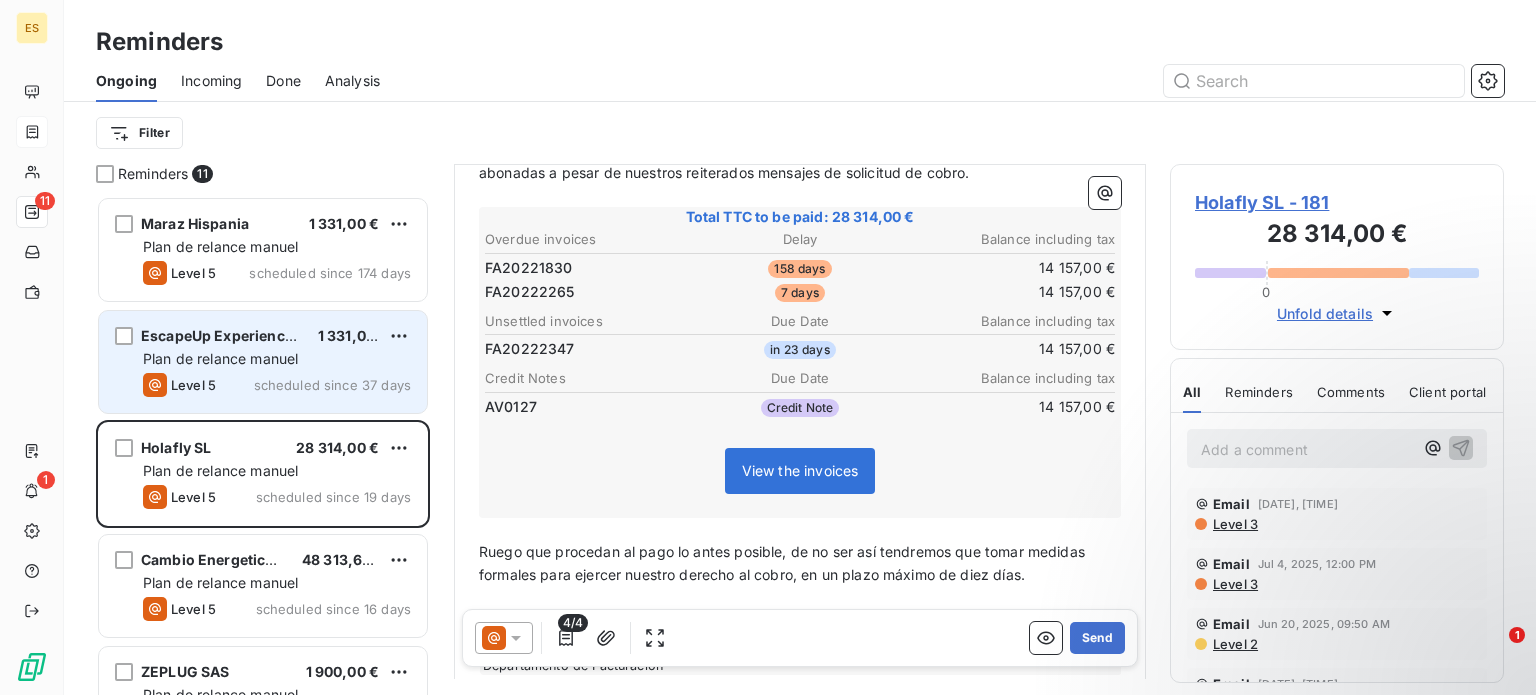 click on "Plan de relance manuel" at bounding box center (220, 358) 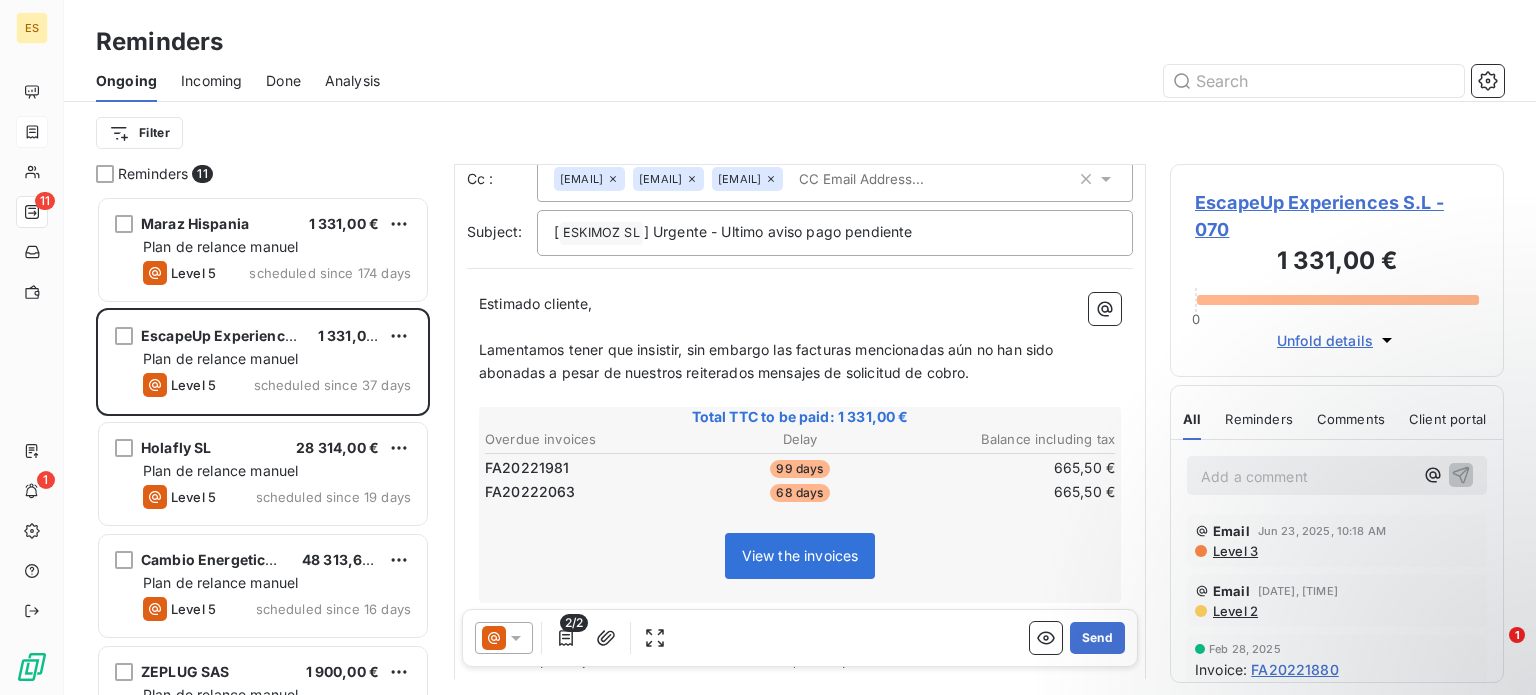 scroll, scrollTop: 200, scrollLeft: 0, axis: vertical 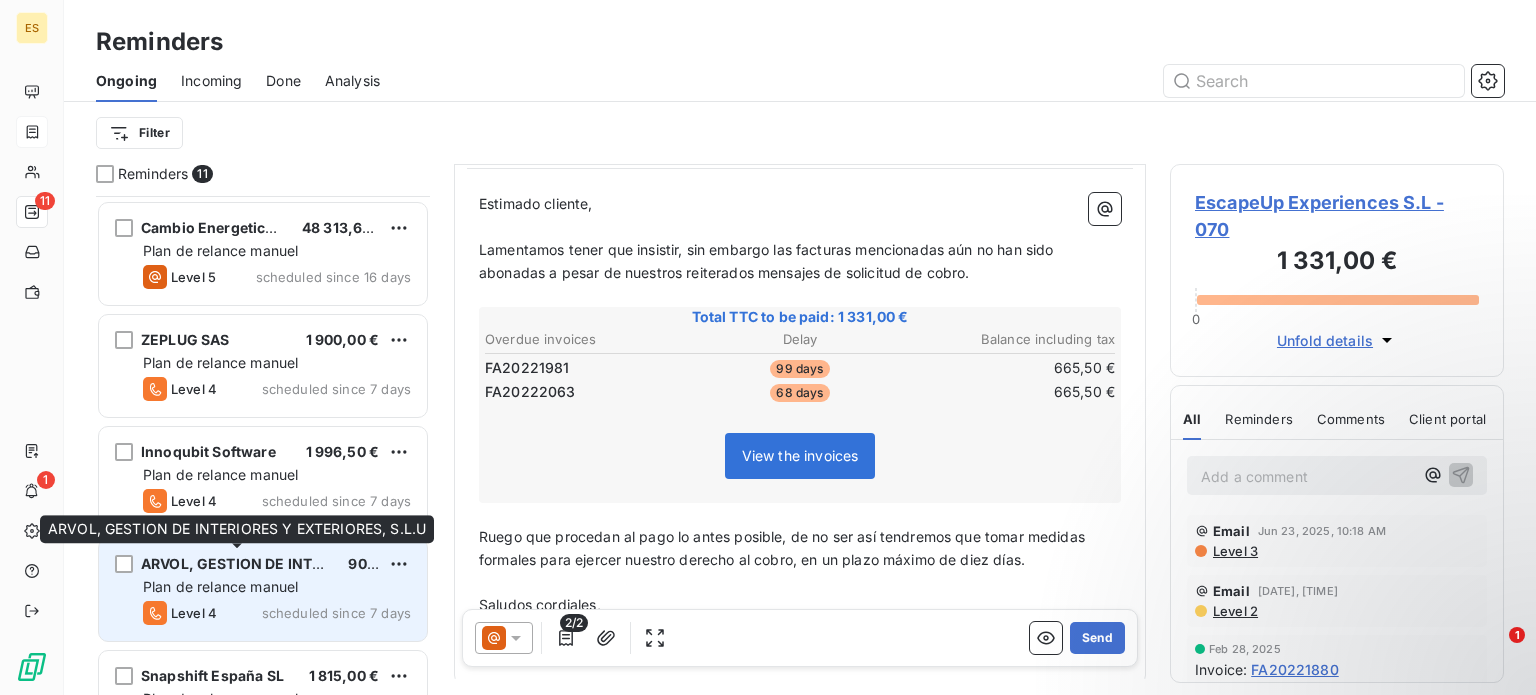 click on "ARVOL, GESTION DE INTERIORES Y EXTERIORES, S.L.U" at bounding box center (332, 563) 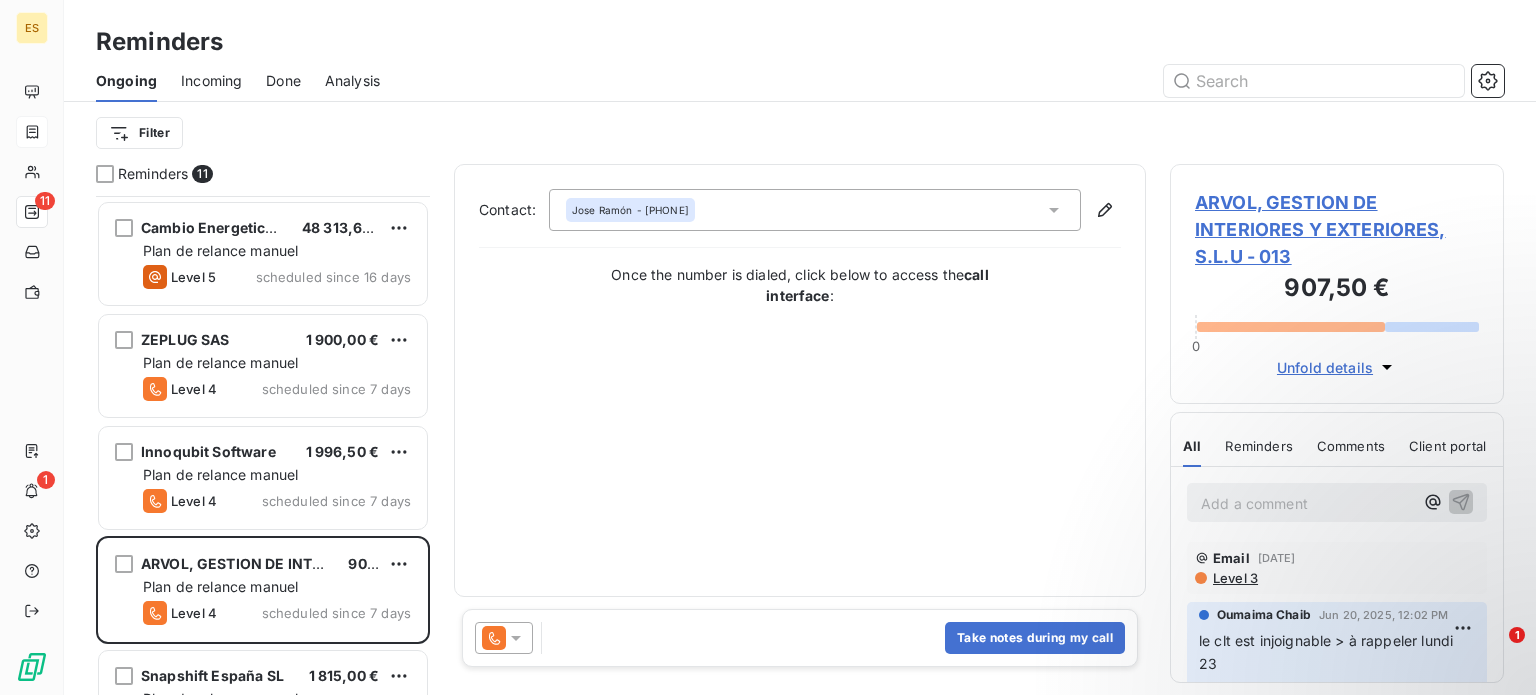 click 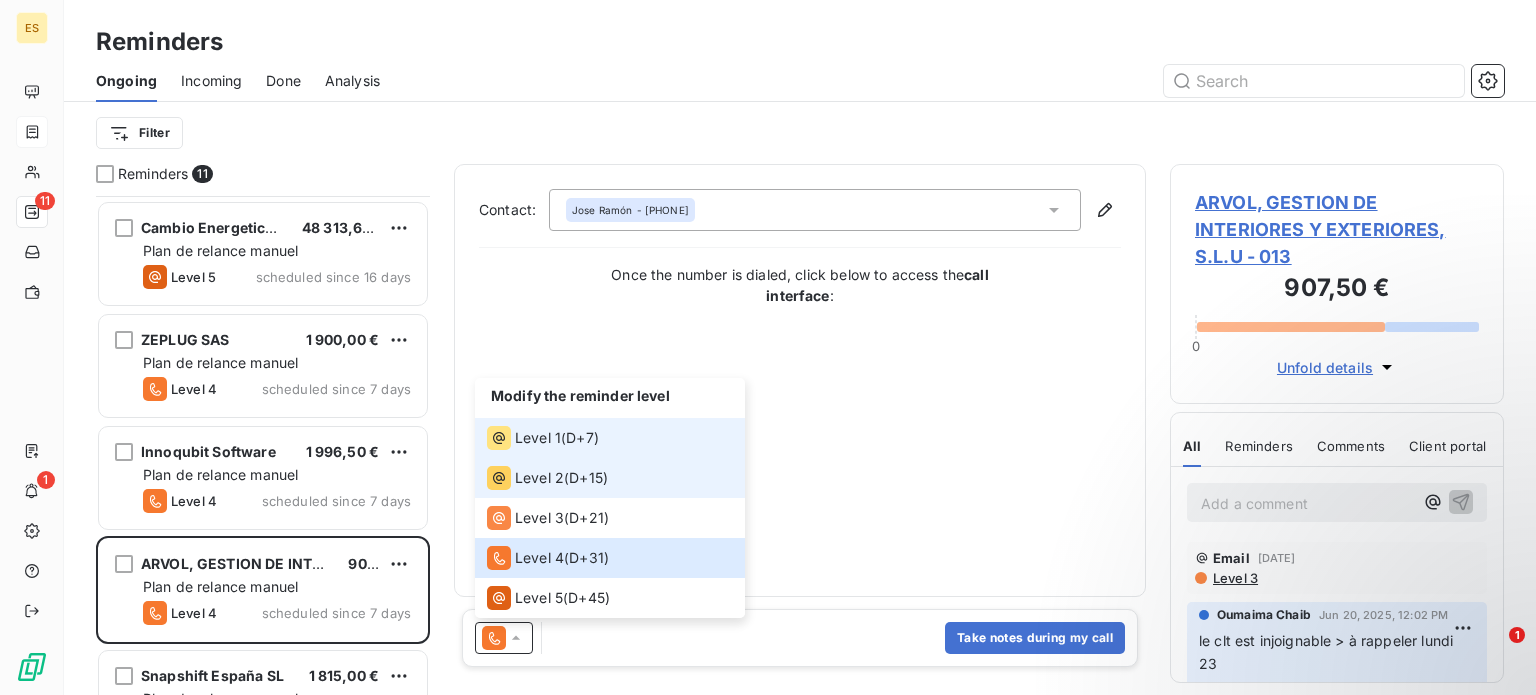 click on "Level 1" at bounding box center [538, 438] 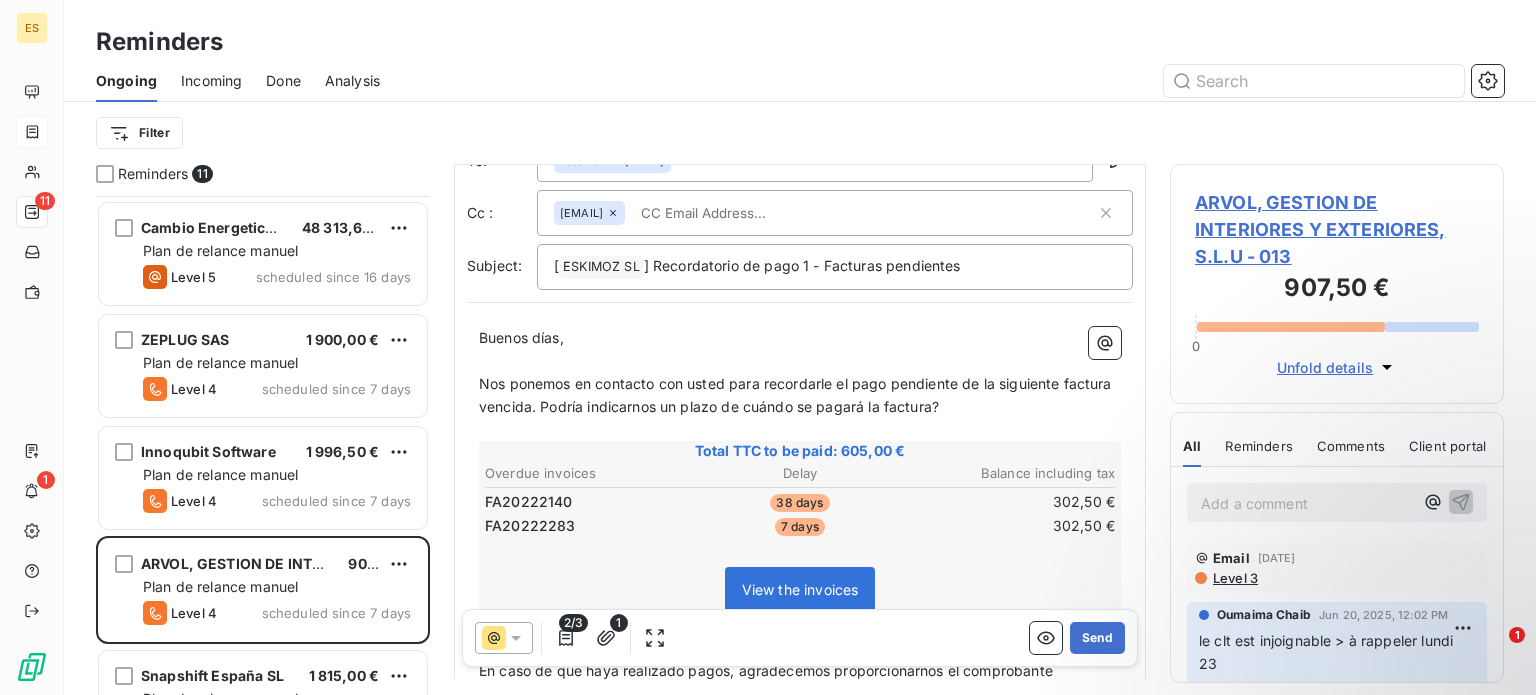 scroll, scrollTop: 200, scrollLeft: 0, axis: vertical 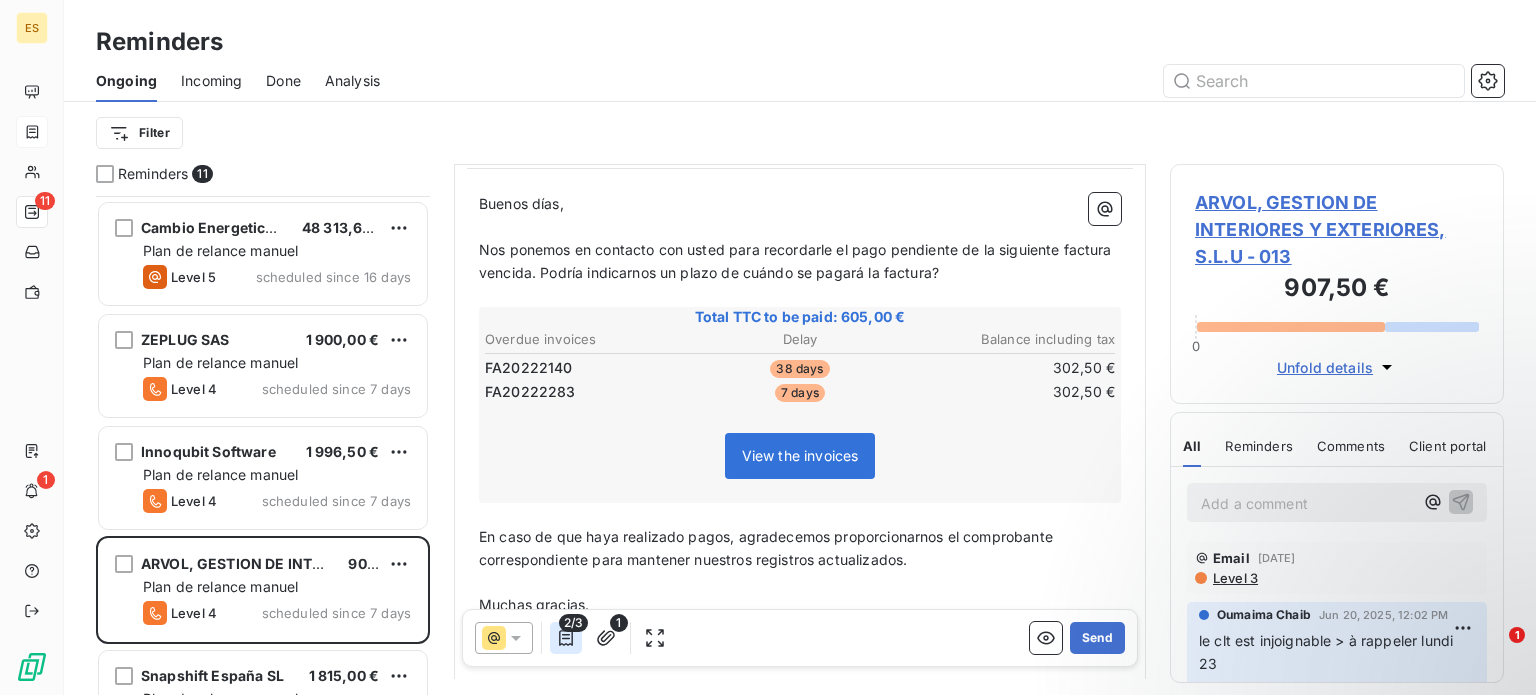 click 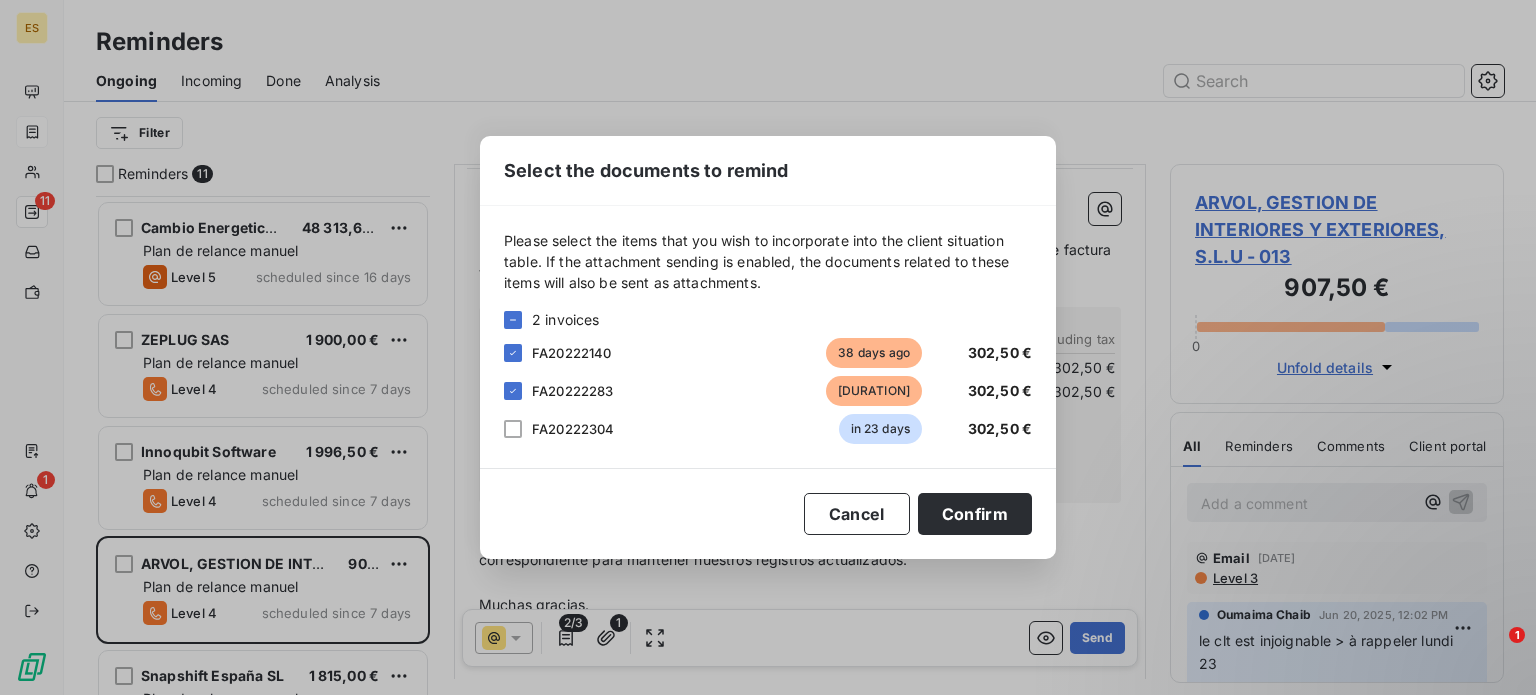 click on "2 invoices FA20222140 38 days ago   302,50 € FA20222283 7 days ago   302,50 € FA20222304 in 23 days   302,50 €" at bounding box center [768, 376] 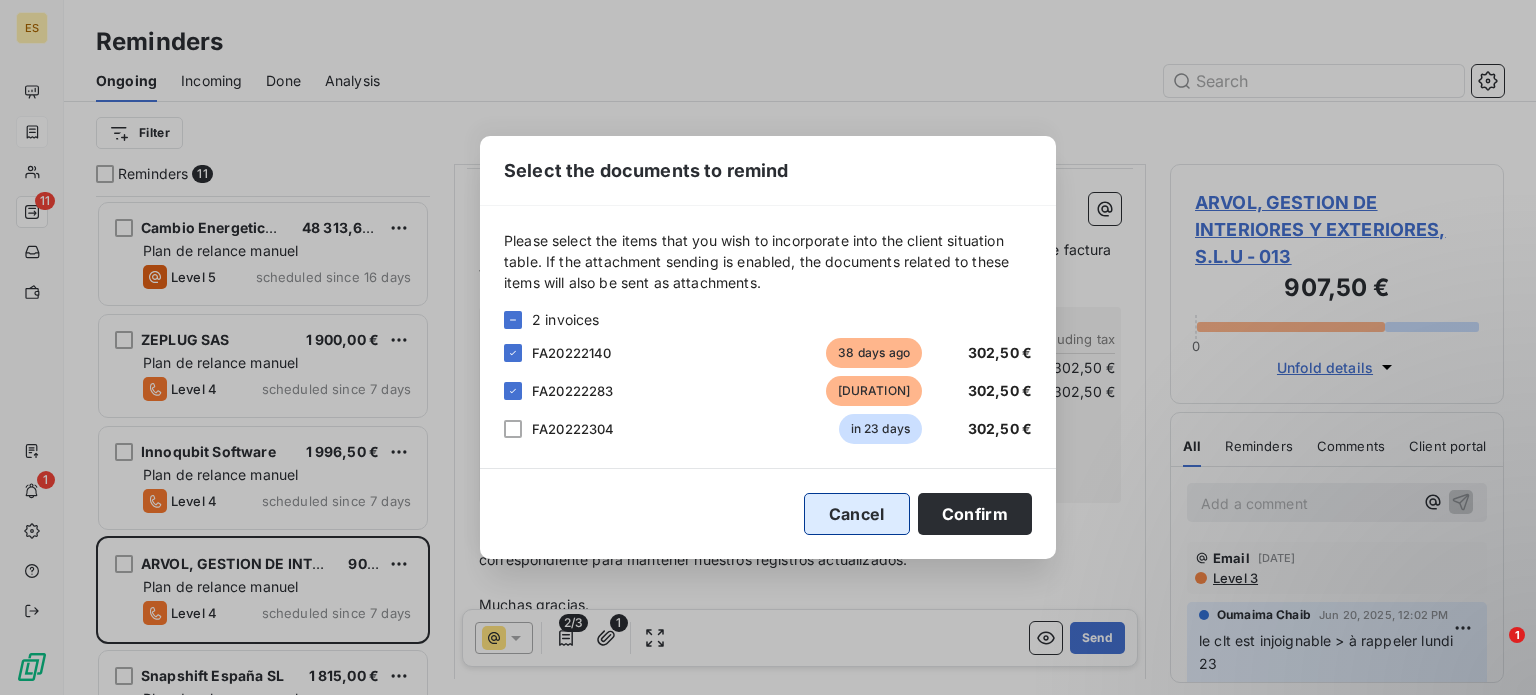 drag, startPoint x: 520, startPoint y: 428, endPoint x: 861, endPoint y: 522, distance: 353.7188 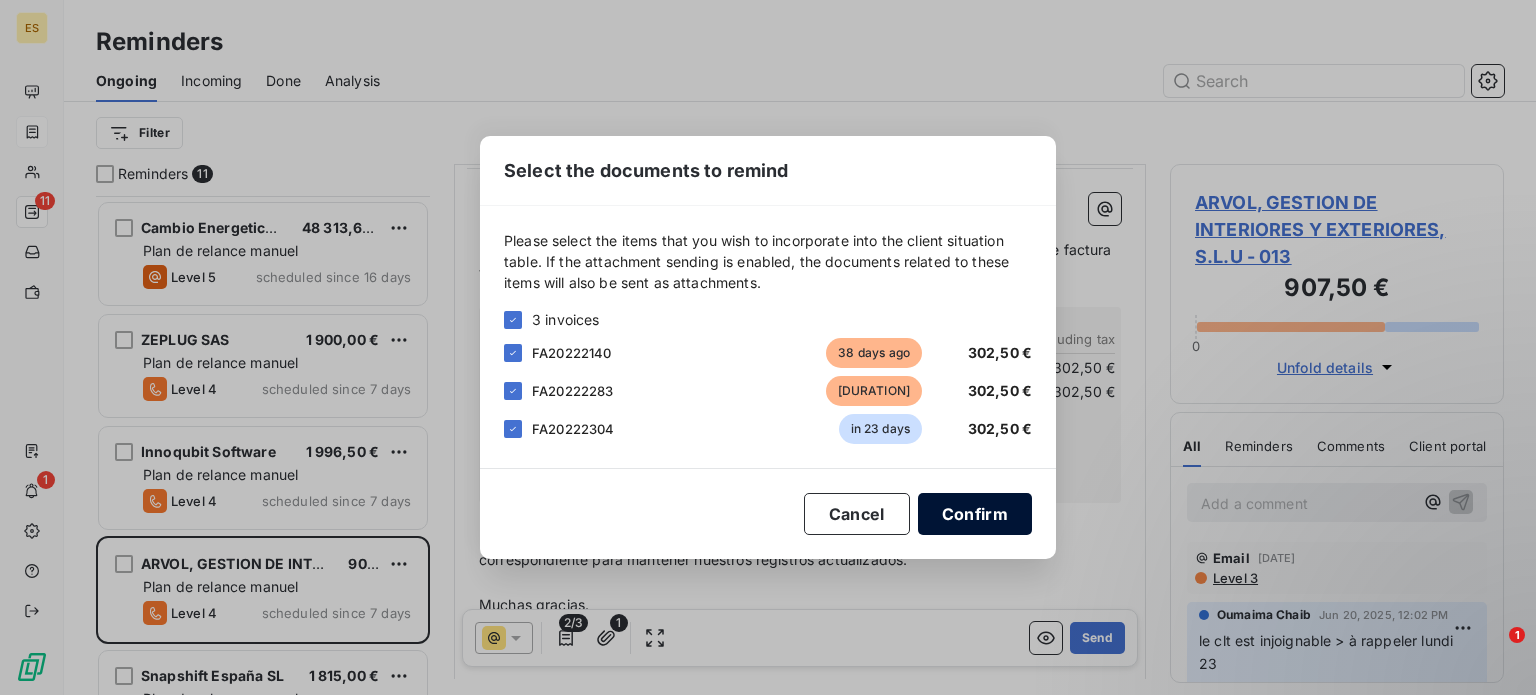click on "Confirm" at bounding box center [975, 514] 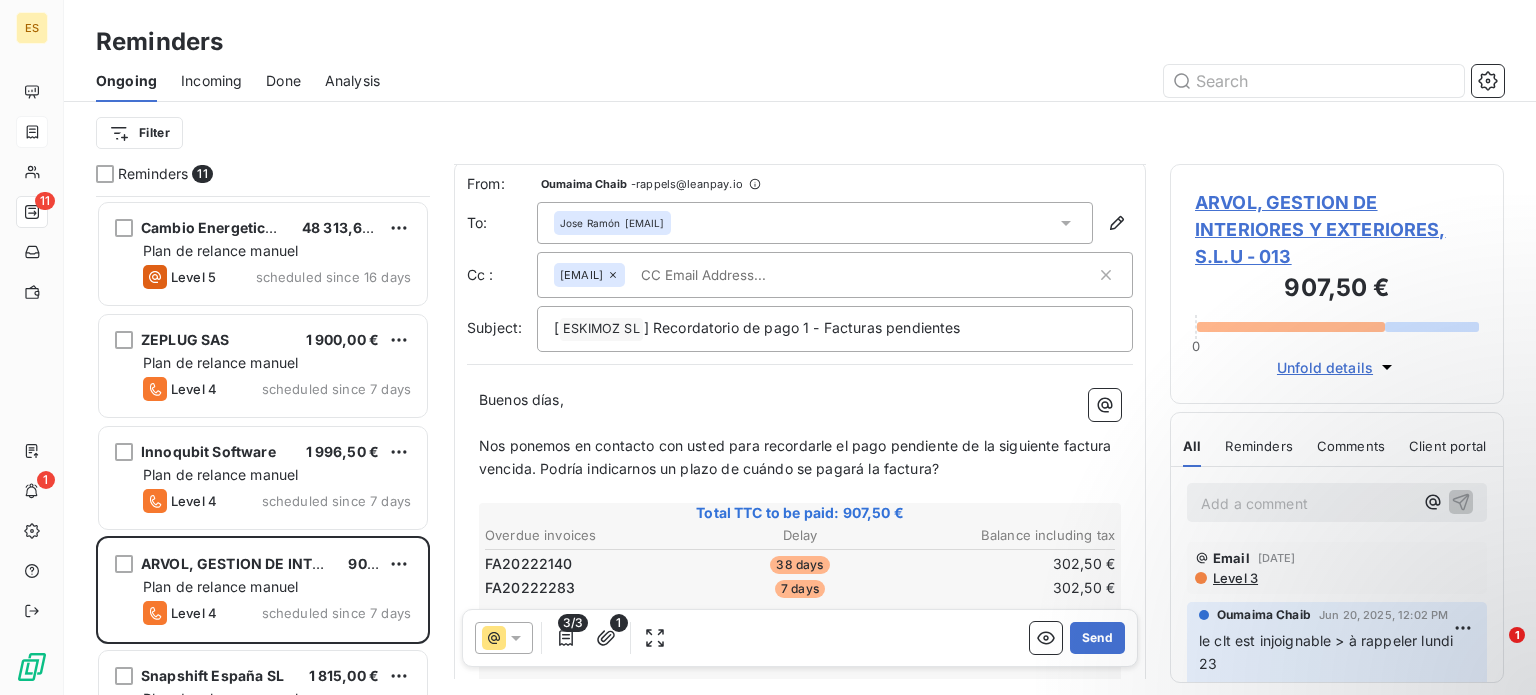 scroll, scrollTop: 0, scrollLeft: 0, axis: both 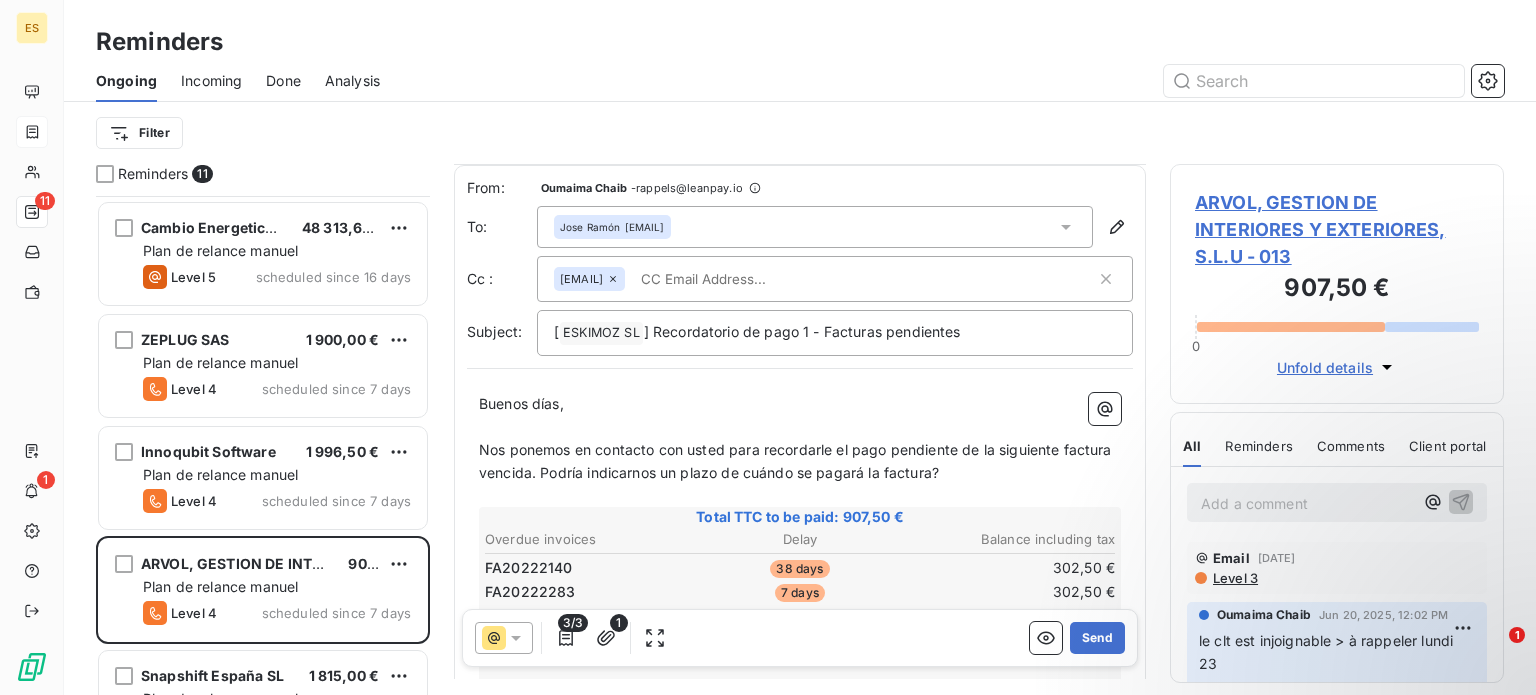click on "Nos ponemos en contacto con usted para recordarle el pago pendiente de la siguiente factura vencida. Podría indicarnos un plazo de cuándo se pagará la factura?" at bounding box center [797, 461] 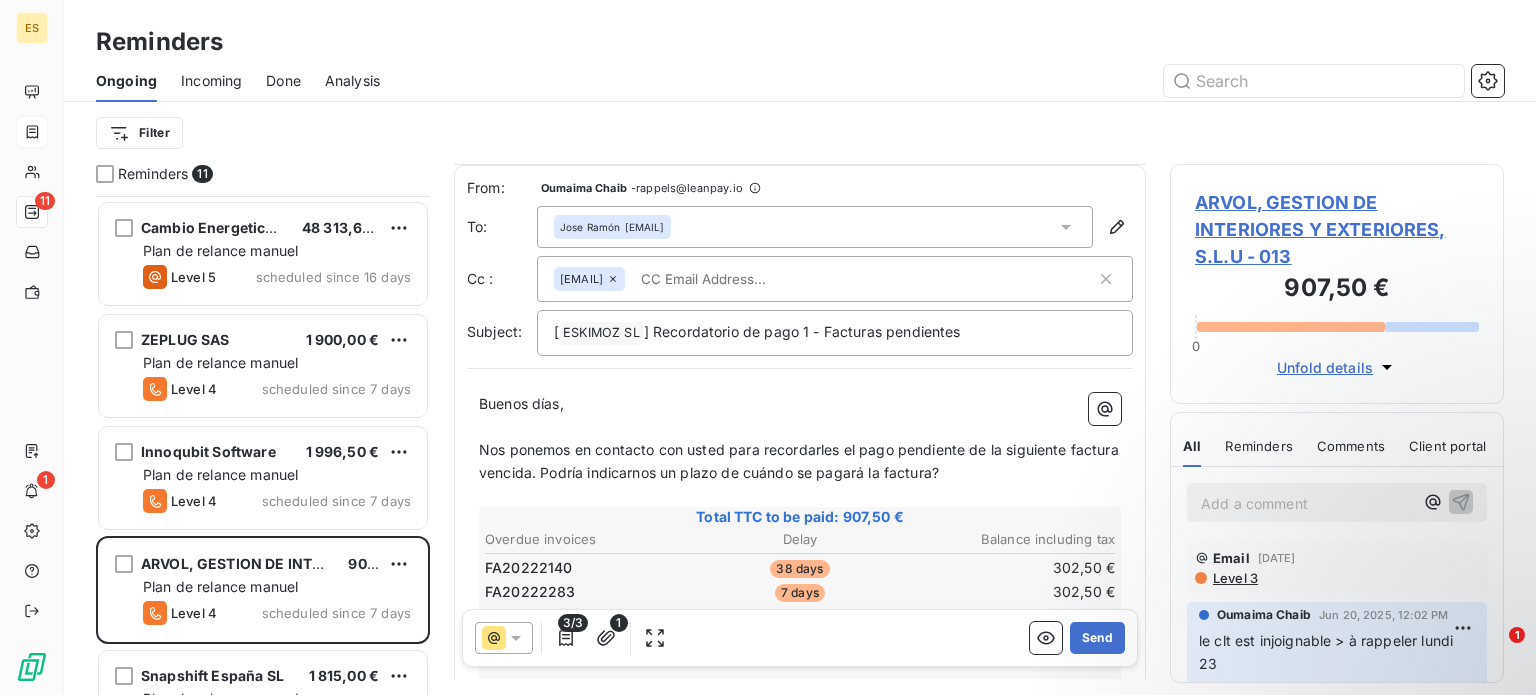 click on "Nos ponemos en contacto con usted para recordarles el pago pendiente de la siguiente factura vencida. Podría indicarnos un plazo de cuándo se pagará la factura?" at bounding box center [801, 461] 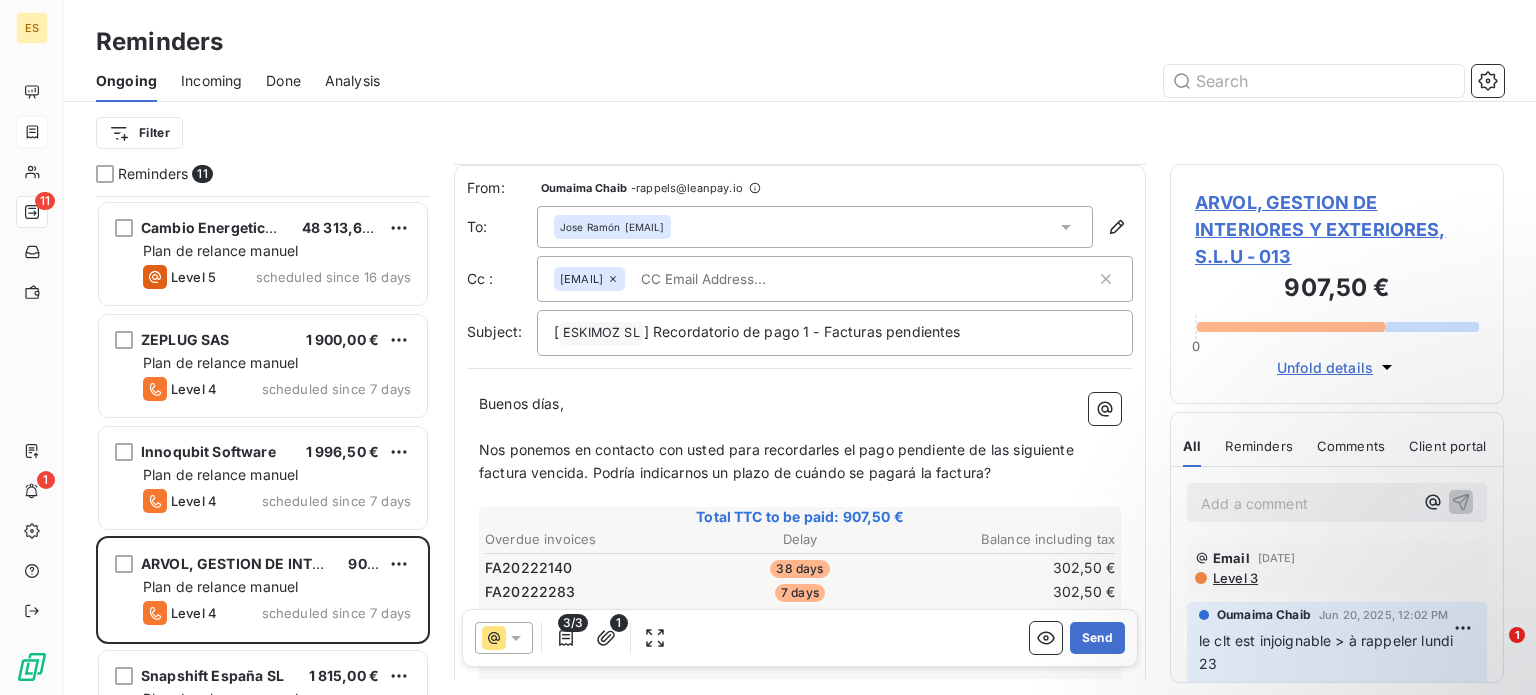 click on "Nos ponemos en contacto con usted para recordarles el pago pendiente de las siguiente factura vencida. Podría indicarnos un plazo de cuándo se pagará la factura?" at bounding box center (778, 461) 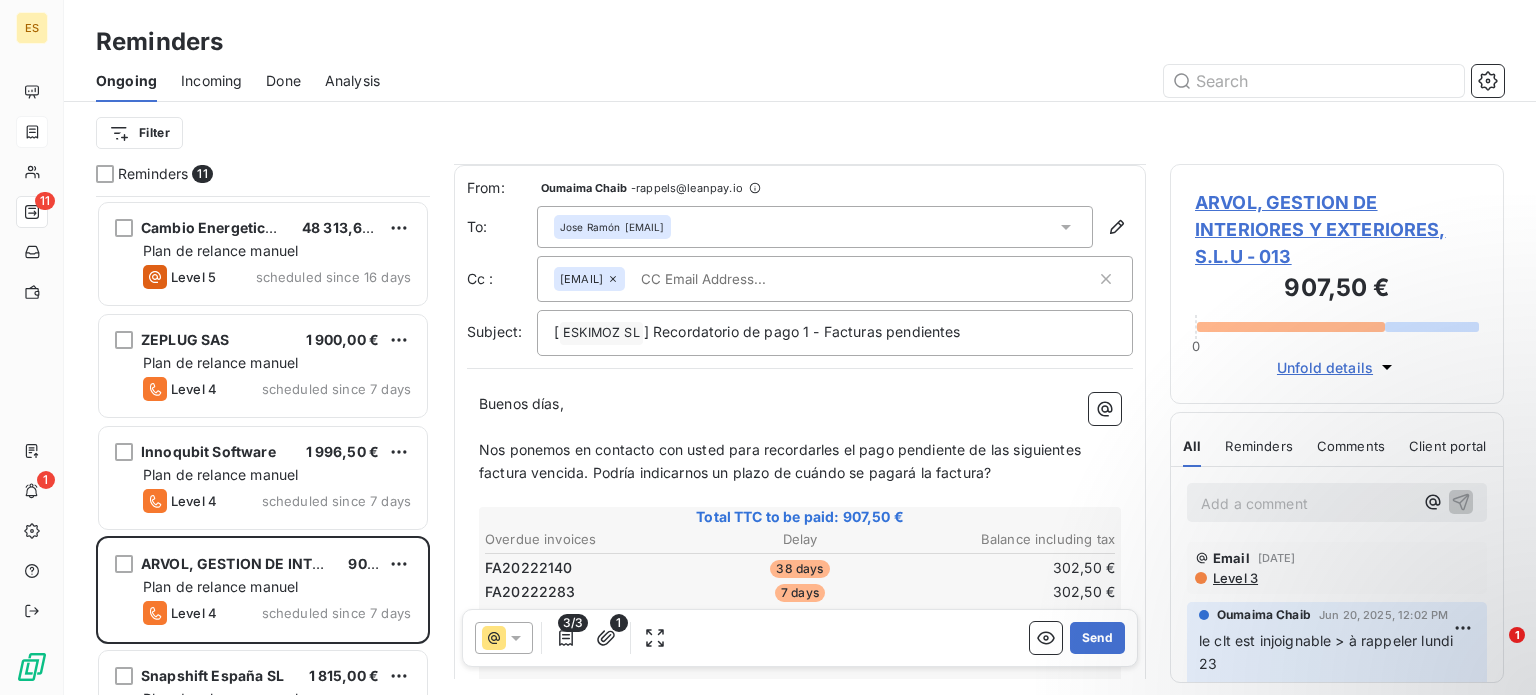 click on "Nos ponemos en contacto con usted para recordarles el pago pendiente de las siguientes factura vencida. Podría indicarnos un plazo de cuándo se pagará la factura?" at bounding box center [782, 461] 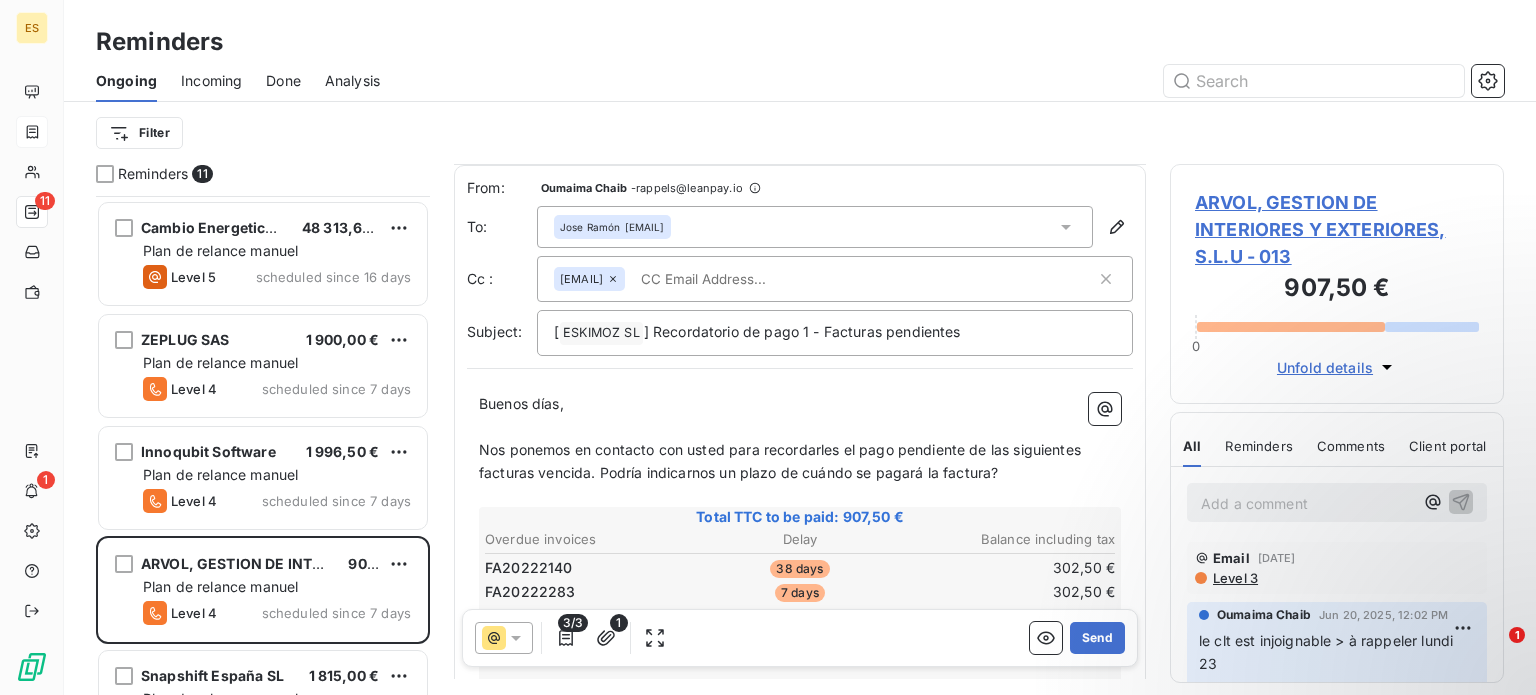 click on "Nos ponemos en contacto con usted para recordarles el pago pendiente de las siguientes facturas vencida. Podría indicarnos un plazo de cuándo se pagará la factura?" at bounding box center [782, 461] 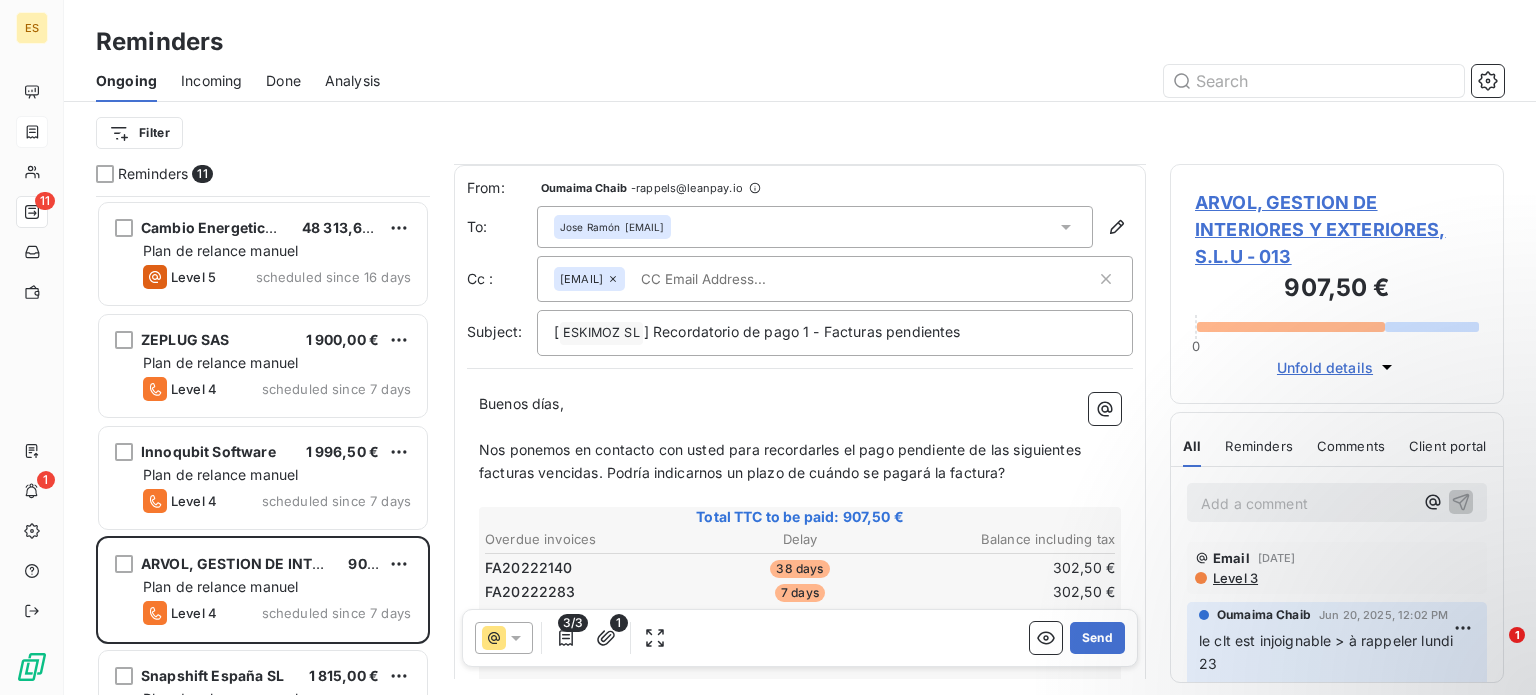 click on "Nos ponemos en contacto con usted para recordarles el pago pendiente de las siguientes facturas vencidas. Podría indicarnos un plazo de cuándo se pagará la factura?" at bounding box center (782, 461) 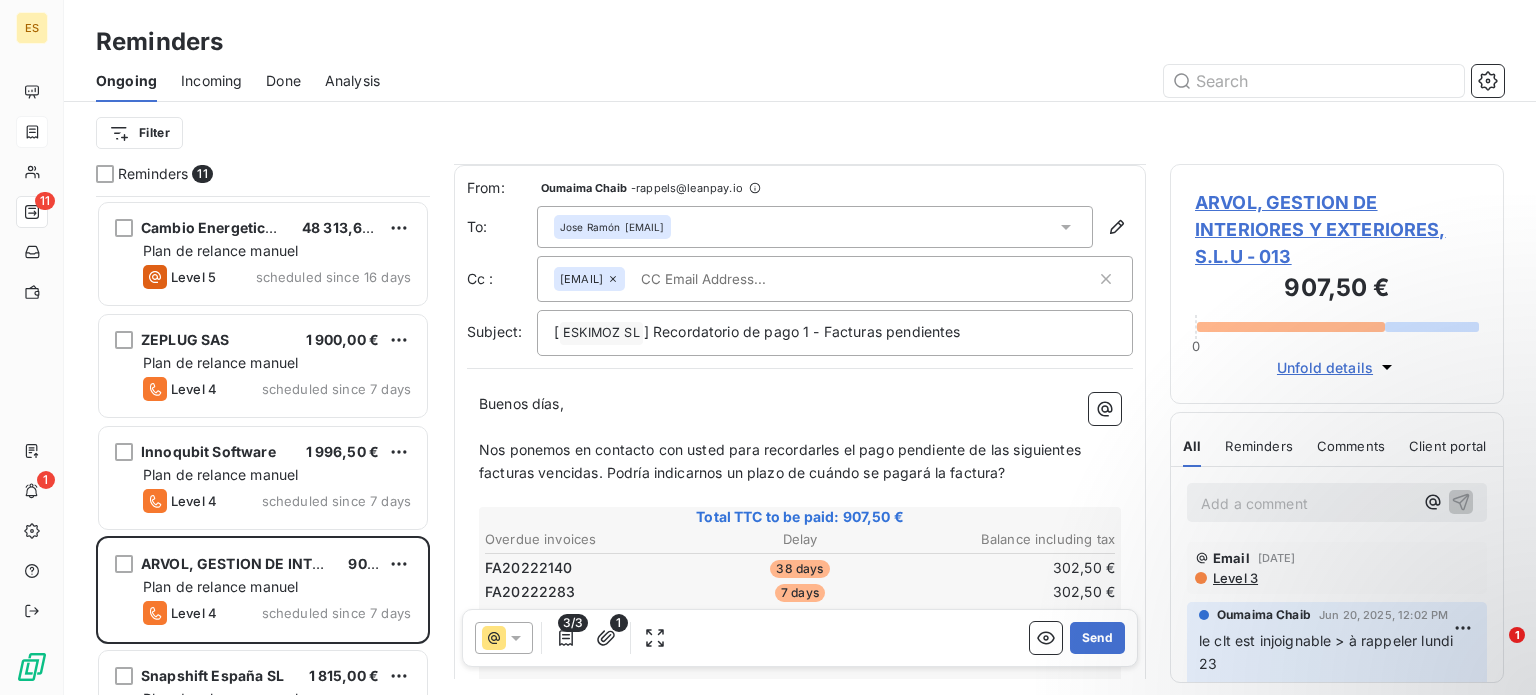 click on "Nos ponemos en contacto con usted para recordarles el pago pendiente de las siguientes facturas vencidas. Podría indicarnos un plazo de cuándo se pagará la factura?" at bounding box center [782, 461] 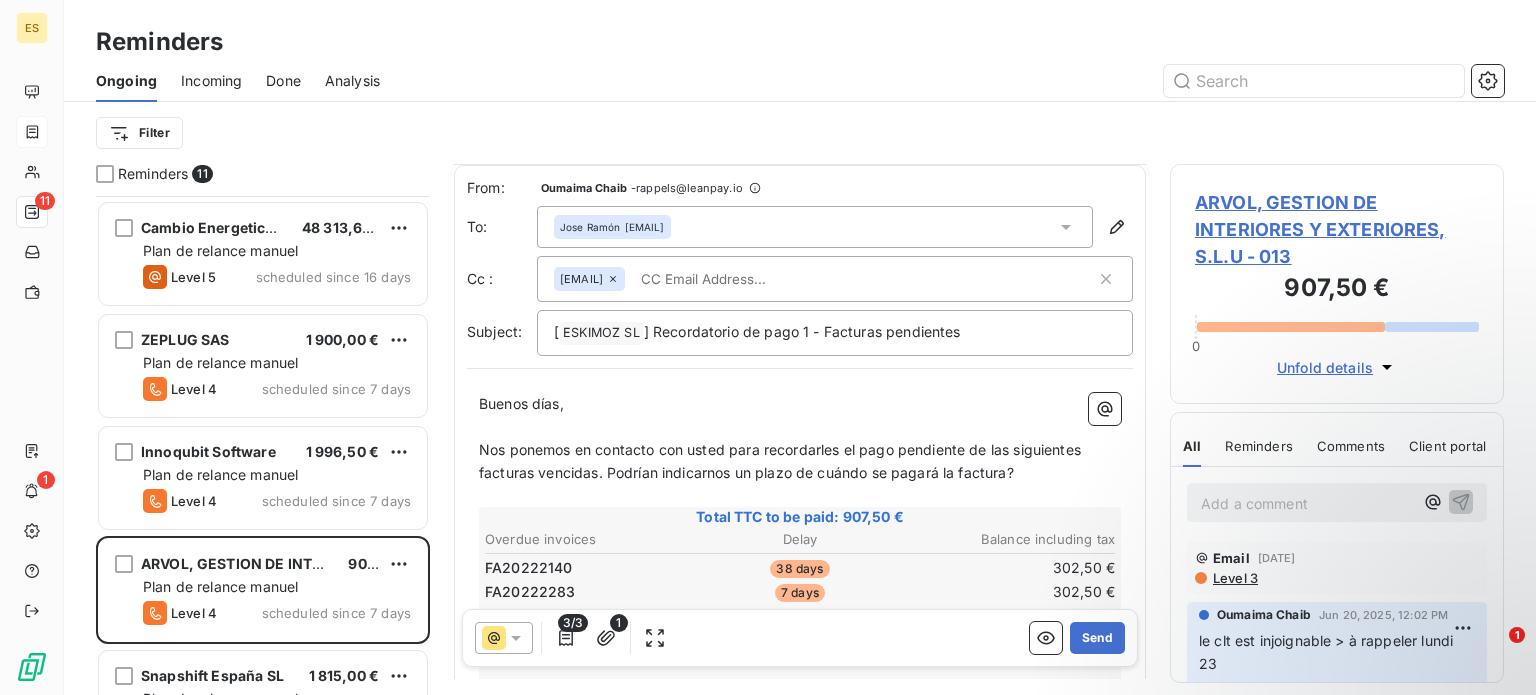 click on "Nos ponemos en contacto con usted para recordarles el pago pendiente de las siguientes facturas vencidas. Podrían indicarnos un plazo de cuándo se pagará la factura?" at bounding box center [782, 461] 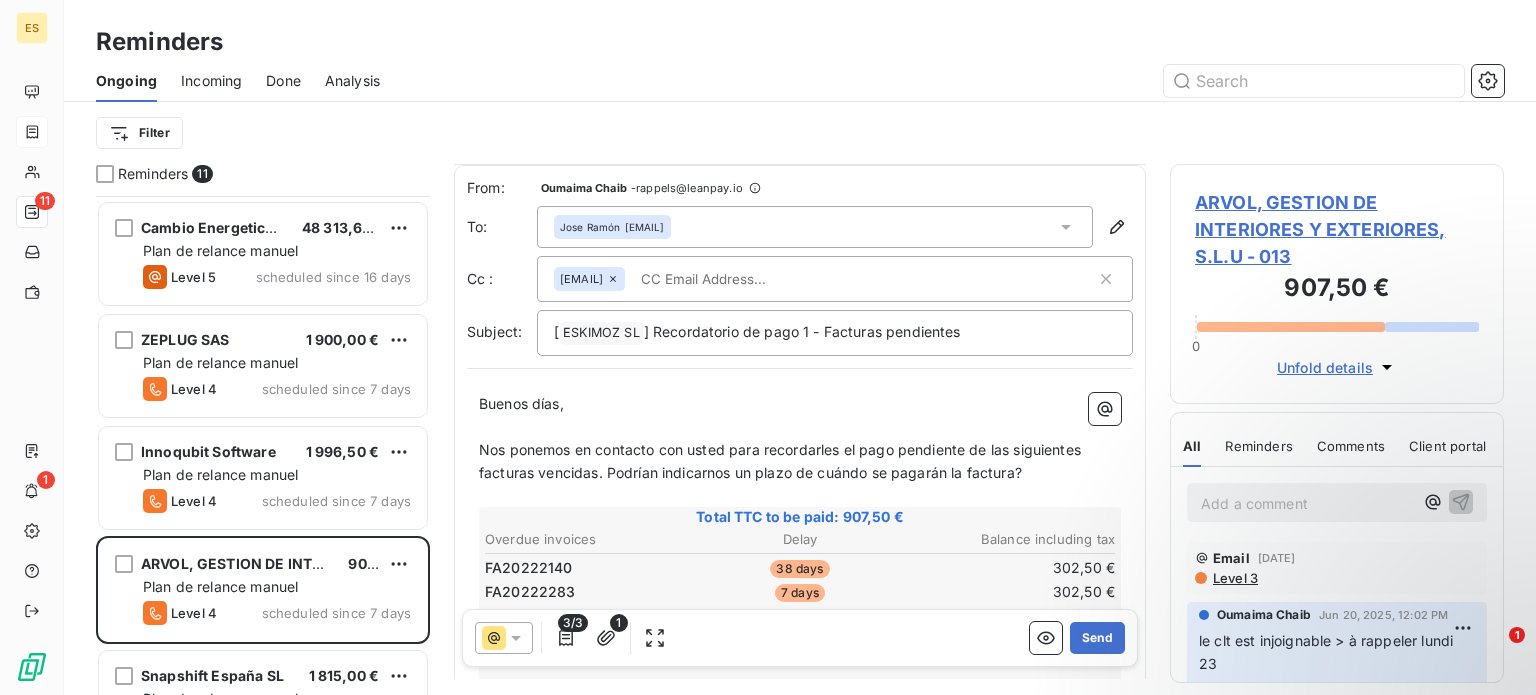 click on "Nos ponemos en contacto con usted para recordarles el pago pendiente de las siguientes facturas vencidas. Podrían indicarnos un plazo de cuándo se pagarán la factura?" at bounding box center (782, 461) 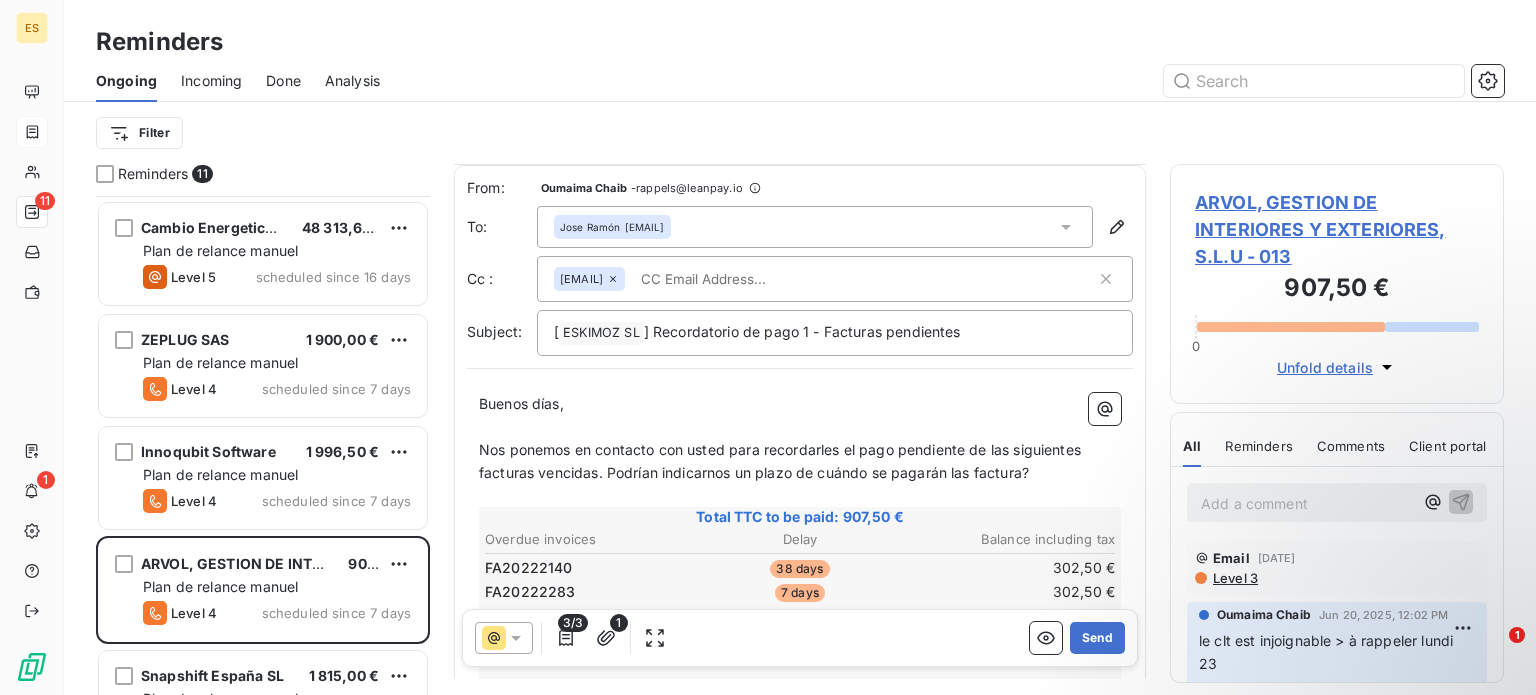 click on "Nos ponemos en contacto con usted para recordarles el pago pendiente de las siguientes facturas vencidas. Podrían indicarnos un plazo de cuándo se pagarán las factura?" at bounding box center [782, 461] 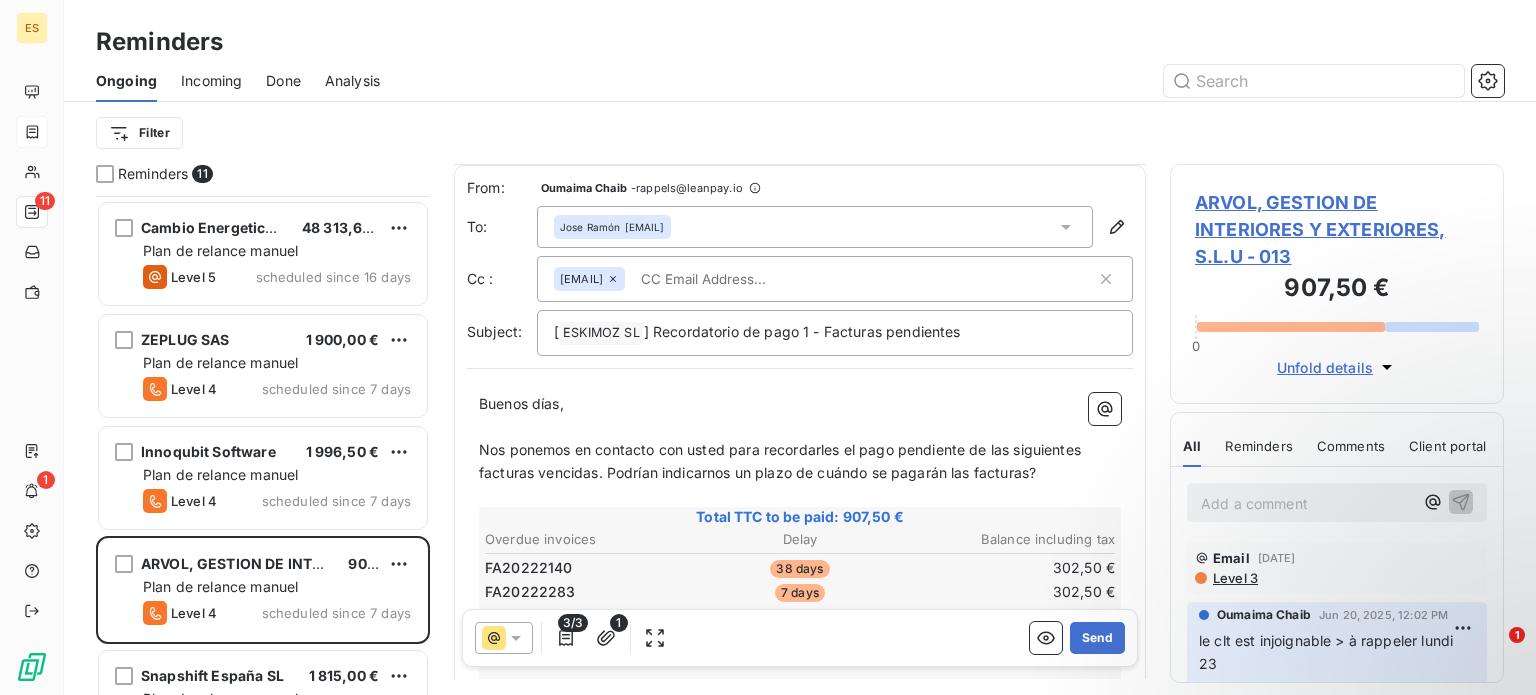 scroll, scrollTop: 100, scrollLeft: 0, axis: vertical 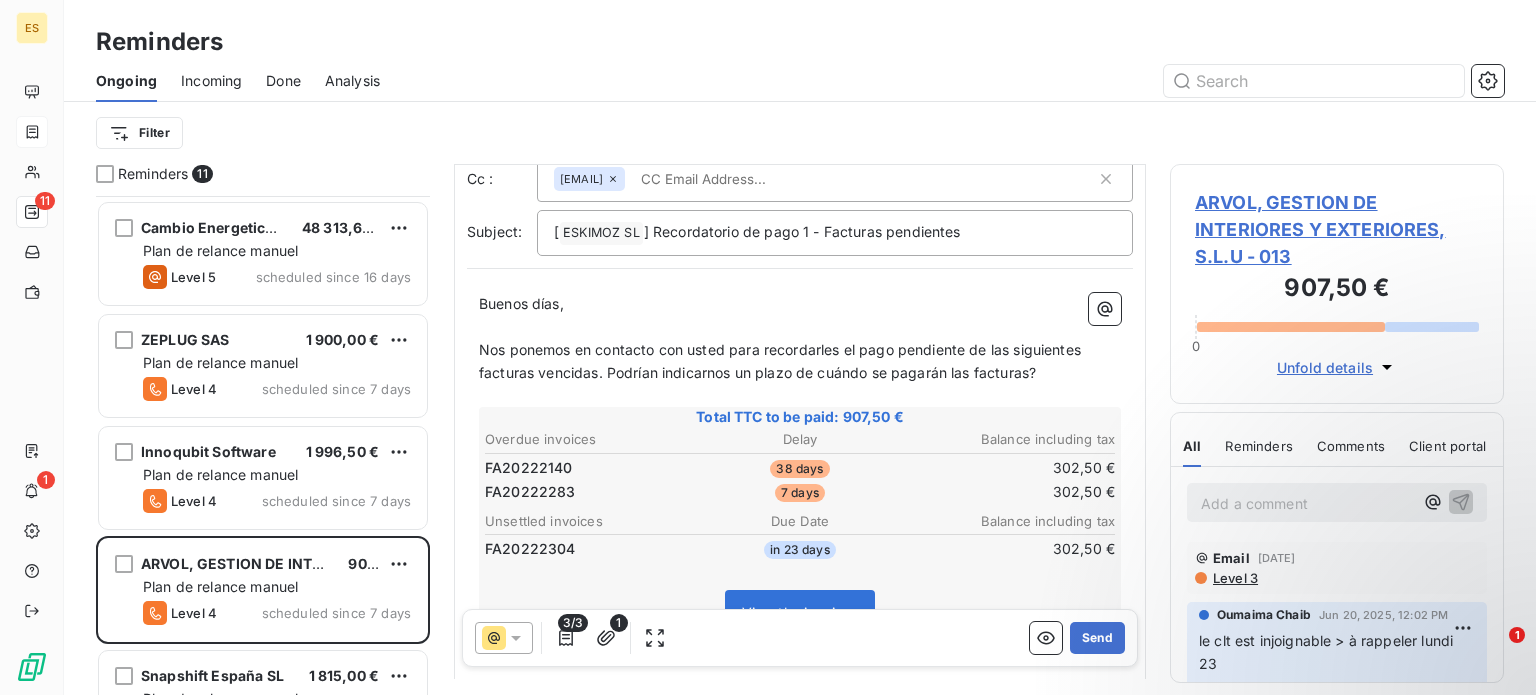 click on "Nos ponemos en contacto con usted para recordarles el pago pendiente de las siguientes facturas vencidas. Podrían indicarnos un plazo de cuándo se pagarán las facturas?" at bounding box center (782, 361) 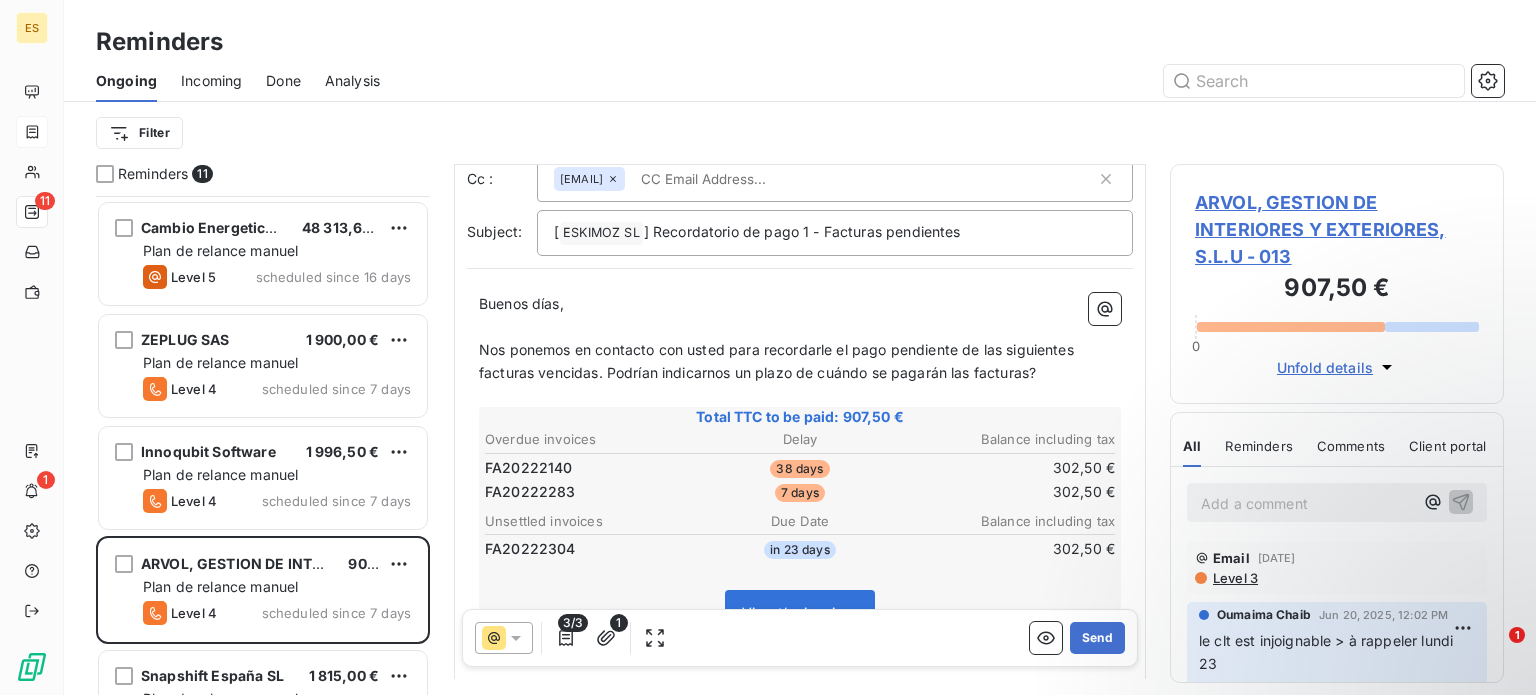 click on "Nos ponemos en contacto con usted para recordarle el pago pendiente de las siguientes facturas vencidas. Podrían indicarnos un plazo de cuándo se pagarán las facturas?" at bounding box center [778, 361] 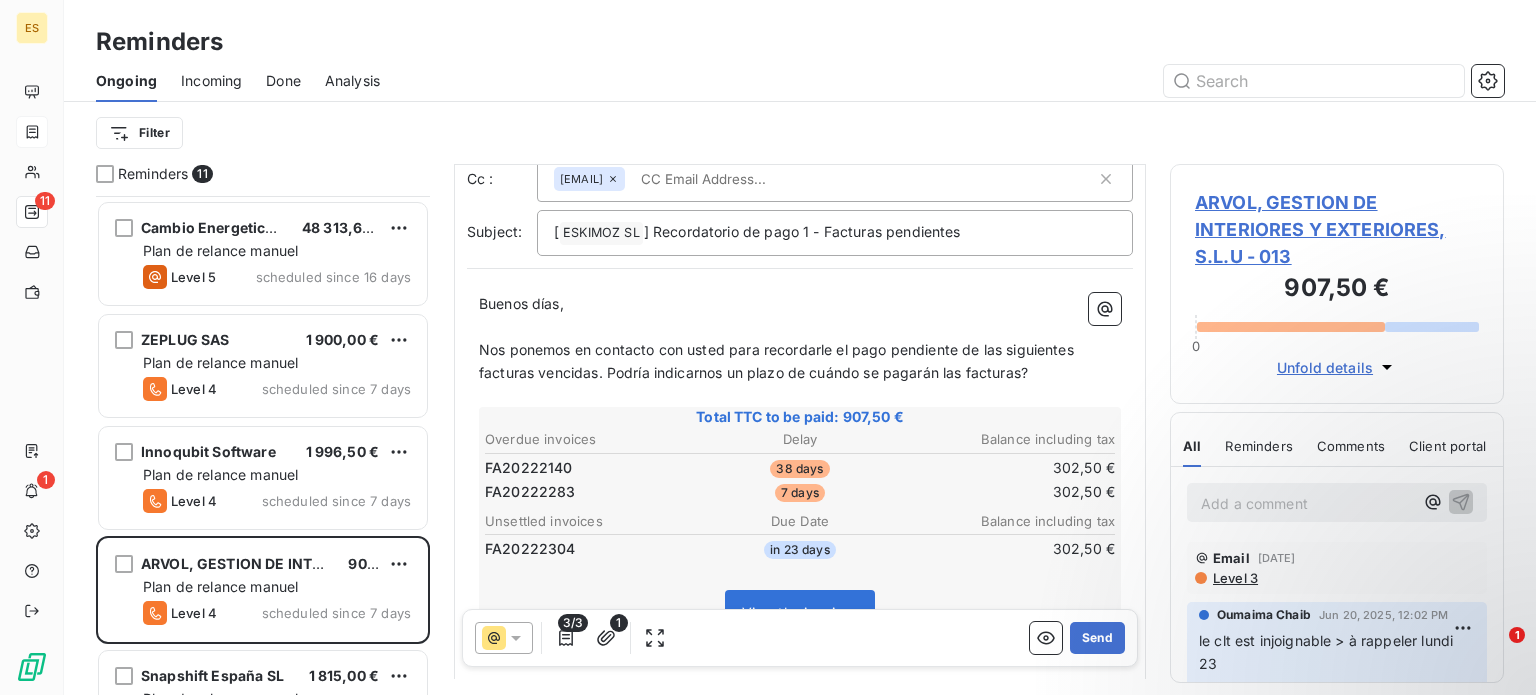 click on "Nos ponemos en contacto con usted para recordarle el pago pendiente de las siguientes facturas vencidas. Podría indicarnos un plazo de cuándo se pagarán las facturas?" at bounding box center [778, 361] 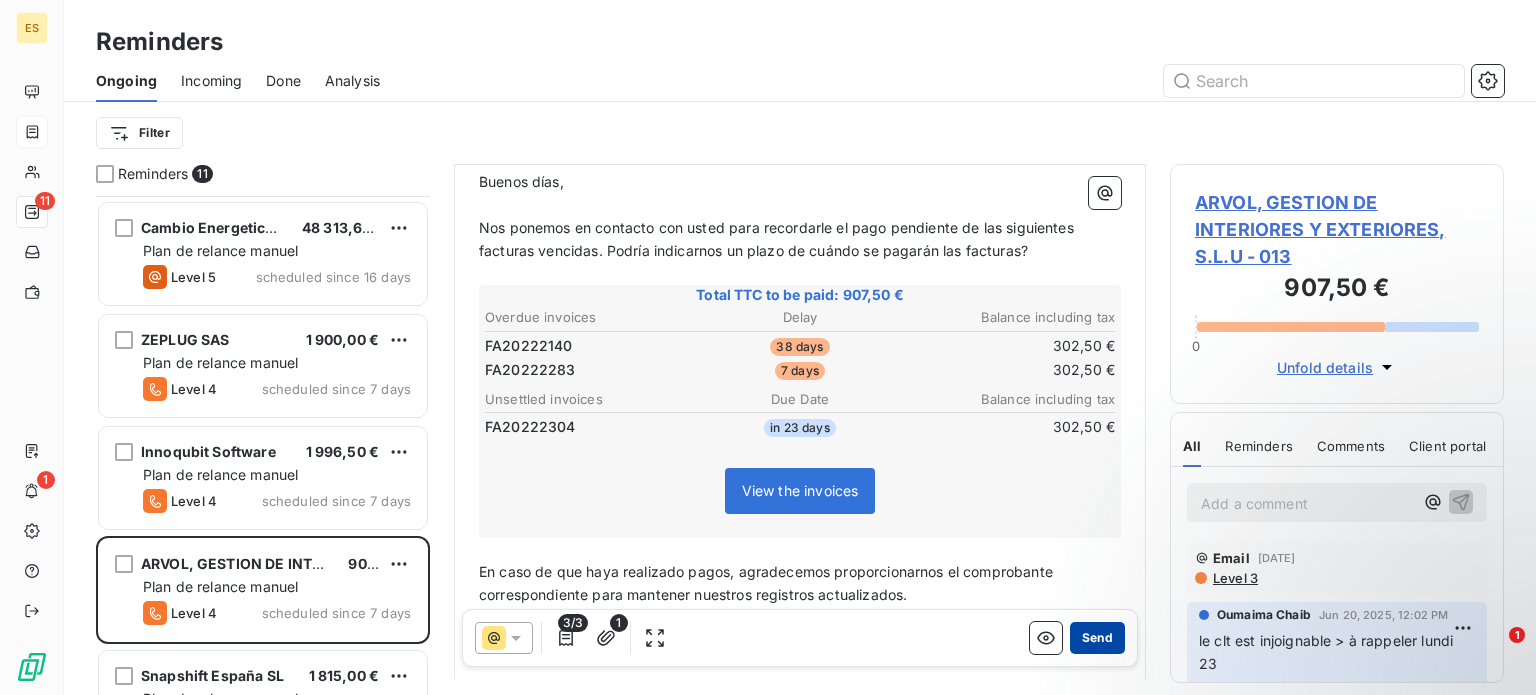 scroll, scrollTop: 187, scrollLeft: 0, axis: vertical 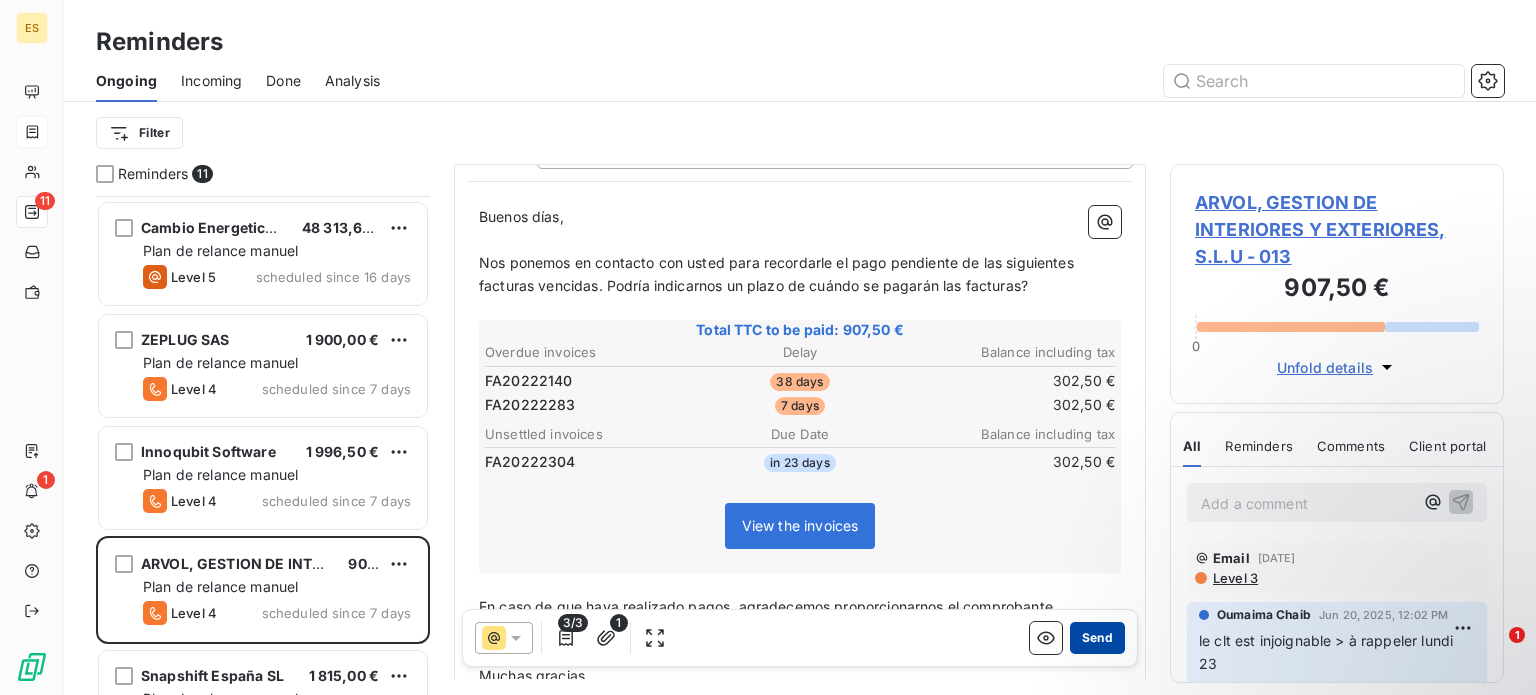 click on "Send" at bounding box center [1097, 638] 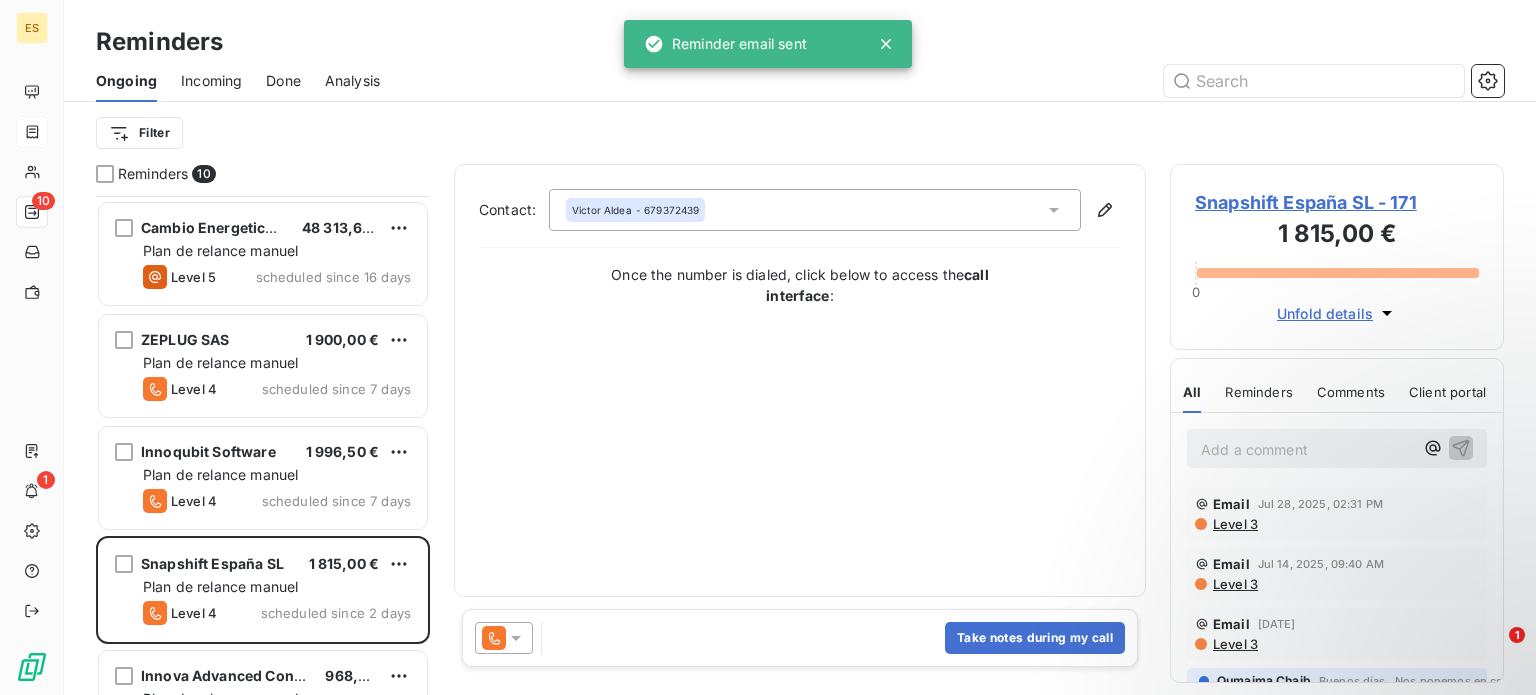 scroll, scrollTop: 621, scrollLeft: 0, axis: vertical 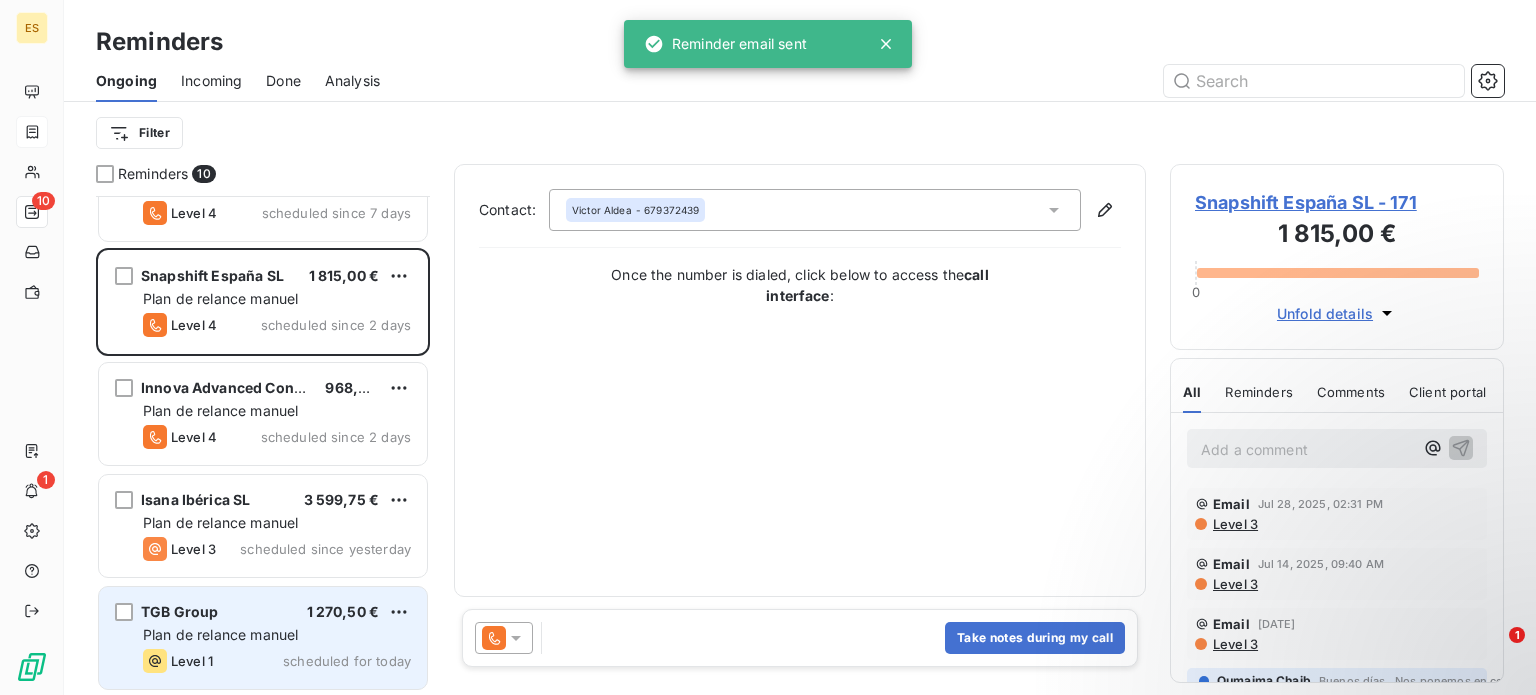 click on "Plan de relance manuel" at bounding box center [220, 634] 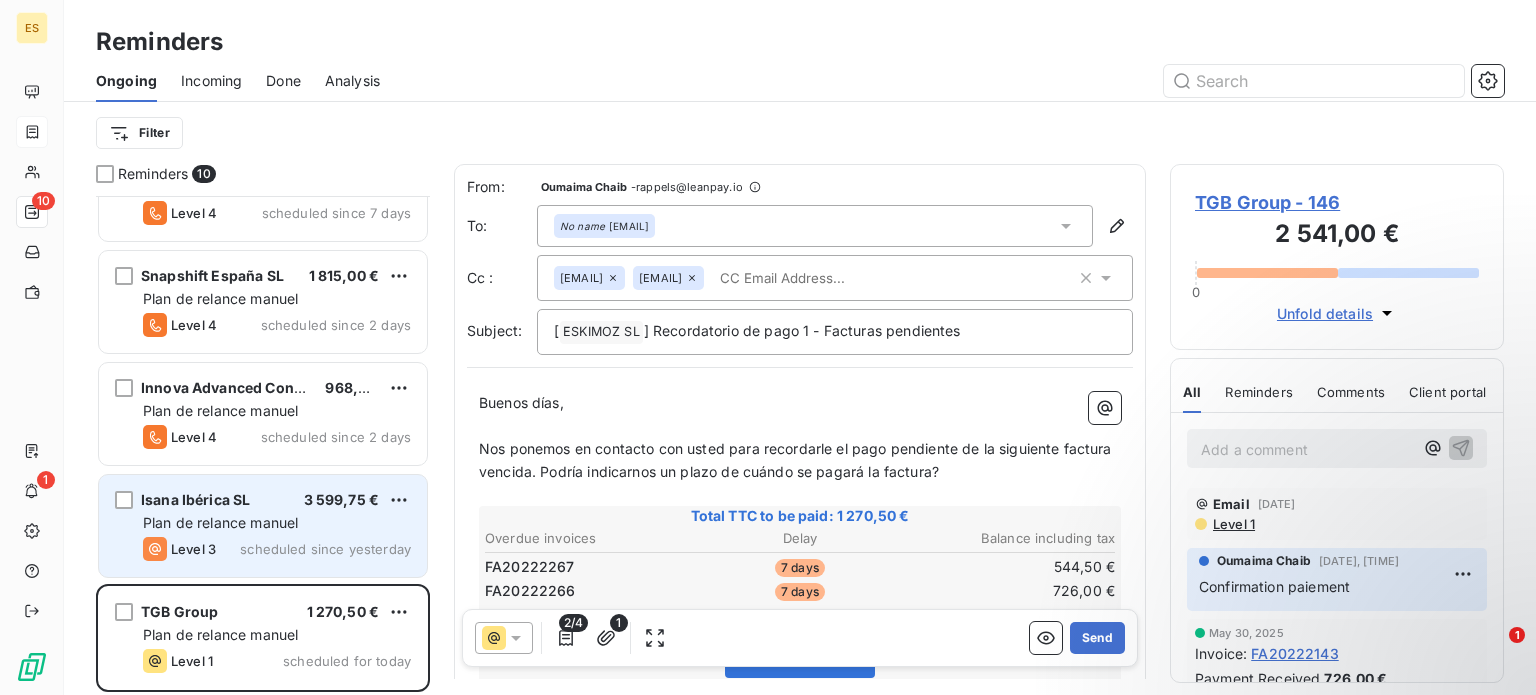 click on "Plan de relance manuel" at bounding box center [220, 522] 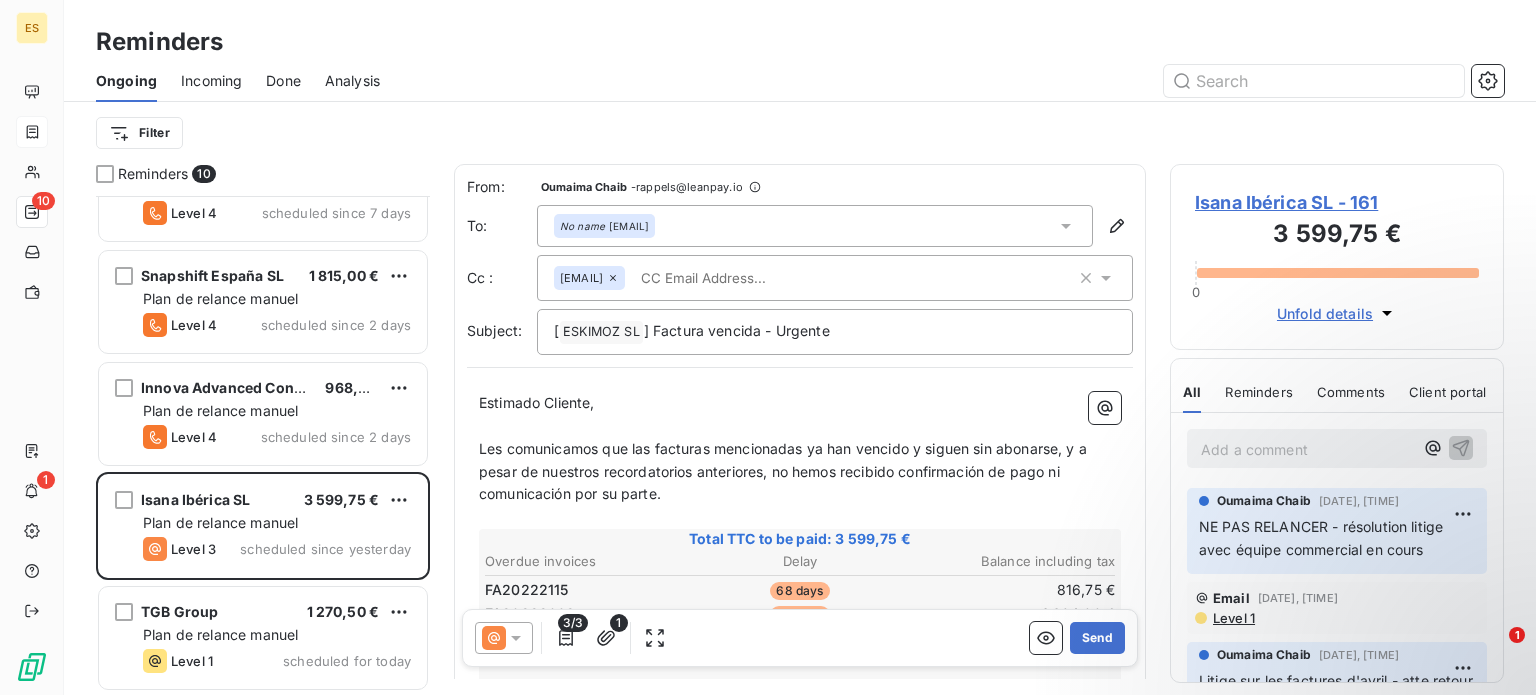 click on "ES 10 1 Reminders Ongoing Incoming Done Analysis Filter Reminders 10 ZEPLUG SAS 1 900,00 € Plan de relance manuel Level 4 scheduled since 7 days Innoqubit Software 1 996,50 € Plan de relance manuel Level 4 scheduled since 7 days Snapshift España SL 1 815,00 € Plan de relance manuel Level 4 scheduled since 2 days Innova Advanced Consulting 968,00 € Plan de relance manuel Level 4 scheduled since 2 days Isana Ibérica SL 3 599,75 € Plan de relance manuel Level 3 scheduled since yesterday TGB Group 1 270,50 € Plan de relance manuel Level 1 scheduled for today From: Oumaima Chaib -  rappels@leanpay.io To: No name   <maria.p@huakaldesign.com> Cc : billing@eskimoz.fr Subject: [ ESKIMOZ SL ﻿ ] Factura vencida - Urgente Estimado Cliente, ﻿ Les comunicamos que las facturas mencionadas ya han vencido y siguen sin abonarse, y a pesar de nuestros recordatorios anteriores, no hemos recibido confirmación de pago ni comunicación por su parte. ﻿ Total TTC to be paid:   Delay" at bounding box center (768, 347) 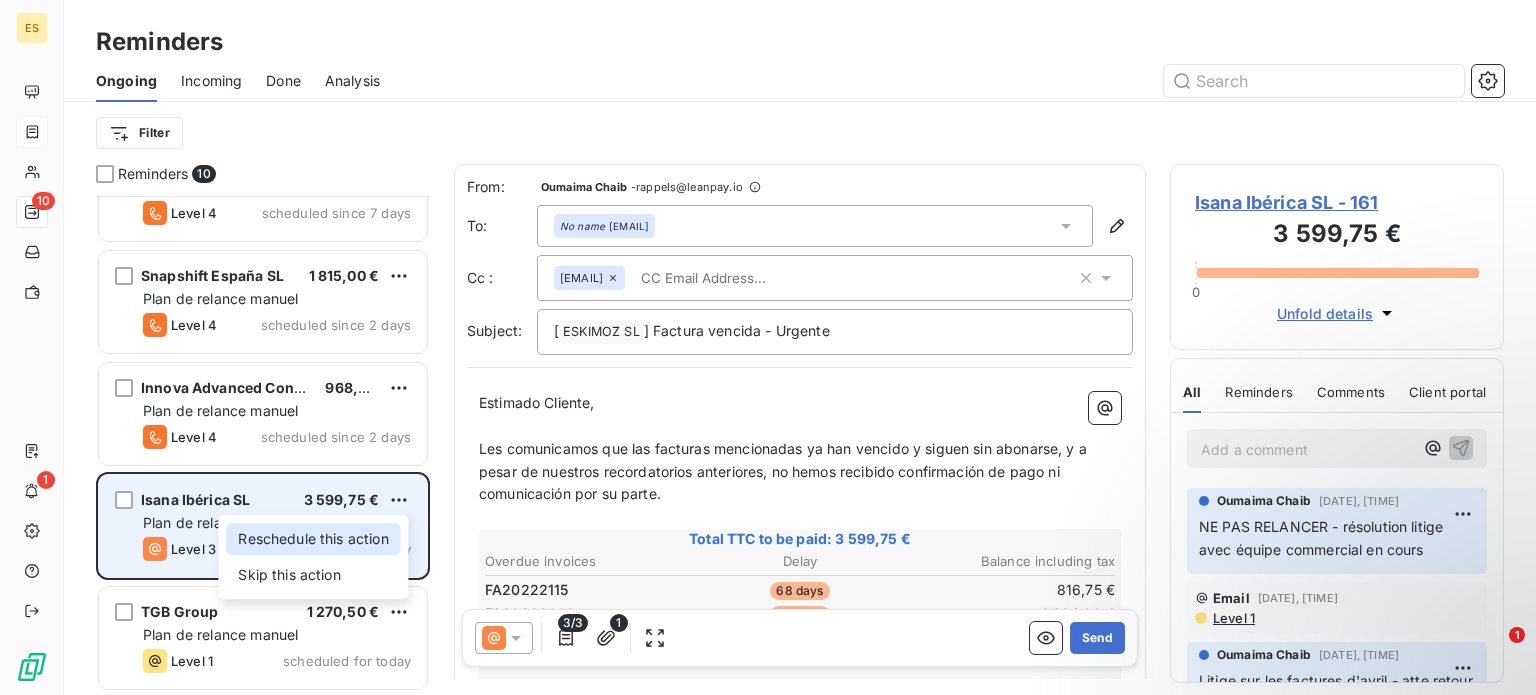 click on "Reschedule this action" at bounding box center [313, 539] 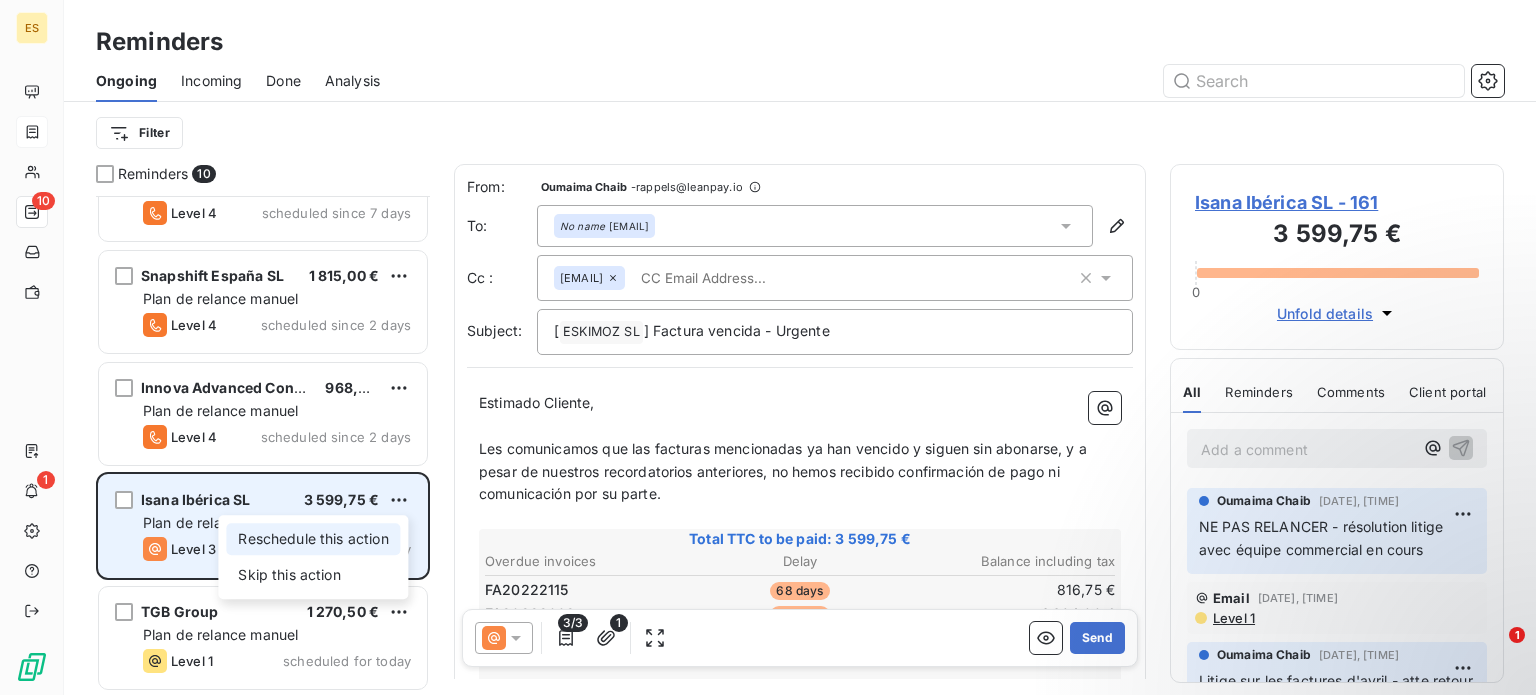 select on "7" 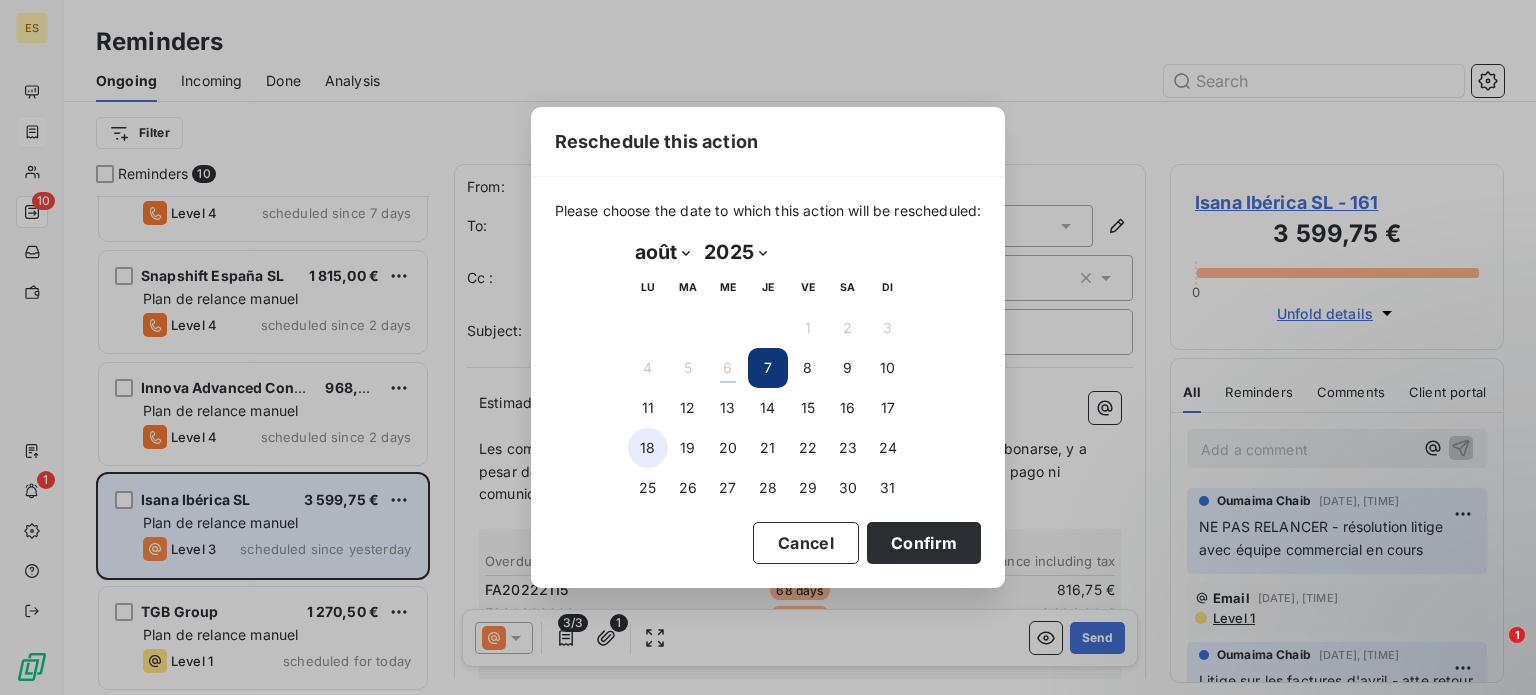 click on "18" at bounding box center (648, 448) 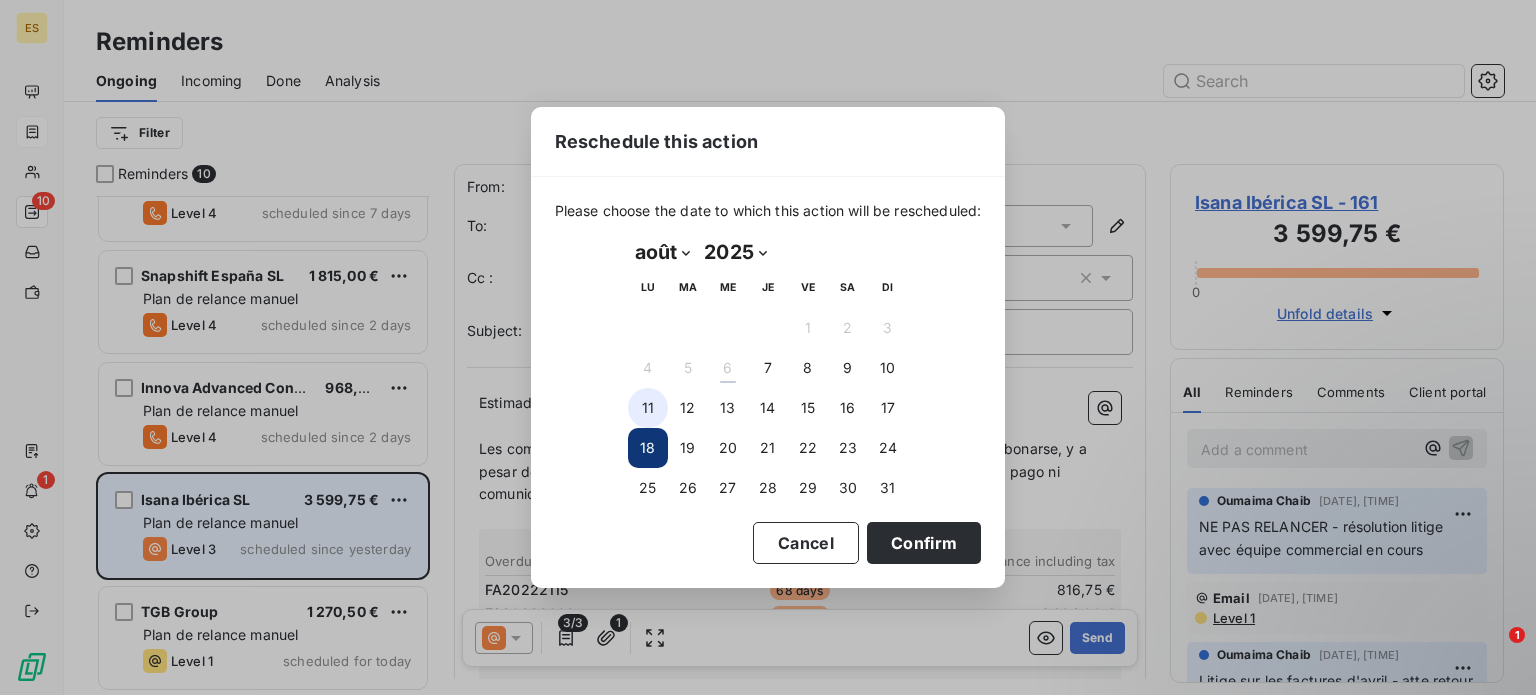 click on "11" at bounding box center [648, 408] 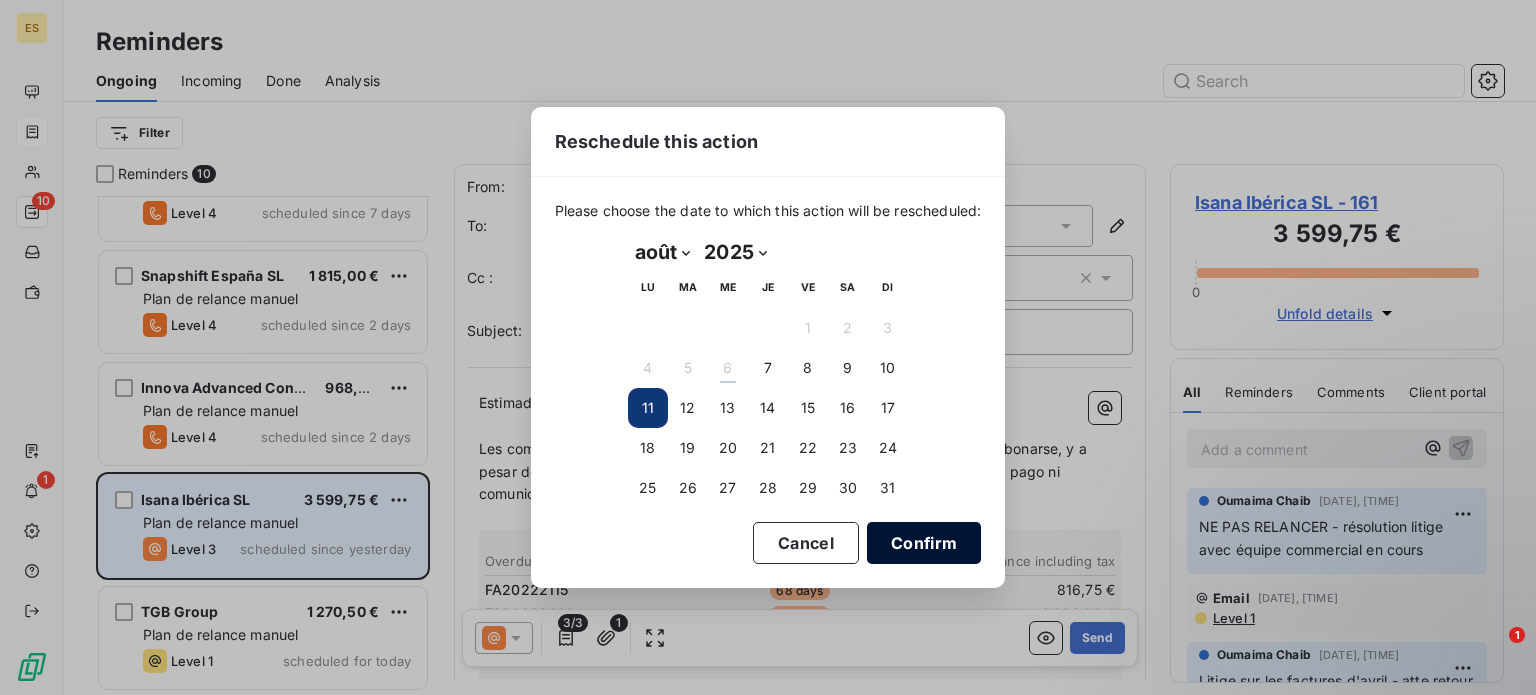 click on "Confirm" at bounding box center [924, 543] 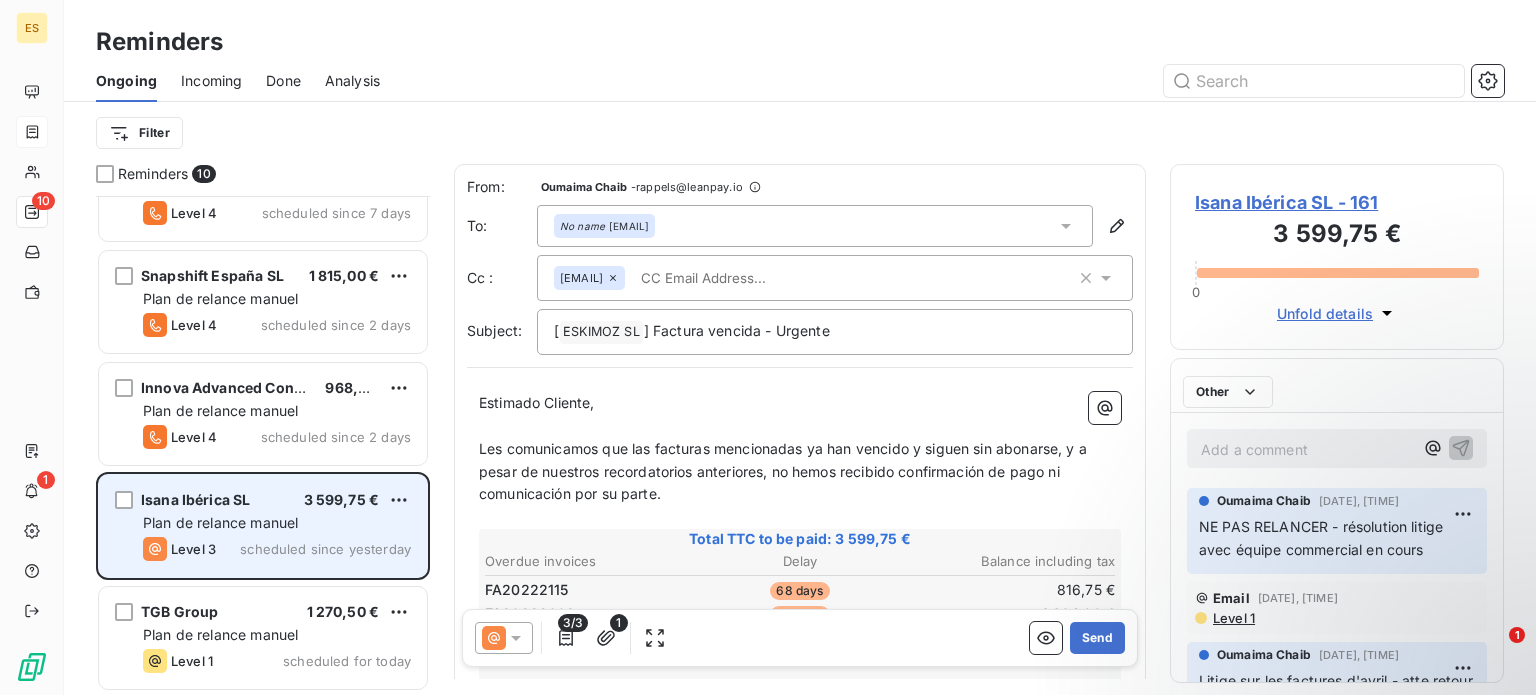scroll, scrollTop: 508, scrollLeft: 0, axis: vertical 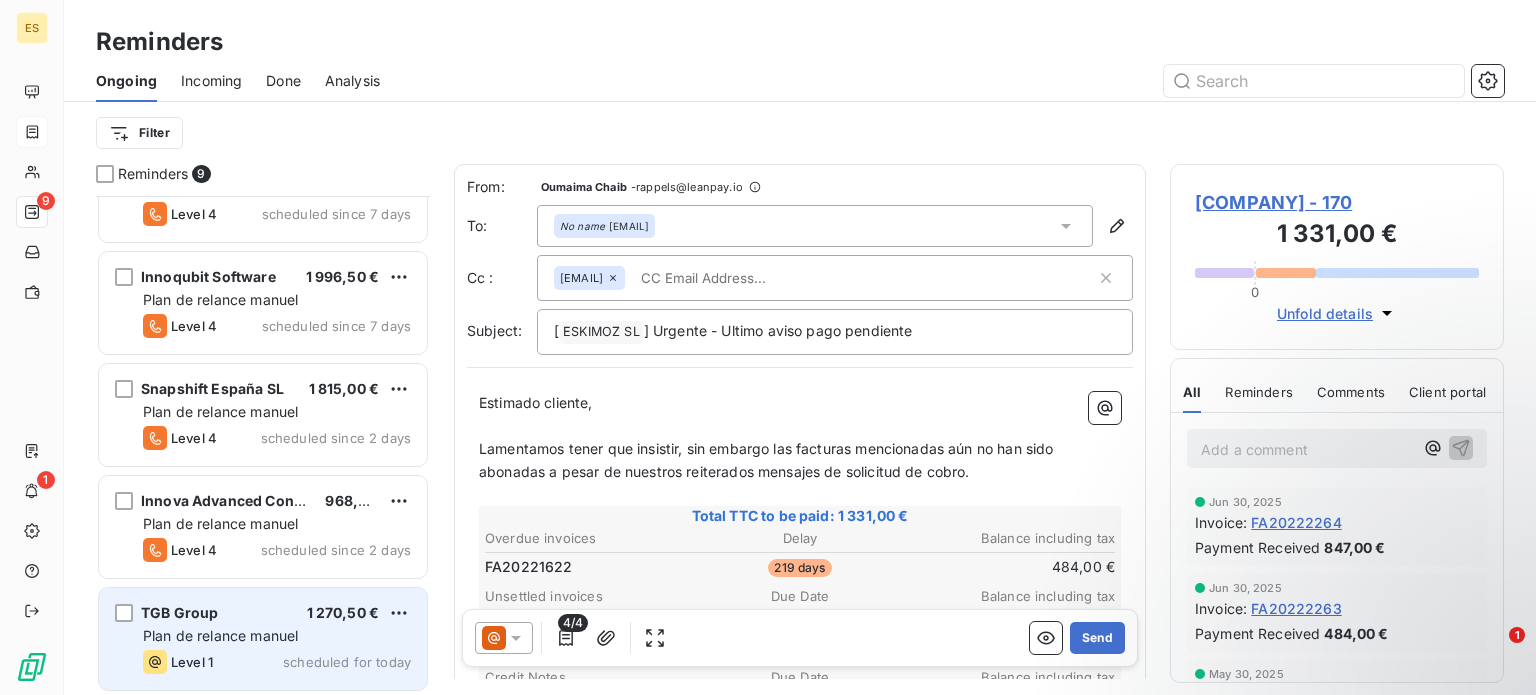 click on "TGB Group 1 270,50 € Plan de relance manuel Level 1 scheduled for today" at bounding box center [263, 639] 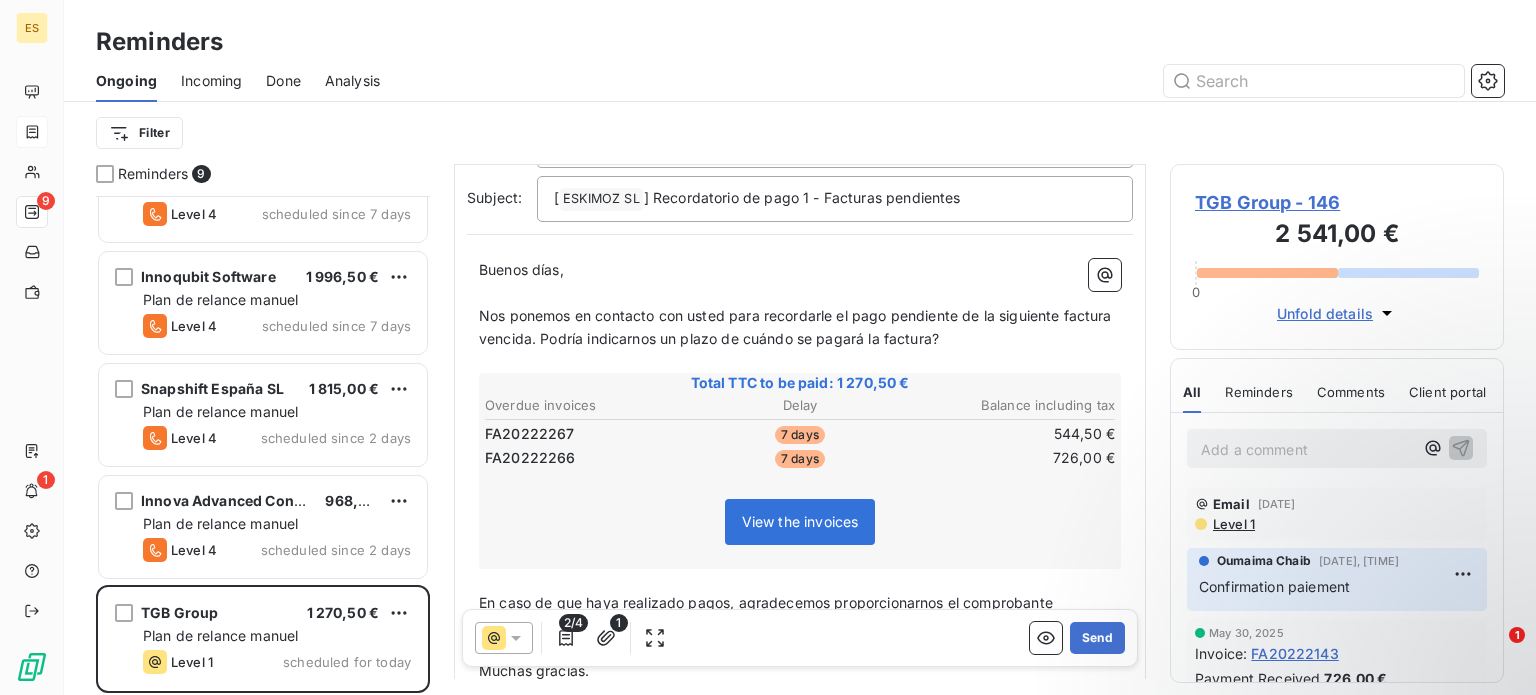 scroll, scrollTop: 100, scrollLeft: 0, axis: vertical 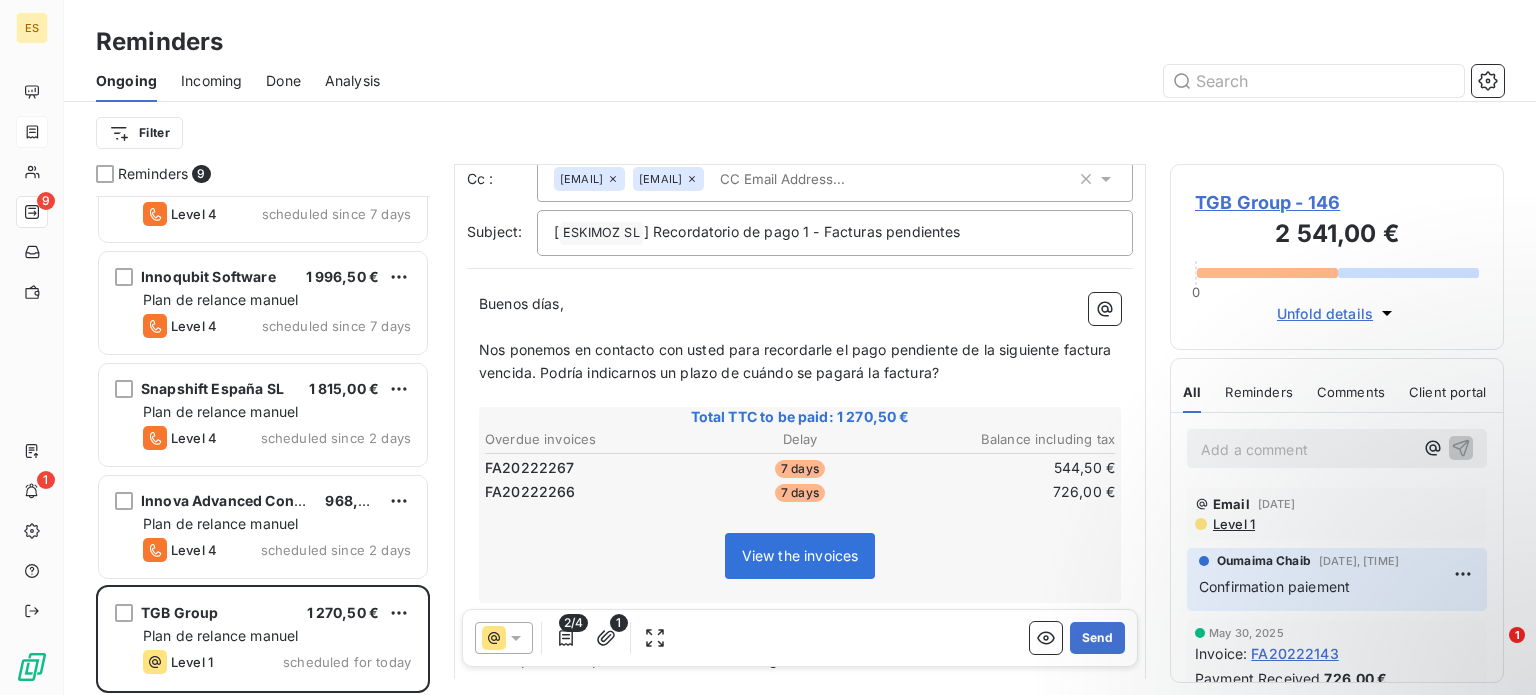 click on "Nos ponemos en contacto con usted para recordarle el pago pendiente de la siguiente factura vencida. Podría indicarnos un plazo de cuándo se pagará la factura?" at bounding box center (797, 361) 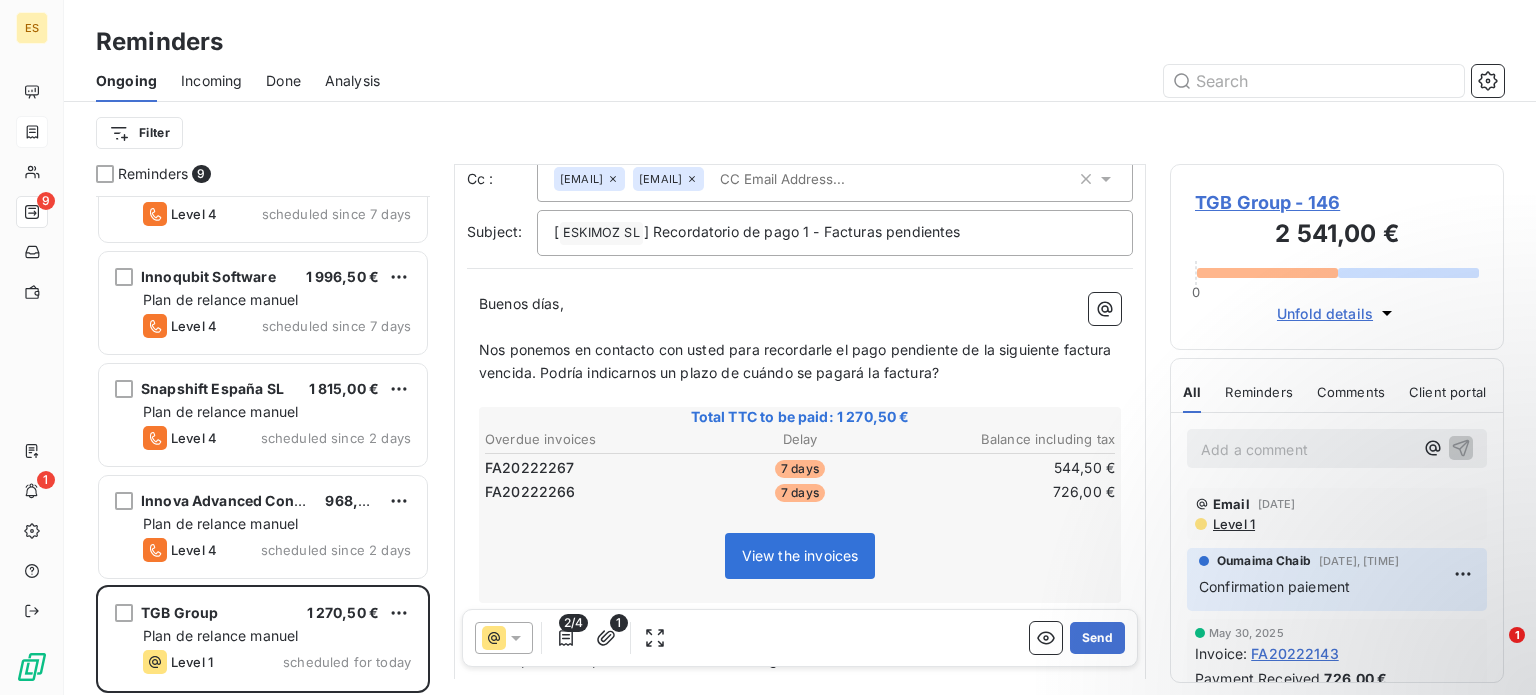 click on "Nos ponemos en contacto con usted para recordarle el pago pendiente de la siguiente factura vencida. Podría indicarnos un plazo de cuándo se pagará la factura?" at bounding box center (797, 361) 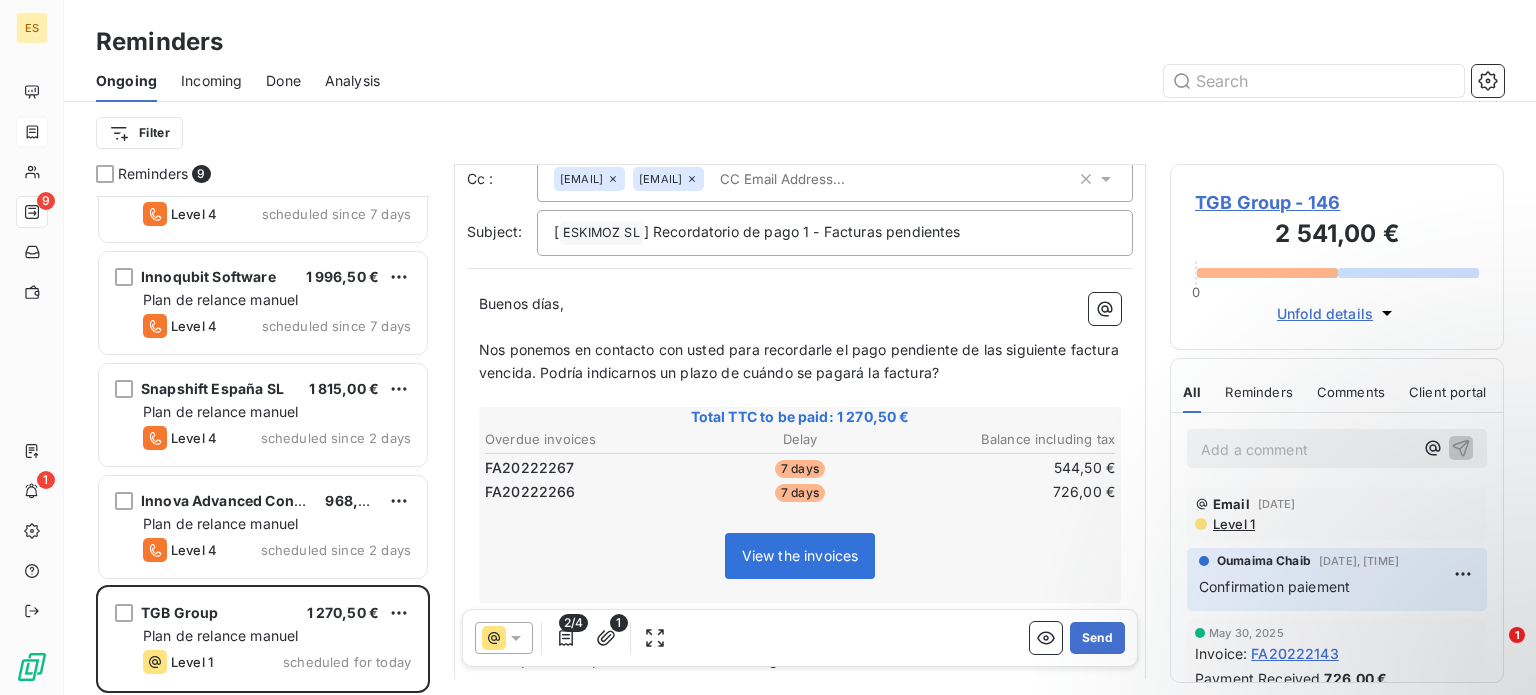 click on "Nos ponemos en contacto con usted para recordarle el pago pendiente de las siguiente factura vencida. Podría indicarnos un plazo de cuándo se pagará la factura?" at bounding box center (801, 361) 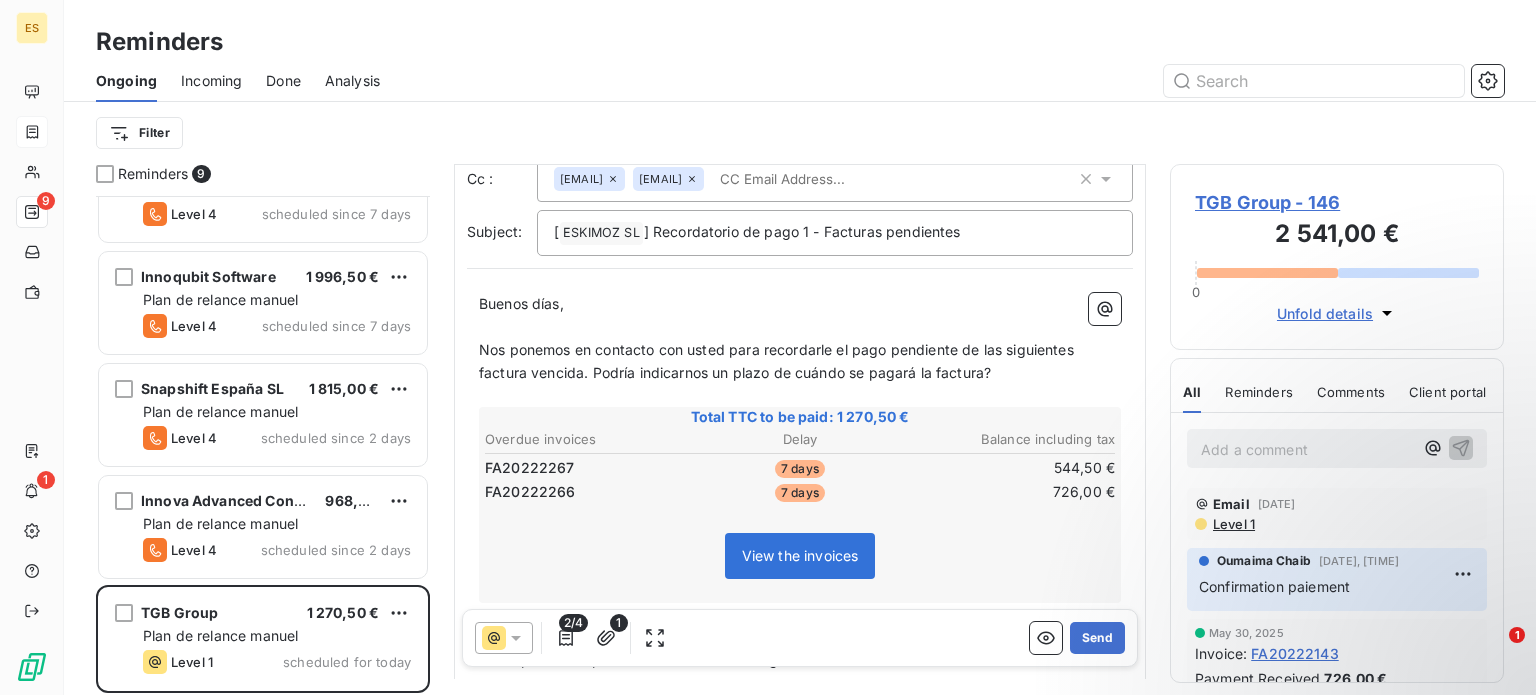 click on "Nos ponemos en contacto con usted para recordarle el pago pendiente de las siguientes factura vencida. Podría indicarnos un plazo de cuándo se pagará la factura?" at bounding box center [778, 361] 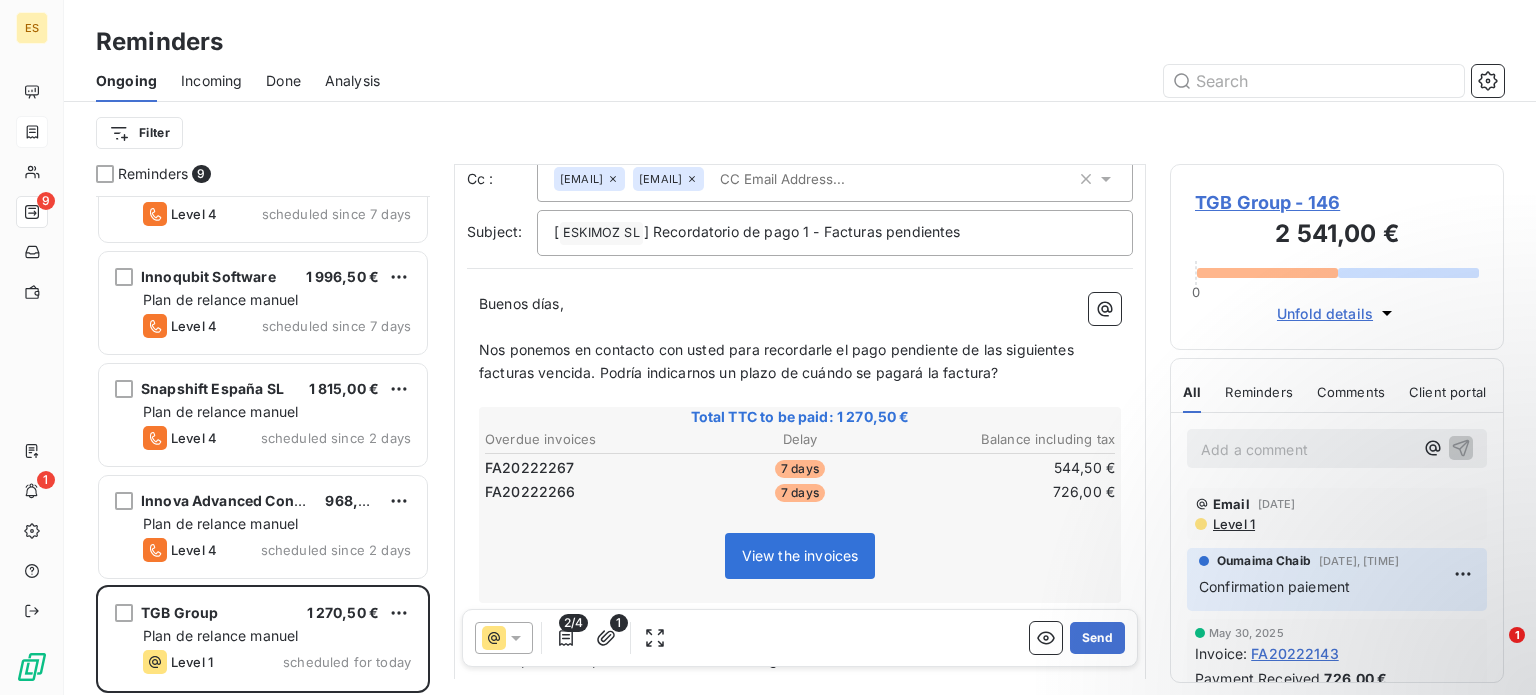 click on "Nos ponemos en contacto con usted para recordarle el pago pendiente de las siguientes facturas vencida. Podría indicarnos un plazo de cuándo se pagará la factura?" at bounding box center [778, 361] 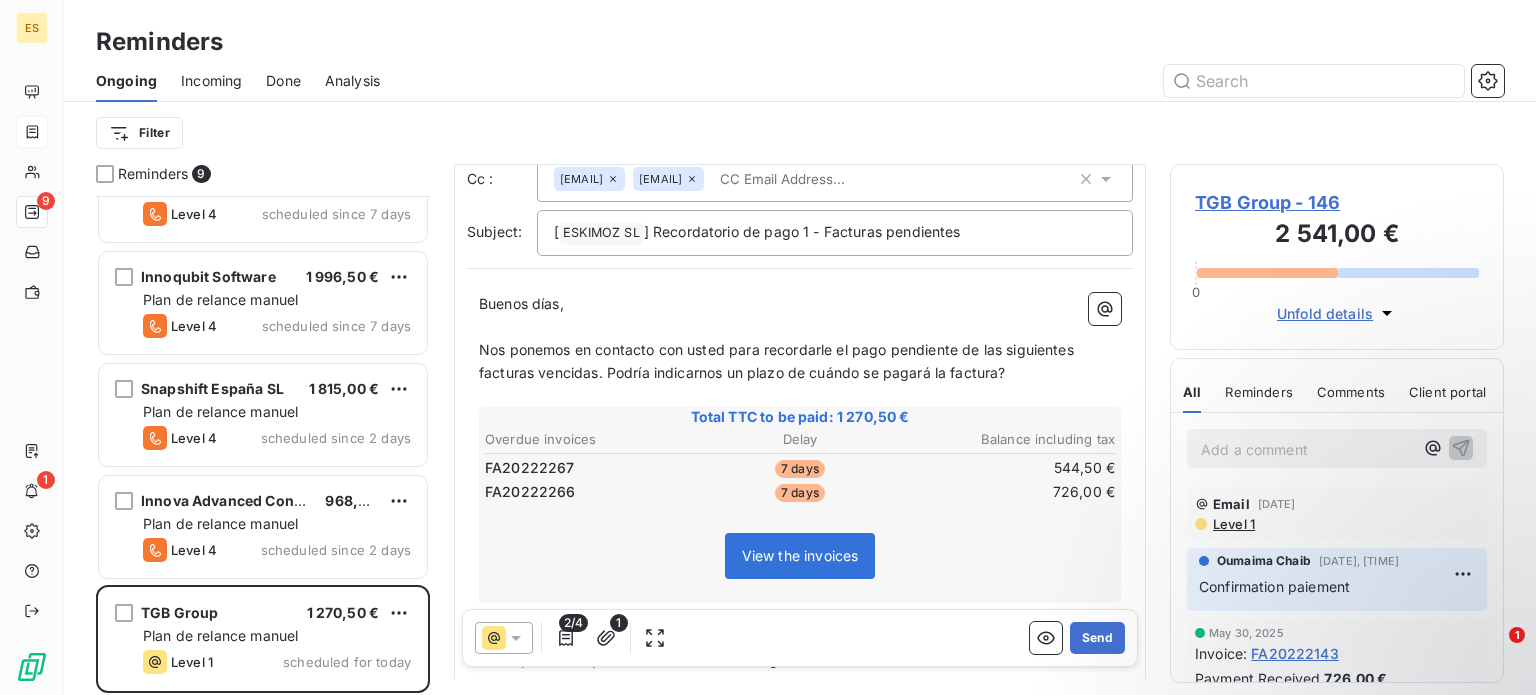 click on "Nos ponemos en contacto con usted para recordarle el pago pendiente de las siguientes facturas vencidas. Podría indicarnos un plazo de cuándo se pagará la factura?" at bounding box center [778, 361] 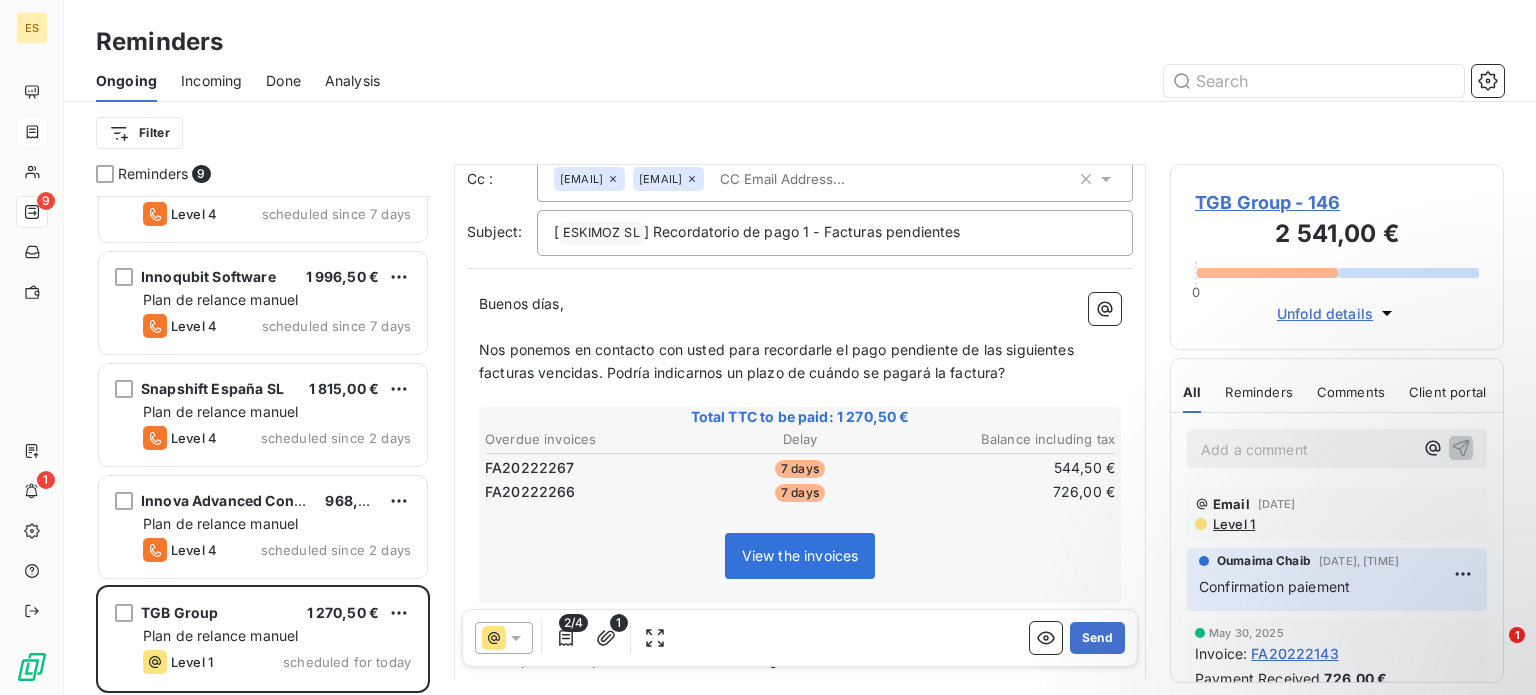 click on "Nos ponemos en contacto con usted para recordarle el pago pendiente de las siguientes facturas vencidas. Podría indicarnos un plazo de cuándo se pagará la factura?" at bounding box center [778, 361] 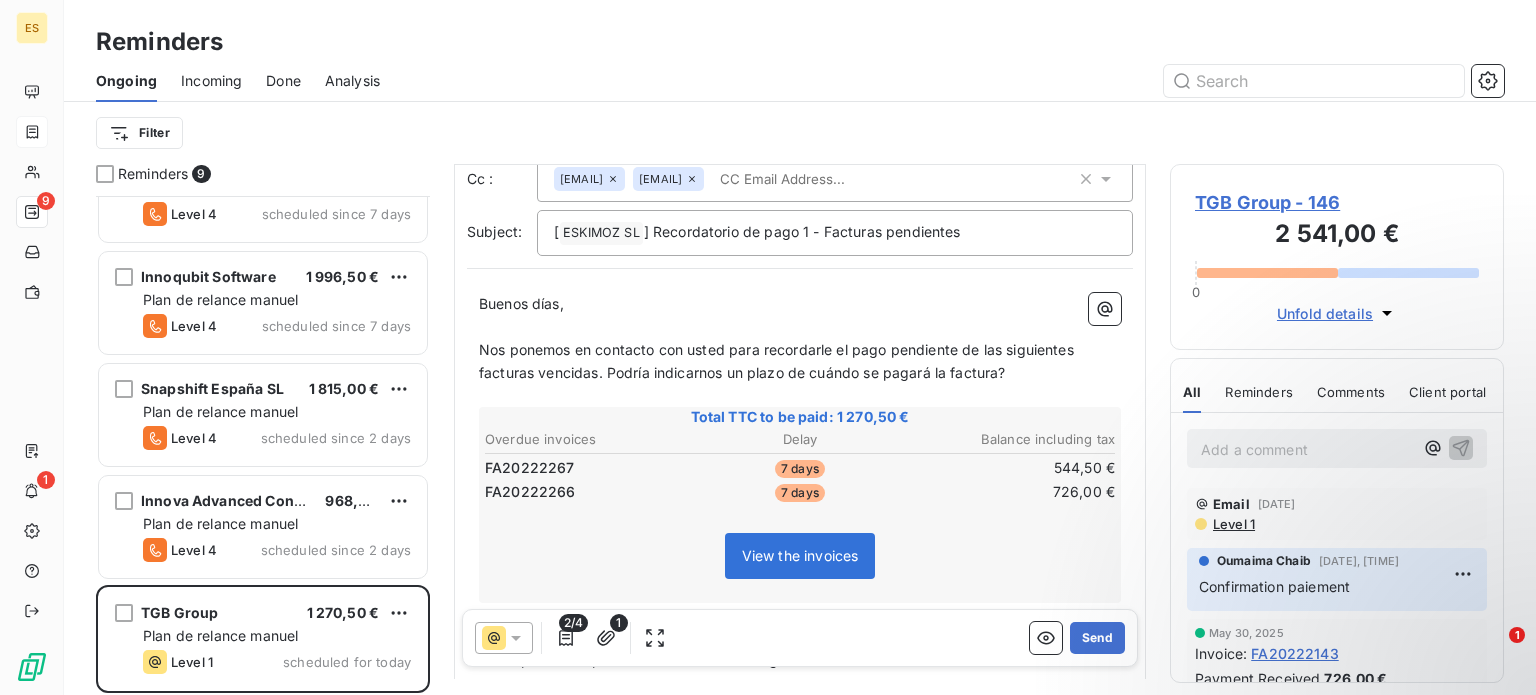 click on "Nos ponemos en contacto con usted para recordarle el pago pendiente de las siguientes facturas vencidas. Podría indicarnos un plazo de cuándo se pagará la factura?" at bounding box center (778, 361) 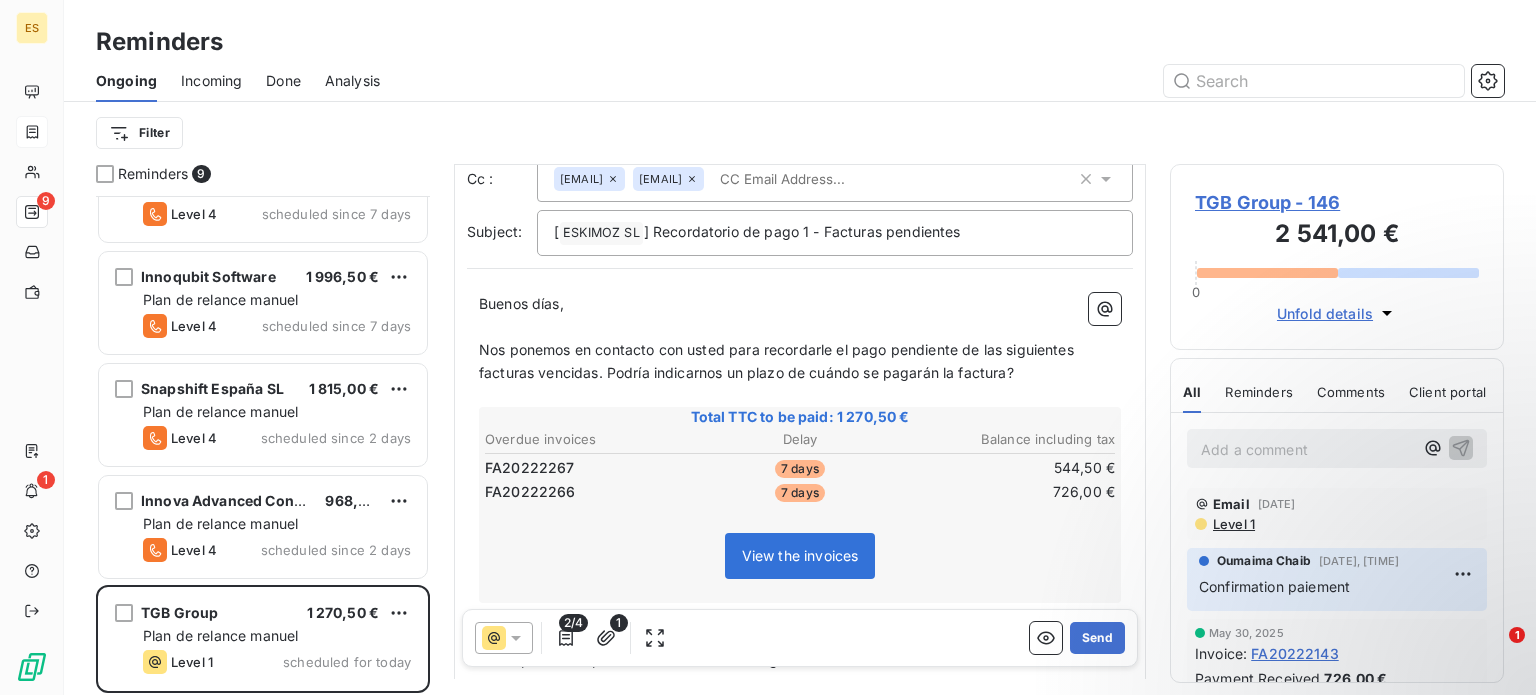 click on "Nos ponemos en contacto con usted para recordarle el pago pendiente de las siguientes facturas vencidas. Podría indicarnos un plazo de cuándo se pagarán la factura?" at bounding box center [778, 361] 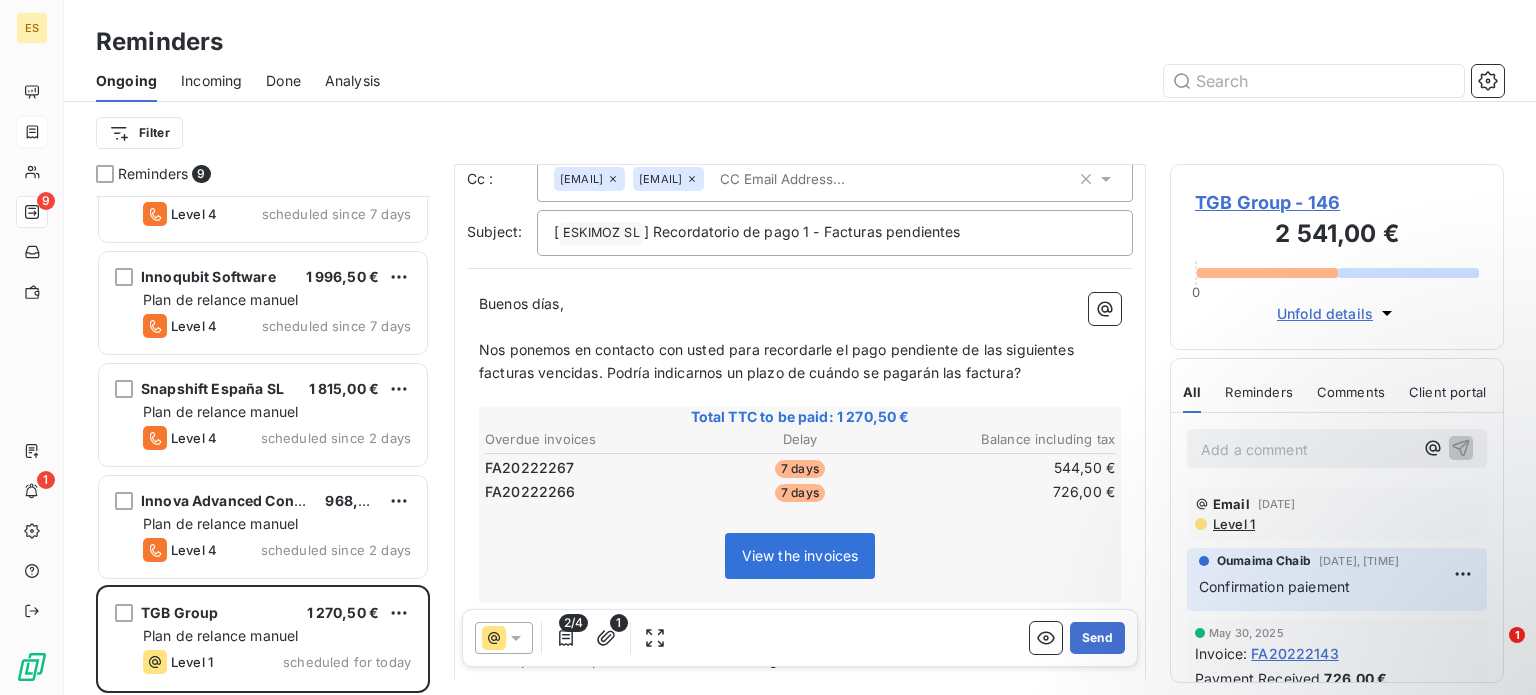 click on "Nos ponemos en contacto con usted para recordarle el pago pendiente de las siguientes facturas vencidas. Podría indicarnos un plazo de cuándo se pagarán las factura?" at bounding box center (778, 361) 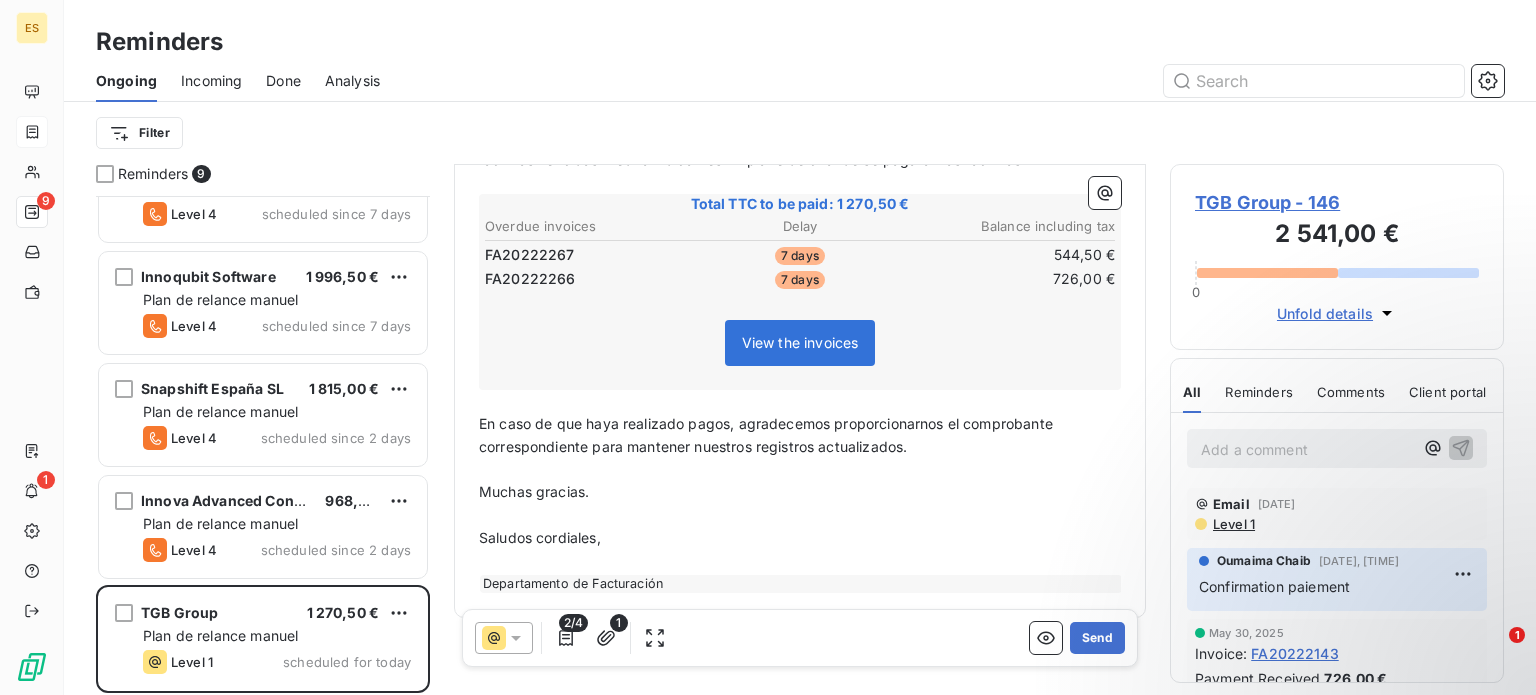 scroll, scrollTop: 331, scrollLeft: 0, axis: vertical 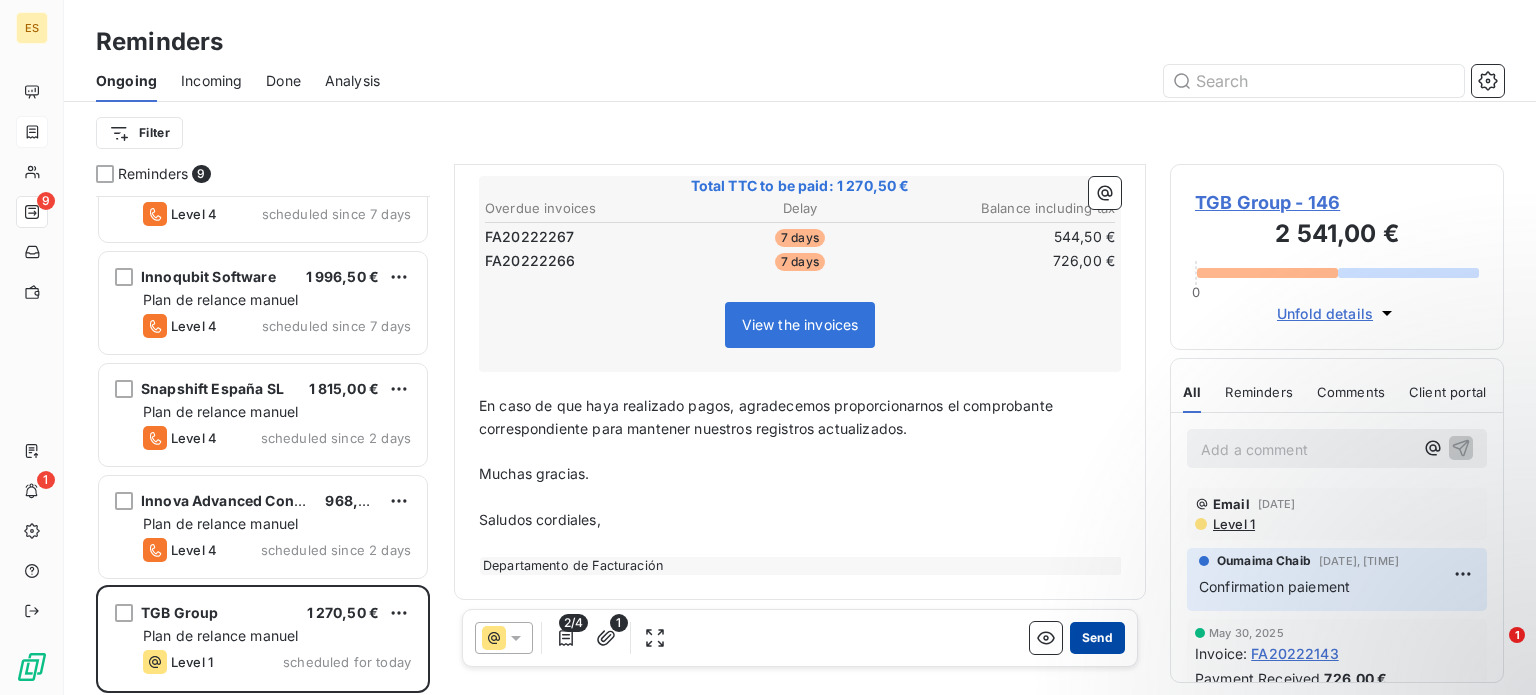 click on "Send" at bounding box center [1097, 638] 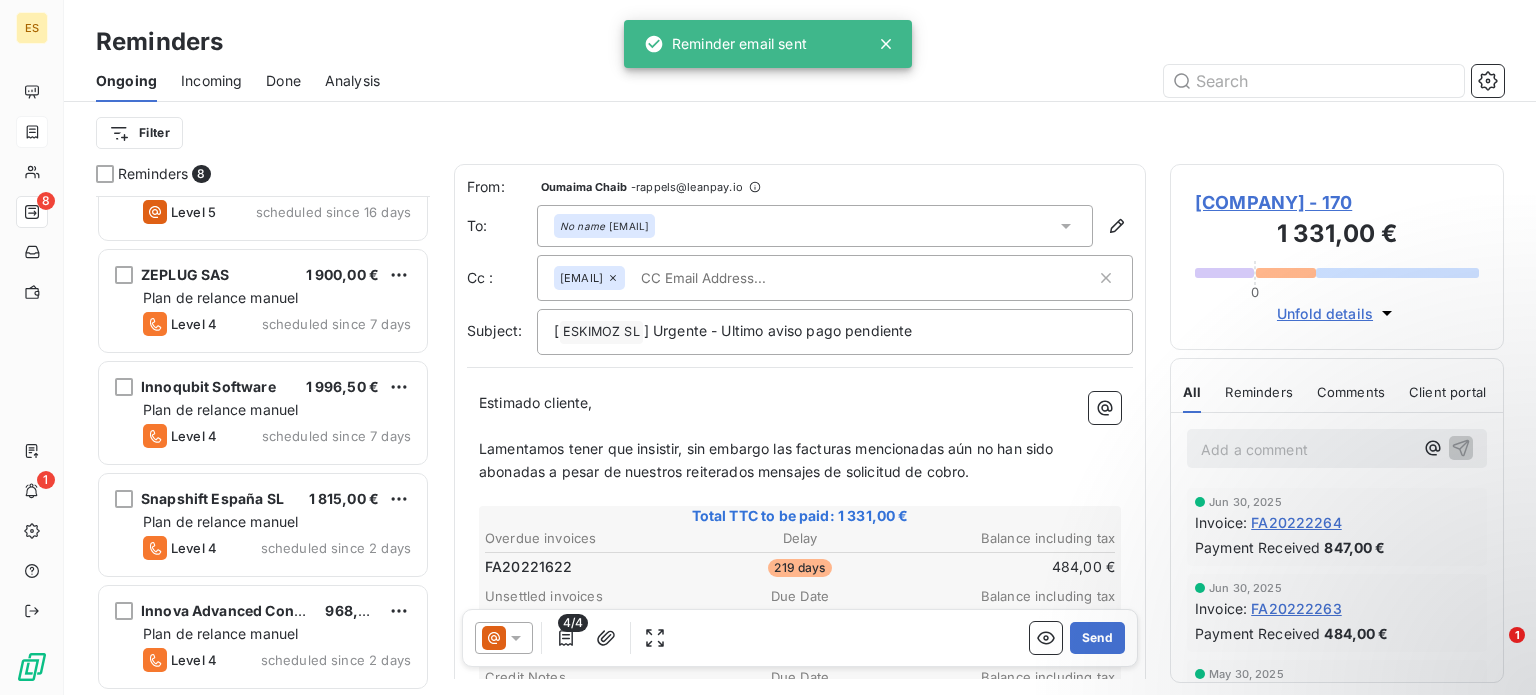 scroll, scrollTop: 396, scrollLeft: 0, axis: vertical 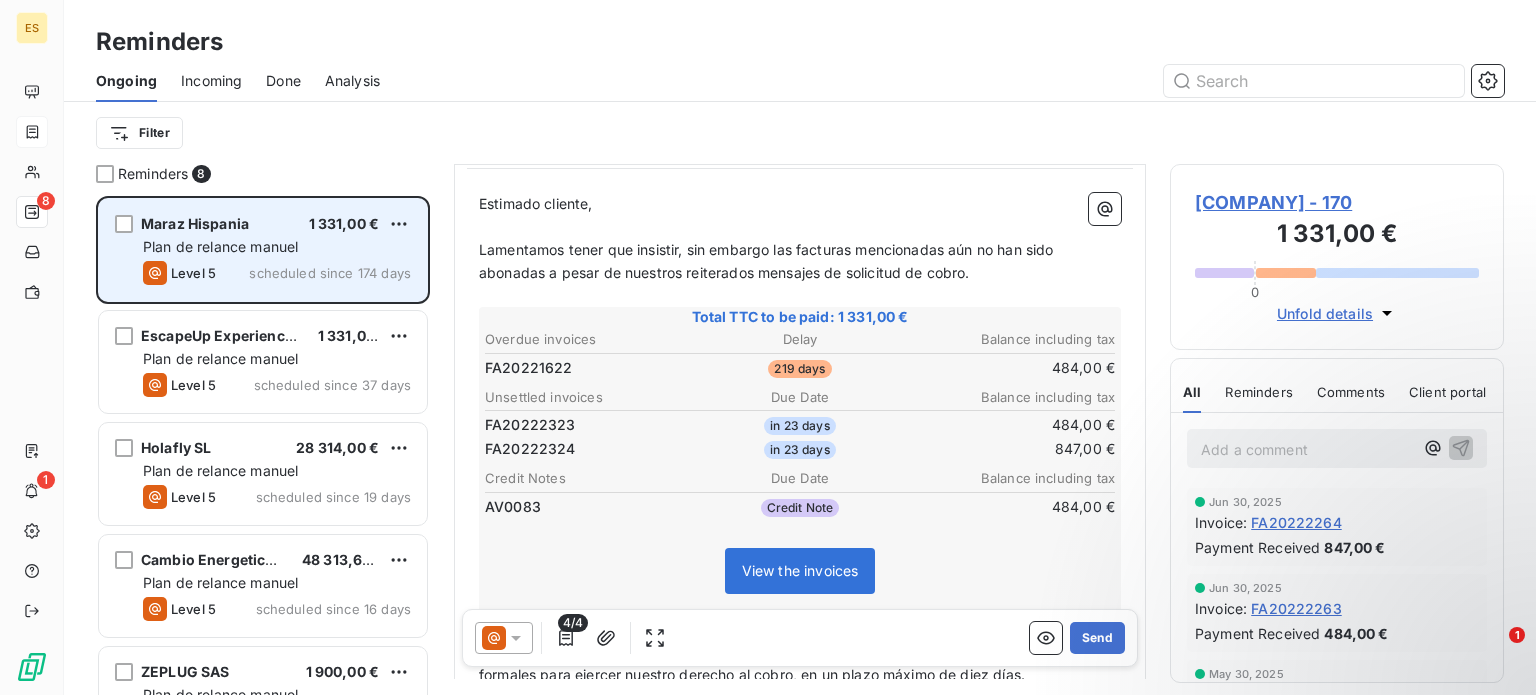 click on "Level 5" at bounding box center (193, 273) 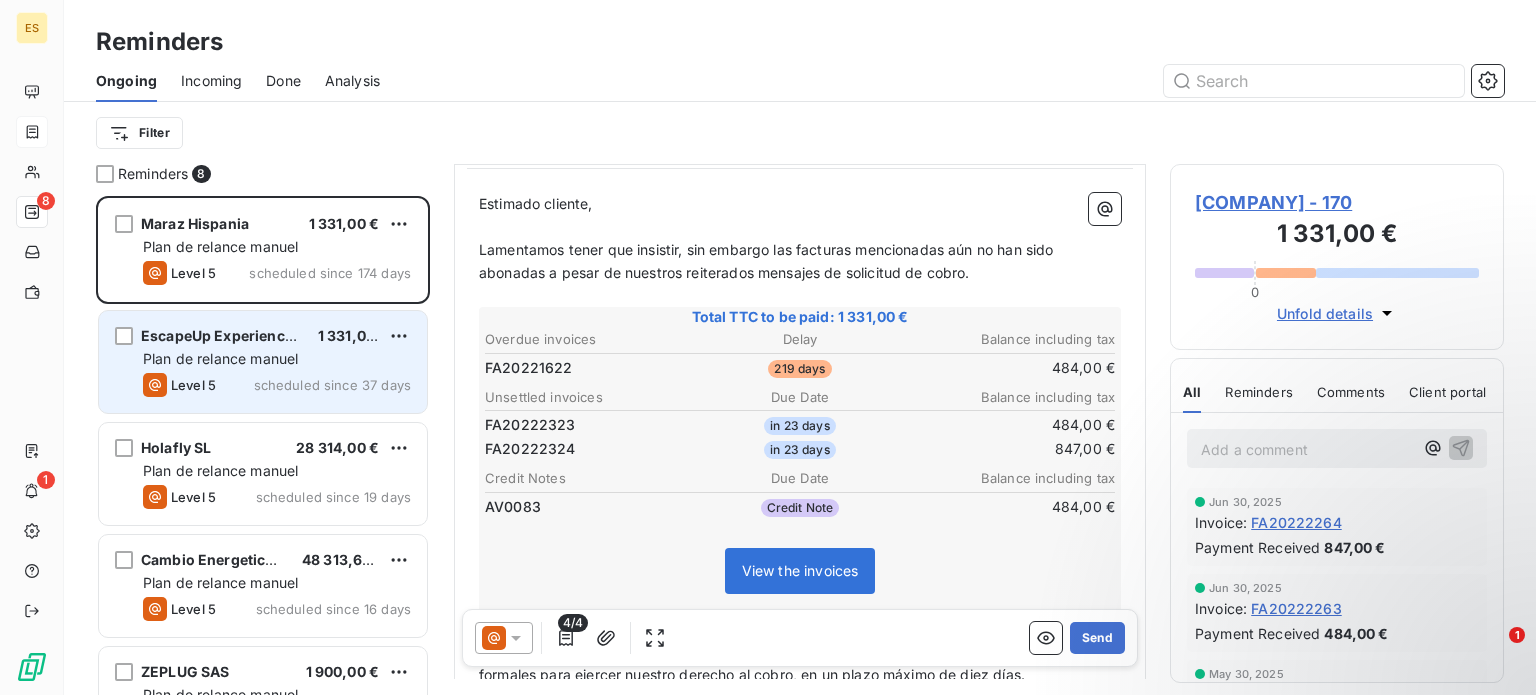 click on "Plan de relance manuel" at bounding box center [220, 358] 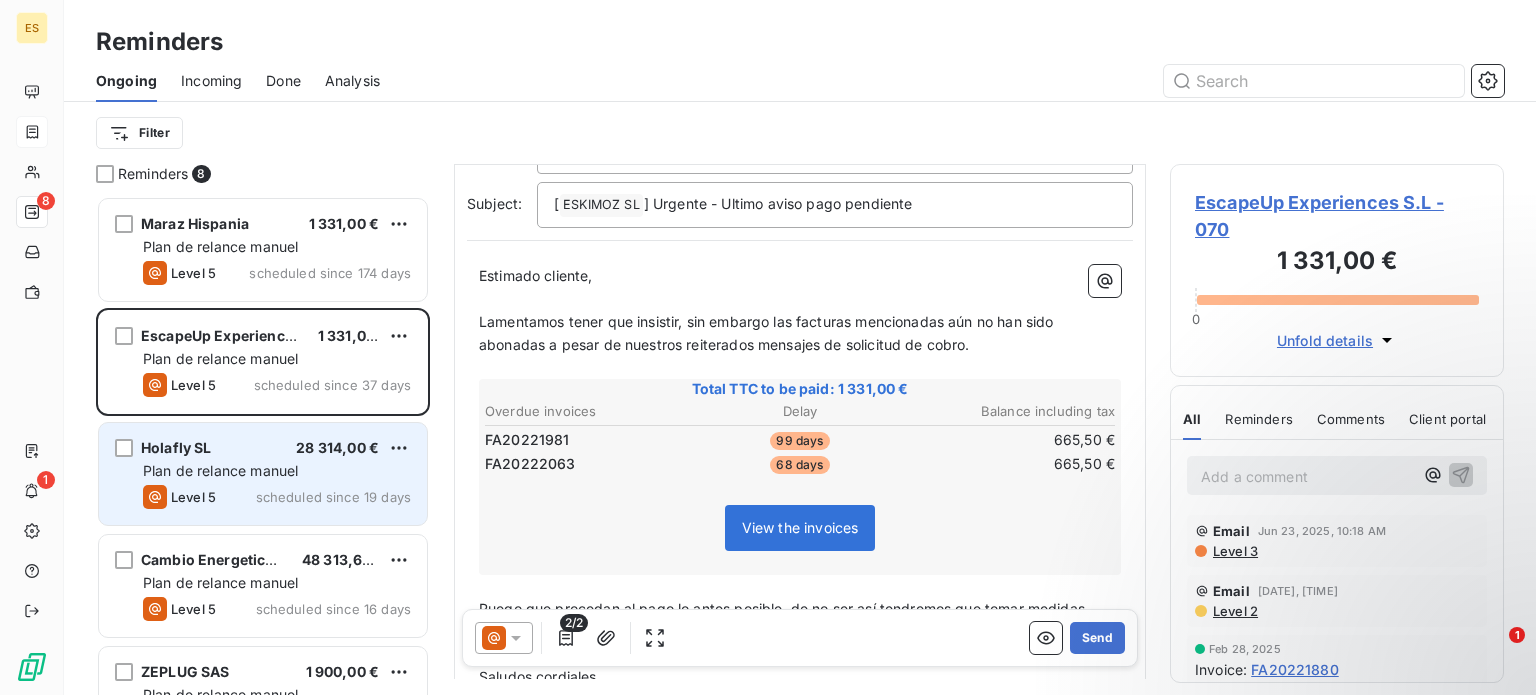 click on "Holafly SL 28 314,00 € Plan de relance manuel Level 5 scheduled since 19 days" at bounding box center [263, 474] 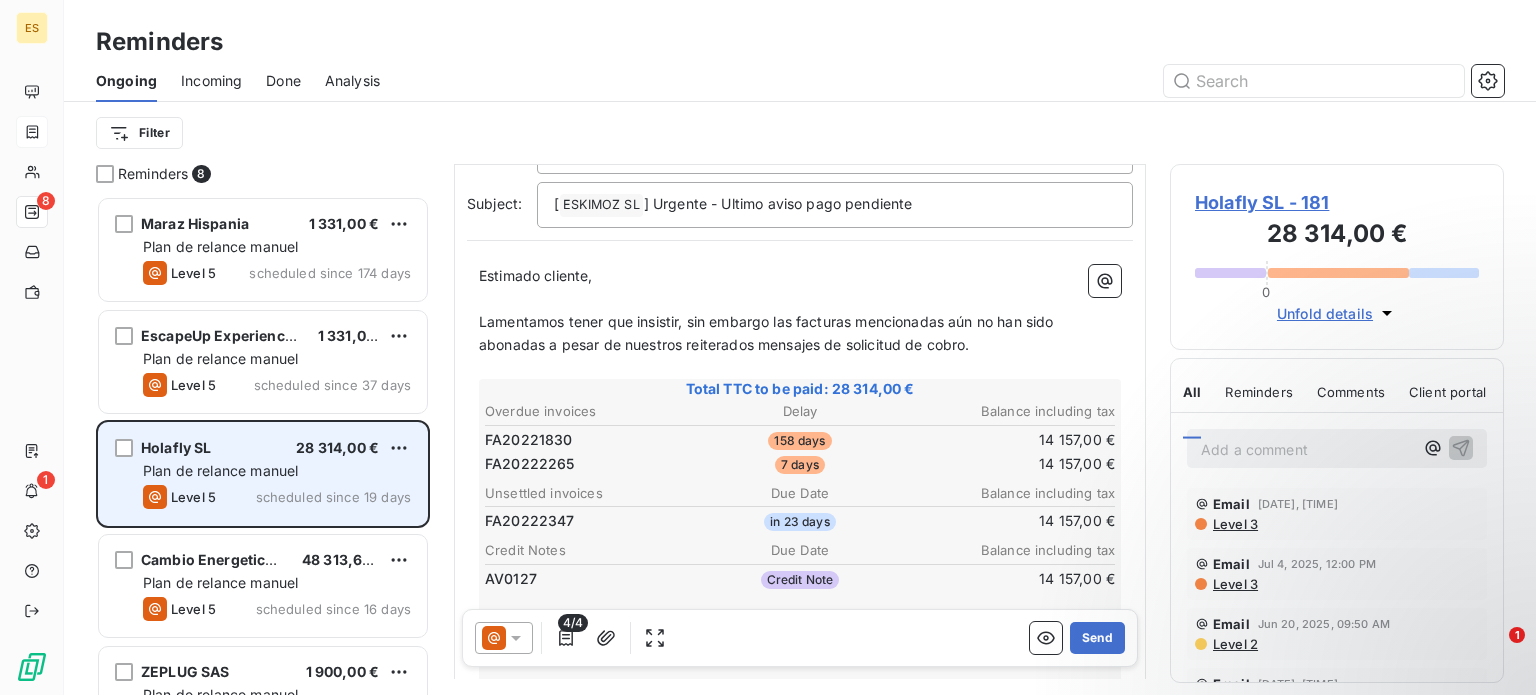 scroll, scrollTop: 56, scrollLeft: 0, axis: vertical 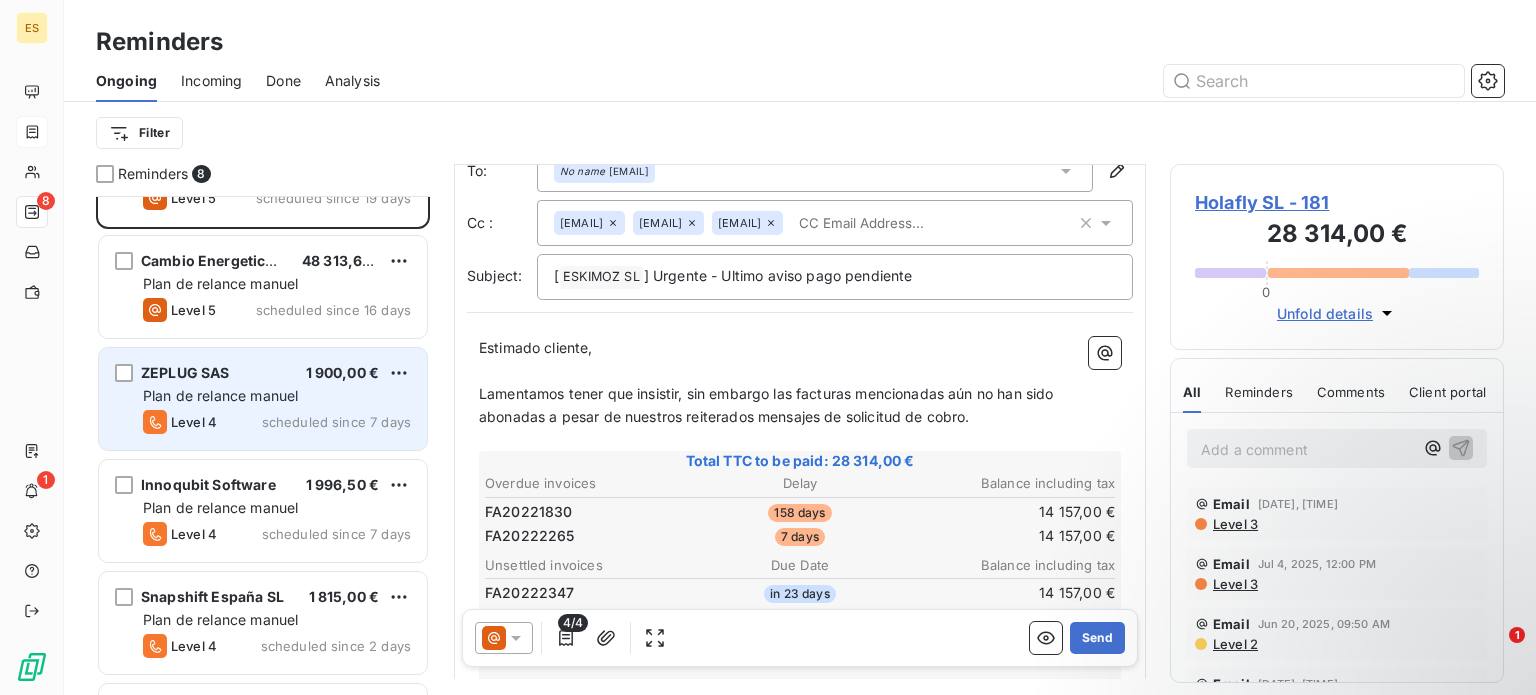 click on "ZEPLUG SAS" at bounding box center [185, 373] 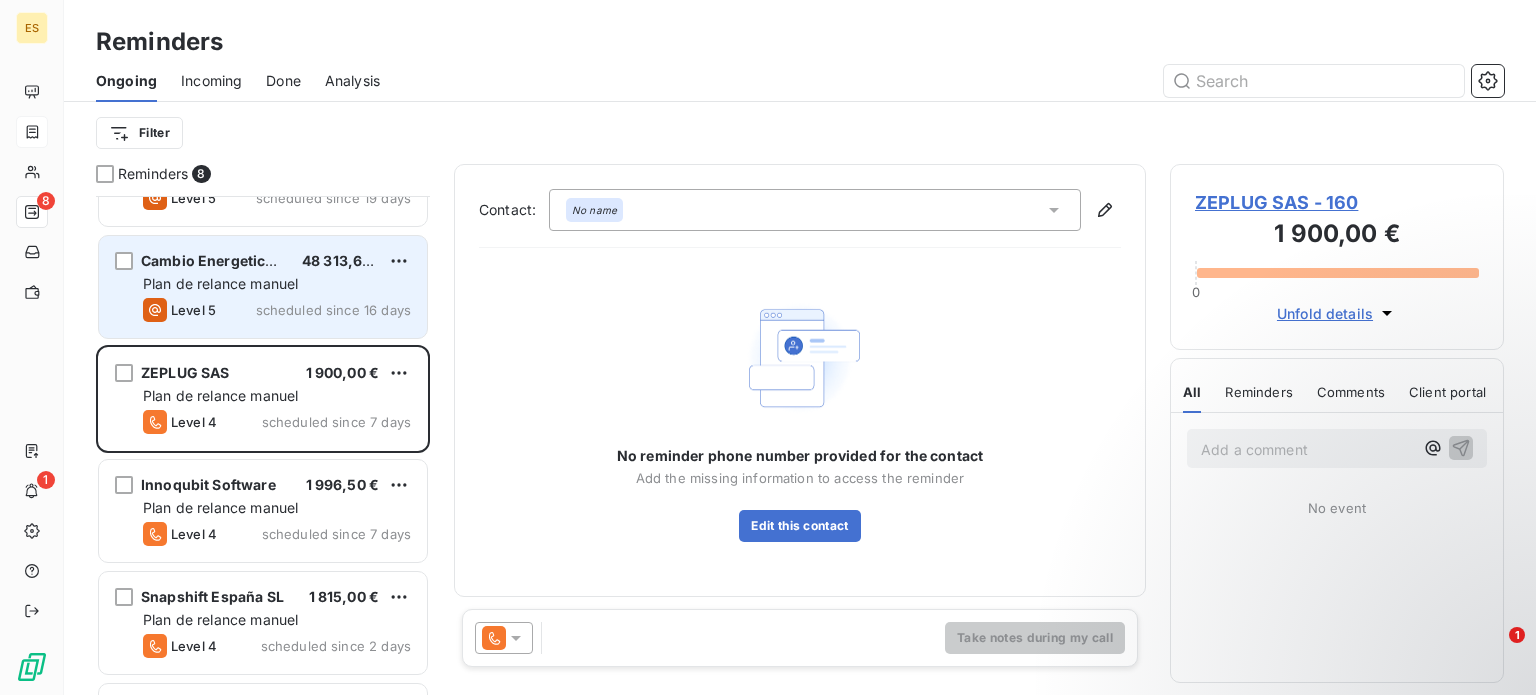 click on "Plan de relance manuel" at bounding box center (220, 283) 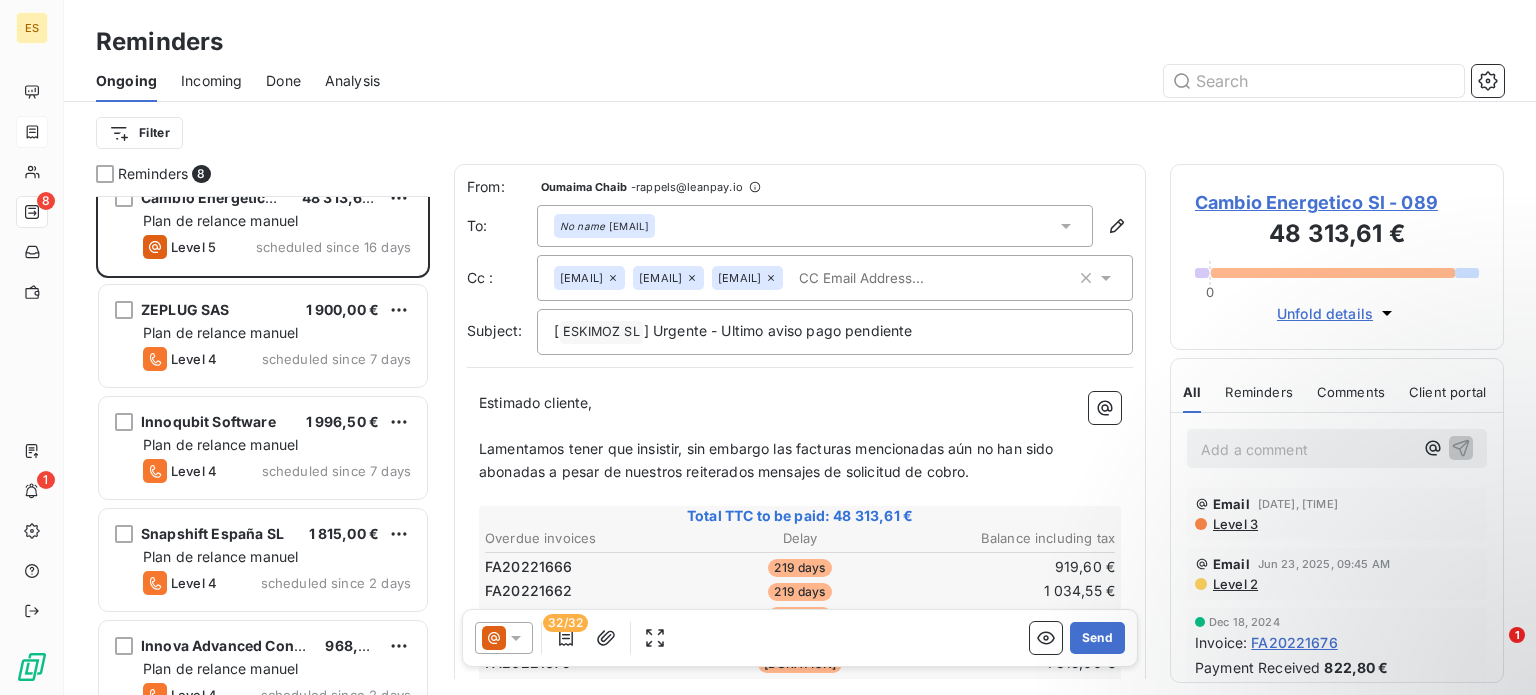 scroll, scrollTop: 397, scrollLeft: 0, axis: vertical 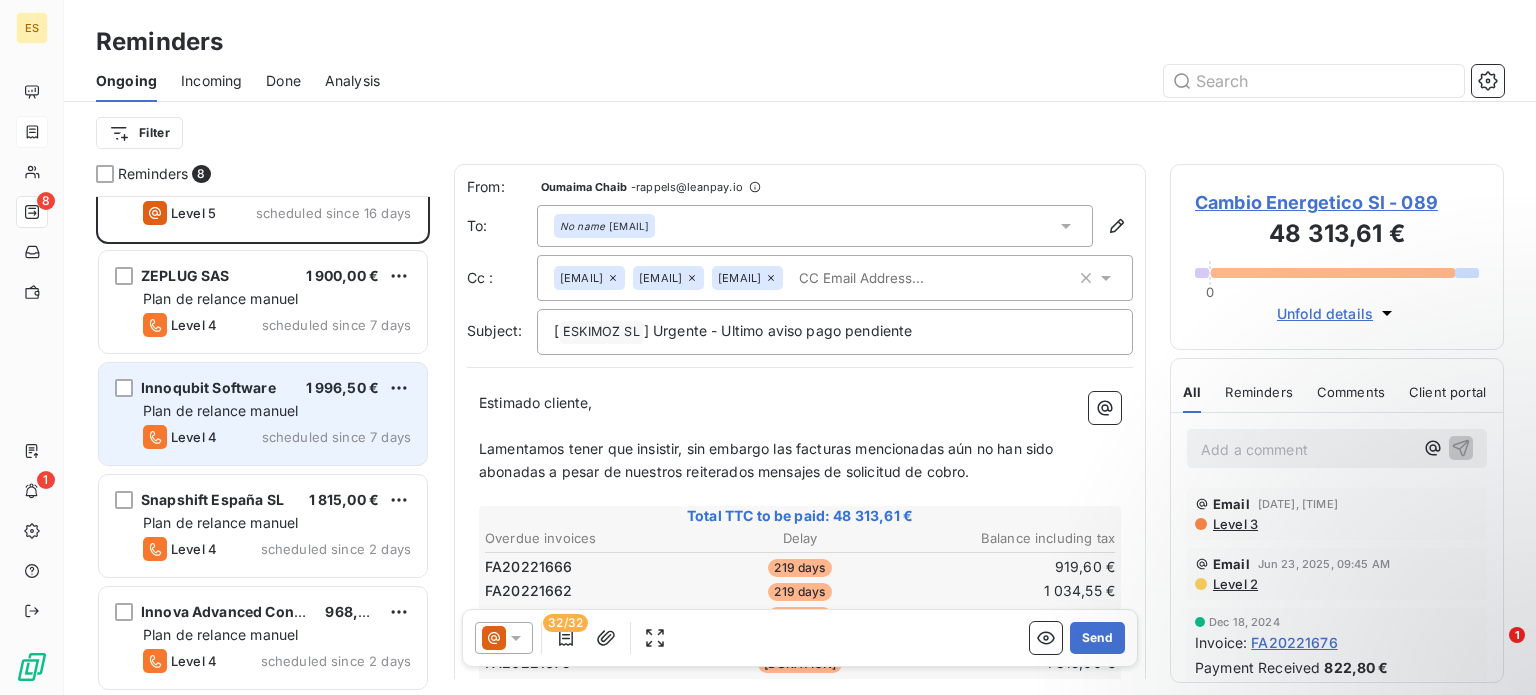 click on "Level 4 scheduled since 7 days" at bounding box center (277, 437) 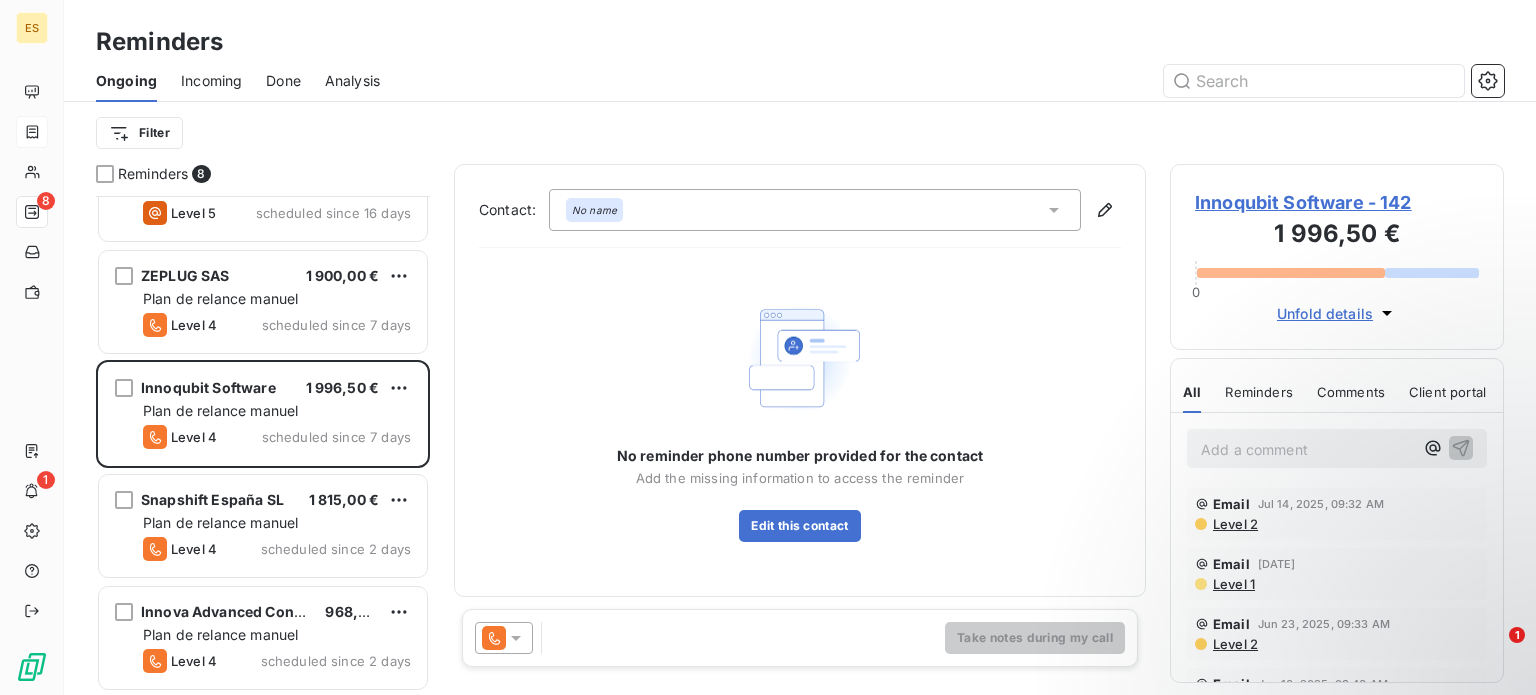 click on "Incoming" at bounding box center [211, 81] 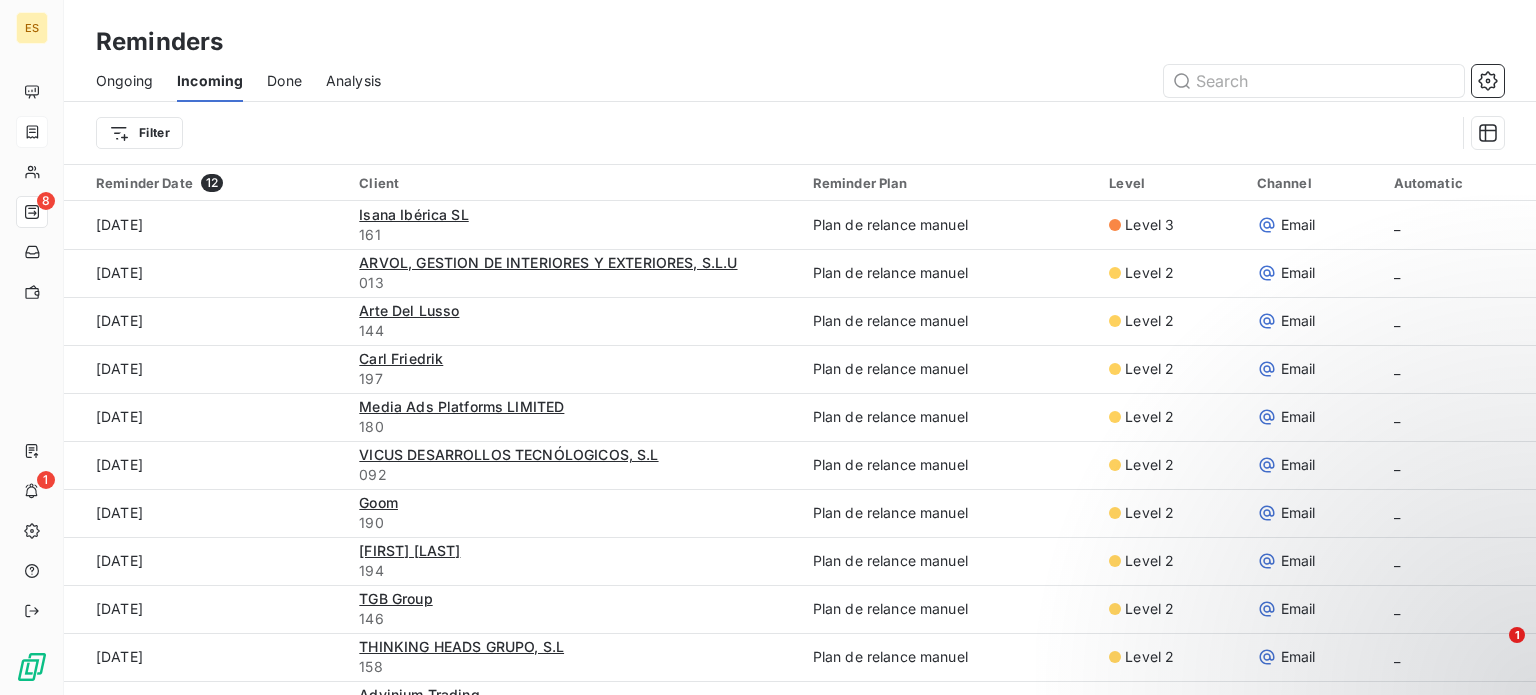 click on "Done" at bounding box center (284, 81) 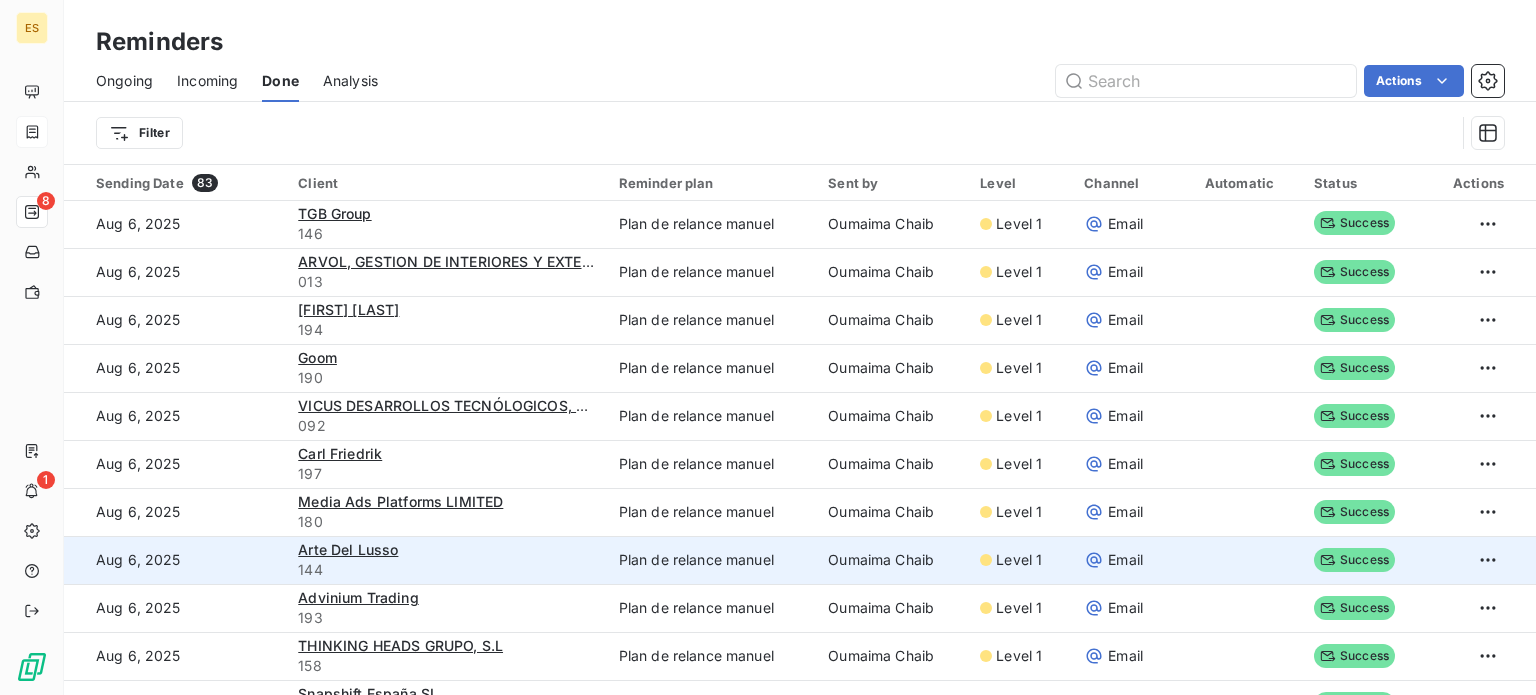 scroll, scrollTop: 0, scrollLeft: 0, axis: both 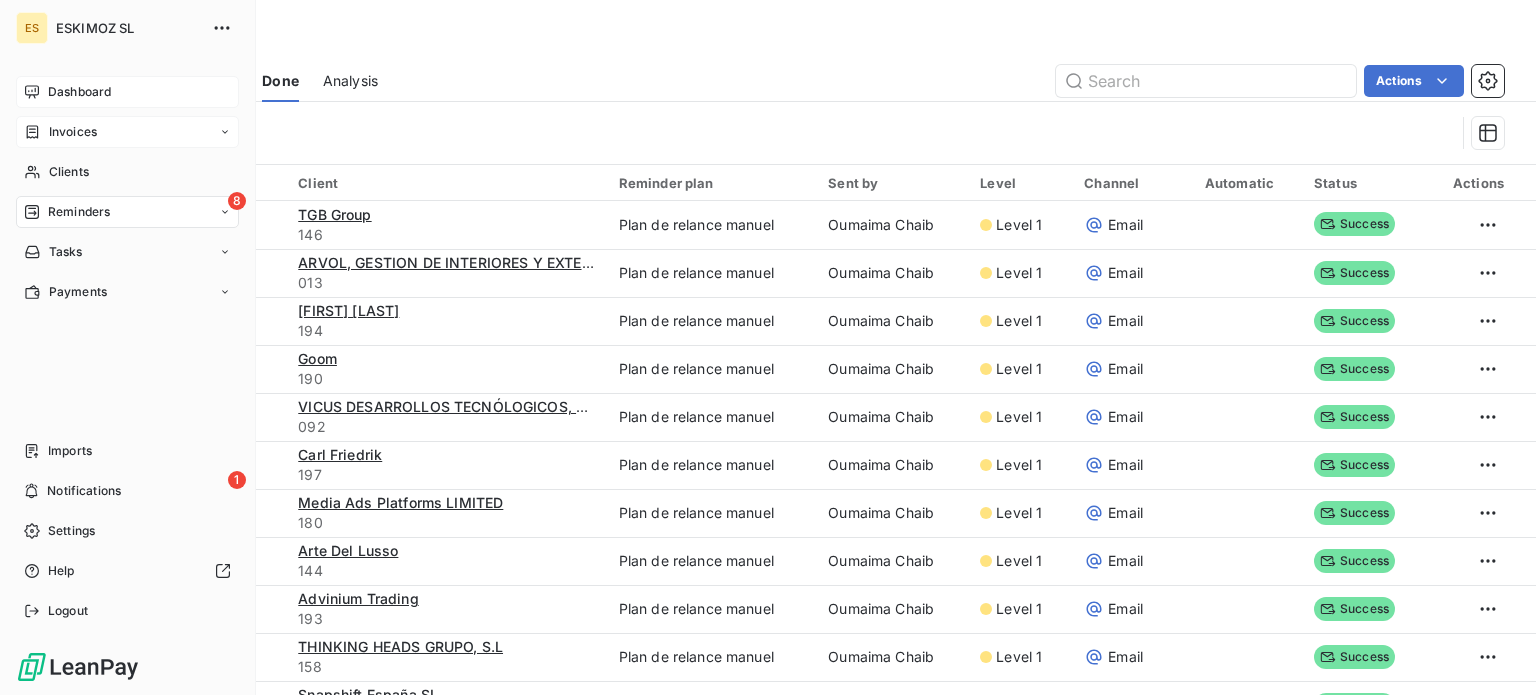 click on "Dashboard" at bounding box center [79, 92] 